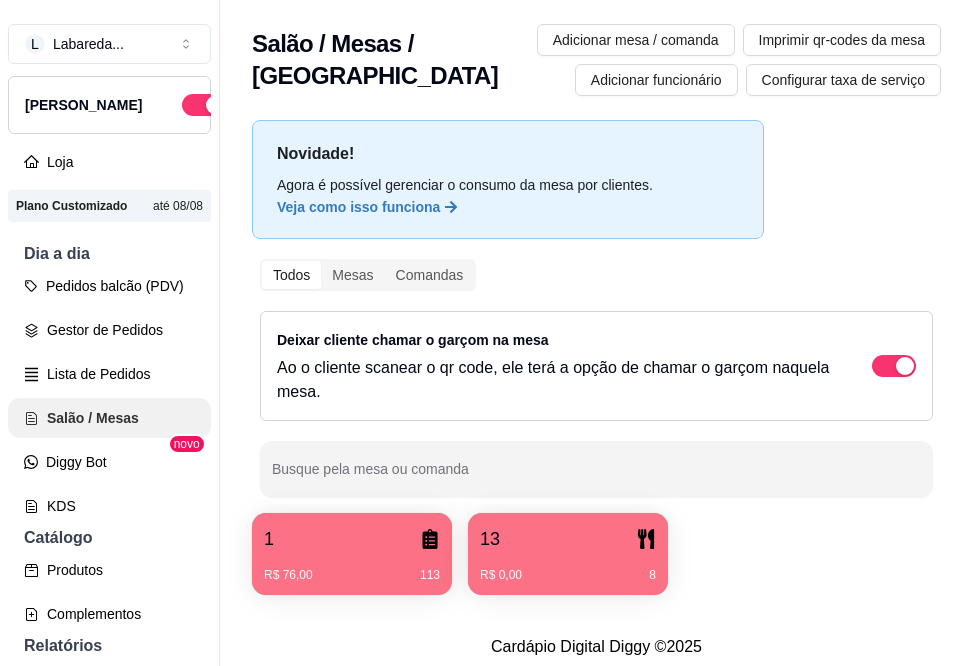scroll, scrollTop: 0, scrollLeft: 0, axis: both 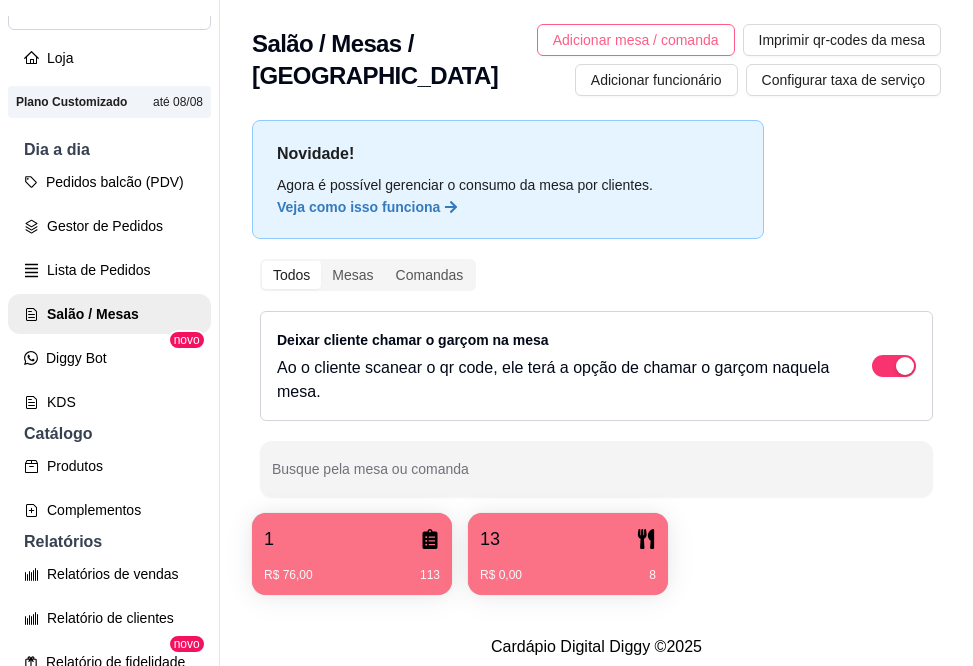 click on "Adicionar mesa / comanda" at bounding box center [636, 40] 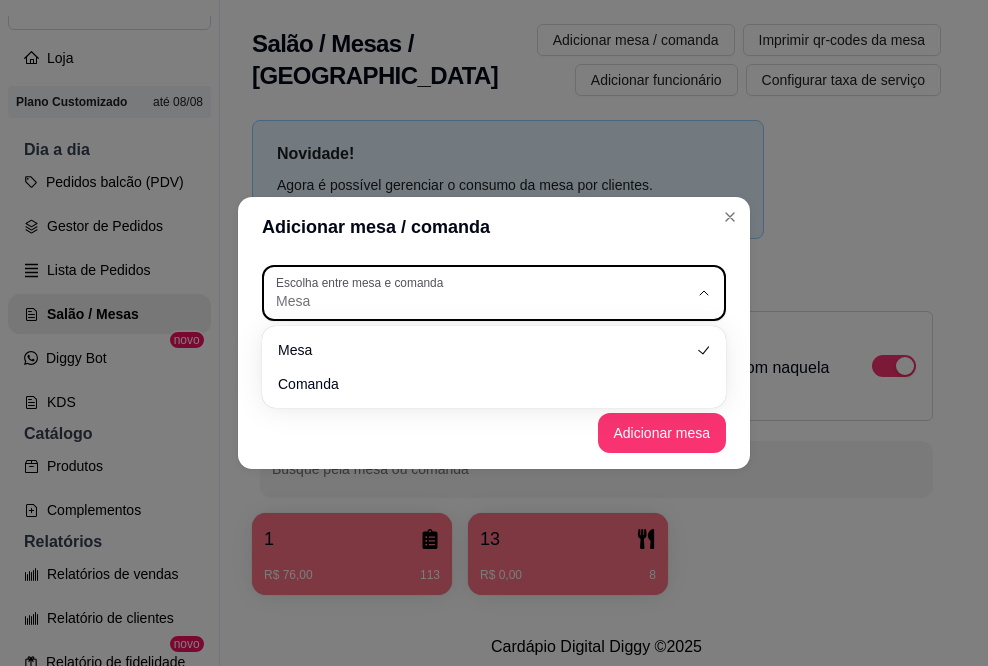 click on "Mesa" at bounding box center (482, 301) 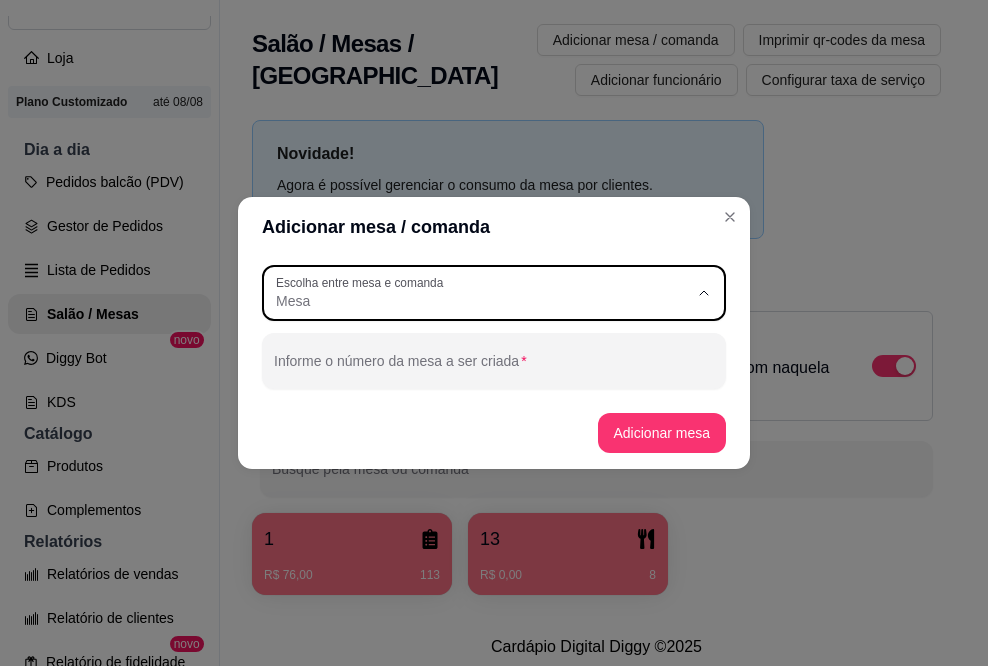 click on "Comanda" at bounding box center [485, 381] 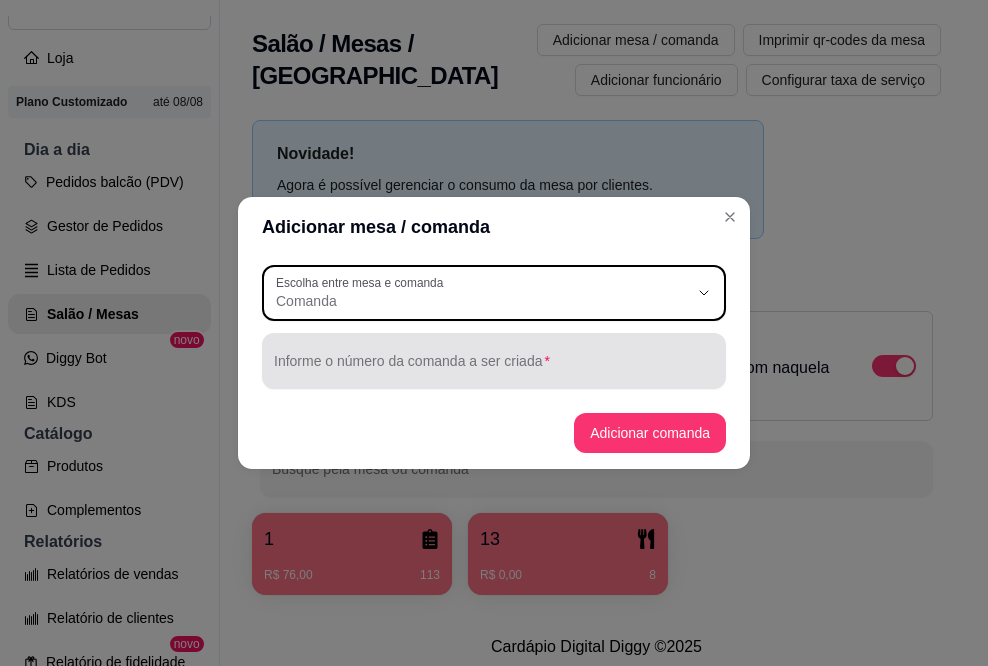 click on "Informe o número da comanda a ser criada" at bounding box center [494, 369] 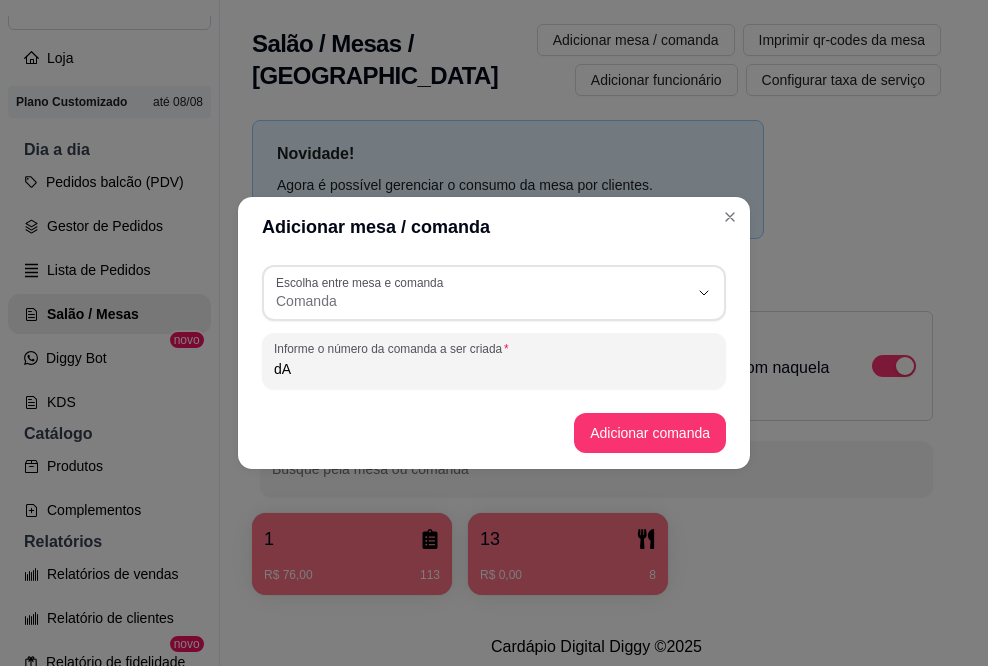 type on "d" 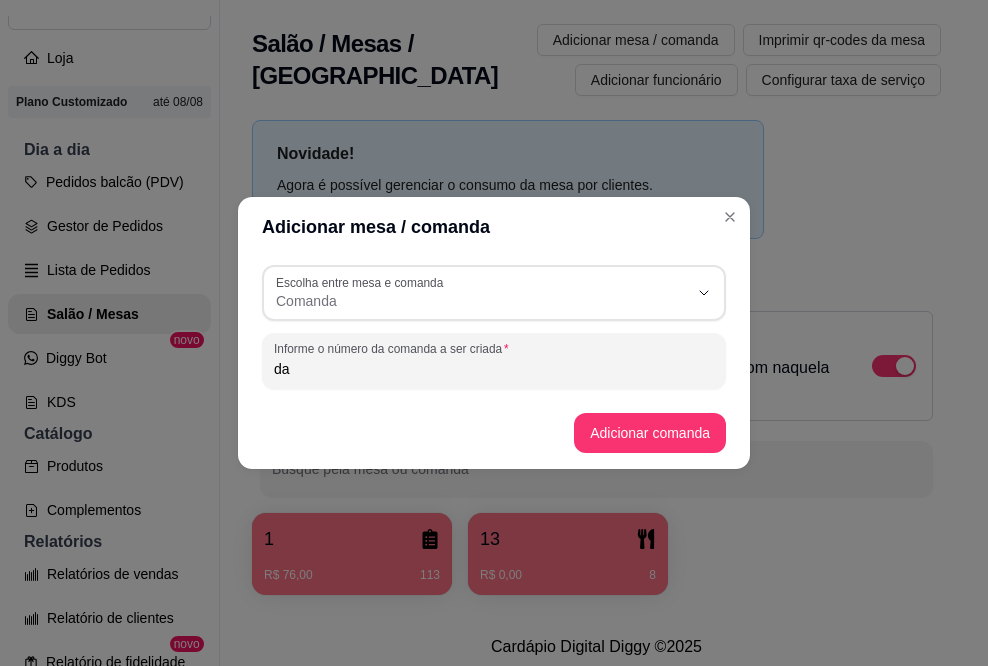 type on "d" 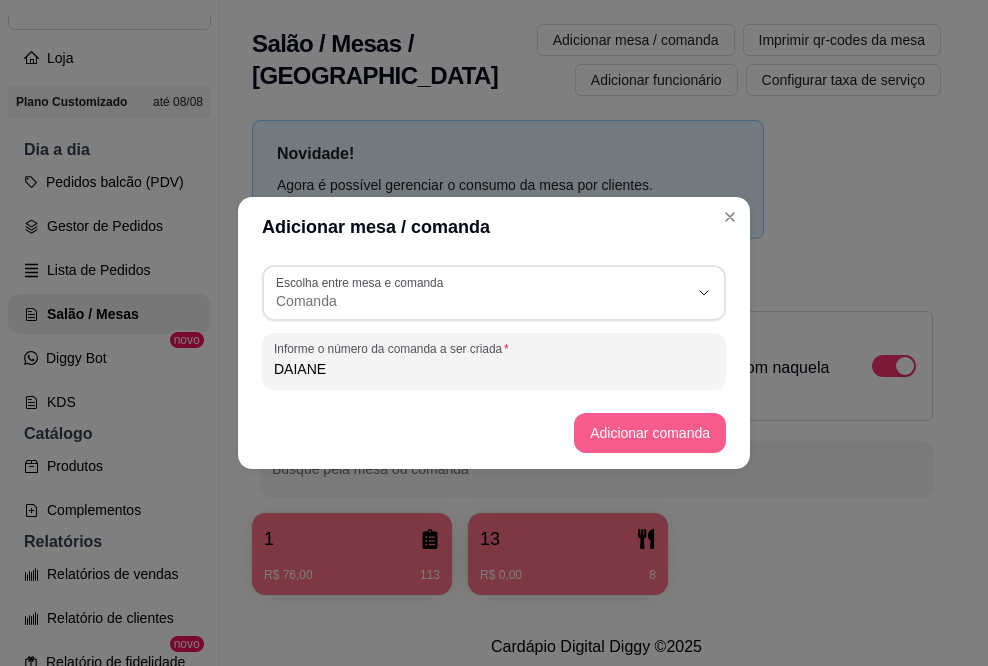 type on "DAIANE" 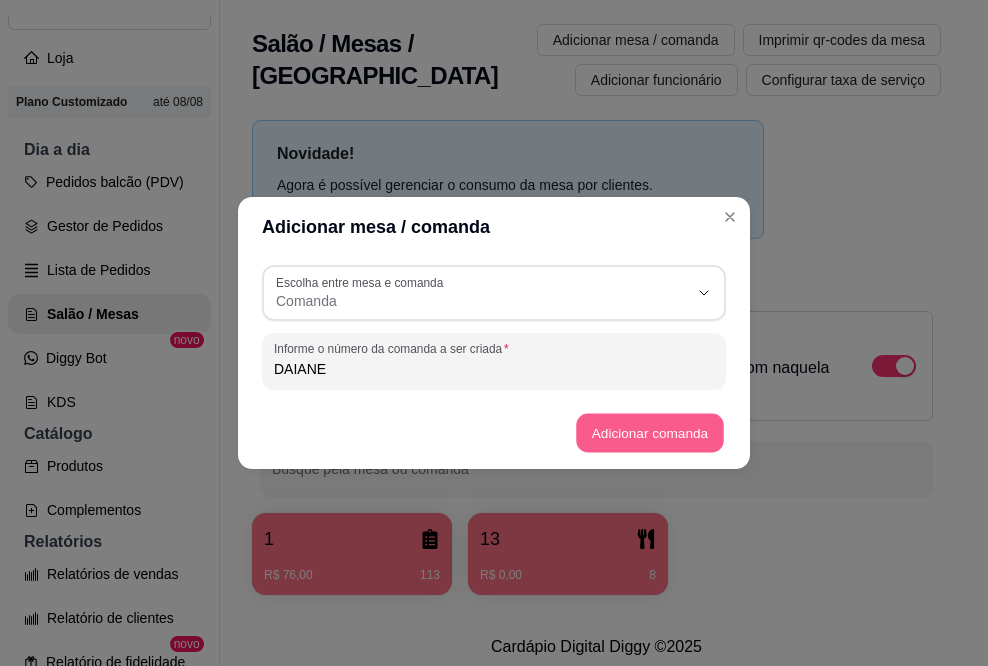 click on "Adicionar   comanda" at bounding box center [649, 433] 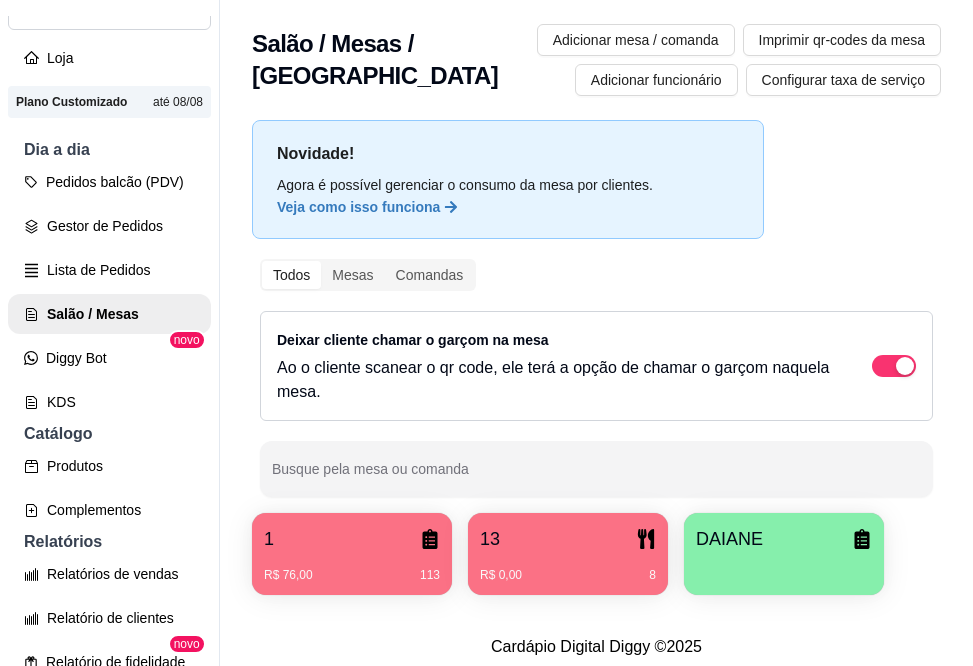 click on "DAIANE" at bounding box center (729, 539) 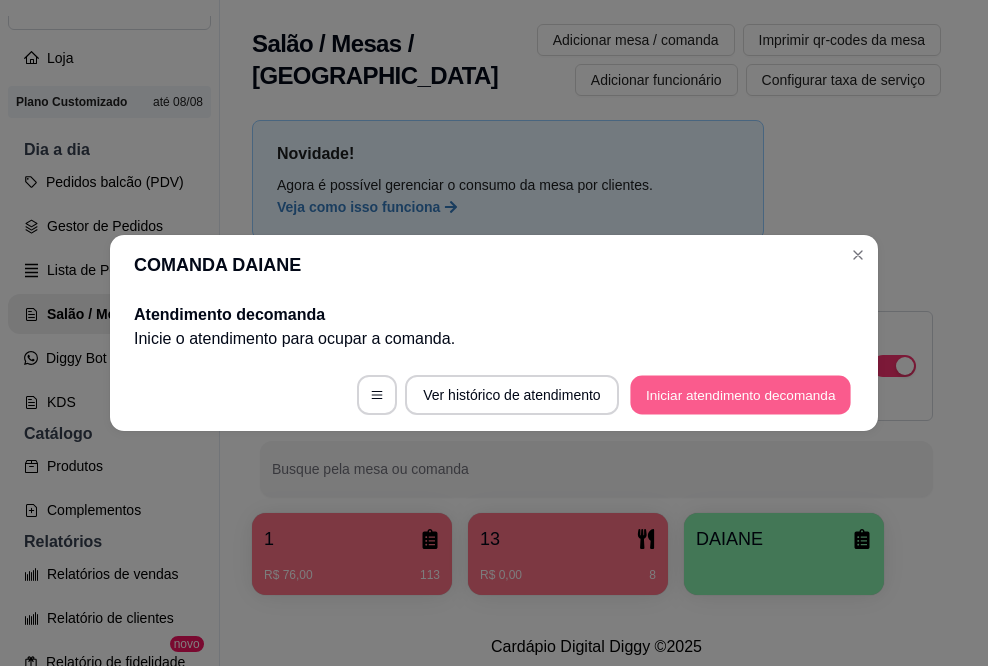 click on "Iniciar atendimento de  comanda" at bounding box center [740, 395] 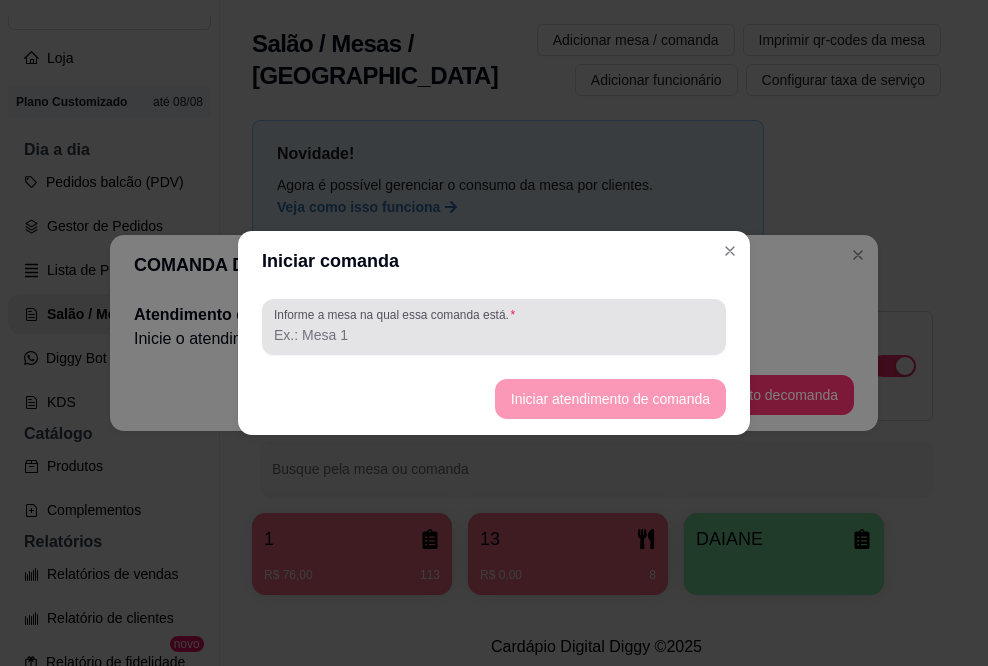 click on "Informe a mesa na qual essa comanda está." at bounding box center (494, 335) 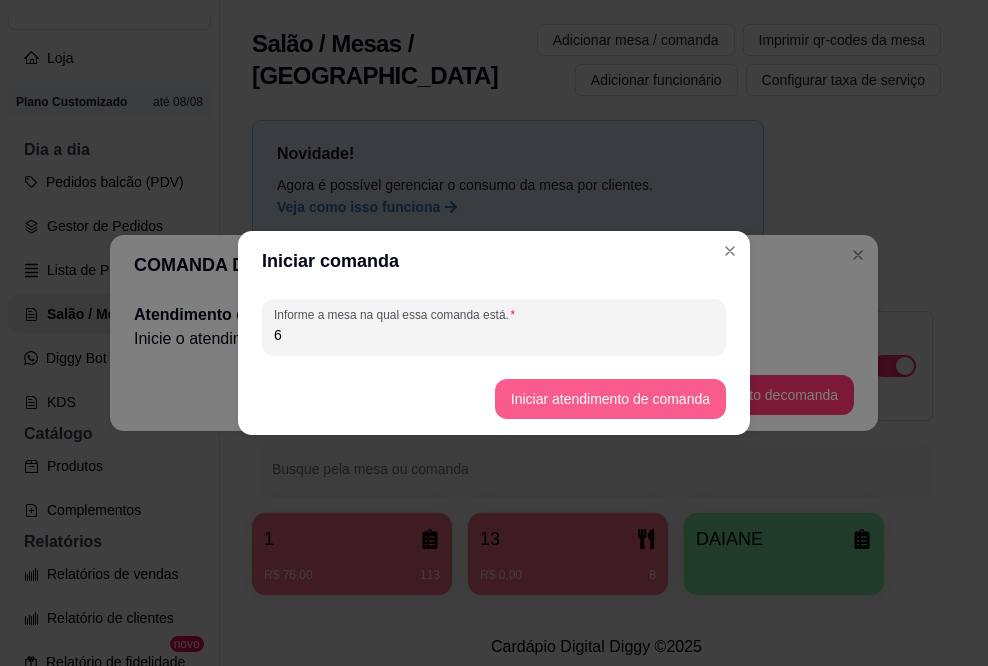 type on "6" 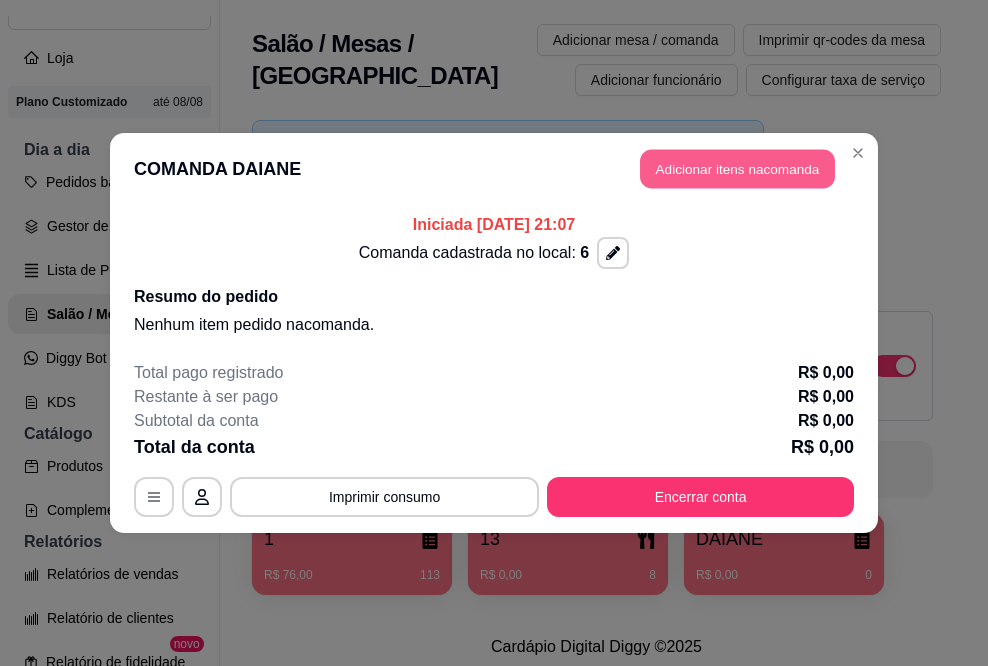 click on "Adicionar itens na  comanda" at bounding box center [737, 169] 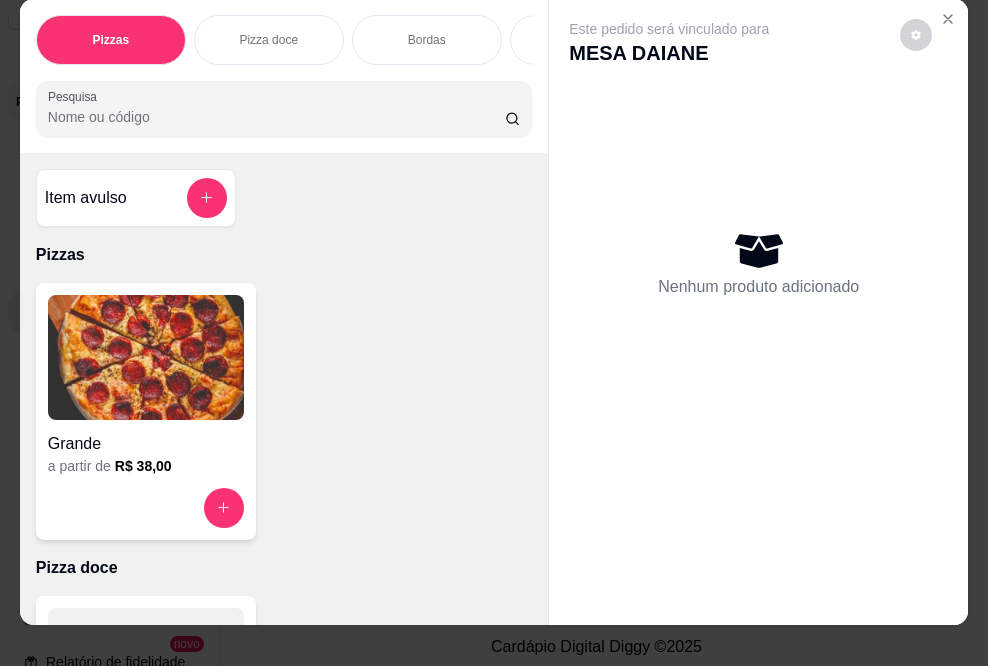 scroll, scrollTop: 0, scrollLeft: 0, axis: both 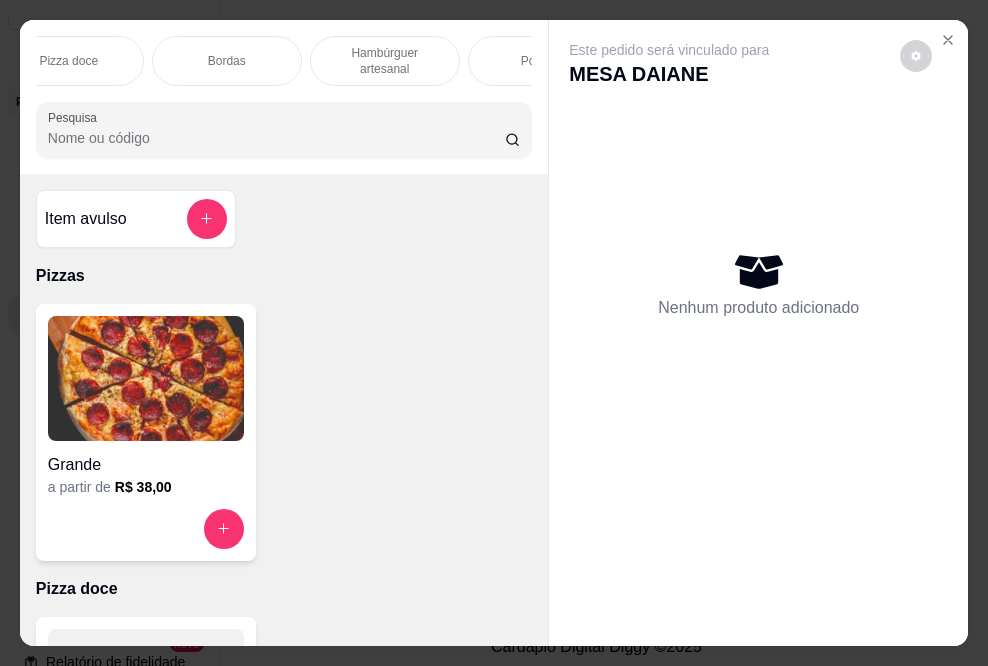 click on "Hambúrguer artesanal" at bounding box center (385, 61) 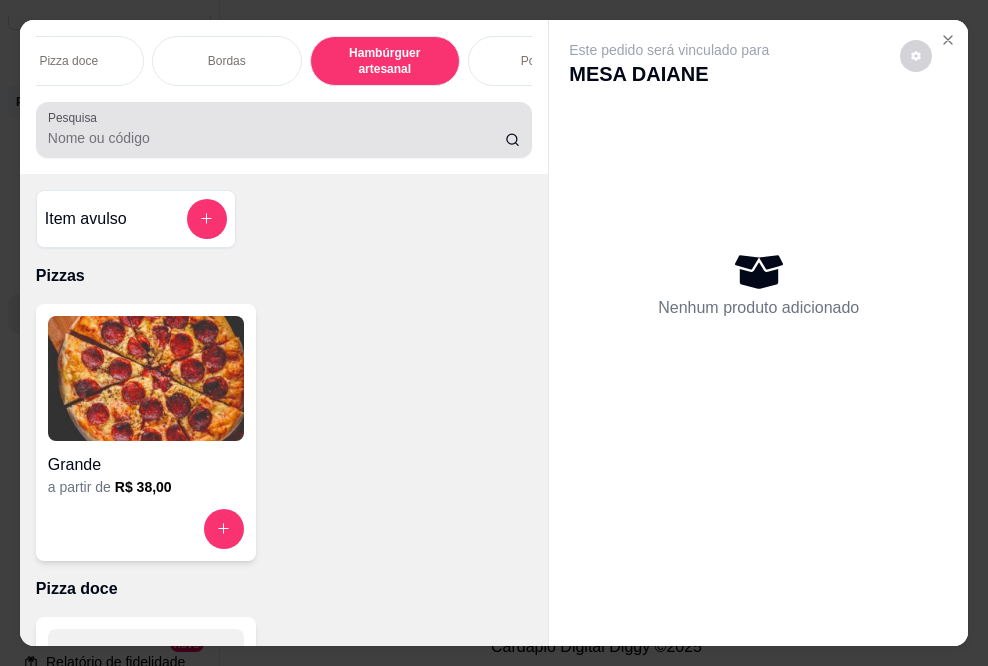 scroll, scrollTop: 1041, scrollLeft: 0, axis: vertical 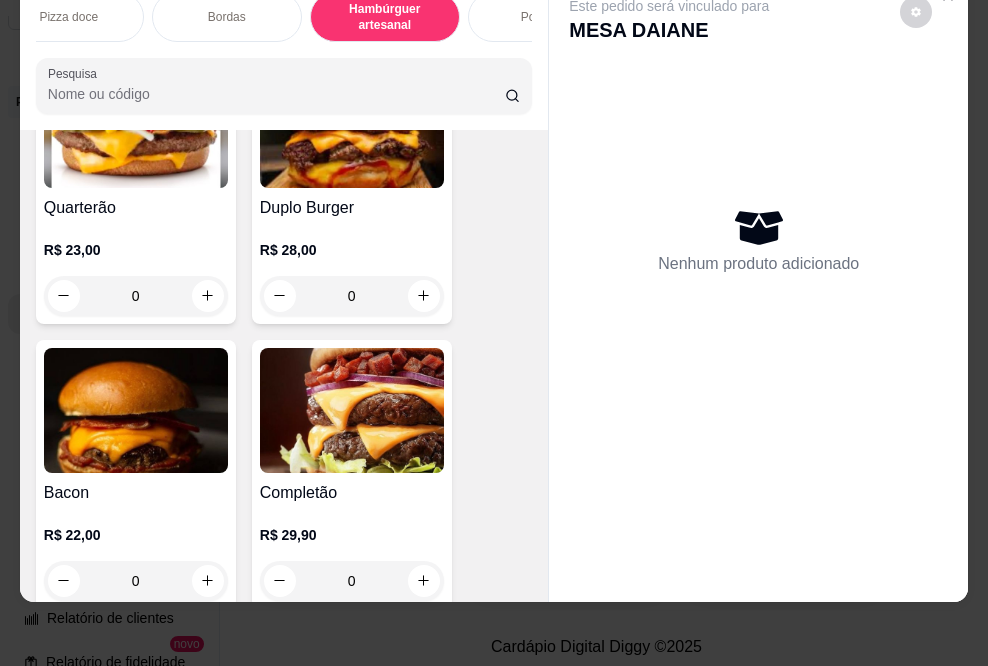 click at bounding box center [352, 125] 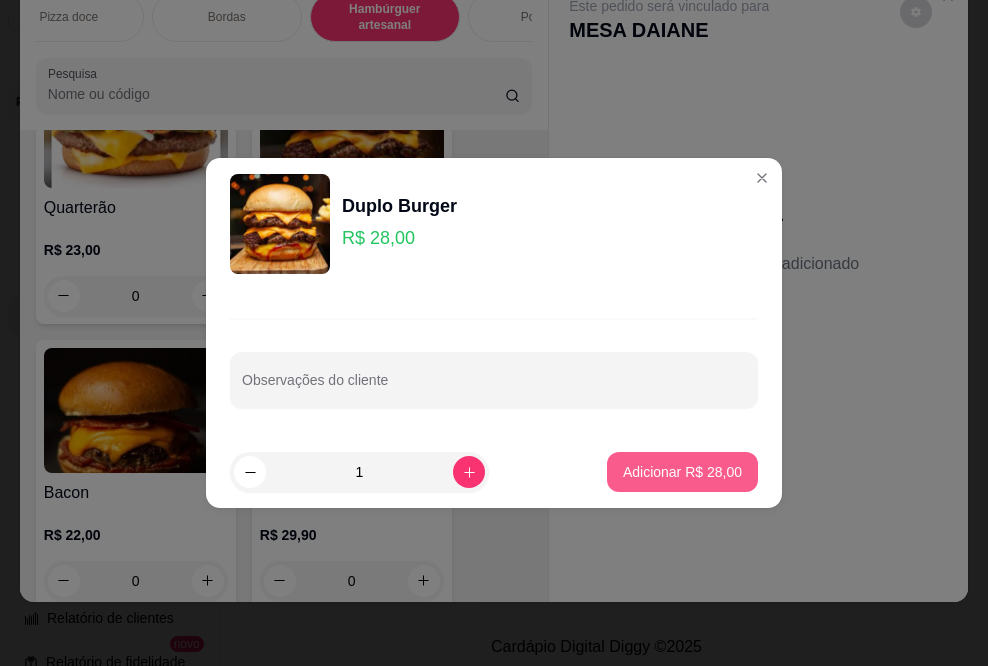 click on "Adicionar   R$ 28,00" at bounding box center (682, 472) 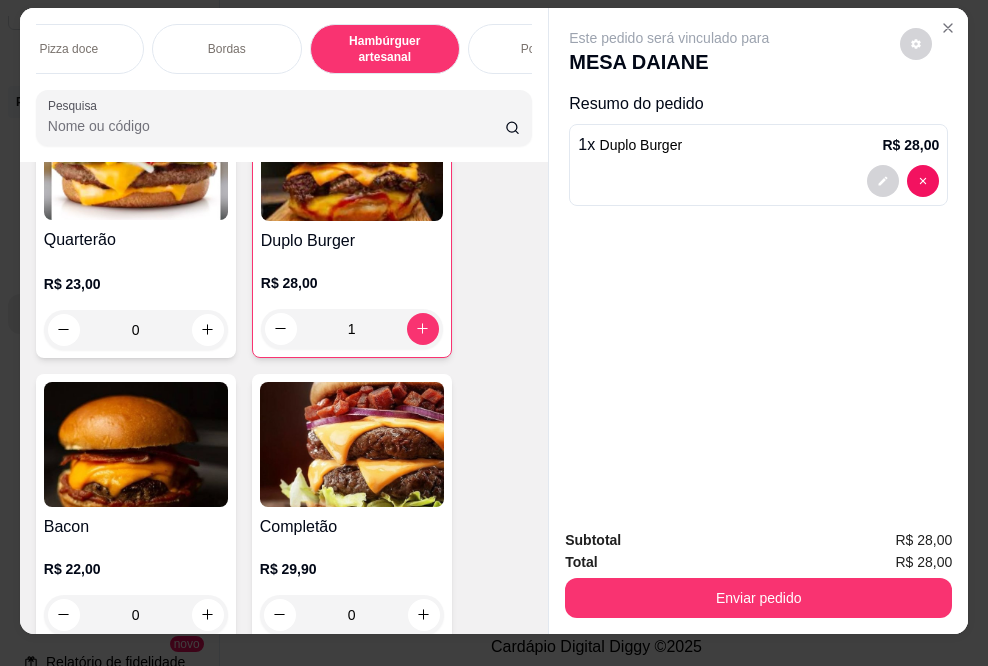 scroll, scrollTop: 52, scrollLeft: 0, axis: vertical 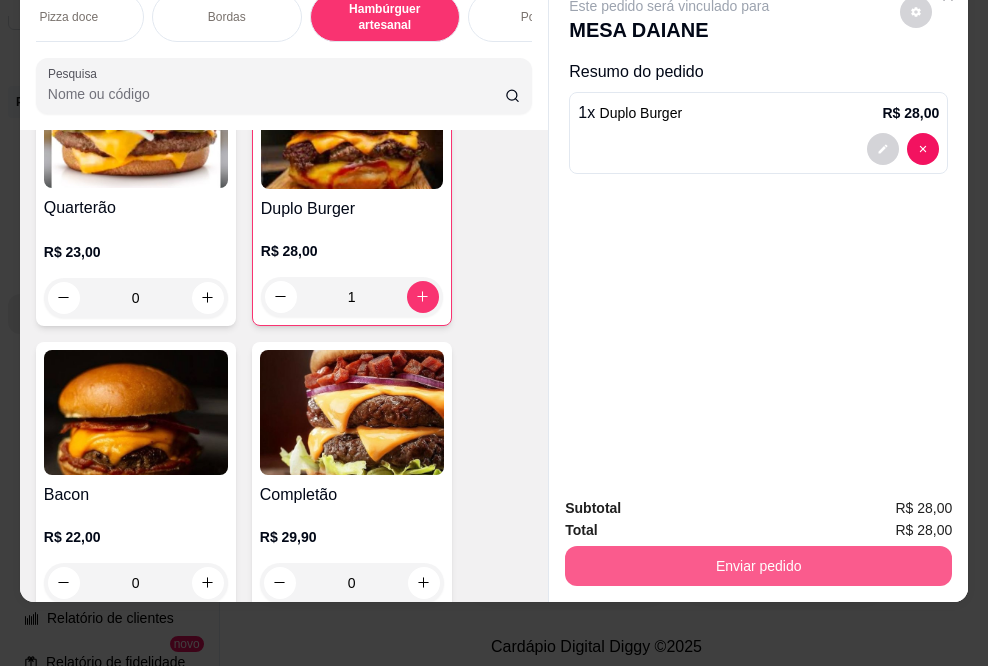 click on "Enviar pedido" at bounding box center [758, 566] 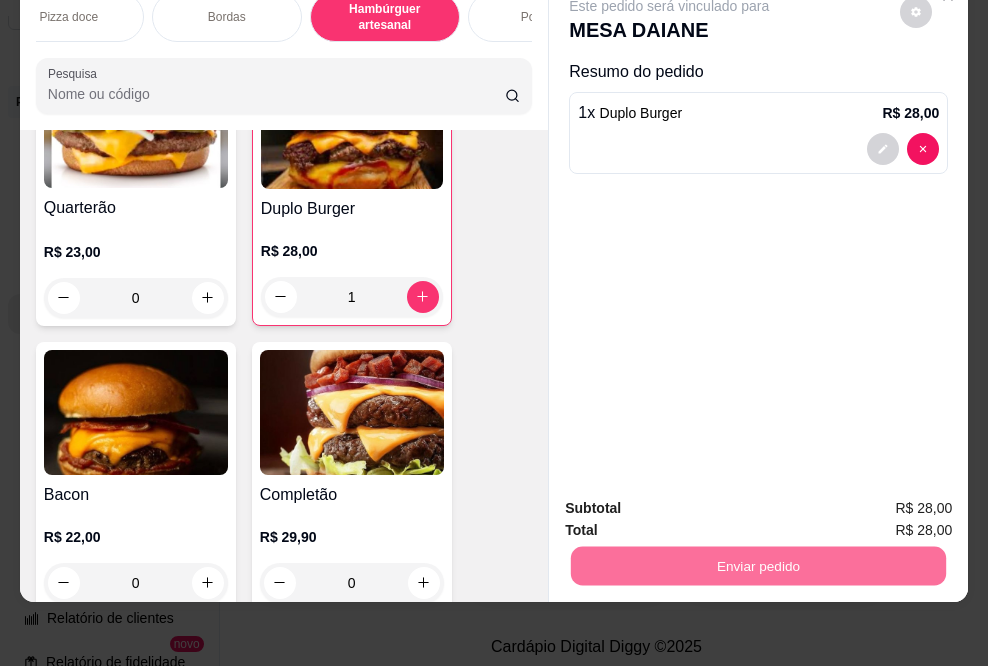 click on "Sim, quero registrar" at bounding box center (882, 501) 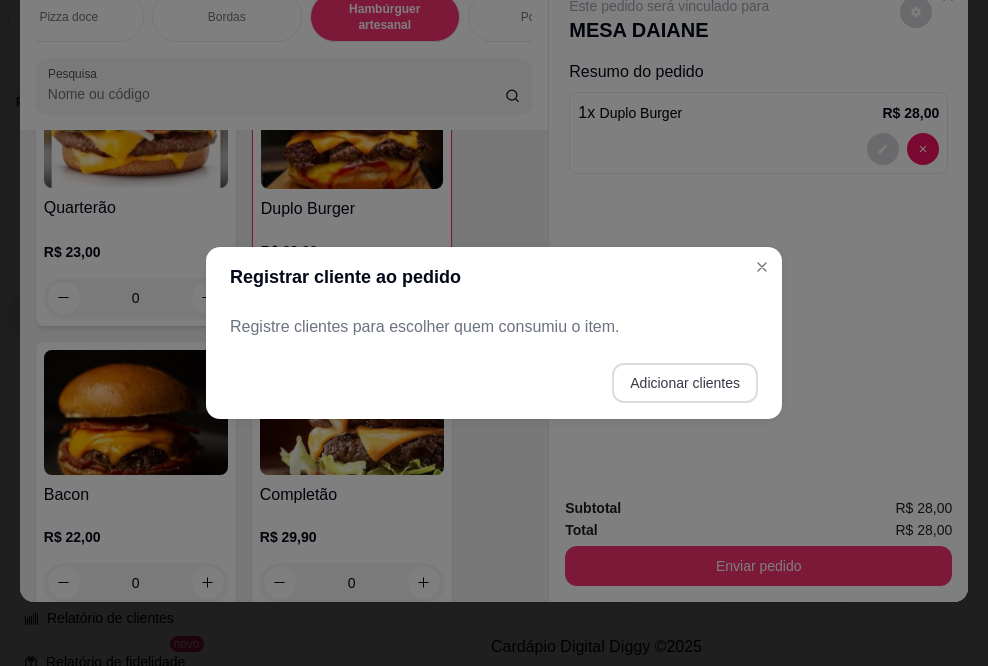 click on "Adicionar clientes" at bounding box center [685, 383] 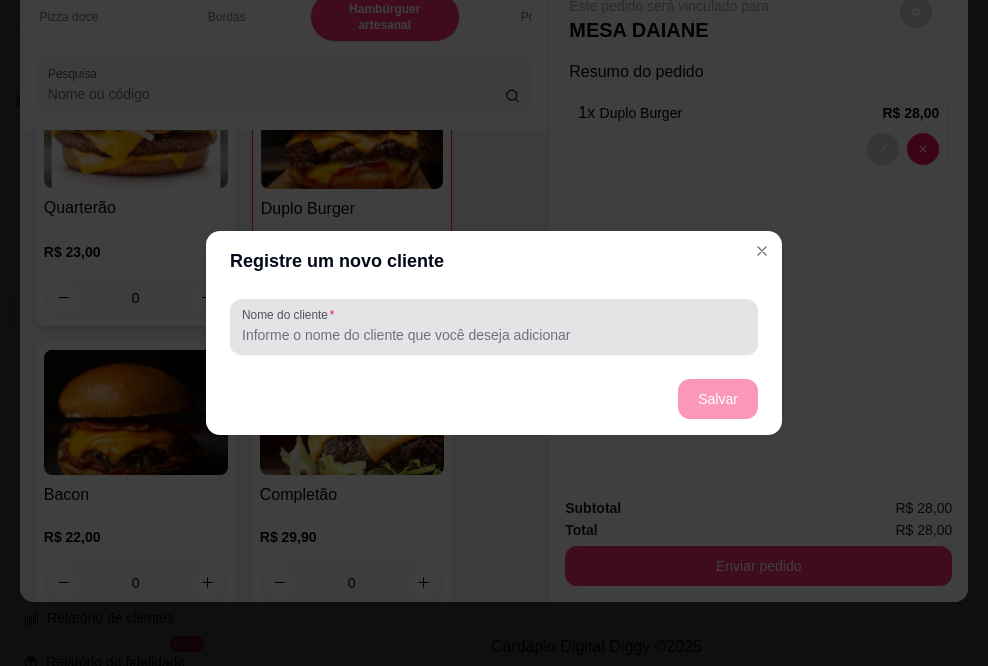 click at bounding box center [494, 327] 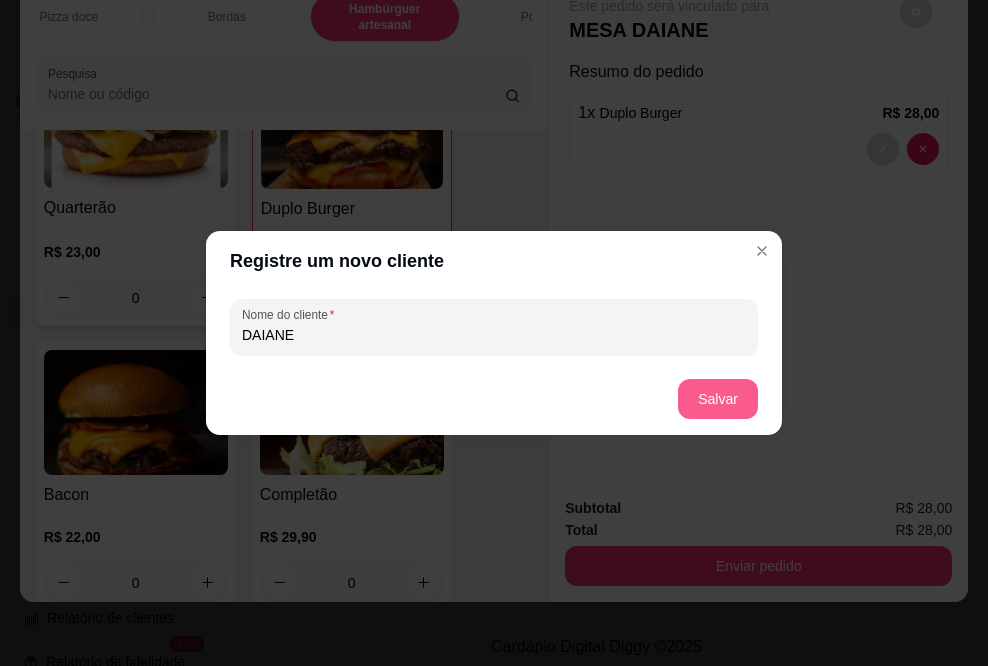 type on "DAIANE" 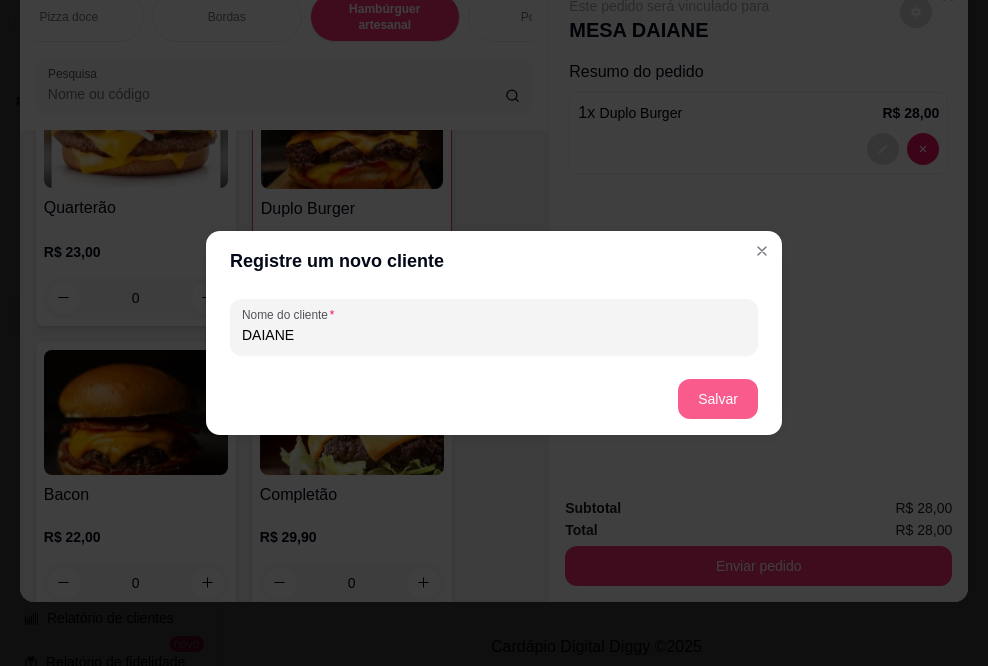 click on "Salvar" at bounding box center [718, 399] 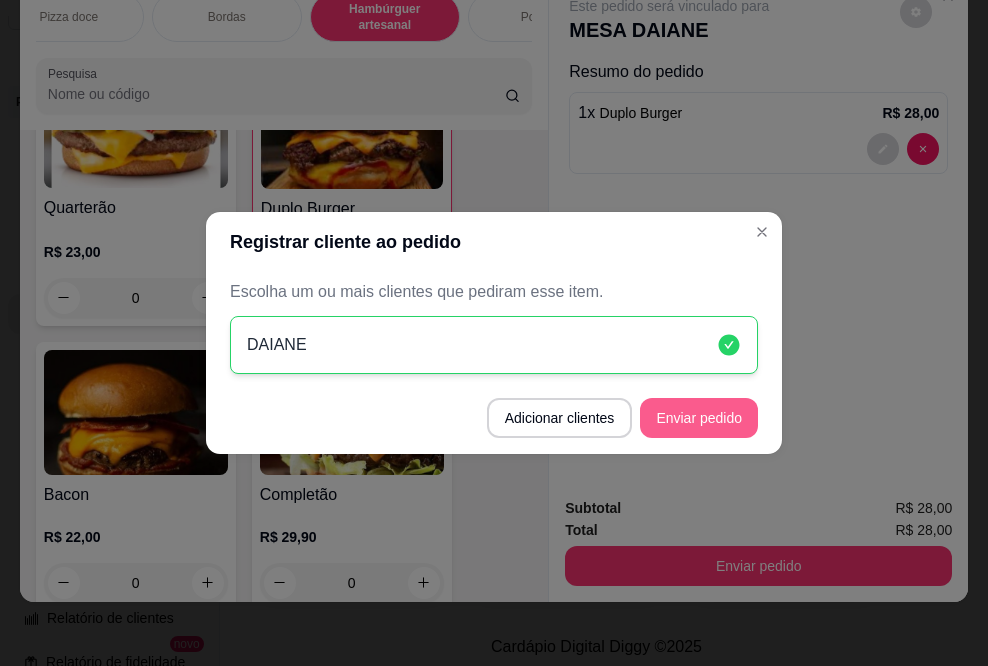click on "Enviar pedido" at bounding box center (699, 418) 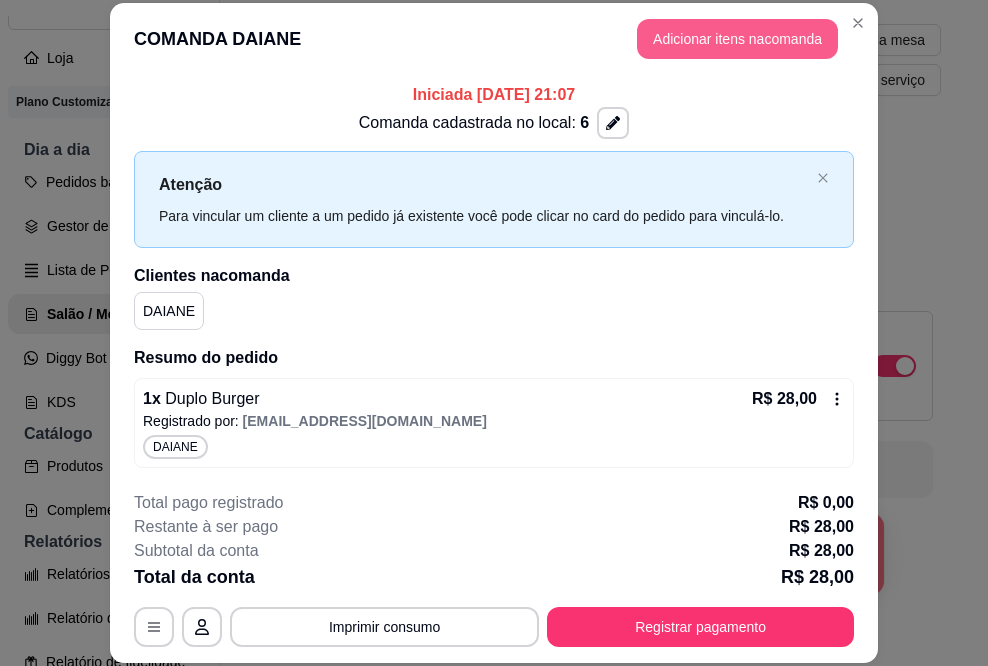 click on "Adicionar itens na  comanda" at bounding box center (737, 39) 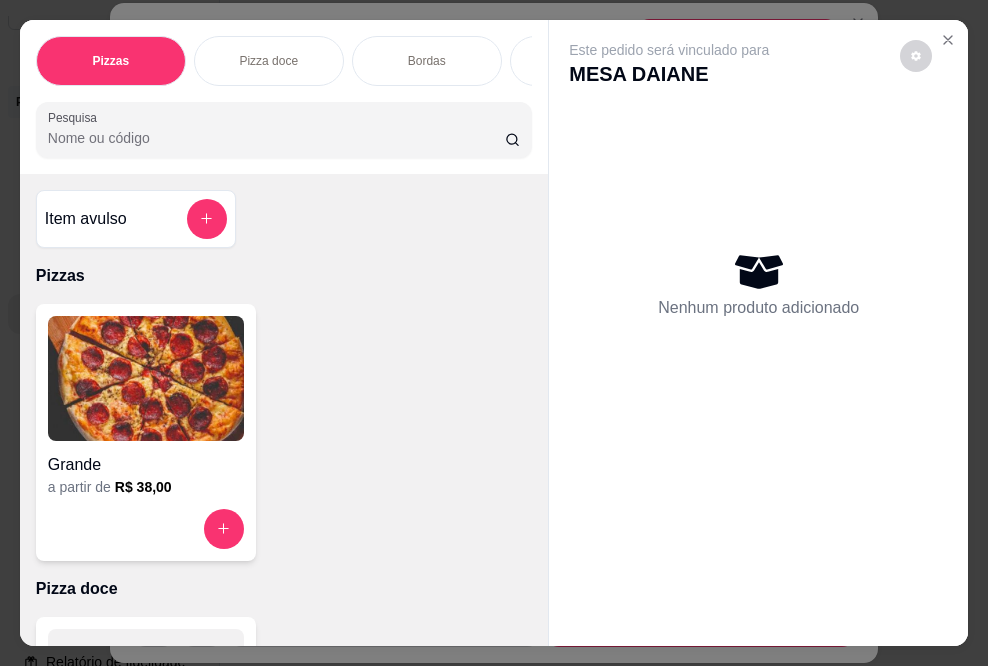 click at bounding box center [146, 378] 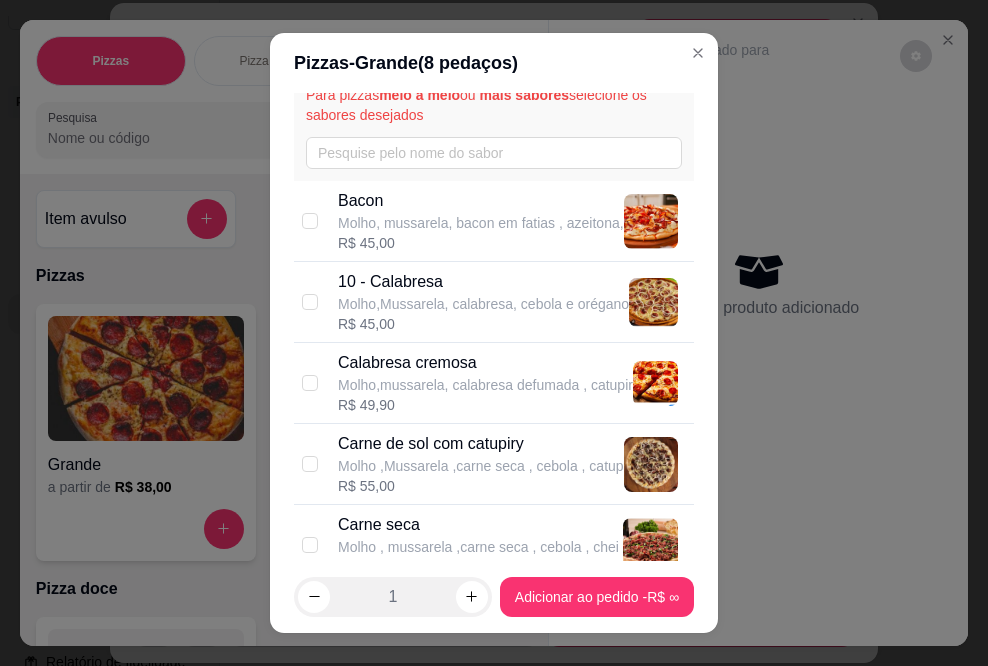 scroll, scrollTop: 100, scrollLeft: 0, axis: vertical 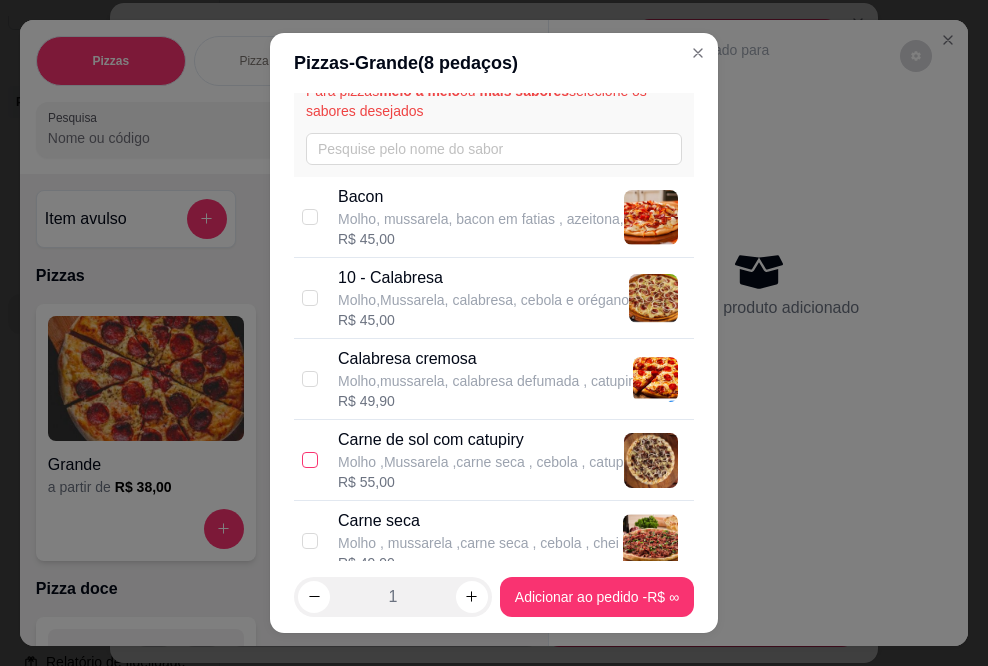 click at bounding box center (310, 460) 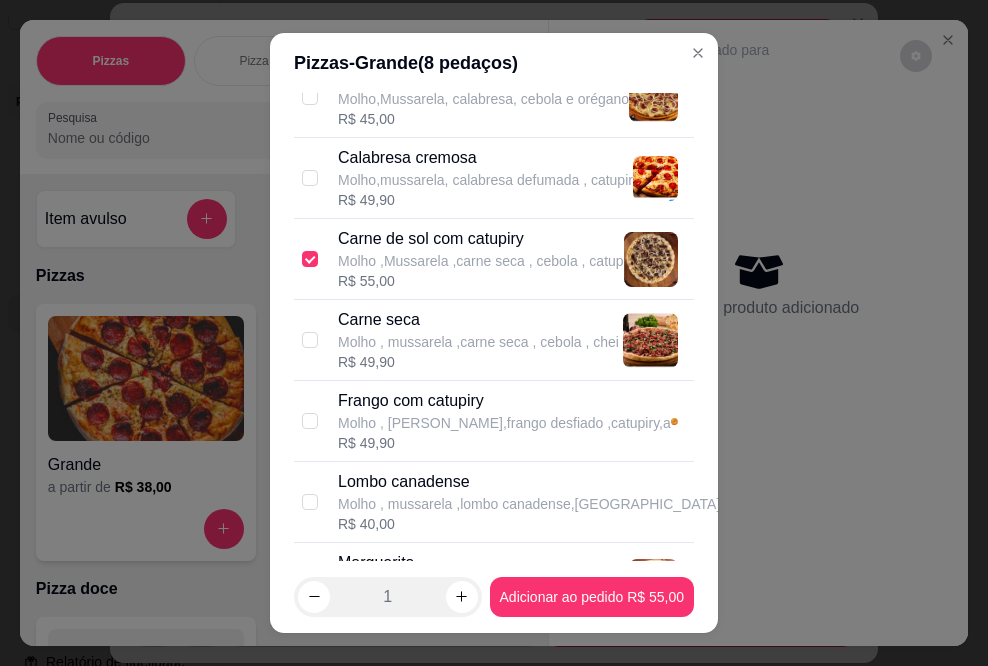scroll, scrollTop: 500, scrollLeft: 0, axis: vertical 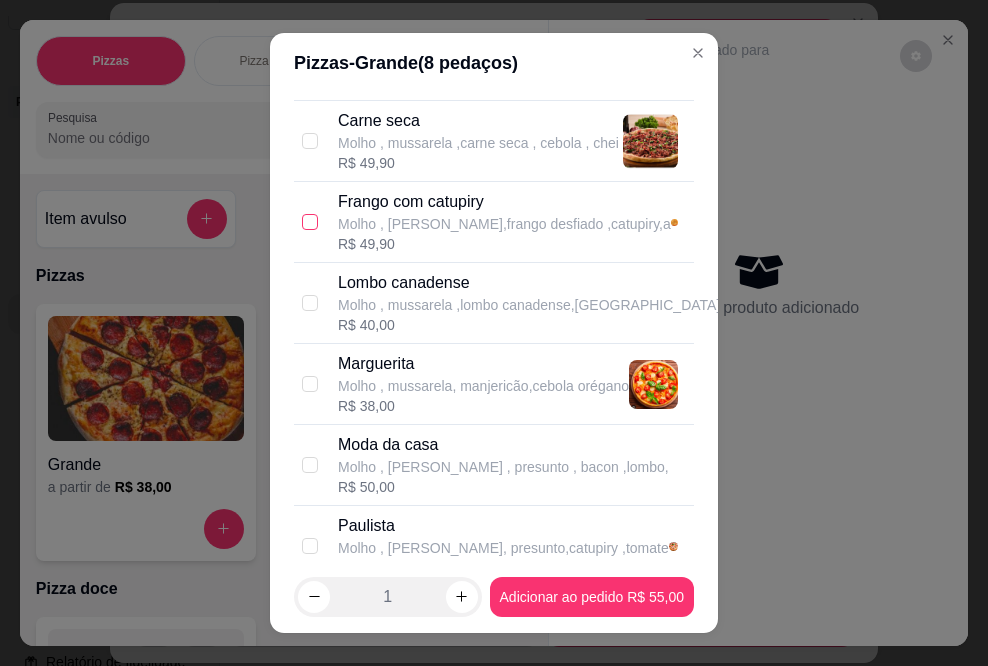 click at bounding box center [310, 222] 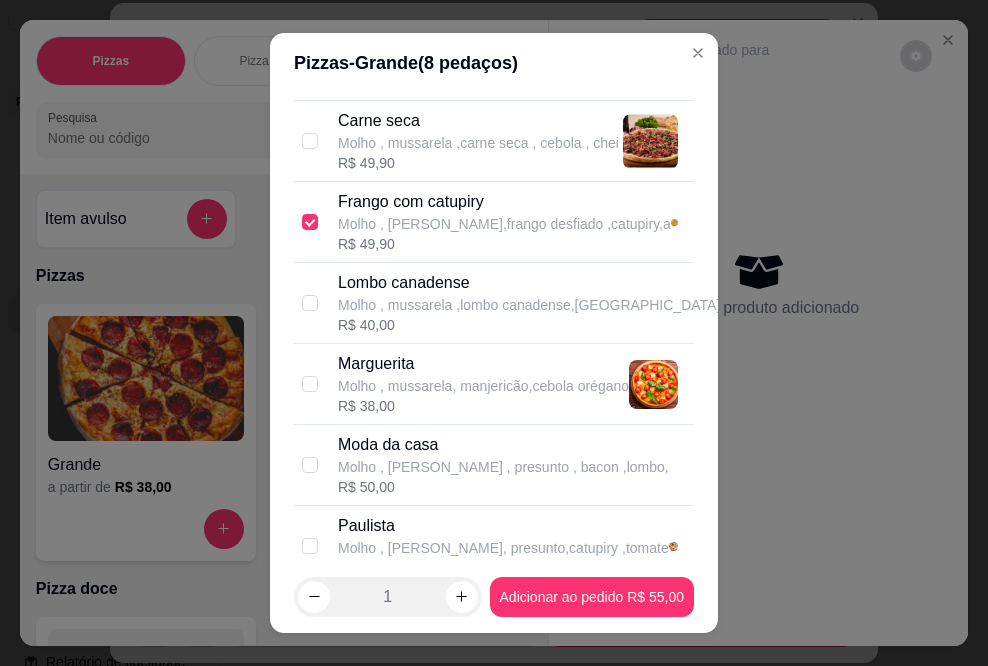 scroll, scrollTop: 400, scrollLeft: 0, axis: vertical 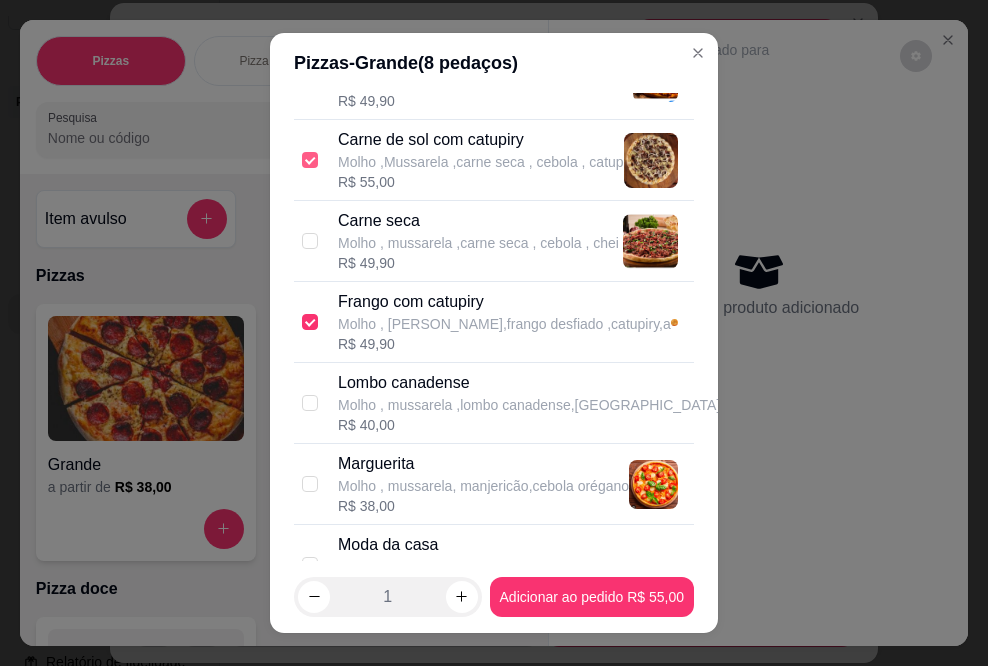 click at bounding box center (310, 160) 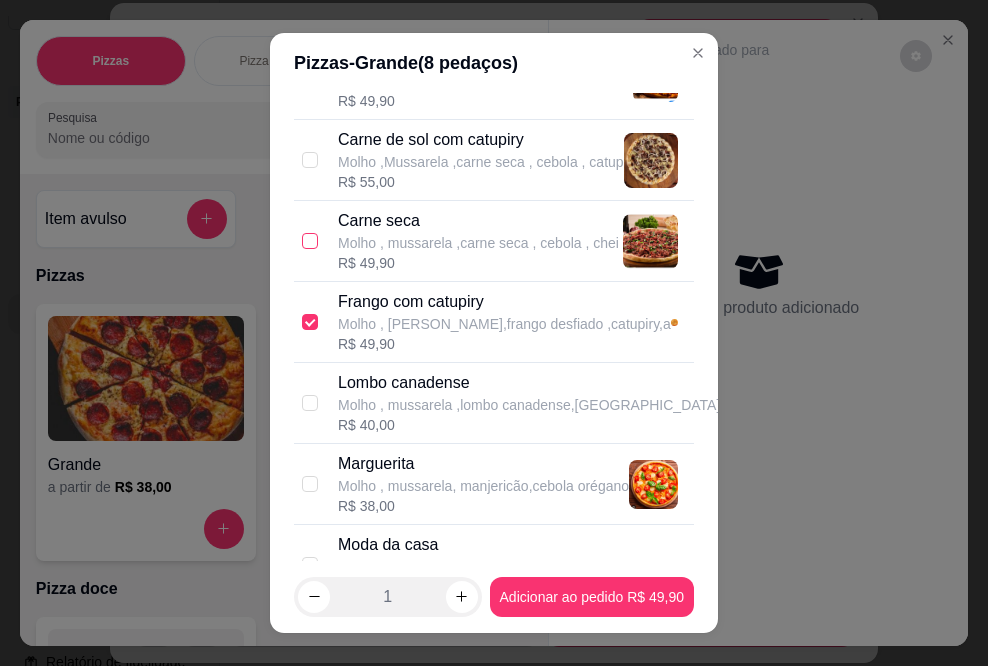 click at bounding box center (310, 241) 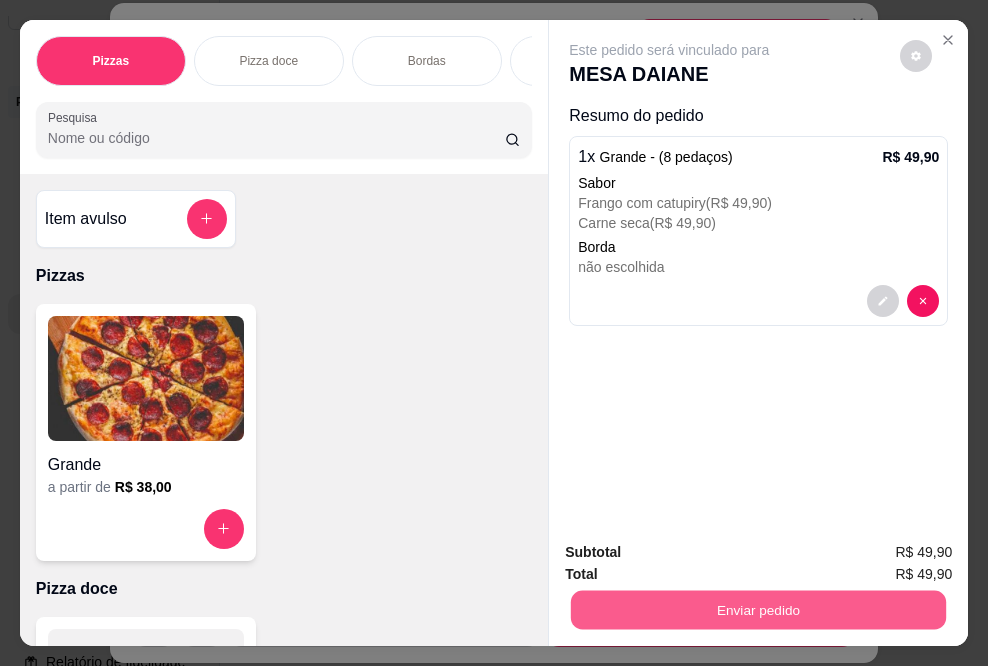 click on "Enviar pedido" at bounding box center [758, 610] 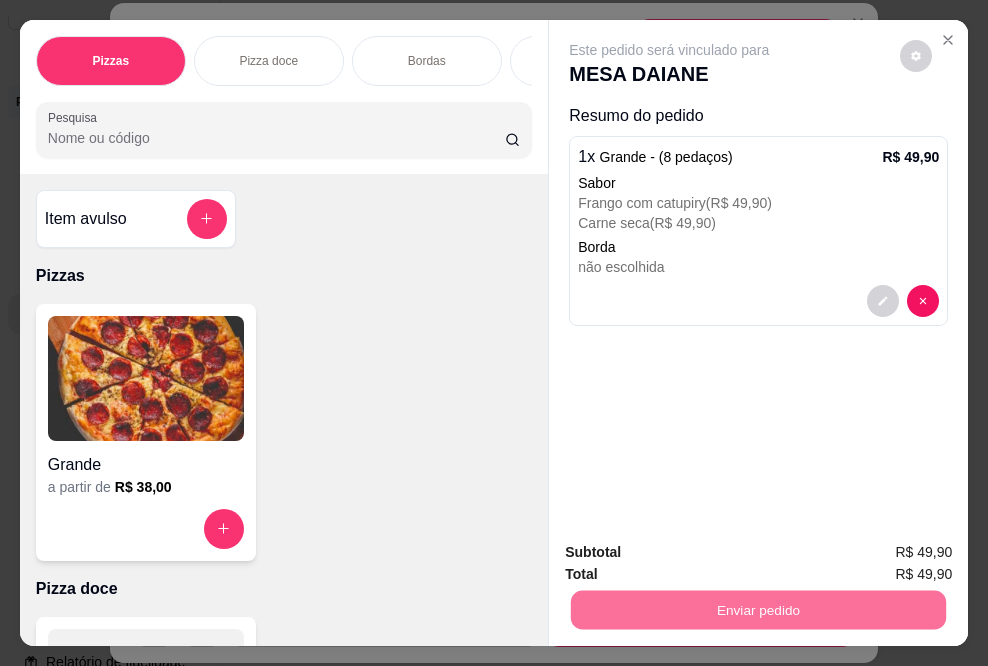 click on "Sim, quero registrar" at bounding box center [882, 554] 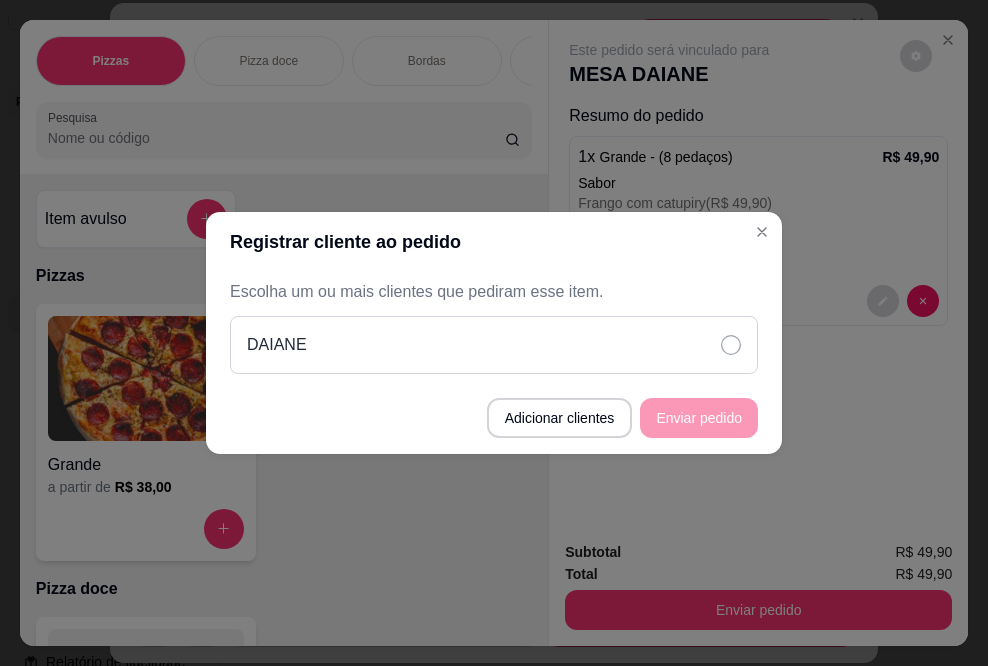 click on "DAIANE" at bounding box center [494, 345] 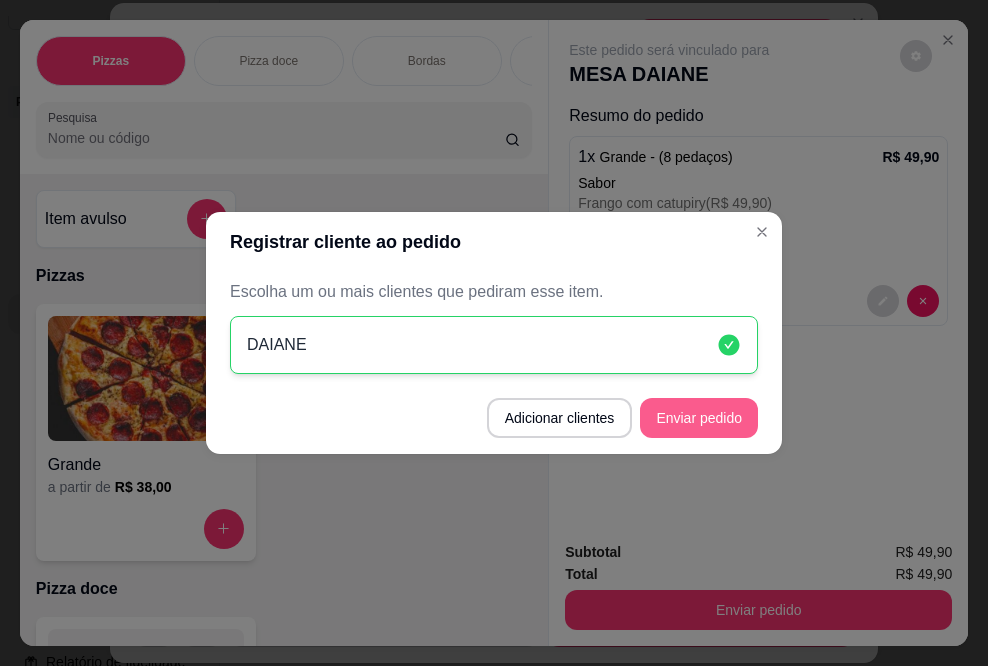 click on "Enviar pedido" at bounding box center [699, 418] 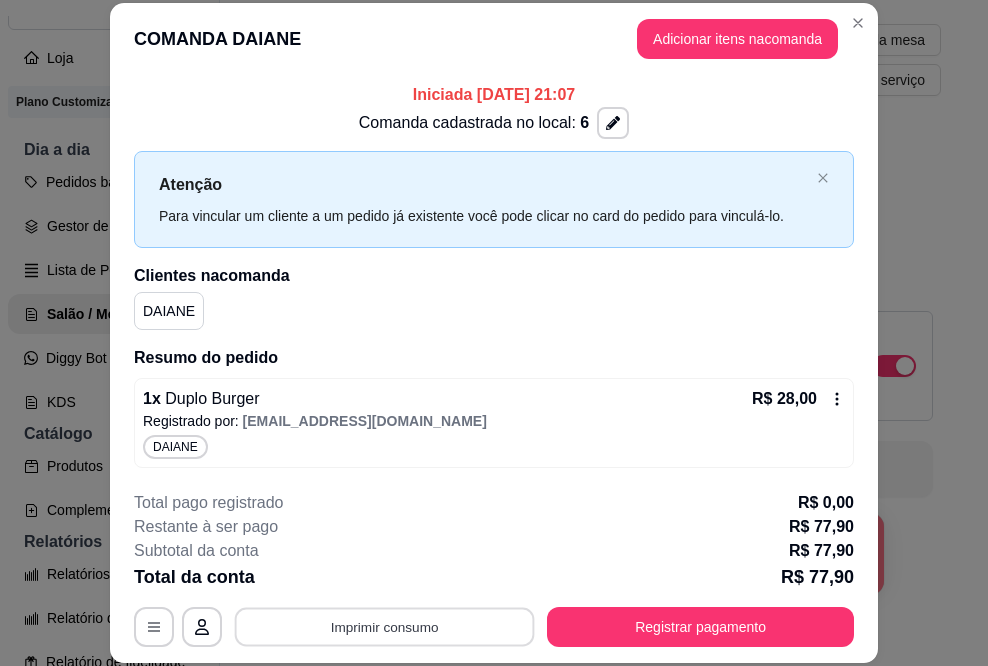 click on "Imprimir consumo" at bounding box center (385, 626) 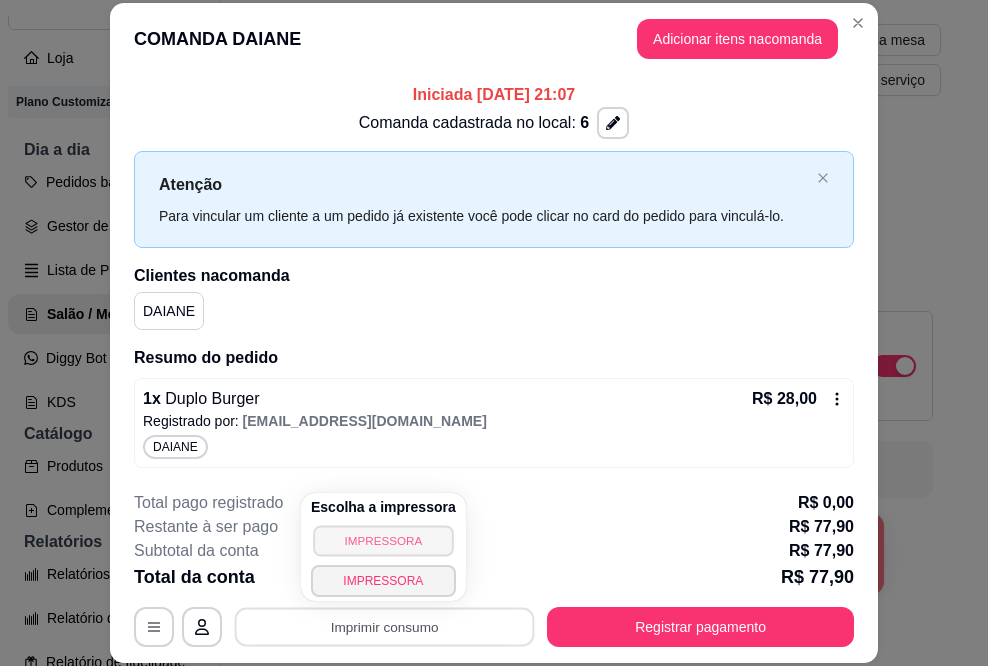 click on "IMPRESSORA" at bounding box center (383, 540) 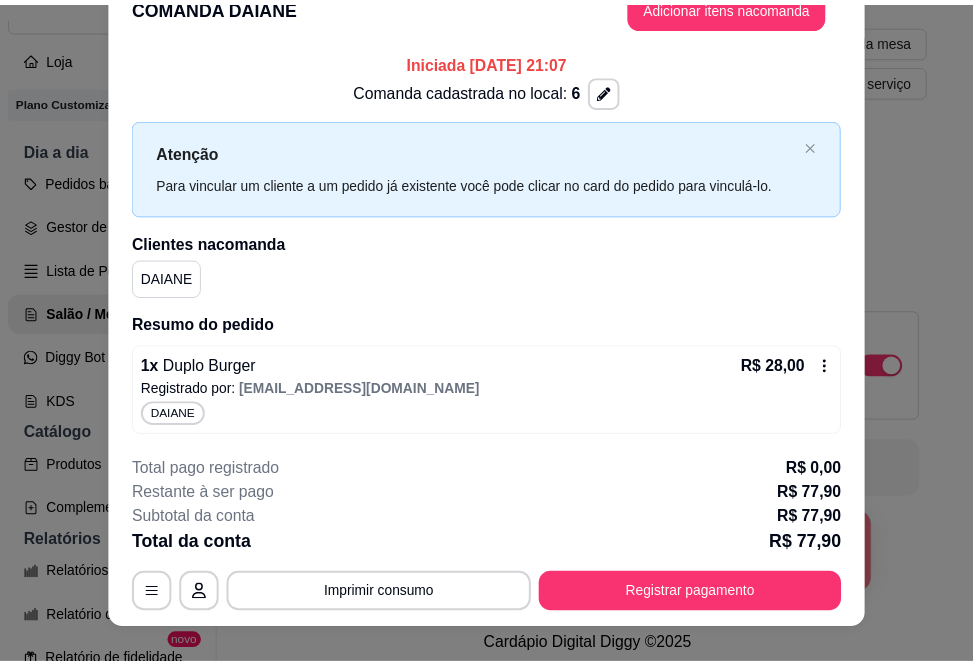 scroll, scrollTop: 0, scrollLeft: 0, axis: both 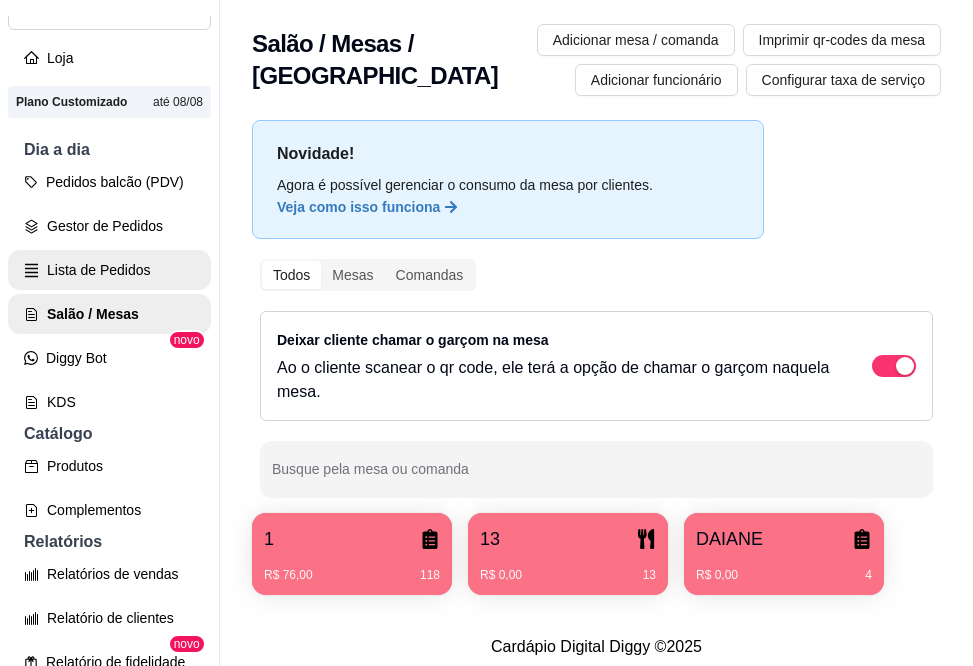 click on "Lista de Pedidos" at bounding box center (109, 270) 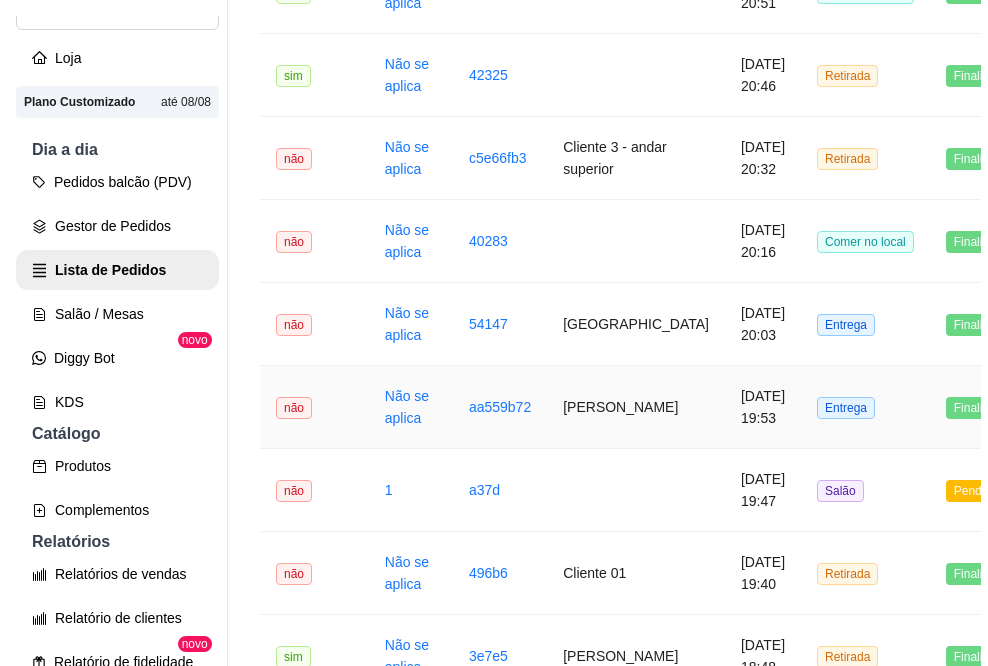 scroll, scrollTop: 700, scrollLeft: 0, axis: vertical 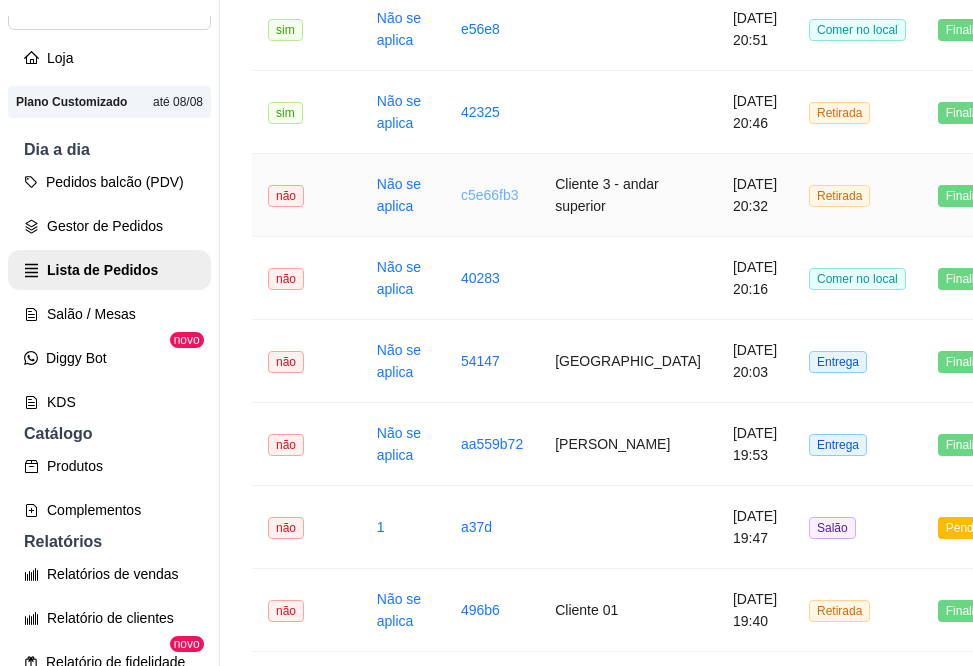 click on "c5e66fb3" at bounding box center [490, 195] 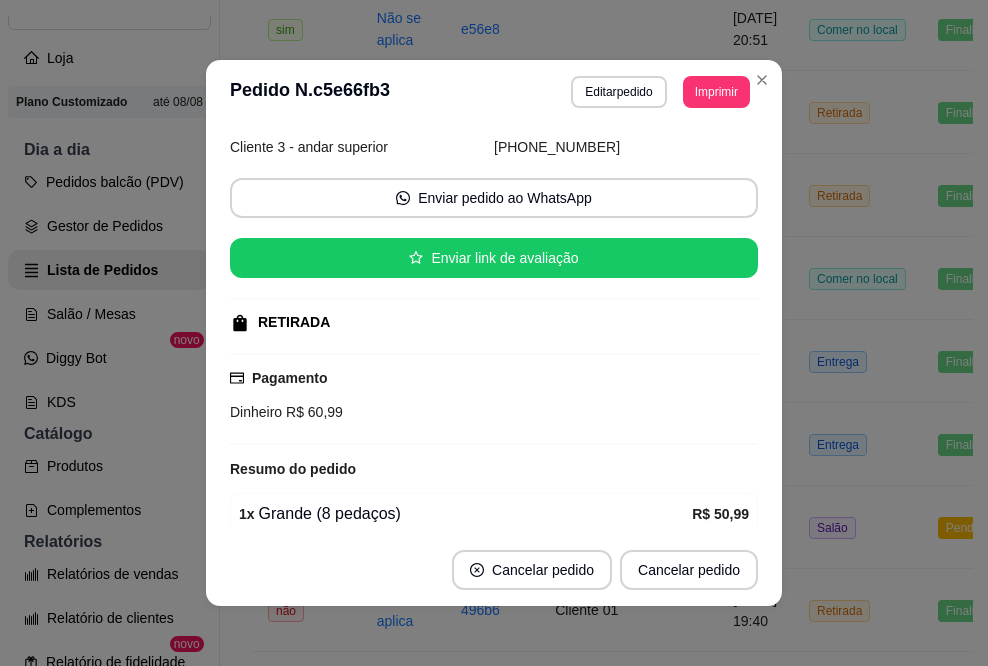 scroll, scrollTop: 93, scrollLeft: 0, axis: vertical 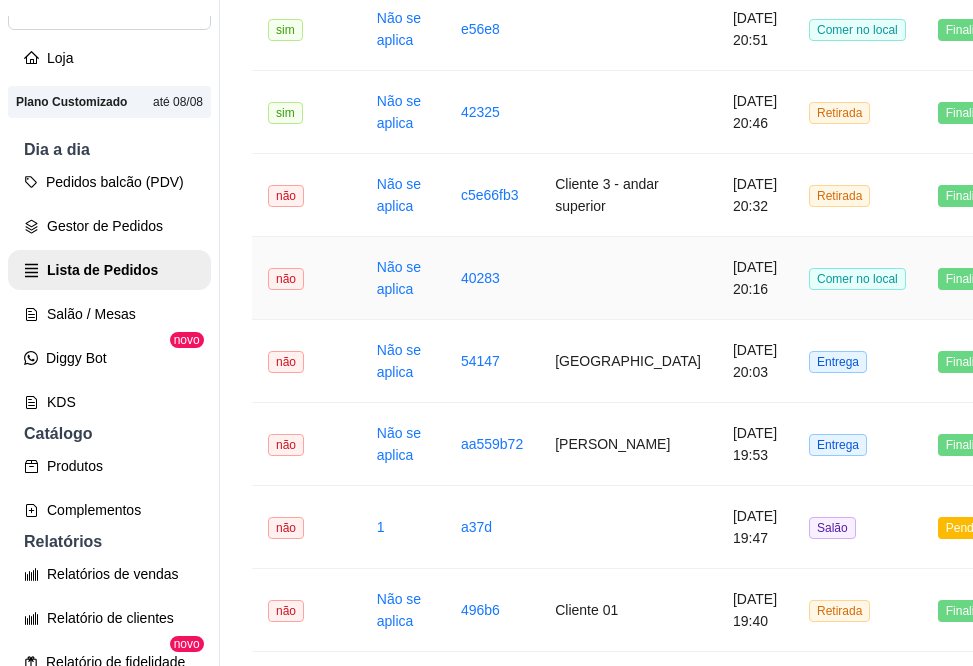 click at bounding box center (628, 278) 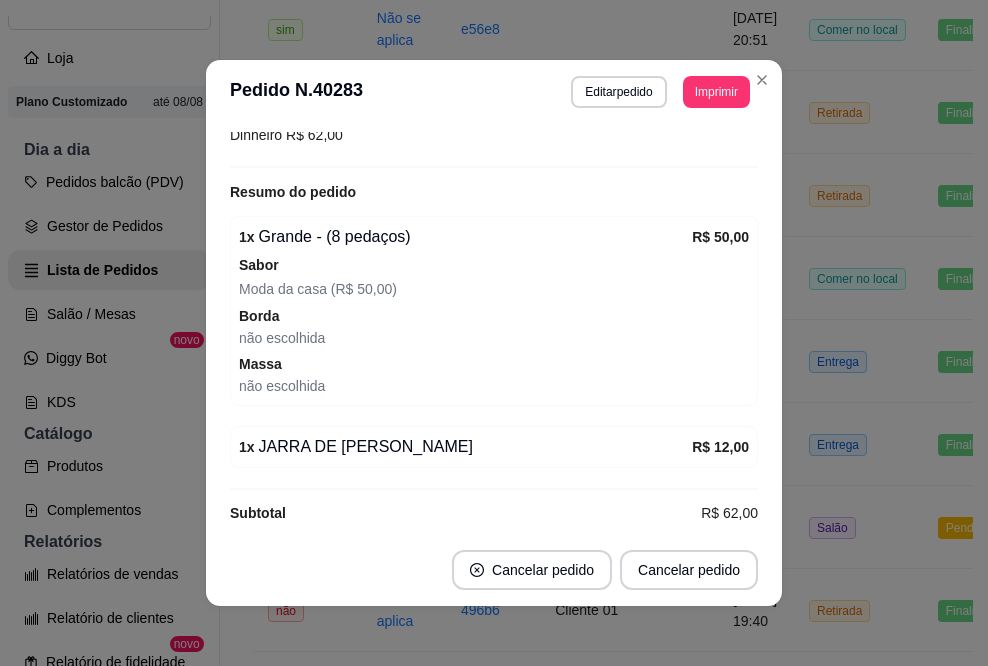 scroll, scrollTop: 247, scrollLeft: 0, axis: vertical 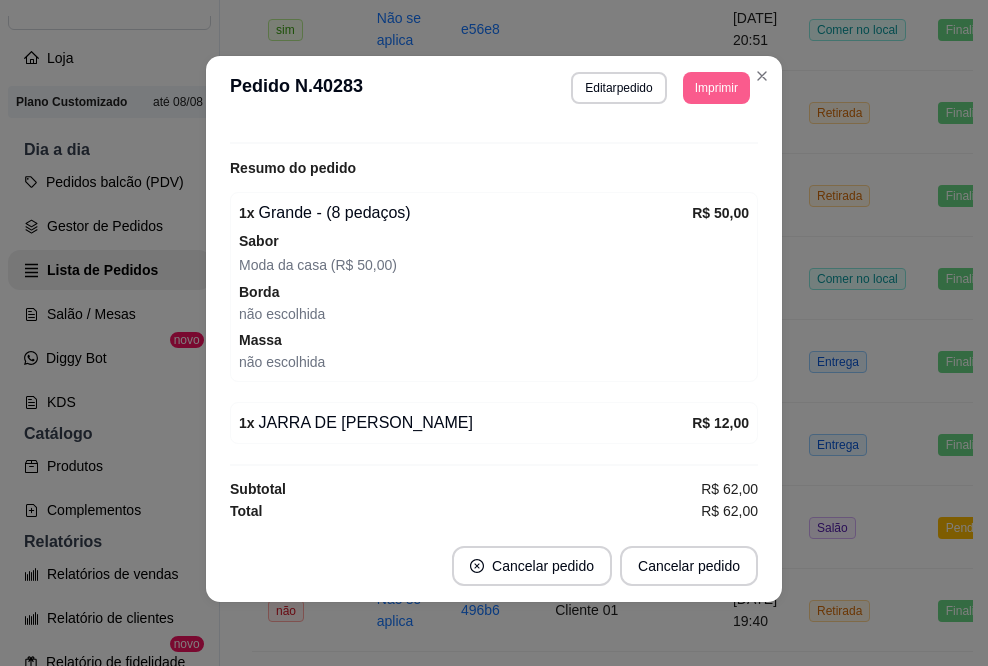 click on "Imprimir" at bounding box center [716, 88] 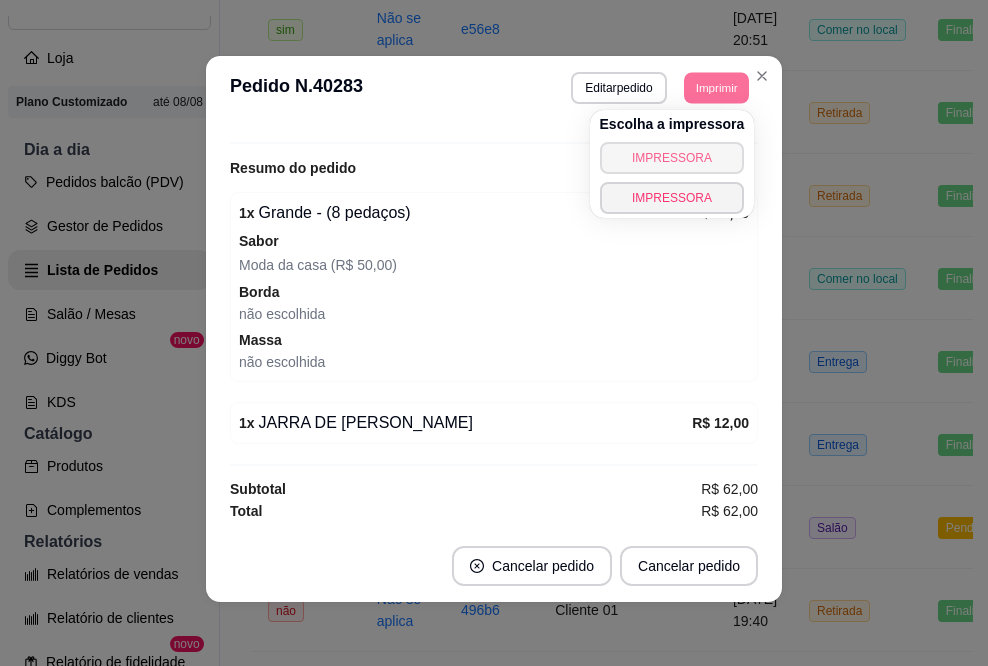 click on "IMPRESSORA" at bounding box center [672, 158] 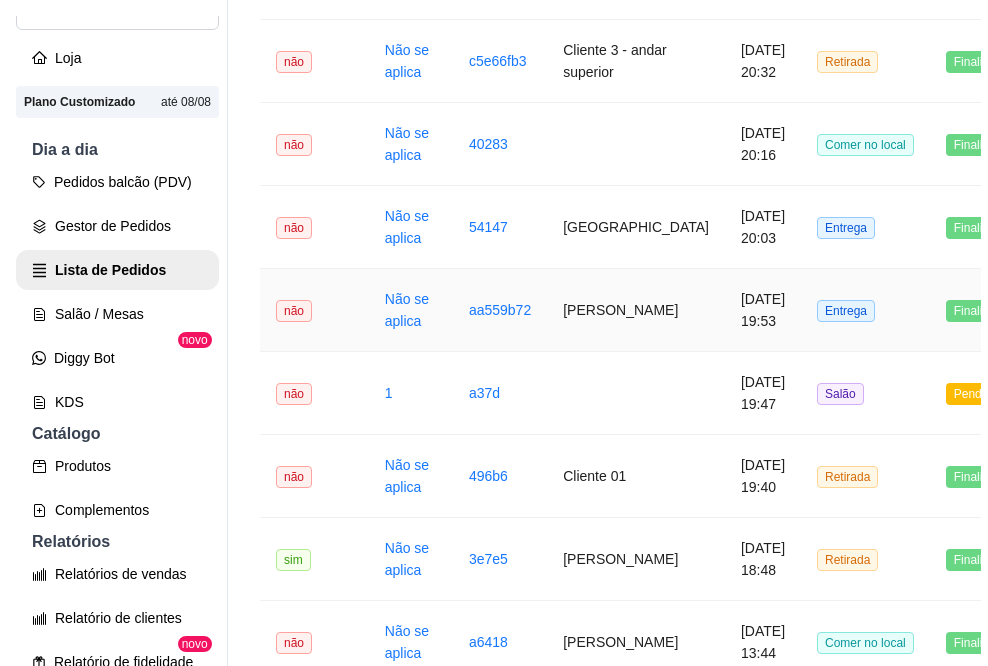 scroll, scrollTop: 900, scrollLeft: 0, axis: vertical 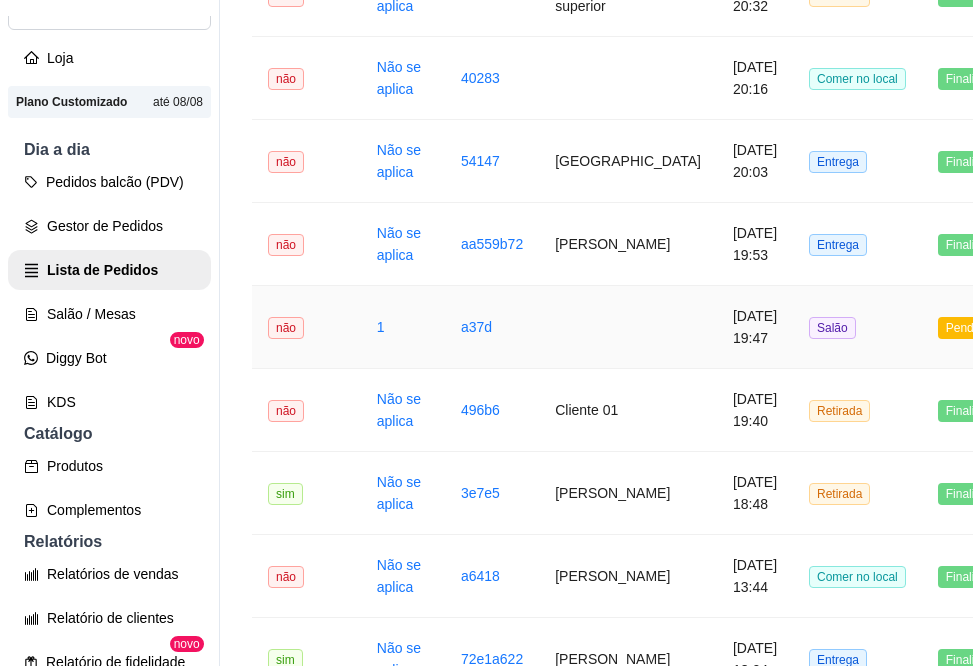 click on "[DATE] 19:47" at bounding box center [755, 327] 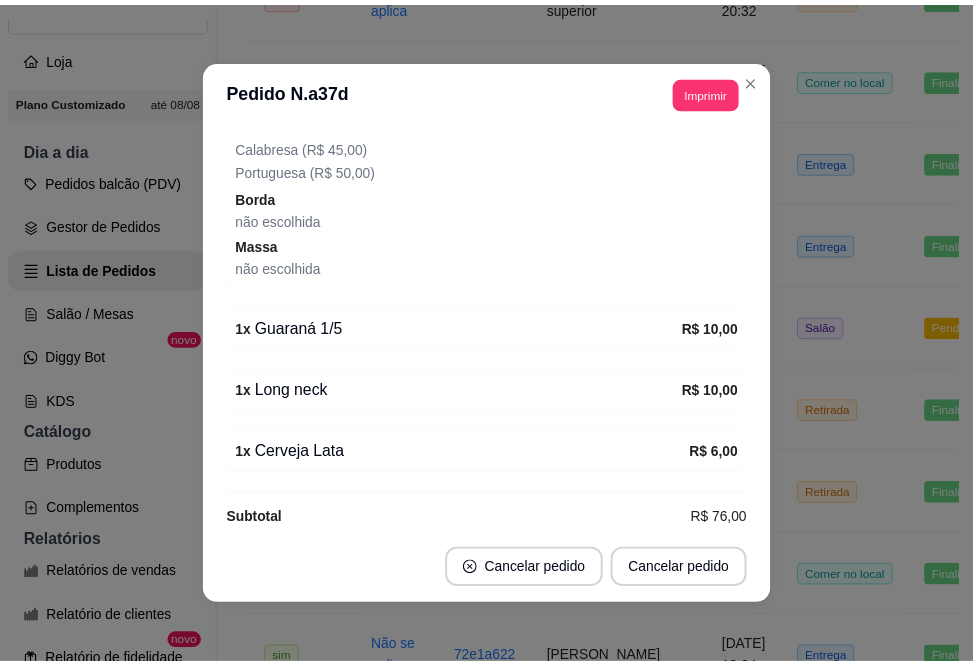 scroll, scrollTop: 373, scrollLeft: 0, axis: vertical 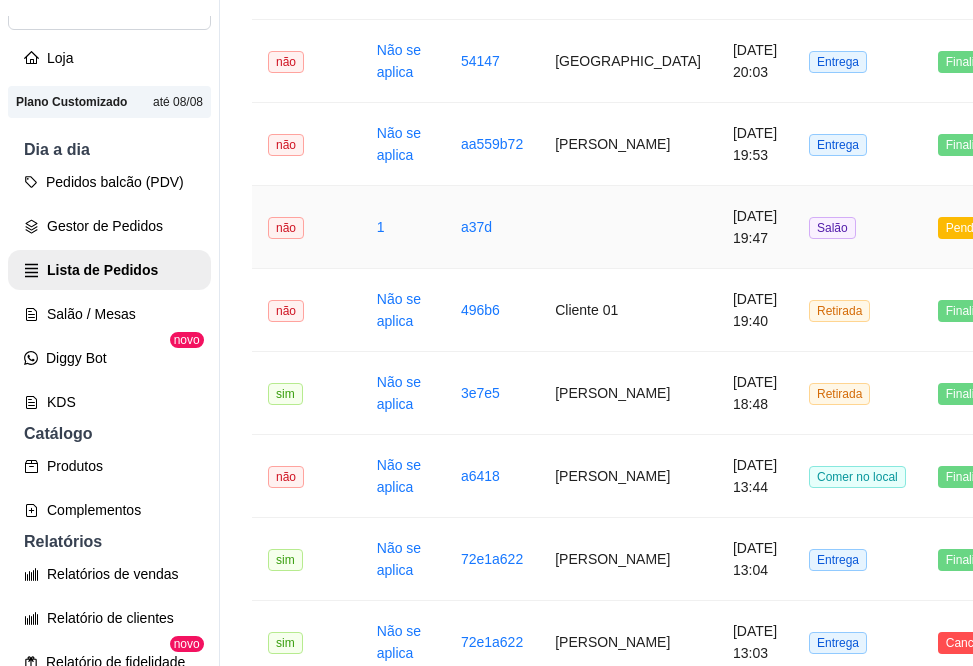 drag, startPoint x: 864, startPoint y: 289, endPoint x: 884, endPoint y: 290, distance: 20.024984 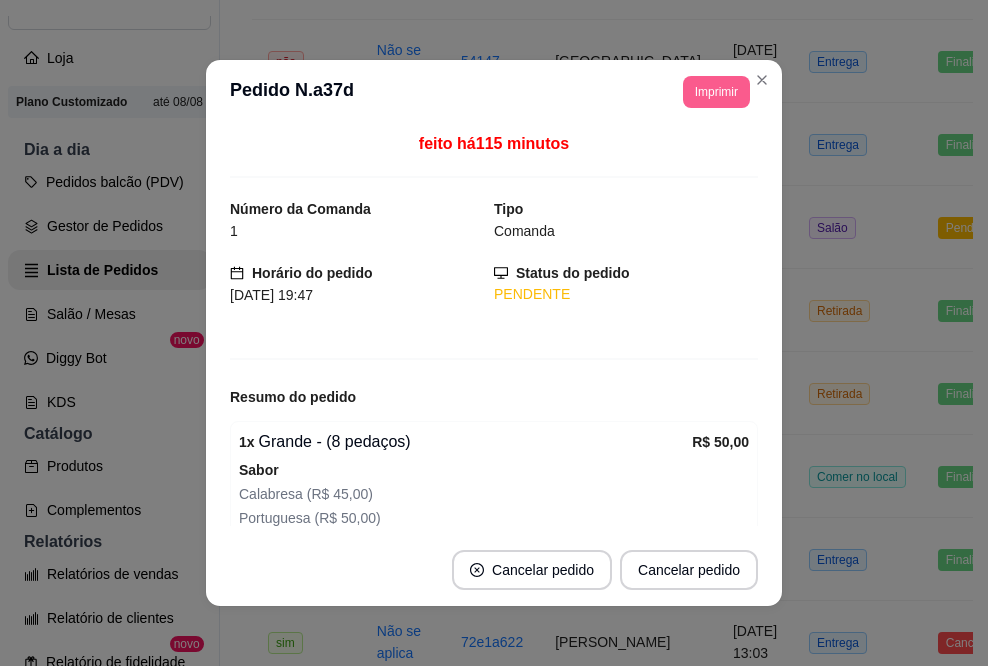 click on "Imprimir" at bounding box center [716, 92] 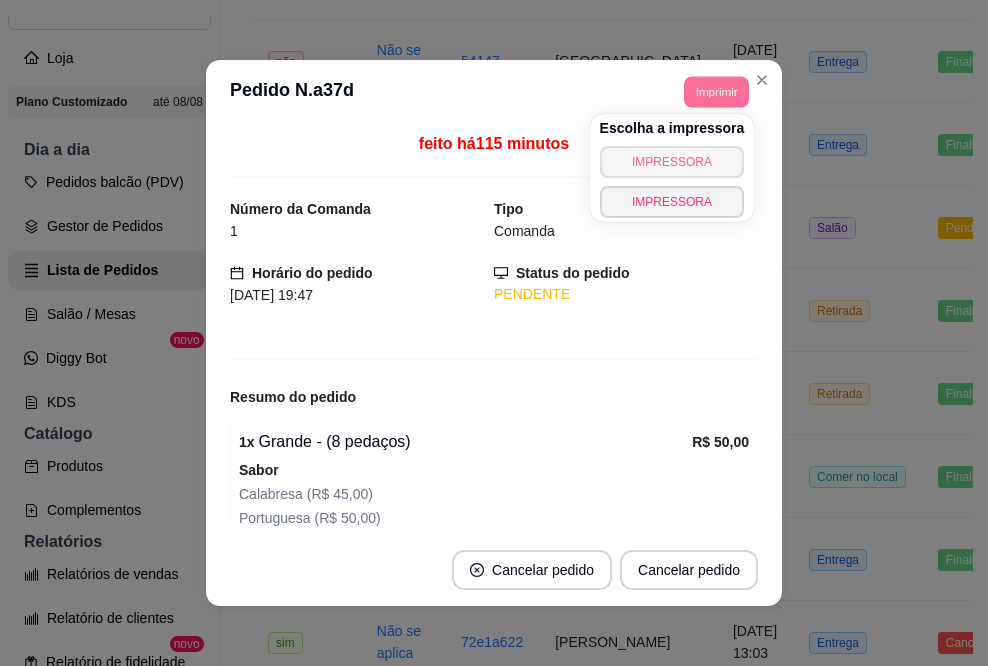 click on "IMPRESSORA" at bounding box center [672, 162] 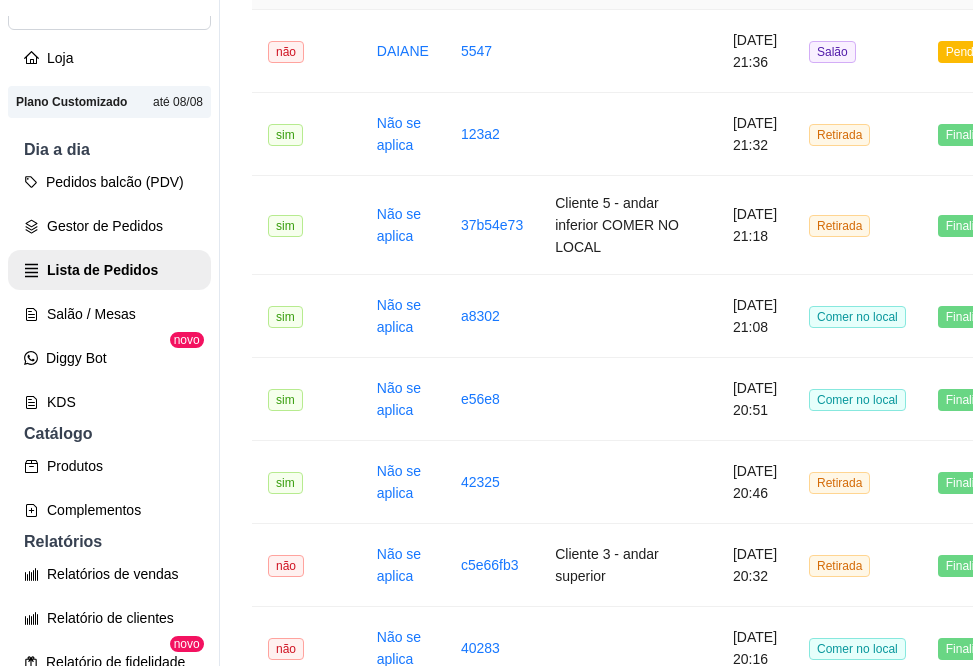 scroll, scrollTop: 100, scrollLeft: 0, axis: vertical 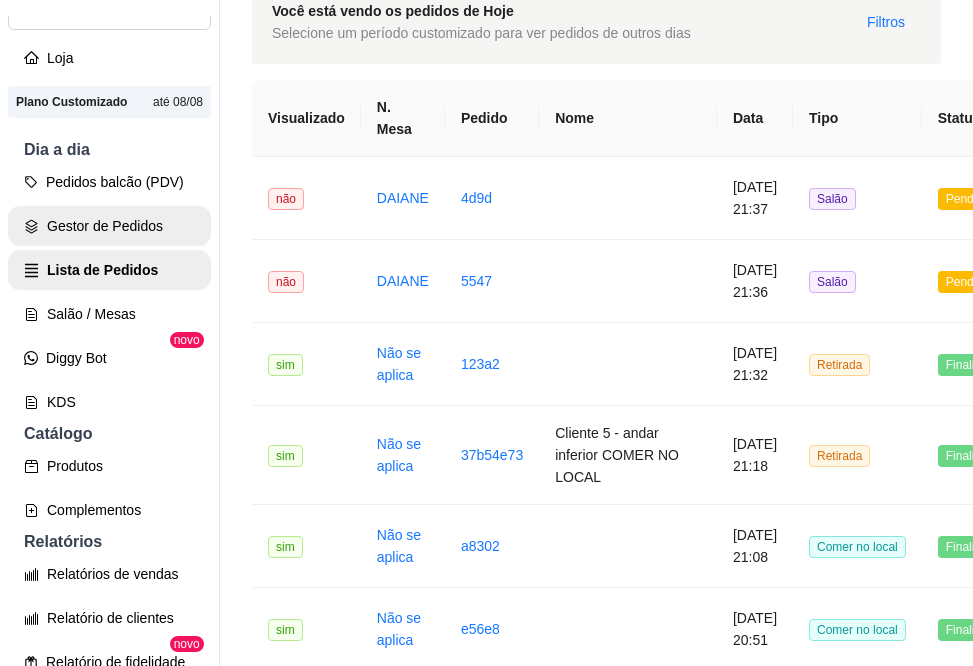 click on "Gestor de Pedidos" at bounding box center [109, 226] 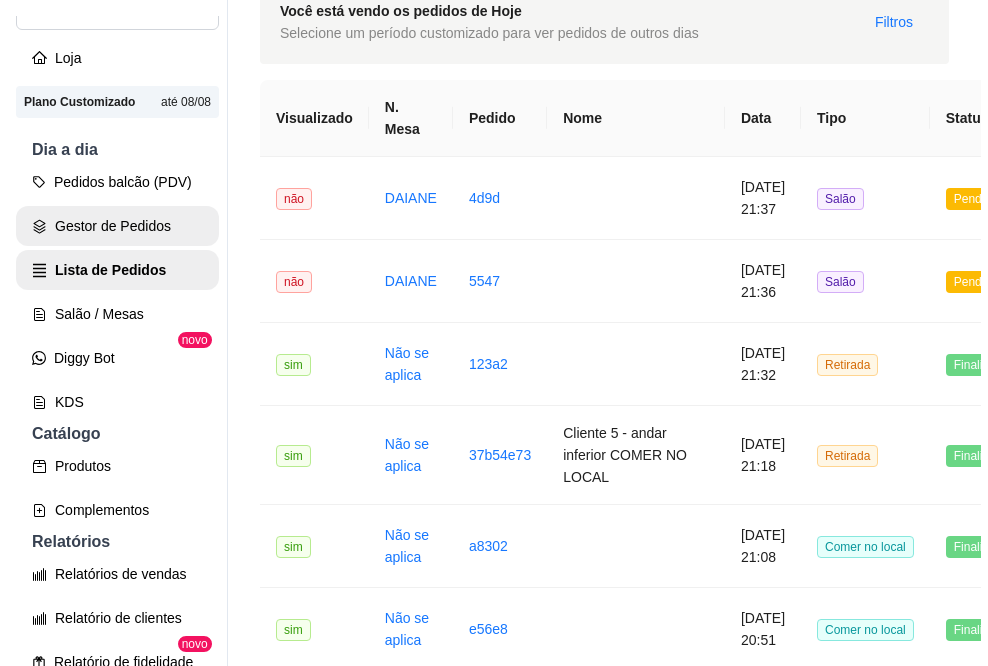 scroll, scrollTop: 0, scrollLeft: 0, axis: both 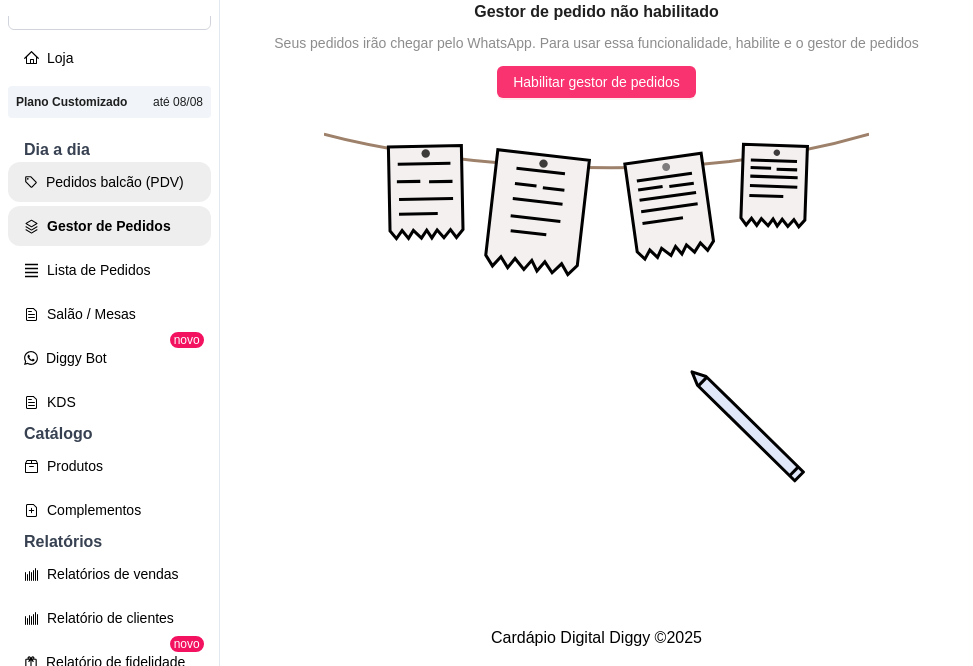 click on "Pedidos balcão (PDV)" at bounding box center [109, 182] 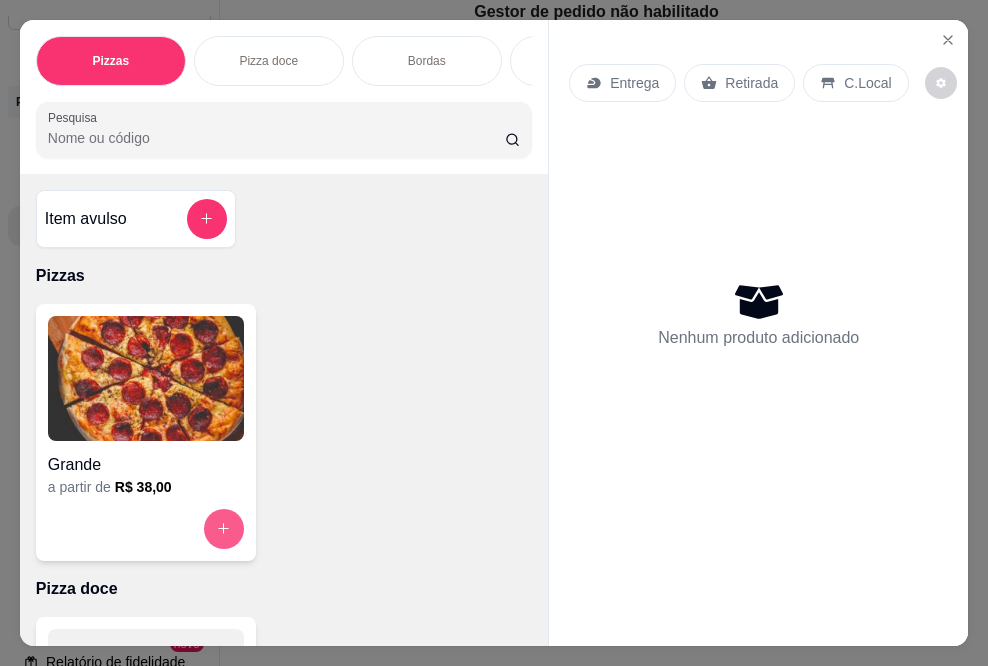 click at bounding box center [224, 529] 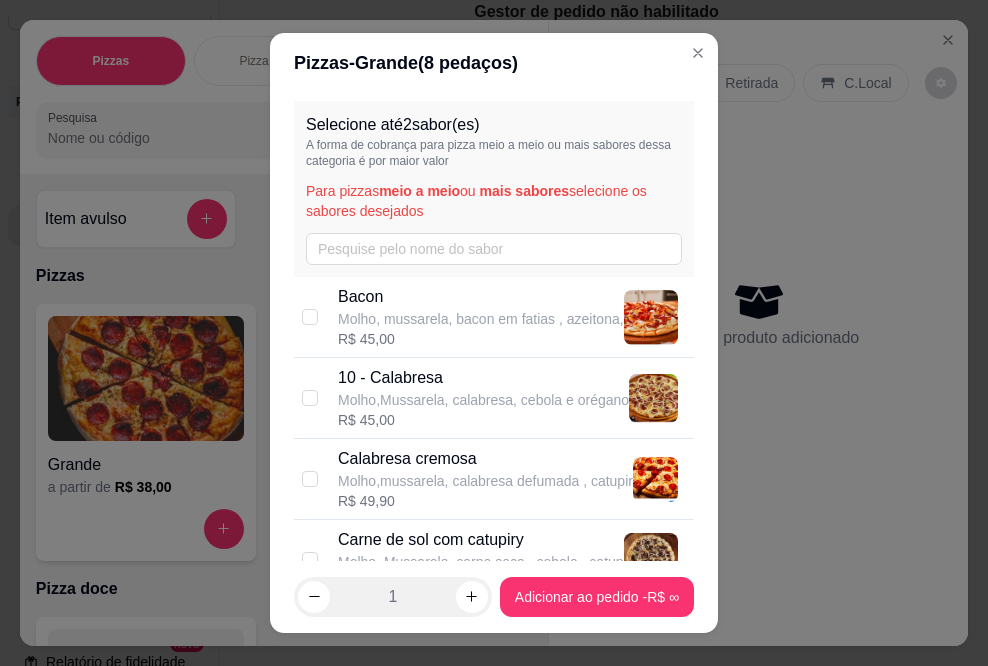 click on "10 - Calabresa  Molho,Mussarela, calabresa, cebola e orégano  R$ 45,00" at bounding box center (494, 398) 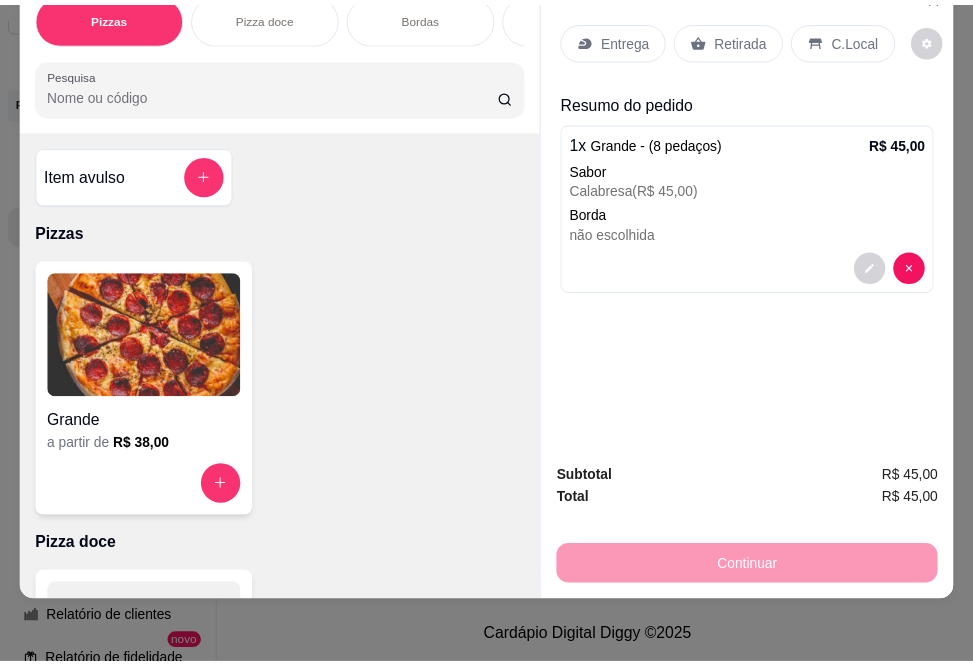 scroll, scrollTop: 0, scrollLeft: 0, axis: both 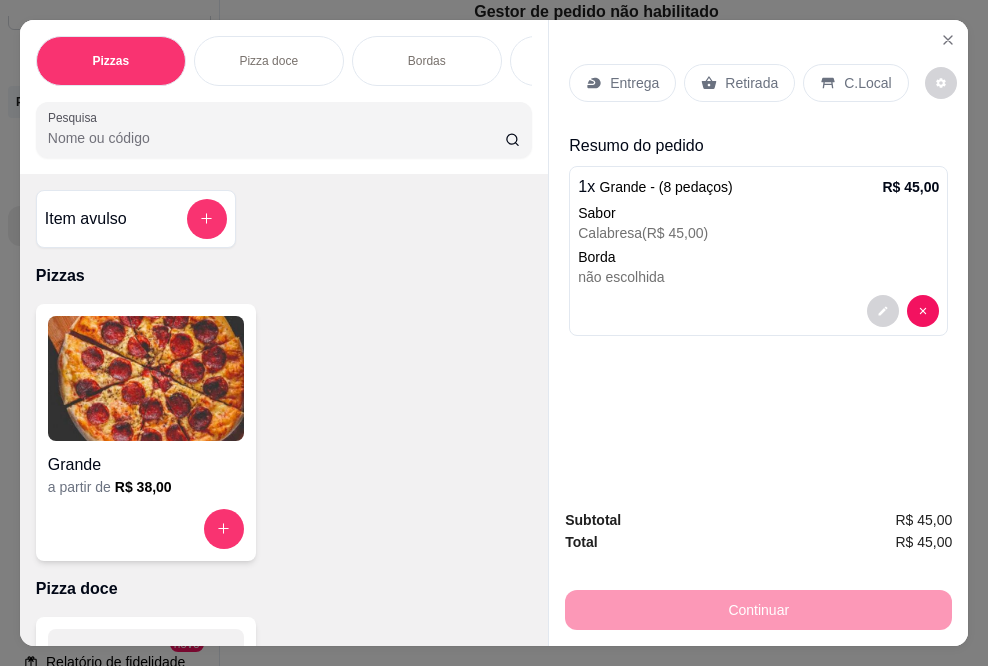 click on "Retirada" at bounding box center (751, 83) 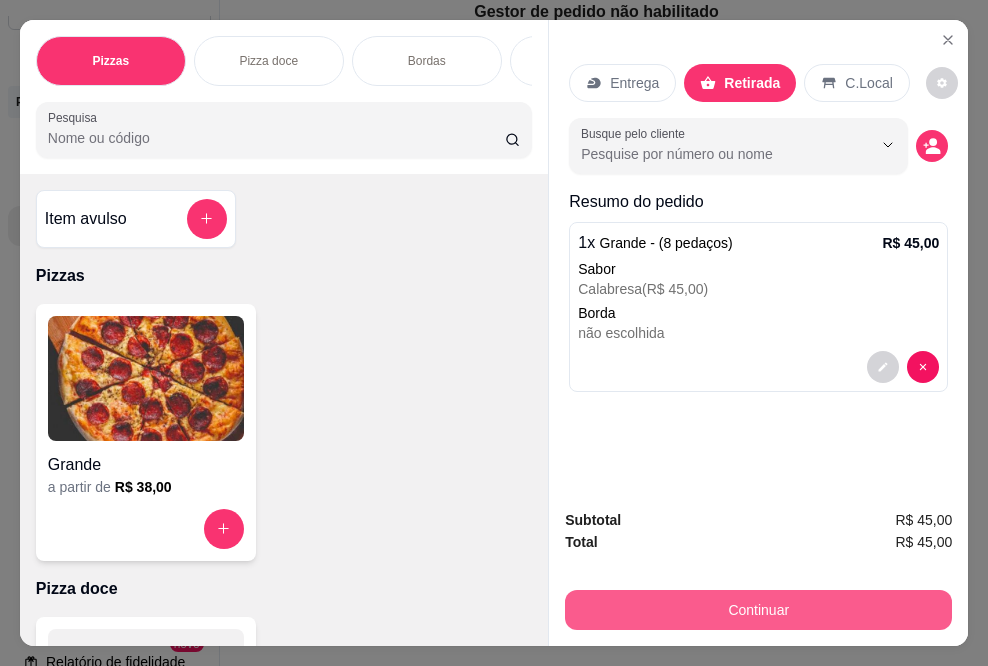 click on "Continuar" at bounding box center [758, 610] 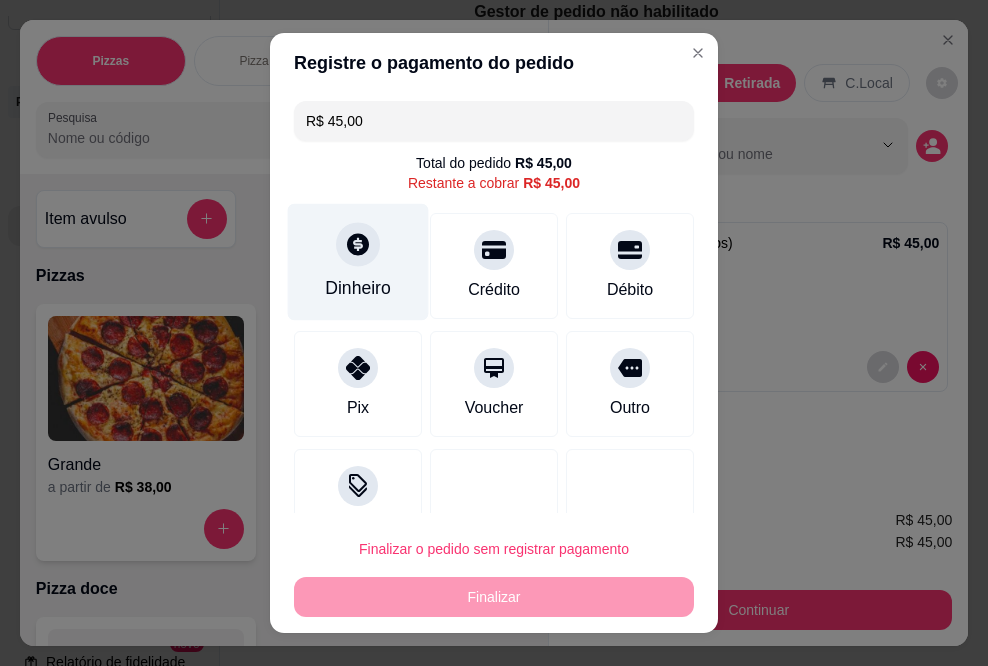click 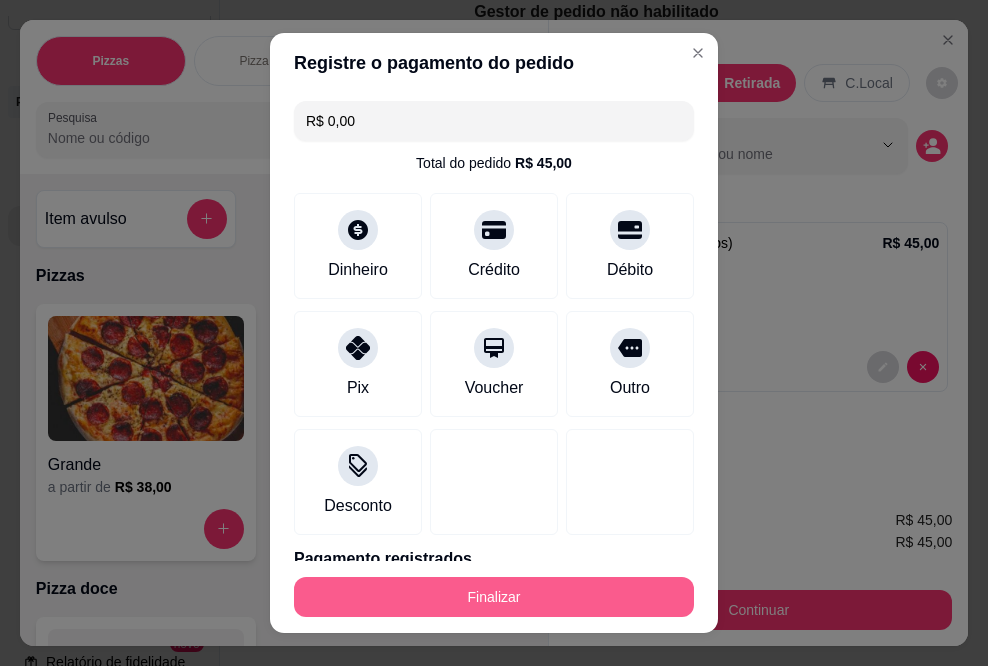 click on "Finalizar" at bounding box center [494, 597] 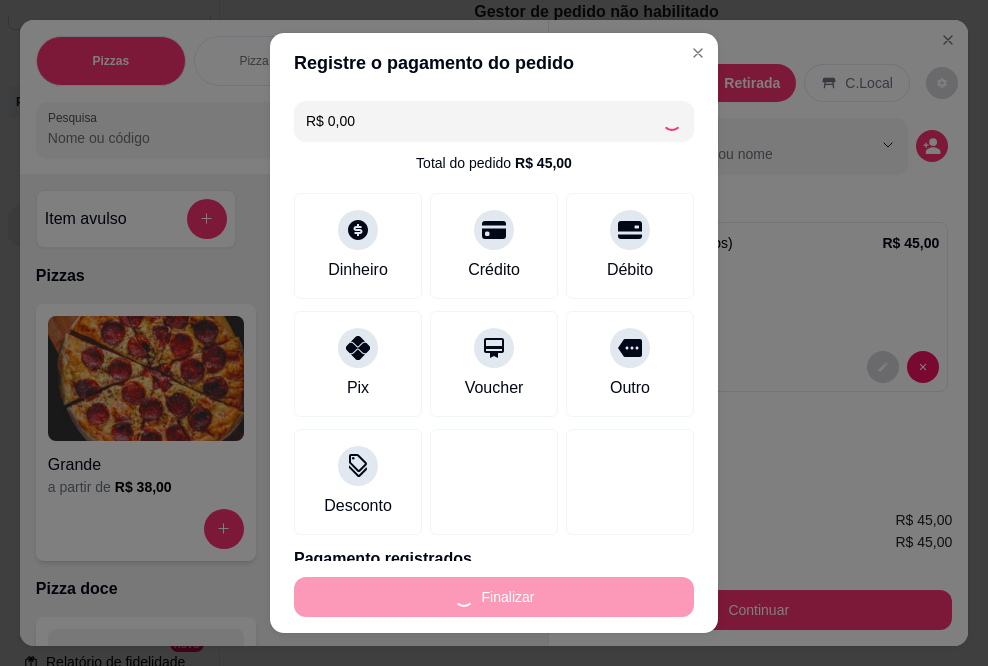 type on "-R$ 45,00" 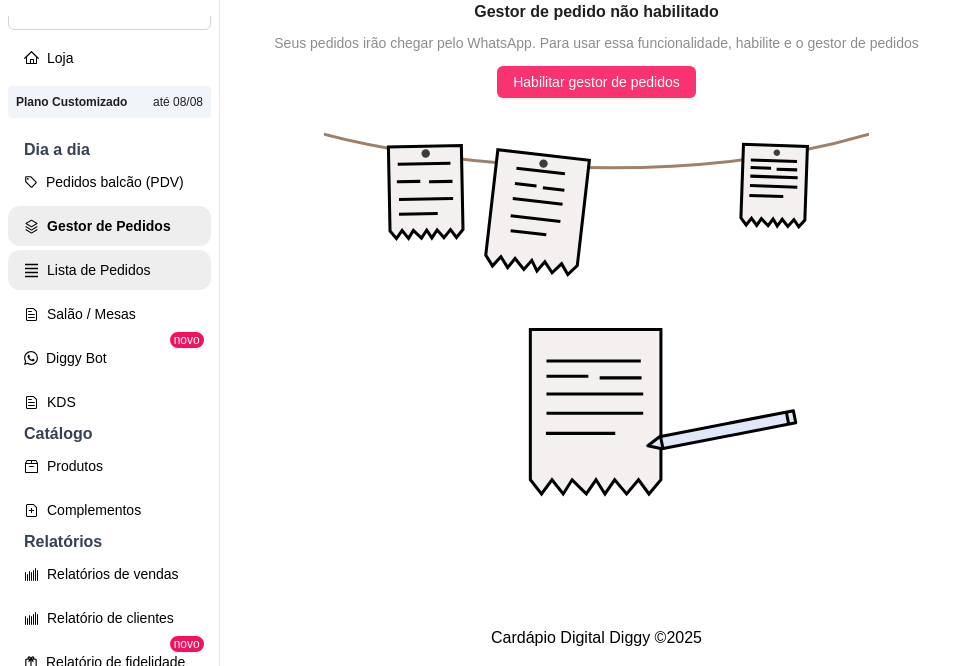 click on "Lista de Pedidos" at bounding box center [109, 270] 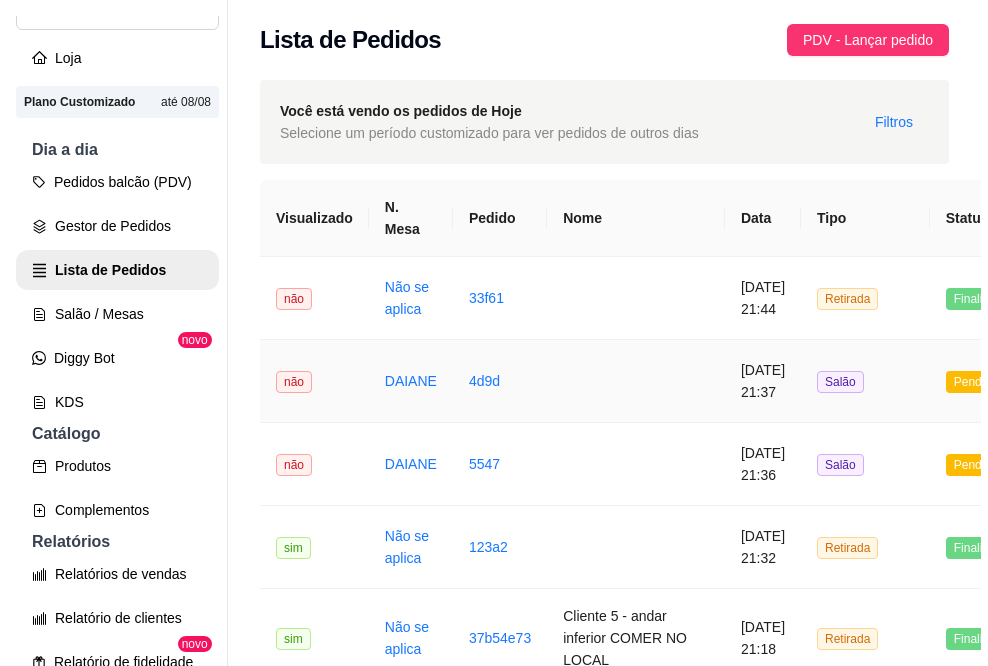 scroll, scrollTop: 100, scrollLeft: 0, axis: vertical 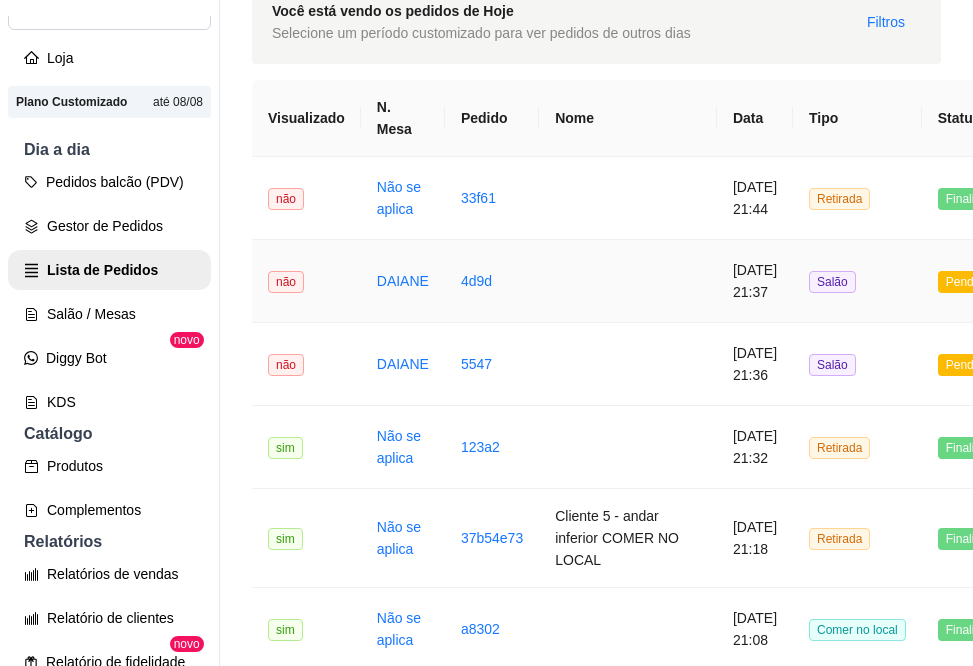 click on "[DATE] 21:37" at bounding box center (755, 281) 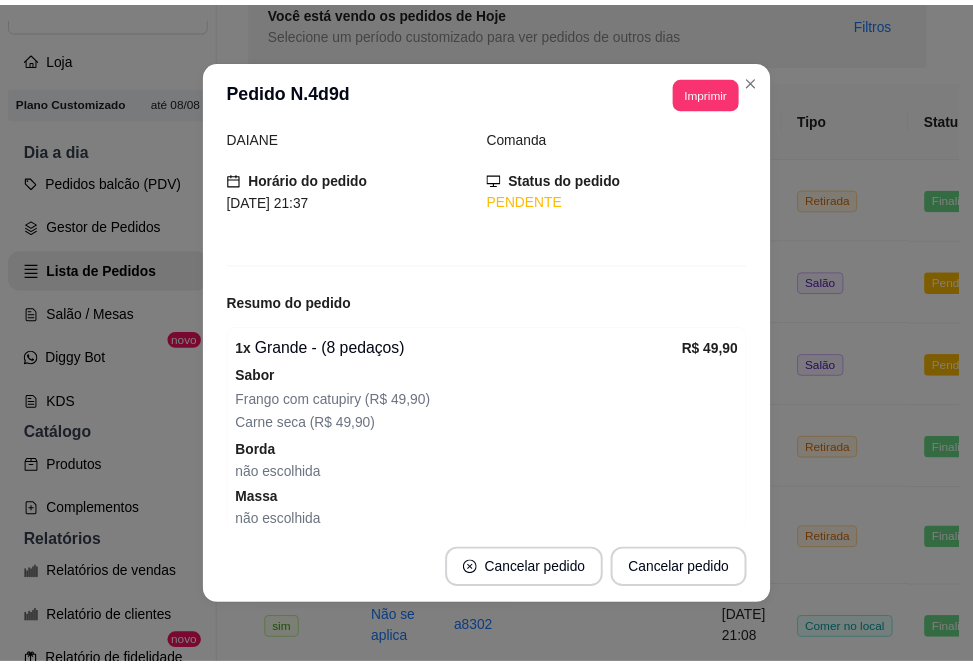 scroll, scrollTop: 0, scrollLeft: 0, axis: both 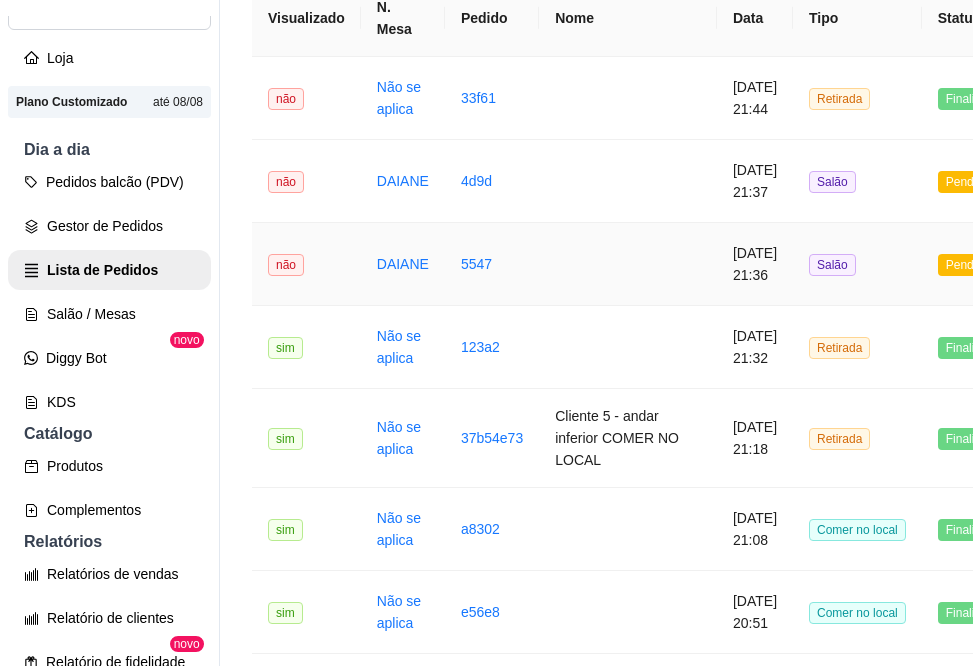 click on "[DATE] 21:36" at bounding box center (755, 264) 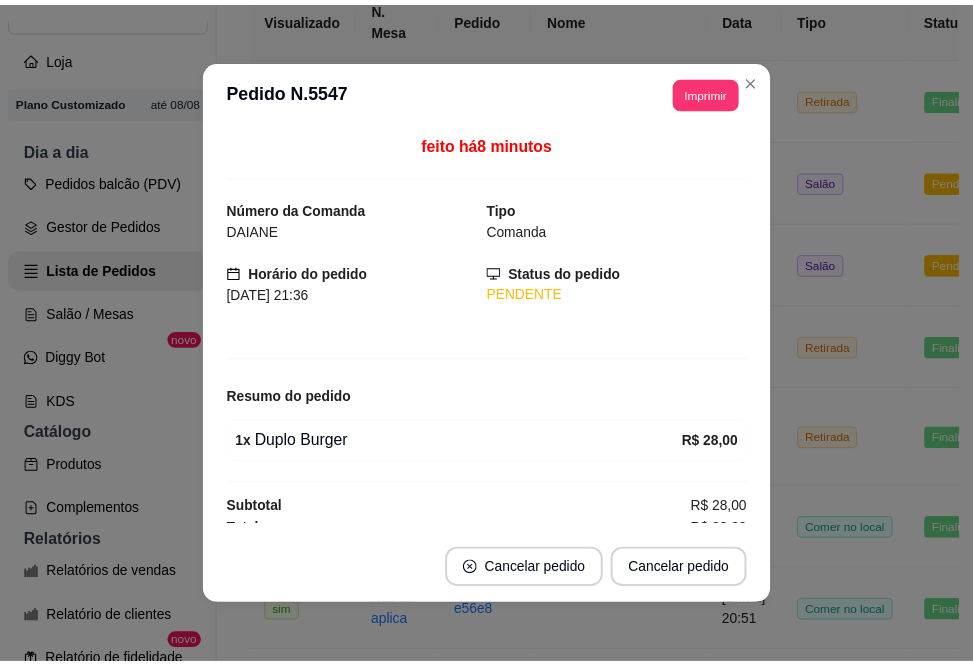 scroll, scrollTop: 15, scrollLeft: 0, axis: vertical 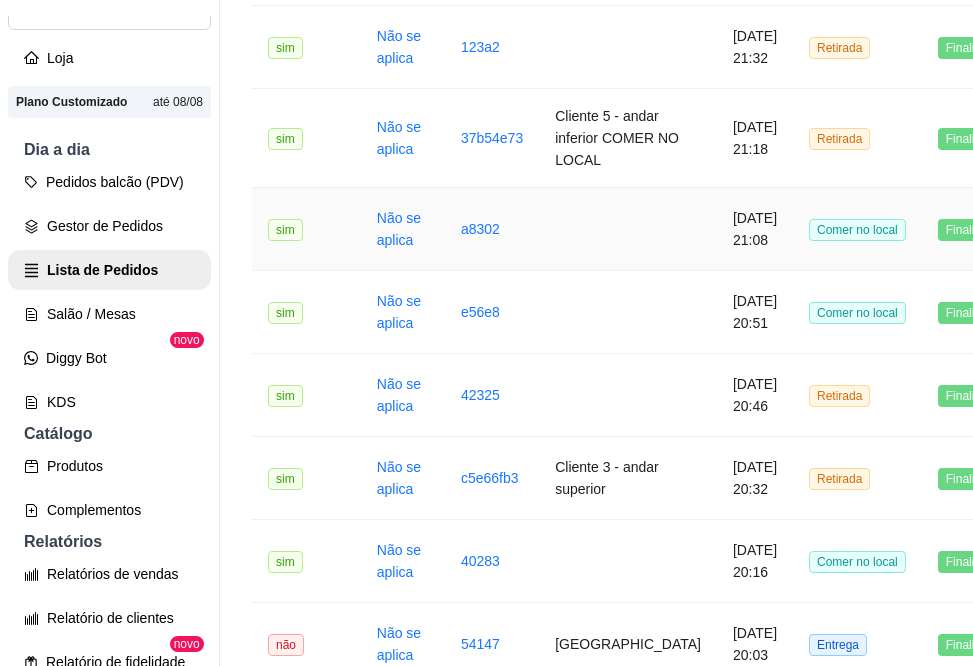 click on "[DATE] 21:08" at bounding box center [755, 229] 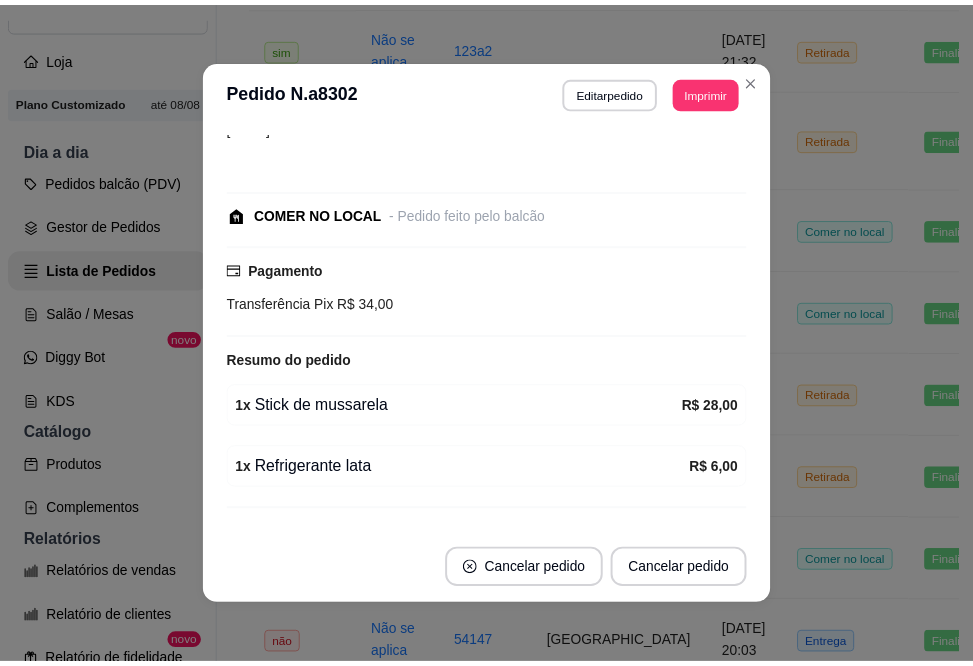 scroll, scrollTop: 99, scrollLeft: 0, axis: vertical 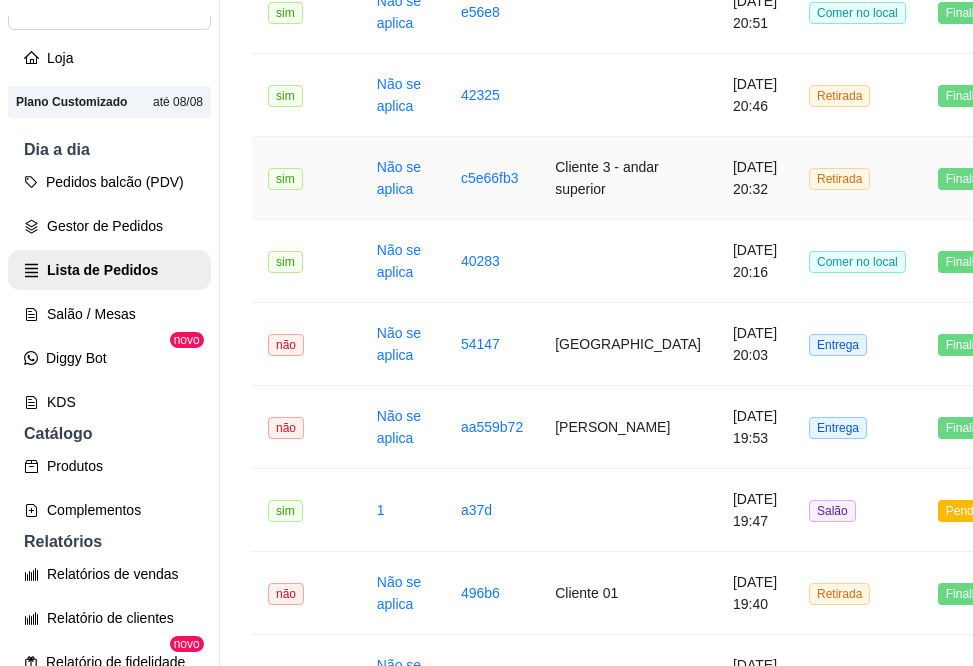 click on "[DATE] 20:32" at bounding box center (755, 178) 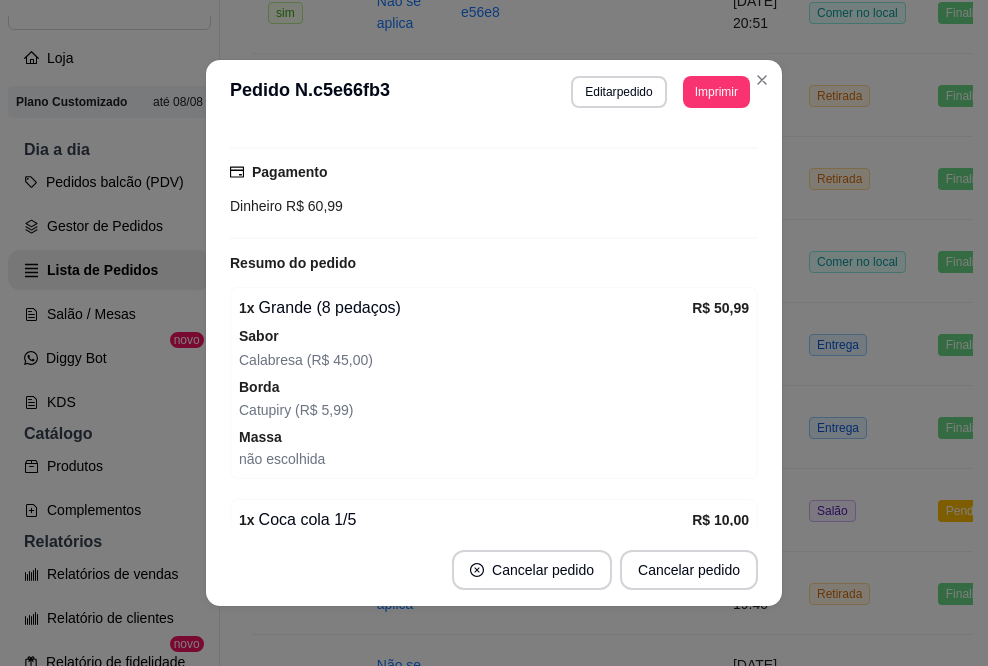 scroll, scrollTop: 393, scrollLeft: 0, axis: vertical 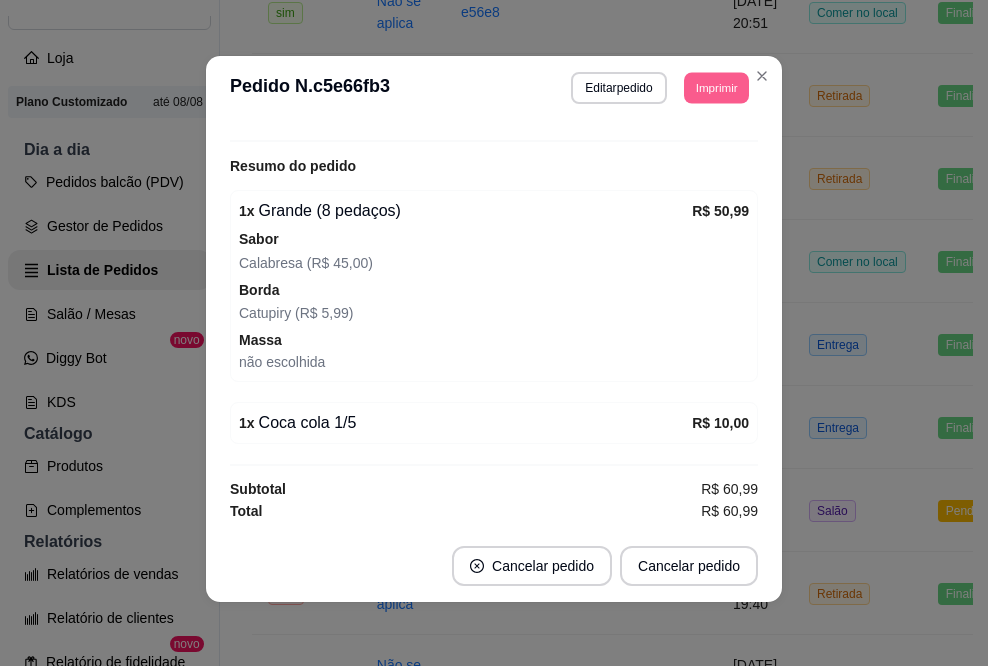 click on "Imprimir" at bounding box center [716, 87] 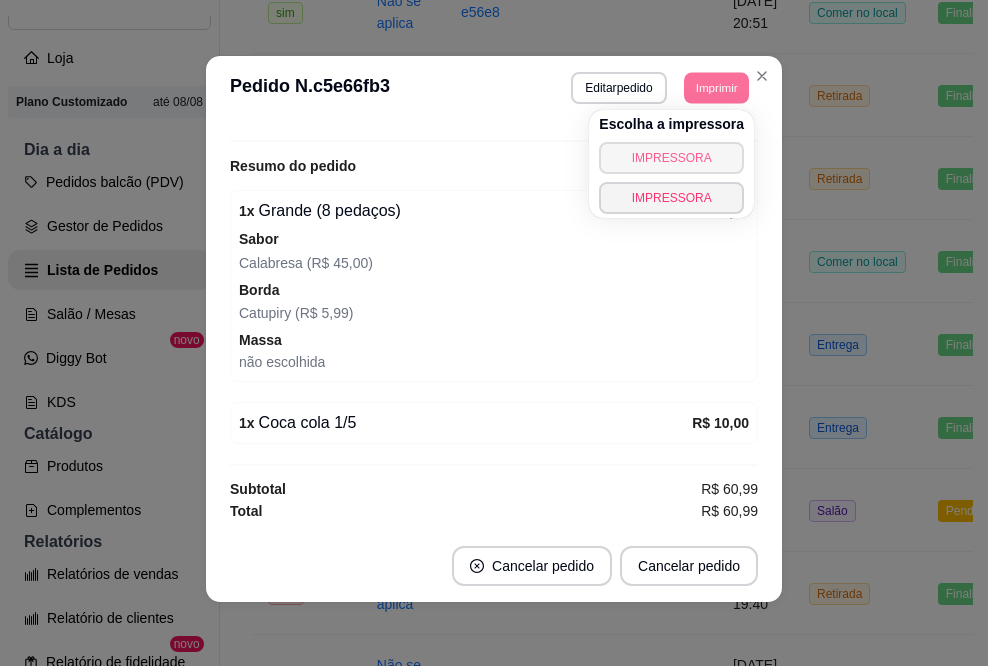 click on "IMPRESSORA" at bounding box center (671, 158) 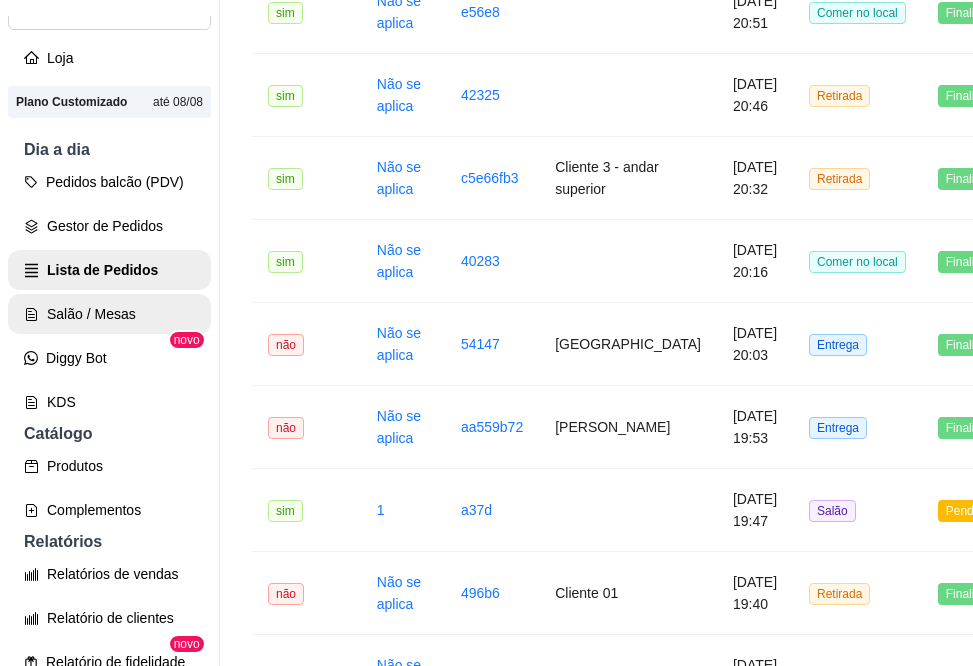 click on "Salão / Mesas" at bounding box center (109, 314) 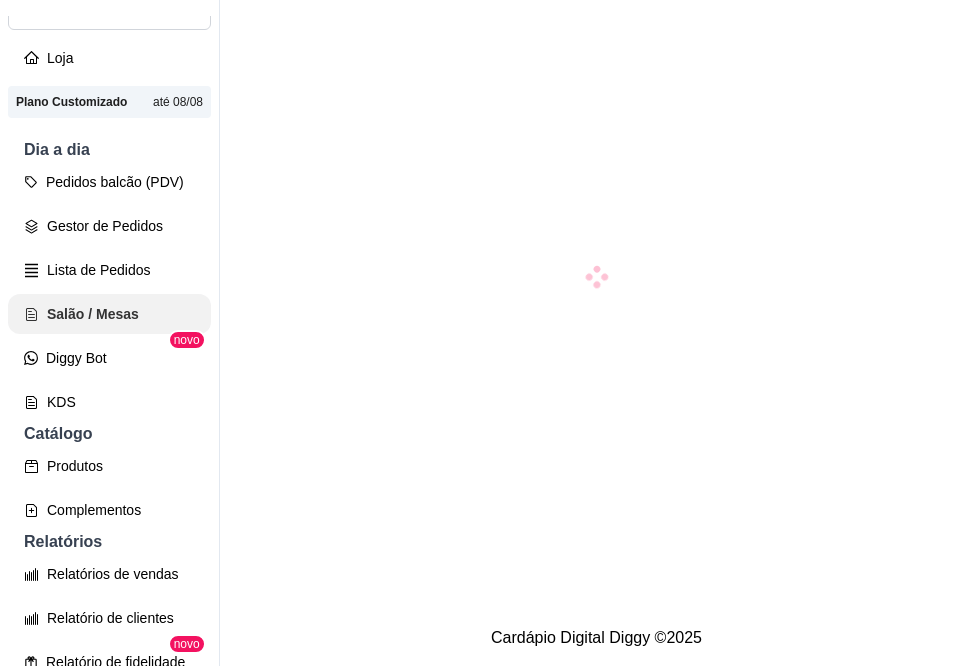 scroll, scrollTop: 0, scrollLeft: 0, axis: both 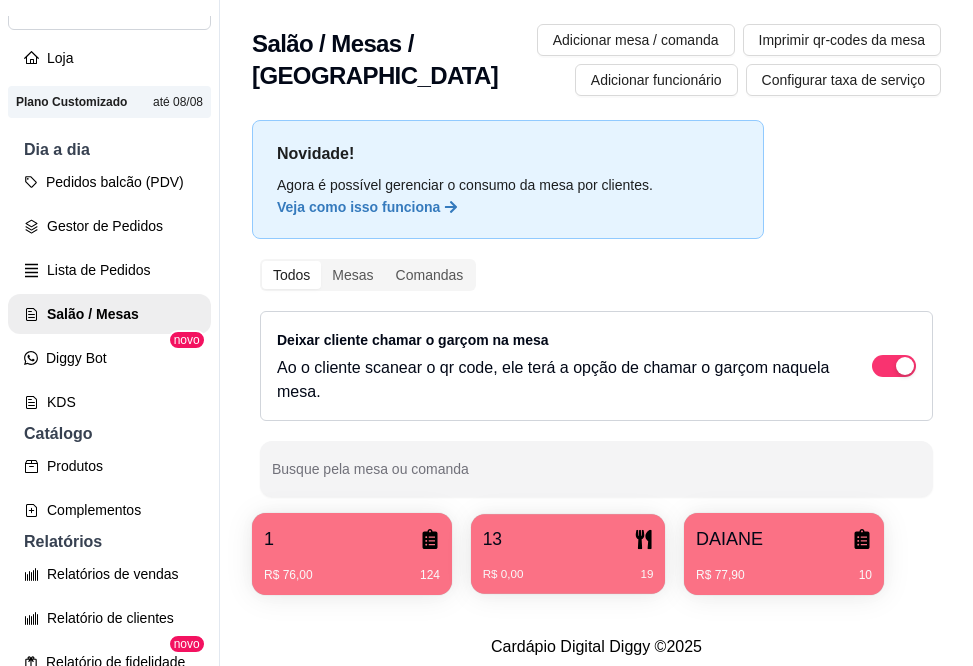 click on "13" at bounding box center [568, 539] 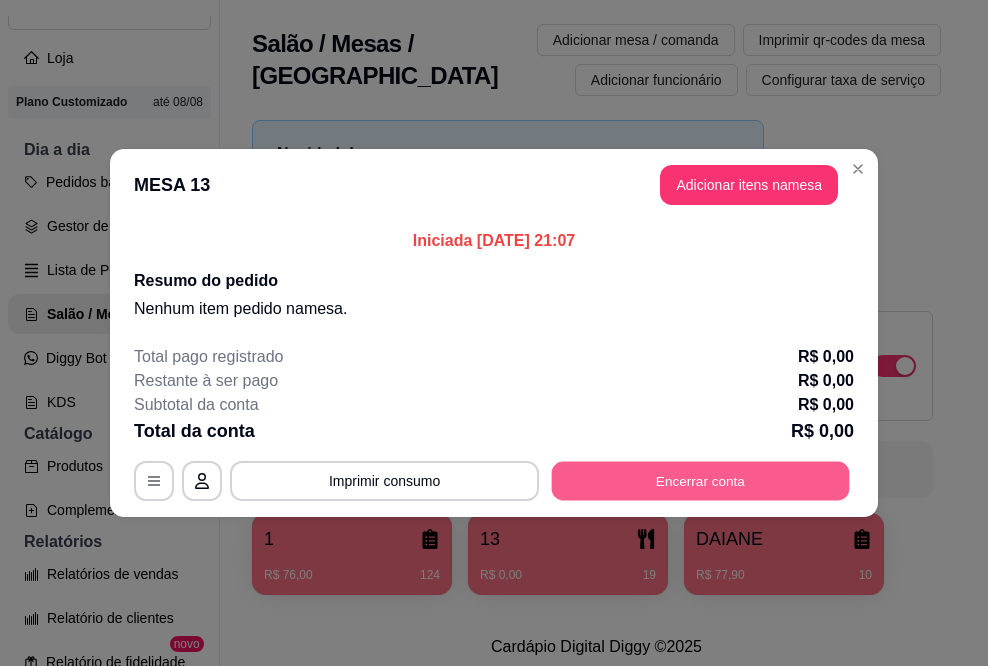 click on "Encerrar conta" at bounding box center (701, 481) 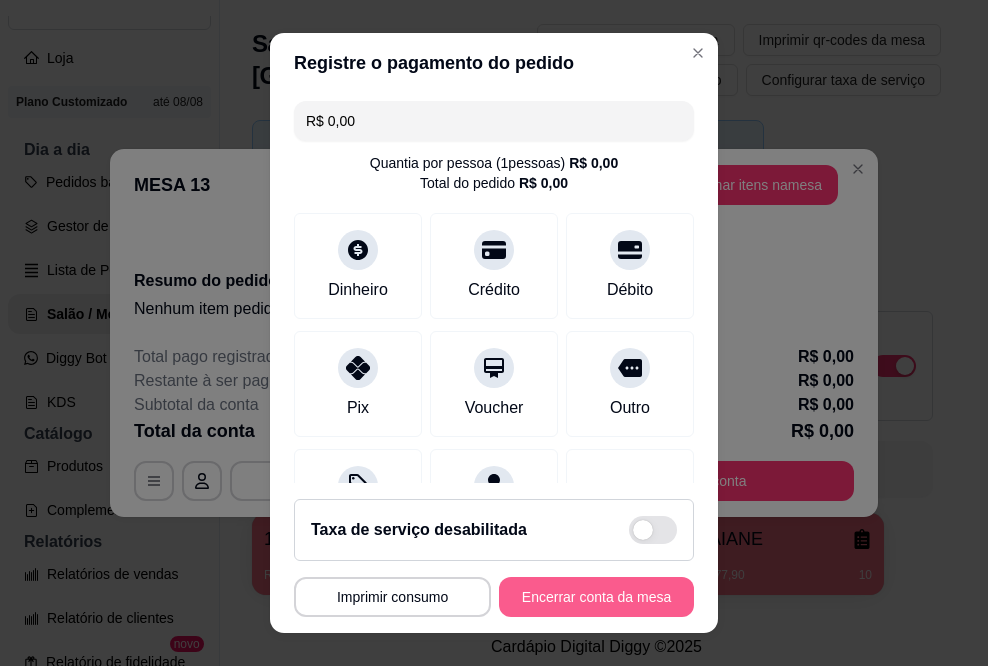 click on "Encerrar conta da mesa" at bounding box center [596, 597] 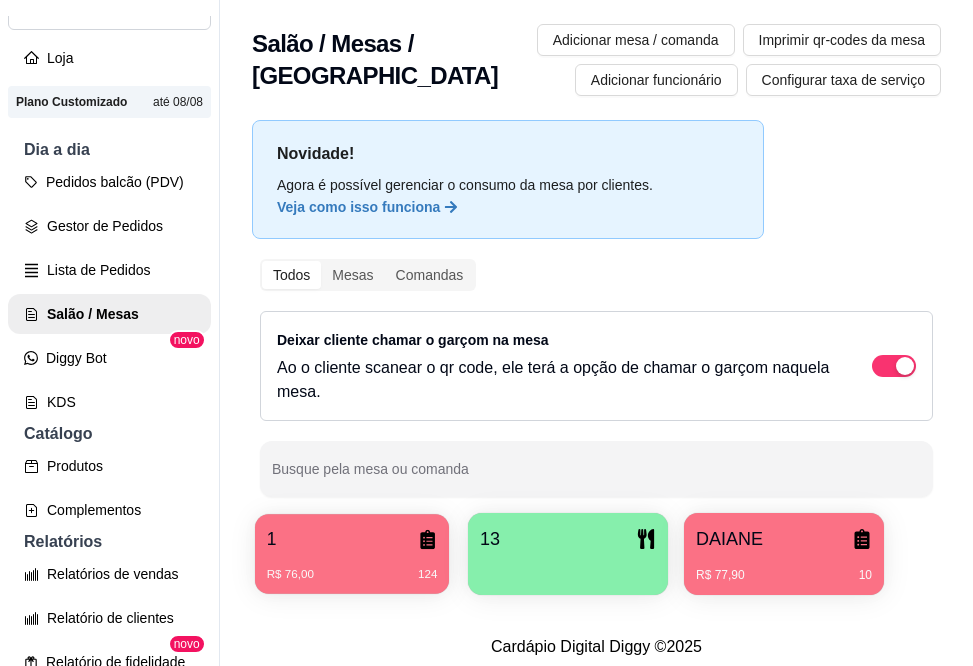 click on "1" at bounding box center (352, 539) 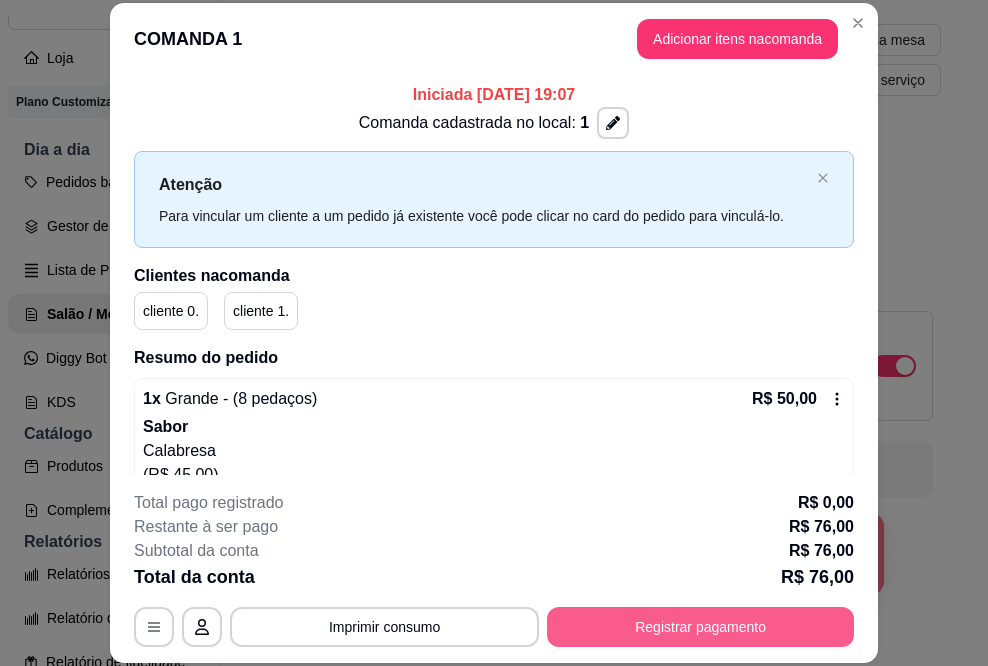 click on "Registrar pagamento" at bounding box center [700, 627] 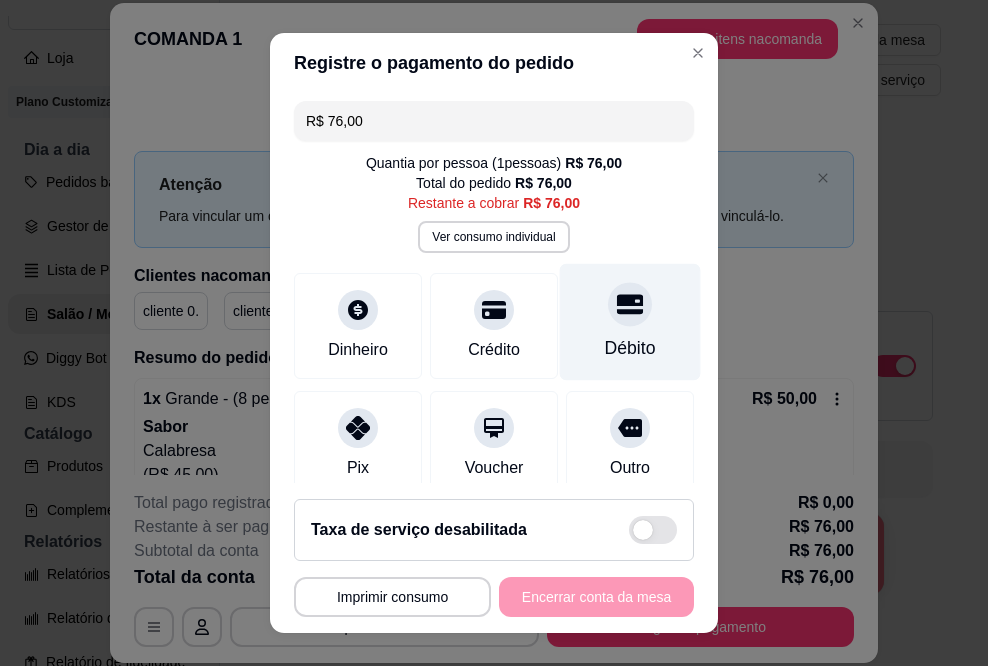 drag, startPoint x: 598, startPoint y: 319, endPoint x: 619, endPoint y: 324, distance: 21.587032 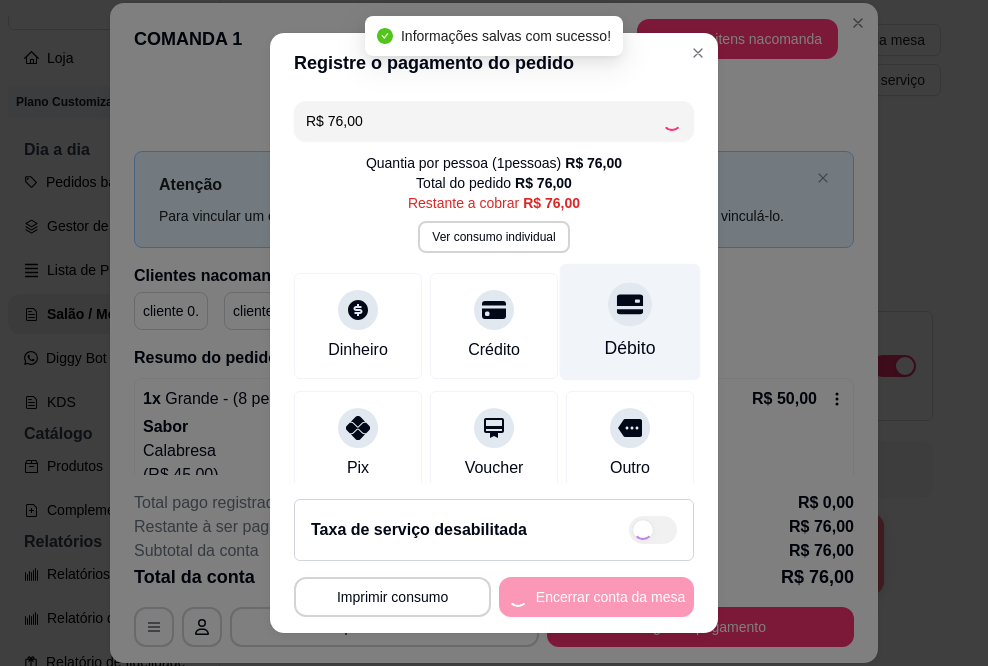 type on "R$ 0,00" 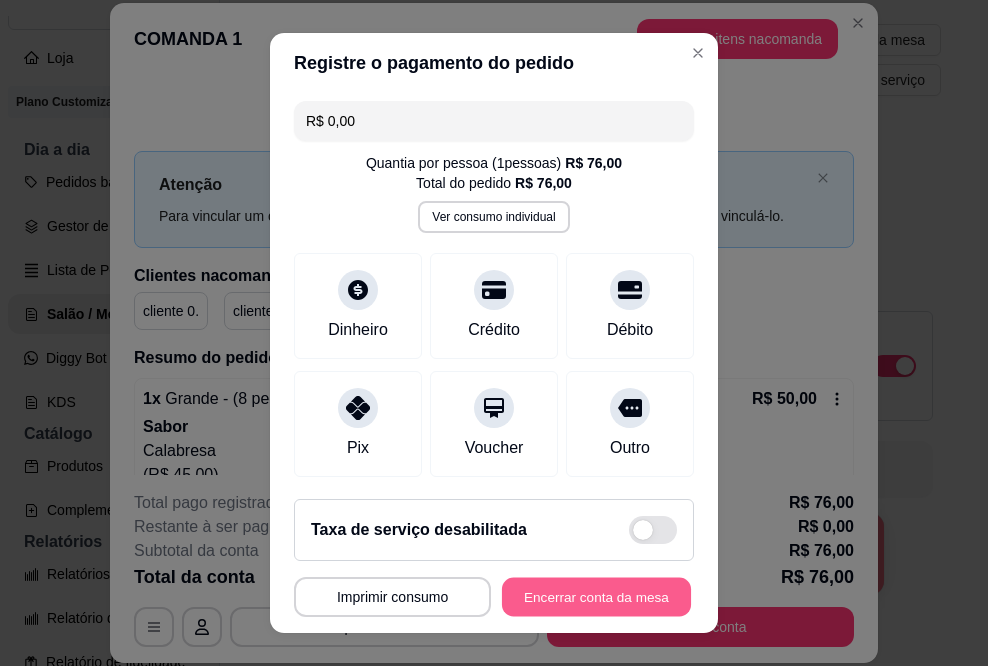 click on "Encerrar conta da mesa" at bounding box center [596, 596] 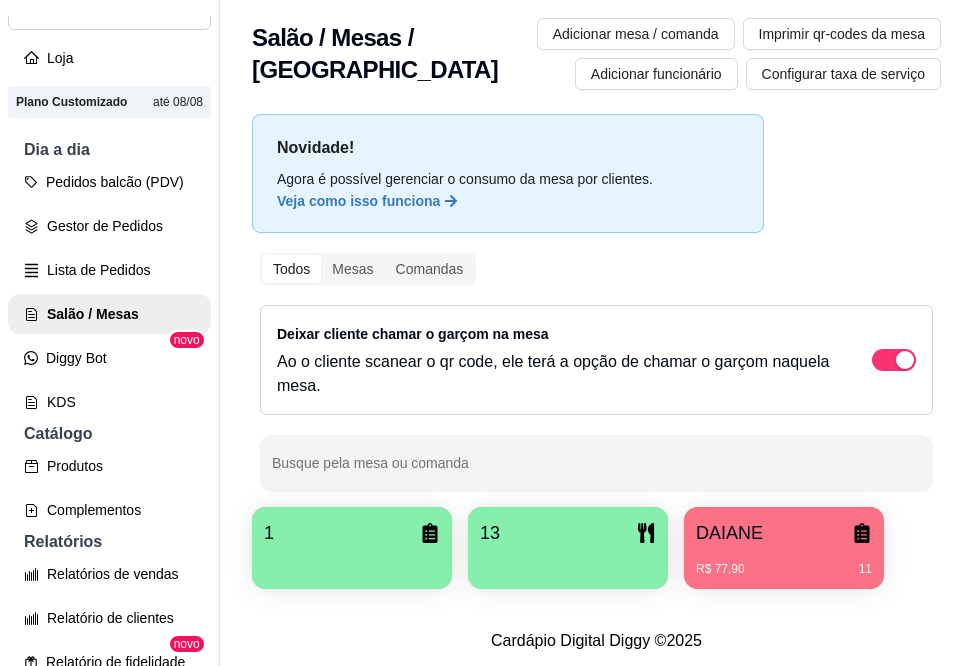 scroll, scrollTop: 0, scrollLeft: 0, axis: both 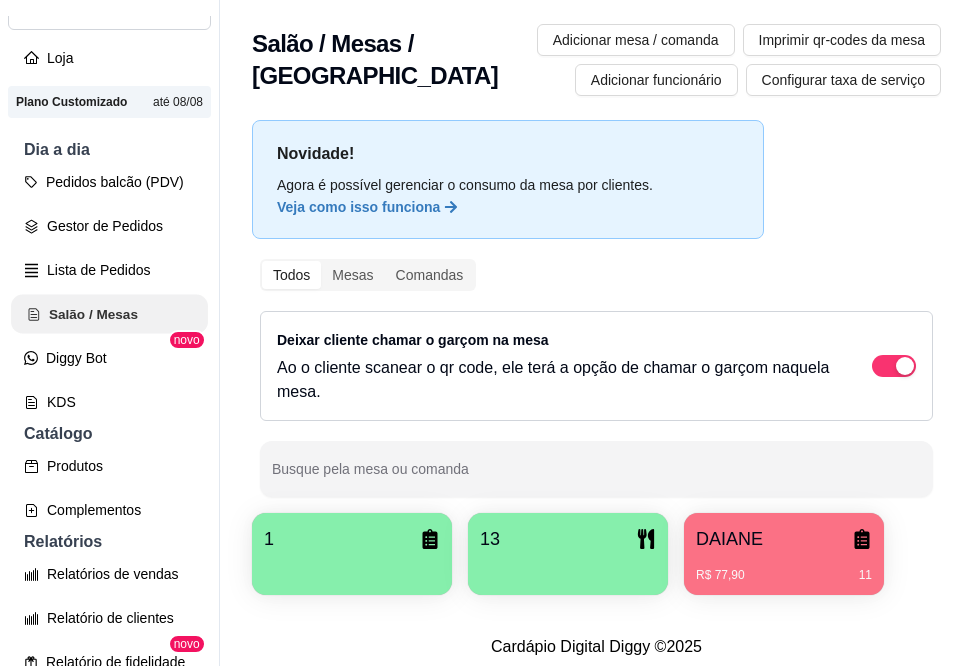 click on "Salão / Mesas" at bounding box center (109, 314) 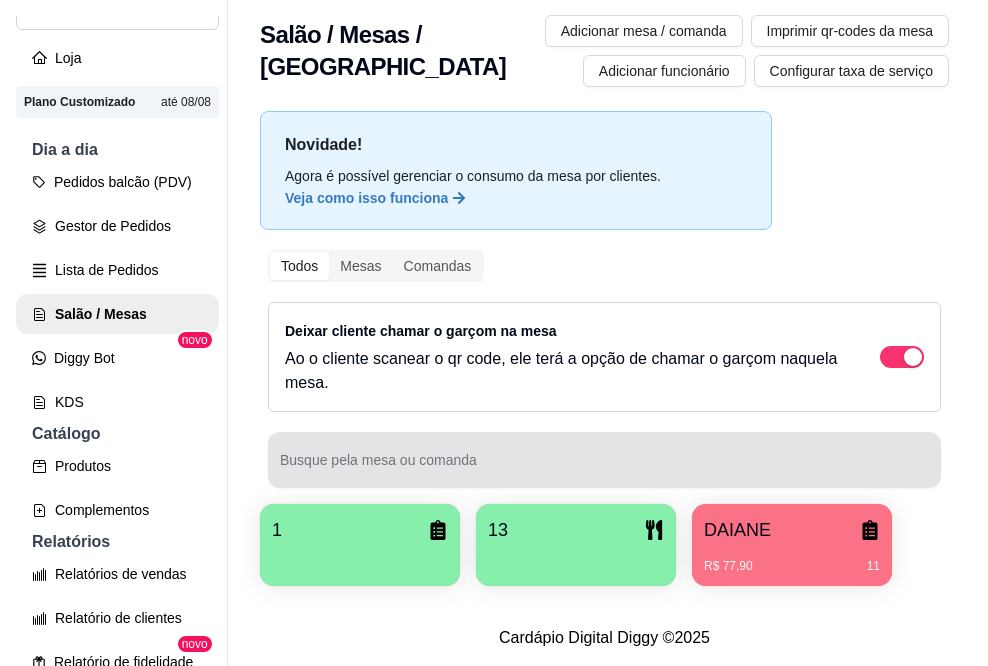 scroll, scrollTop: 0, scrollLeft: 0, axis: both 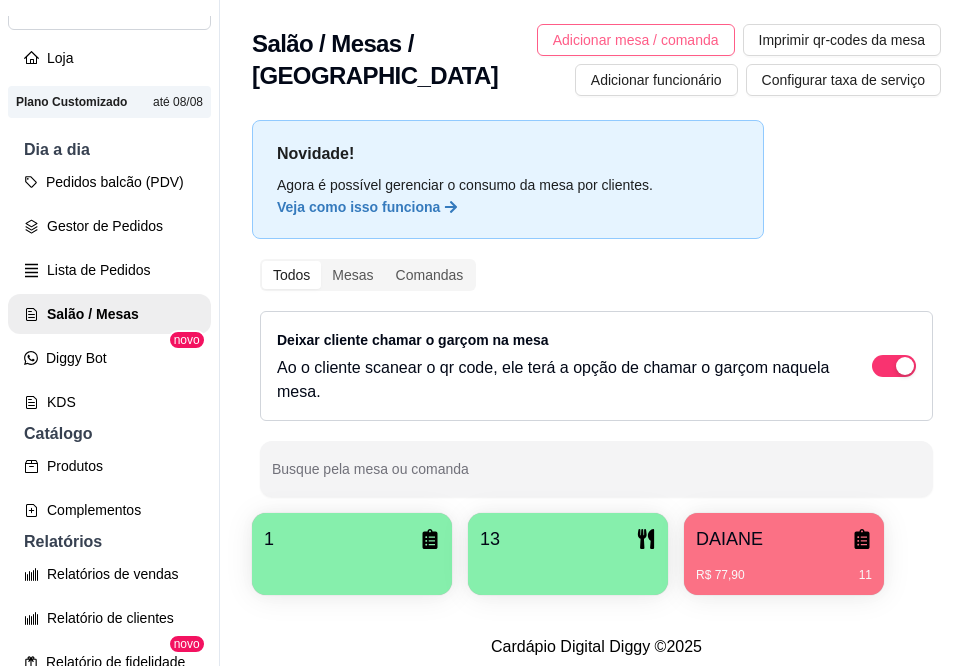 click on "Adicionar mesa / comanda" at bounding box center [636, 40] 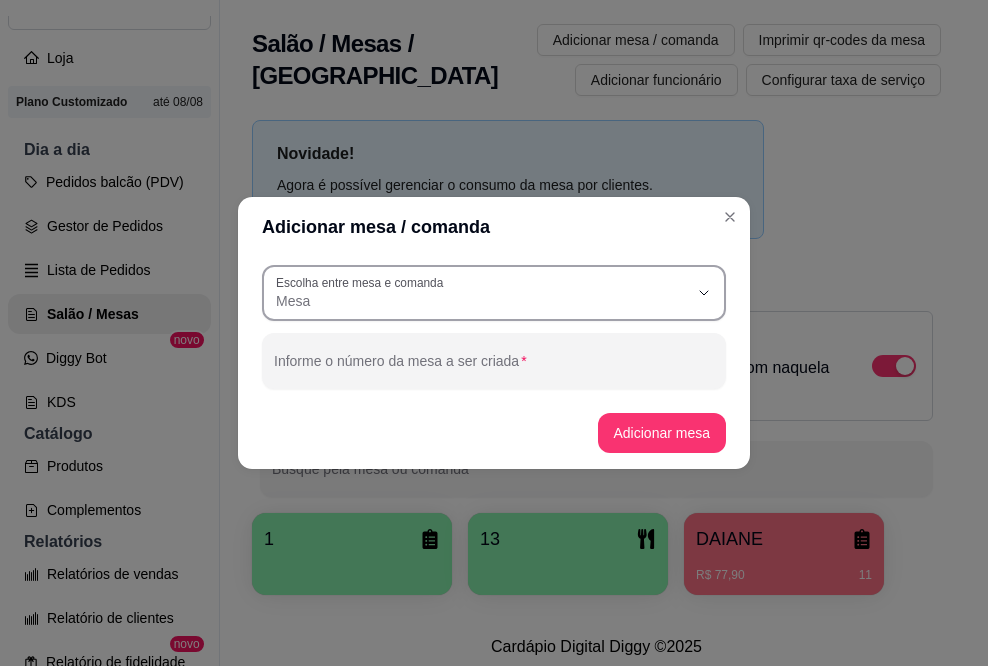 click on "Mesa" at bounding box center [482, 301] 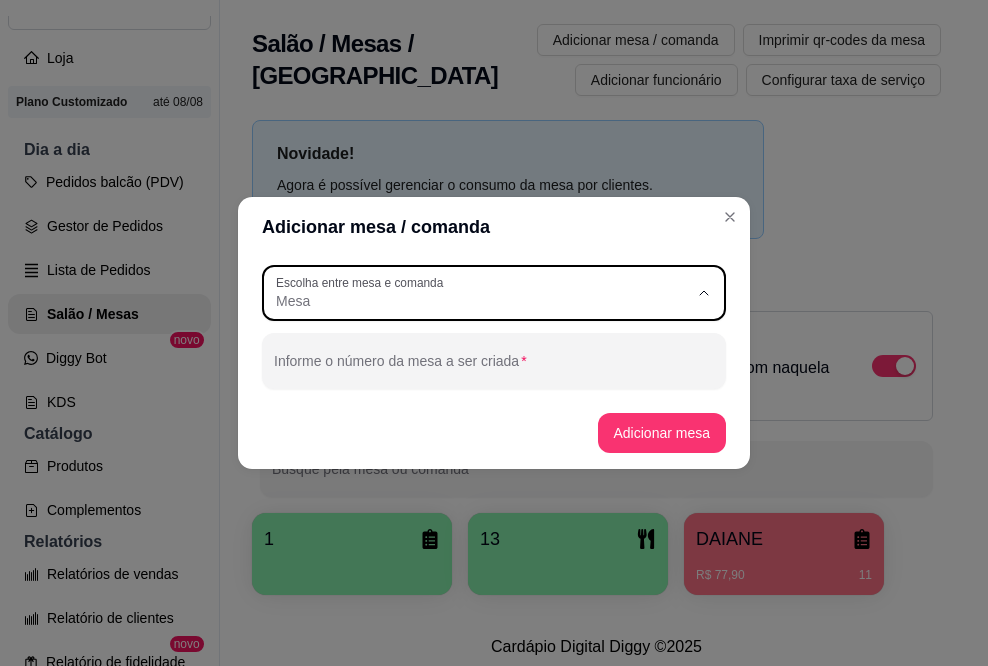 click on "Comanda" at bounding box center (485, 381) 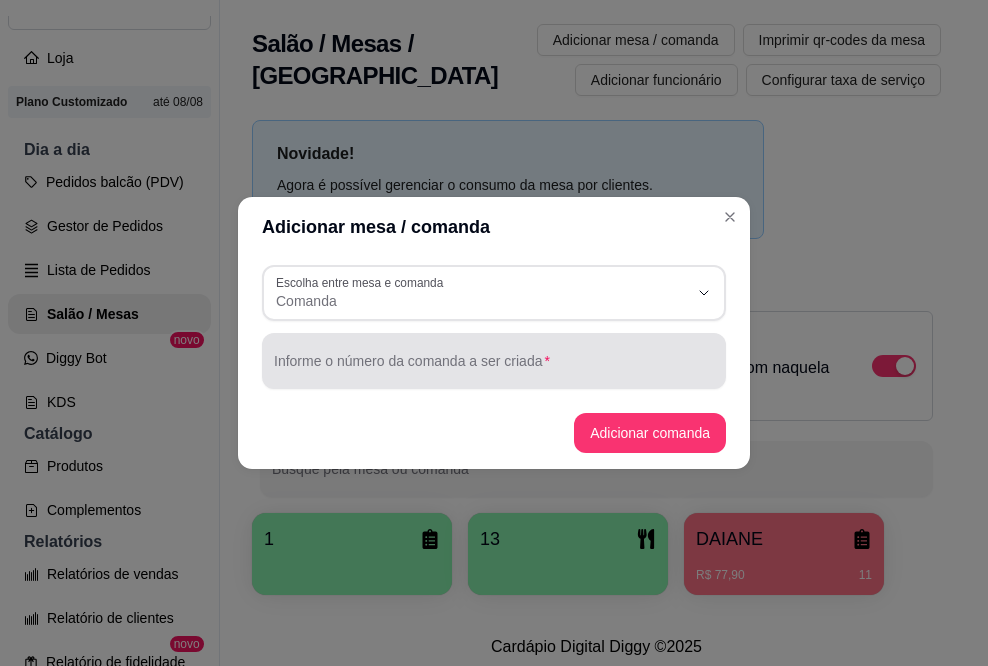 click at bounding box center (494, 361) 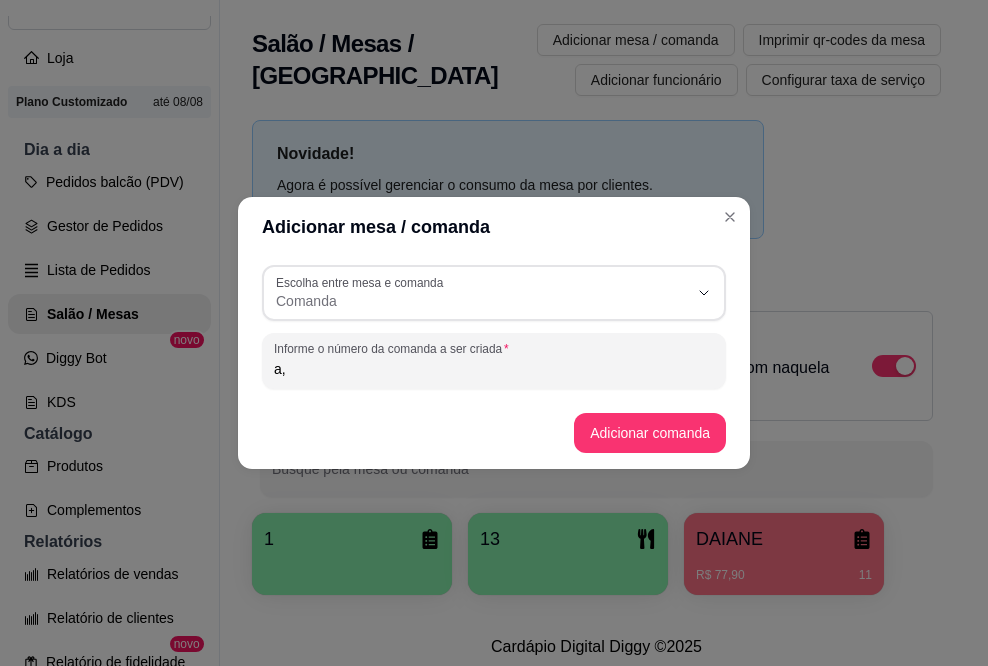 type on "a" 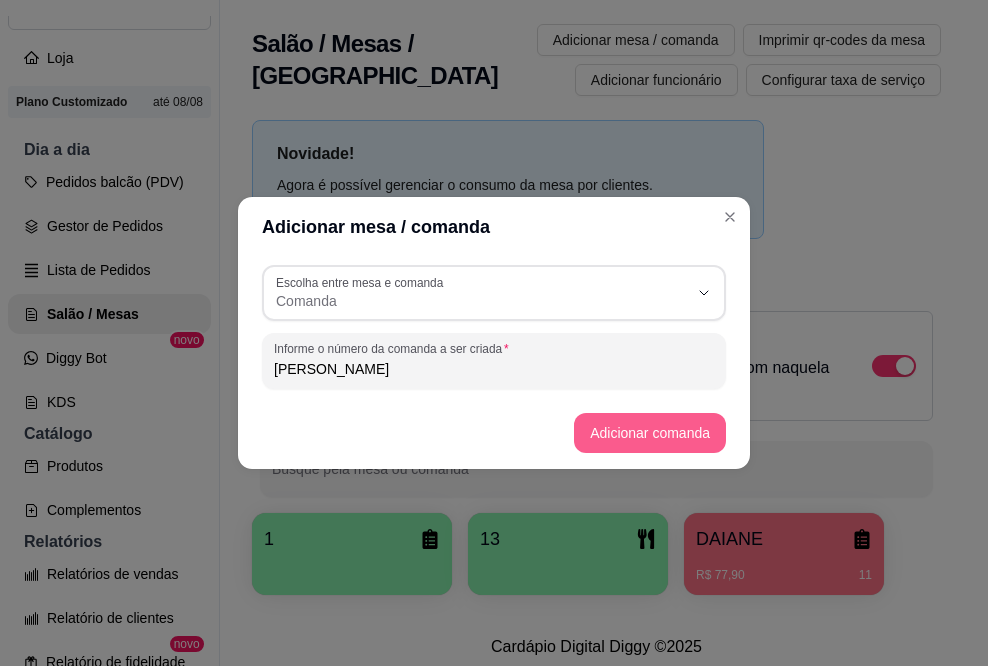 type on "[PERSON_NAME]" 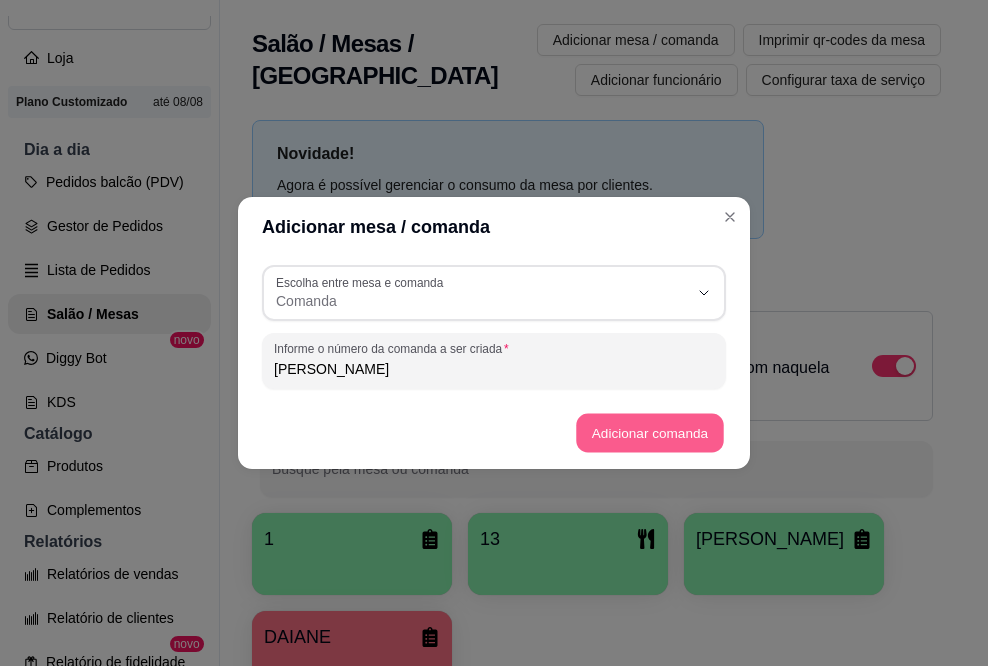 click on "Adicionar   comanda" at bounding box center [649, 433] 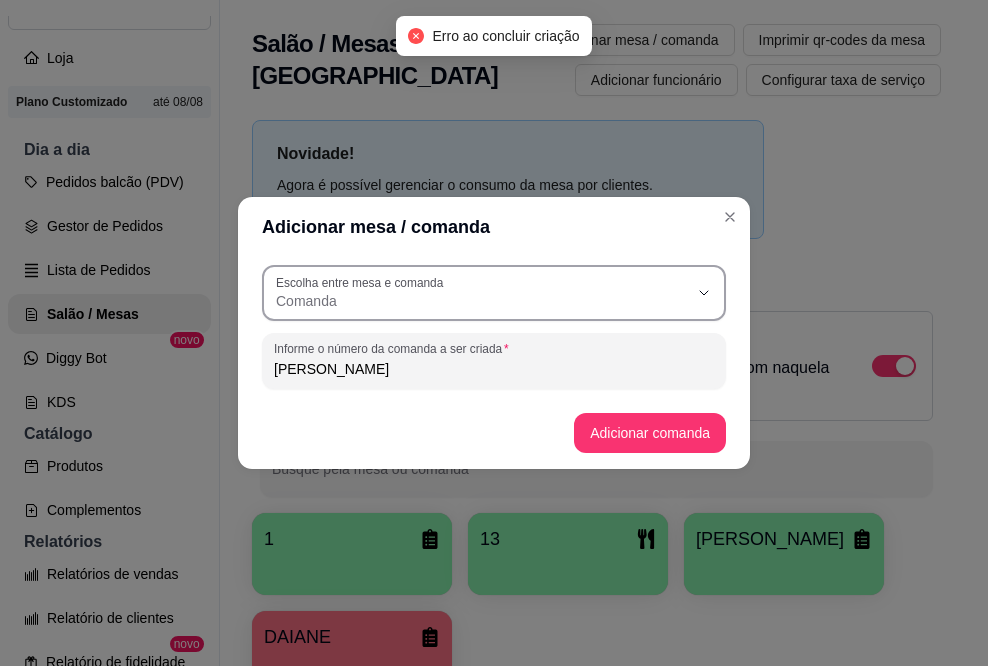 click on "Comanda" at bounding box center [482, 293] 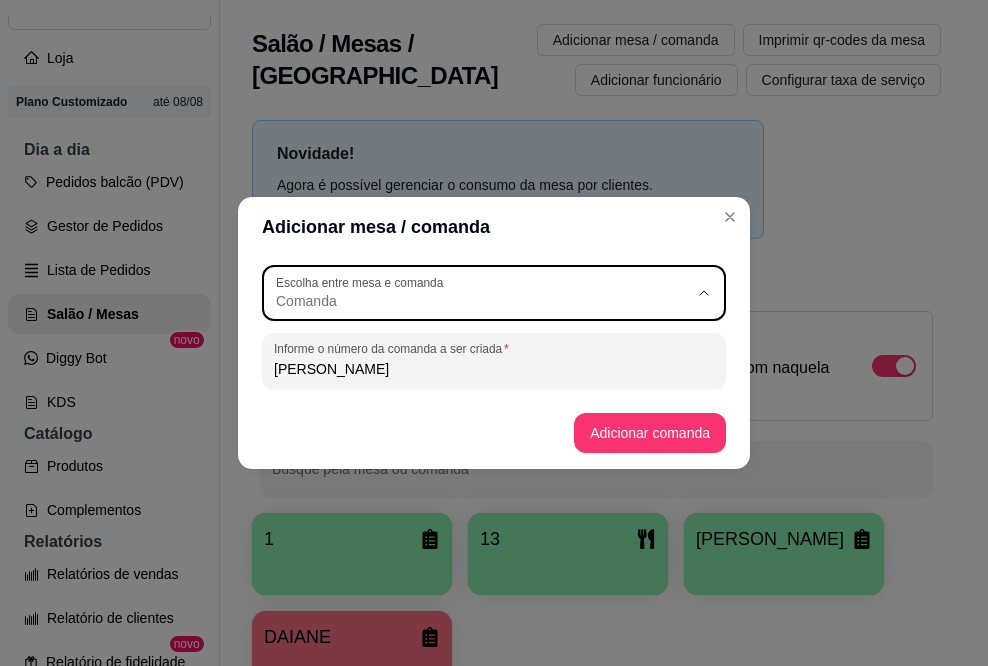 click on "Comanda" at bounding box center [485, 381] 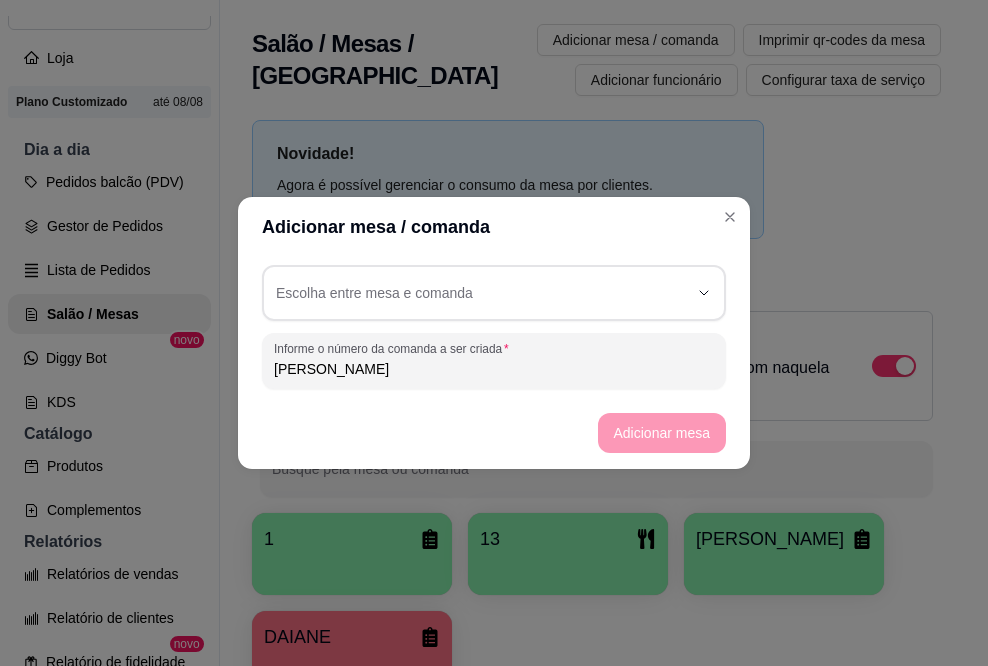 click on "[PERSON_NAME]" at bounding box center (494, 369) 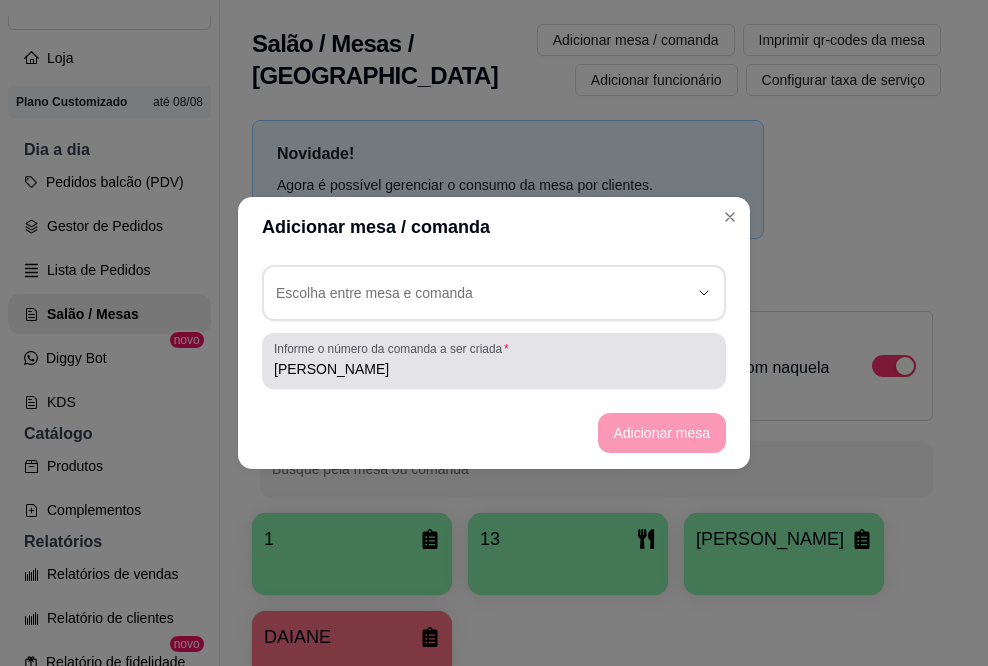 click on "[PERSON_NAME]" at bounding box center [494, 369] 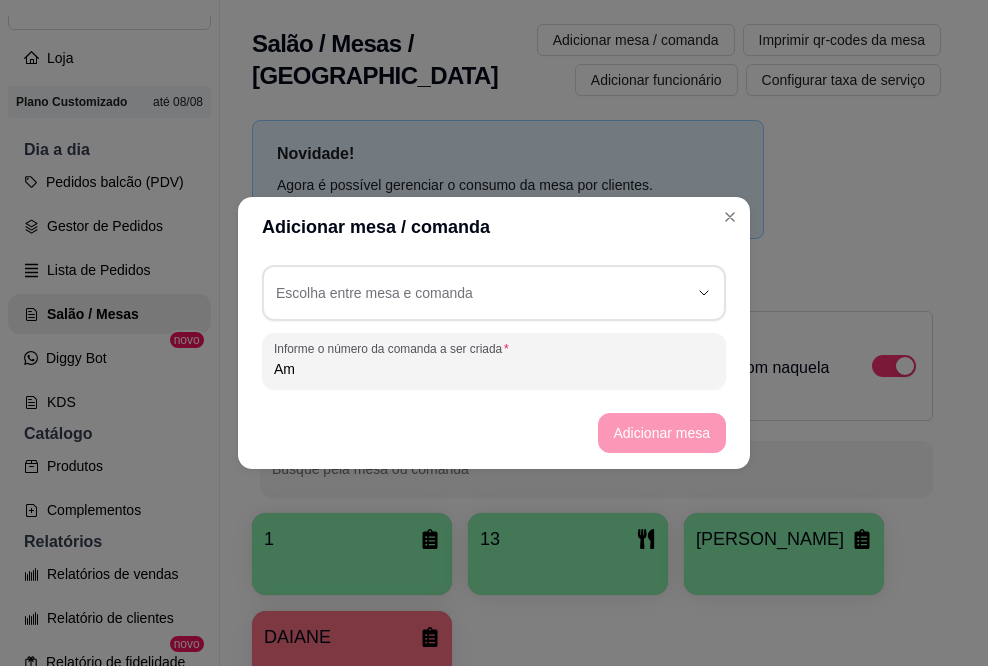 type on "A" 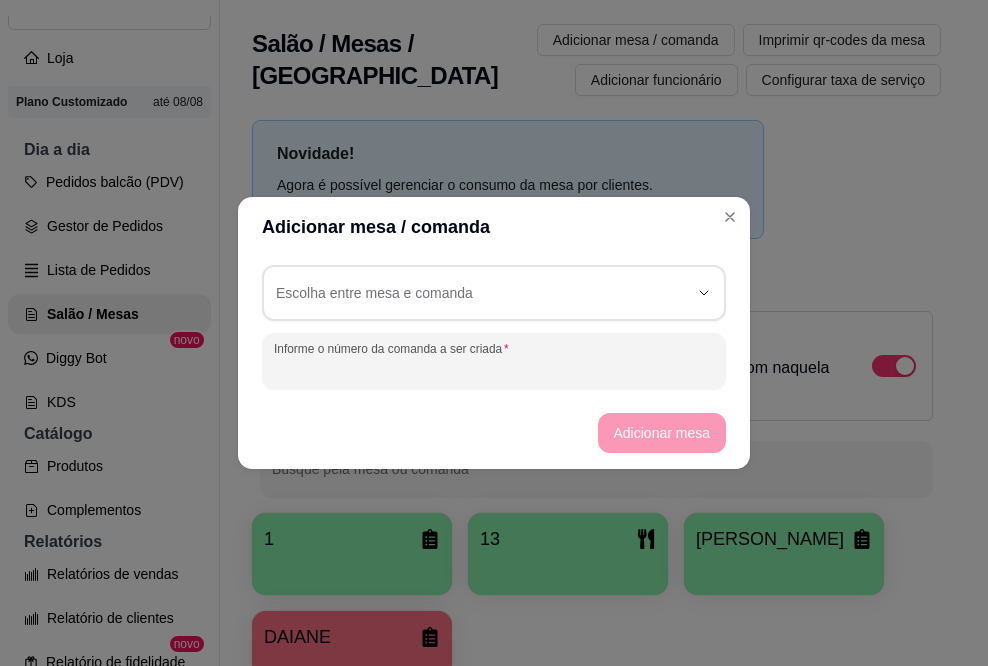 click on "Informe o número da comanda a ser criada" at bounding box center (494, 369) 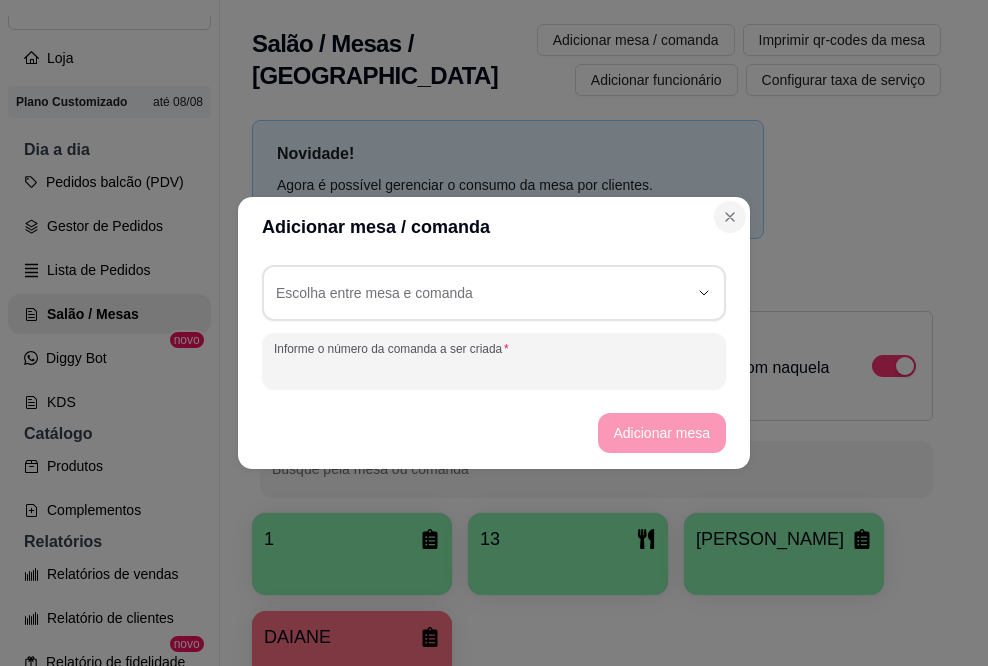 type 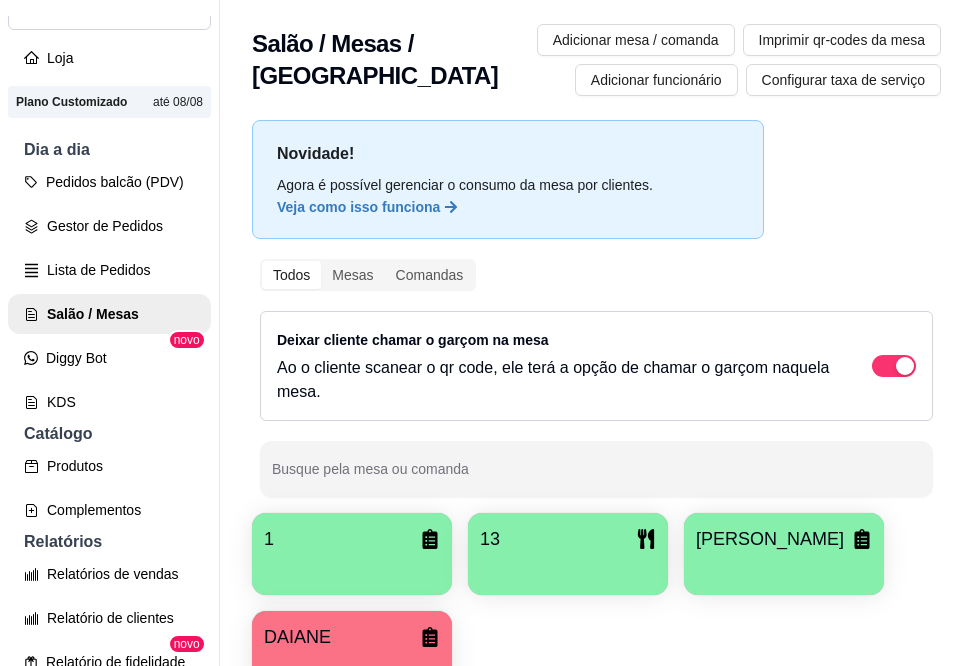 click on "[PERSON_NAME]" at bounding box center (770, 539) 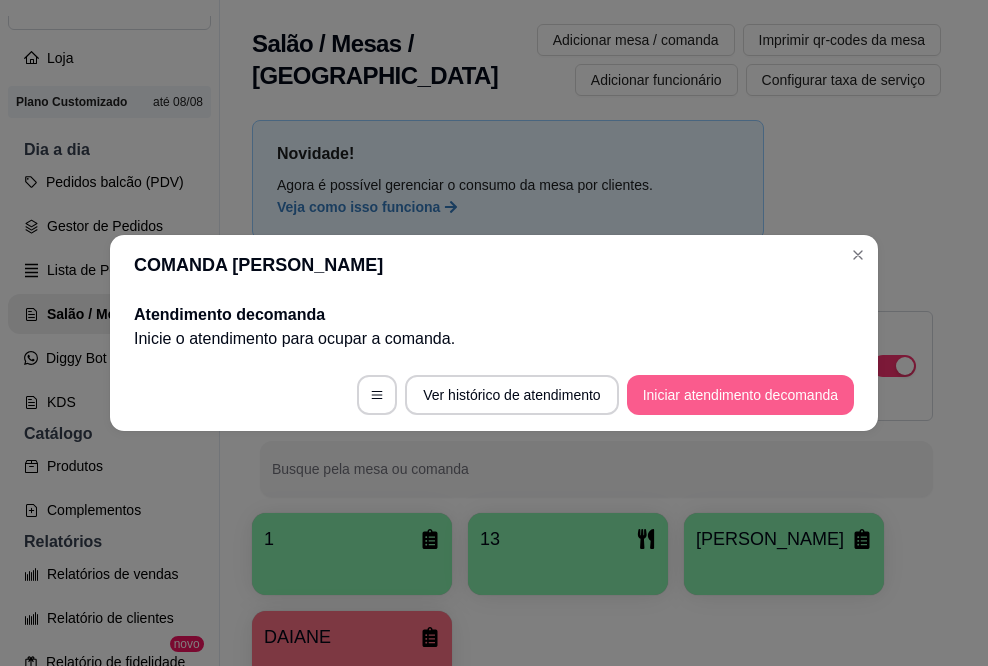 click on "Iniciar atendimento de  comanda" at bounding box center (740, 395) 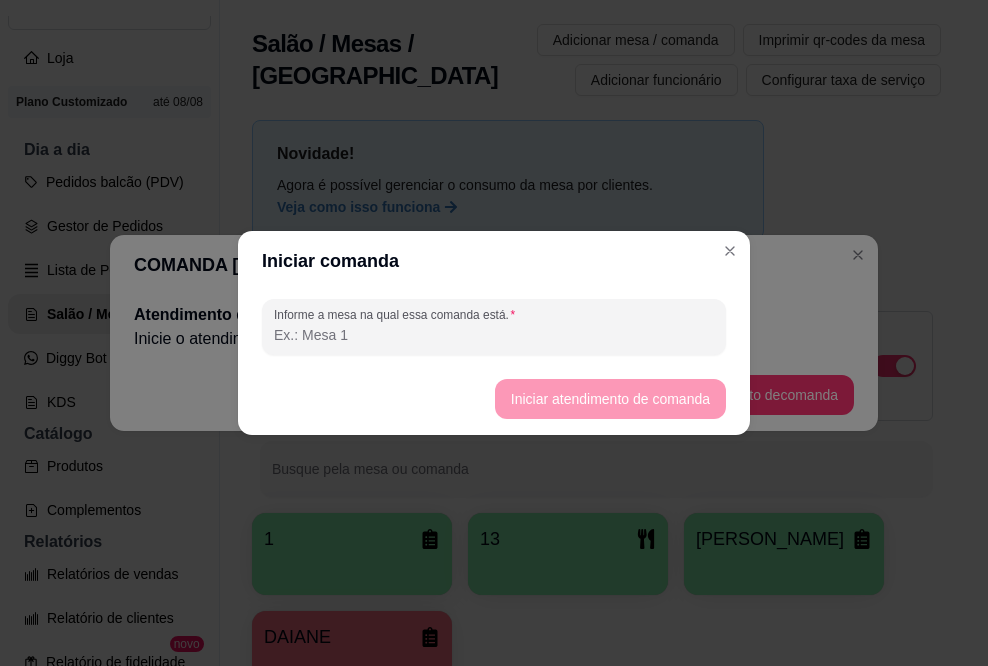 click on "Informe a mesa na qual essa comanda está." at bounding box center (494, 335) 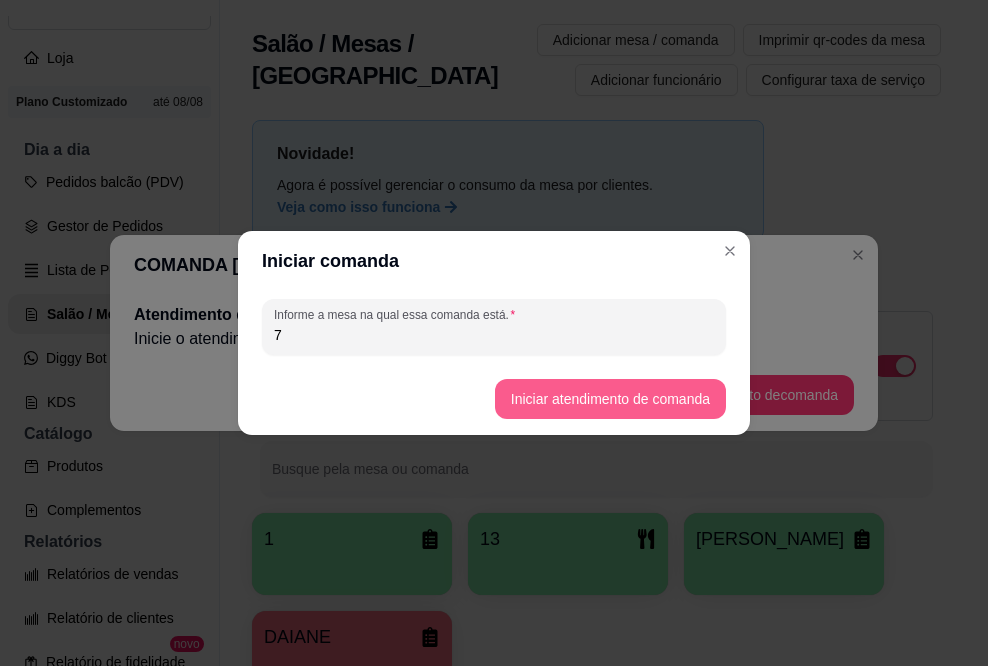 type on "7" 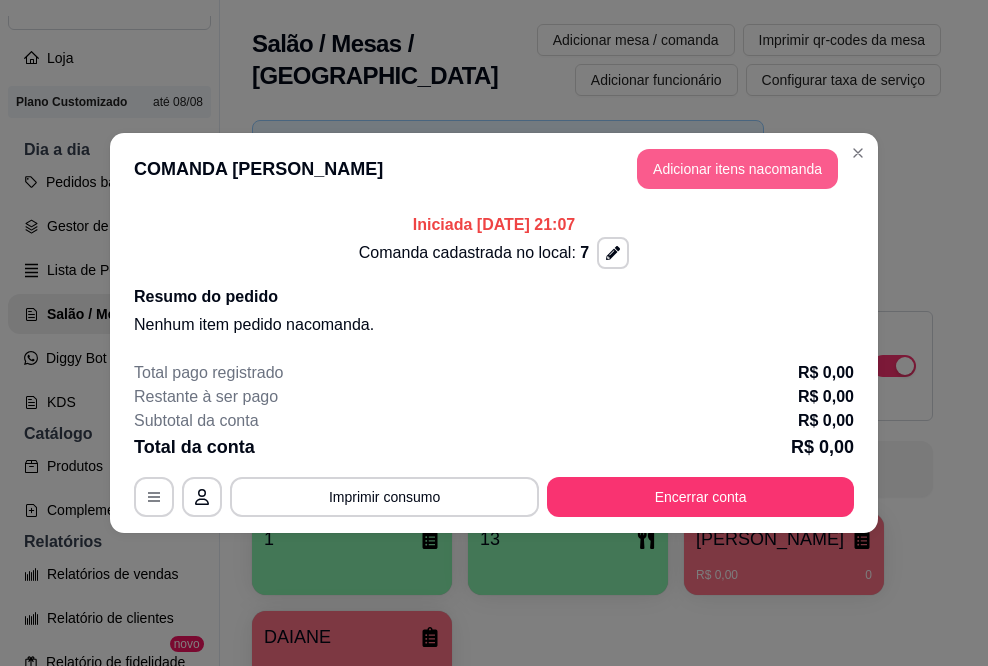 click on "Adicionar itens na  comanda" at bounding box center (737, 169) 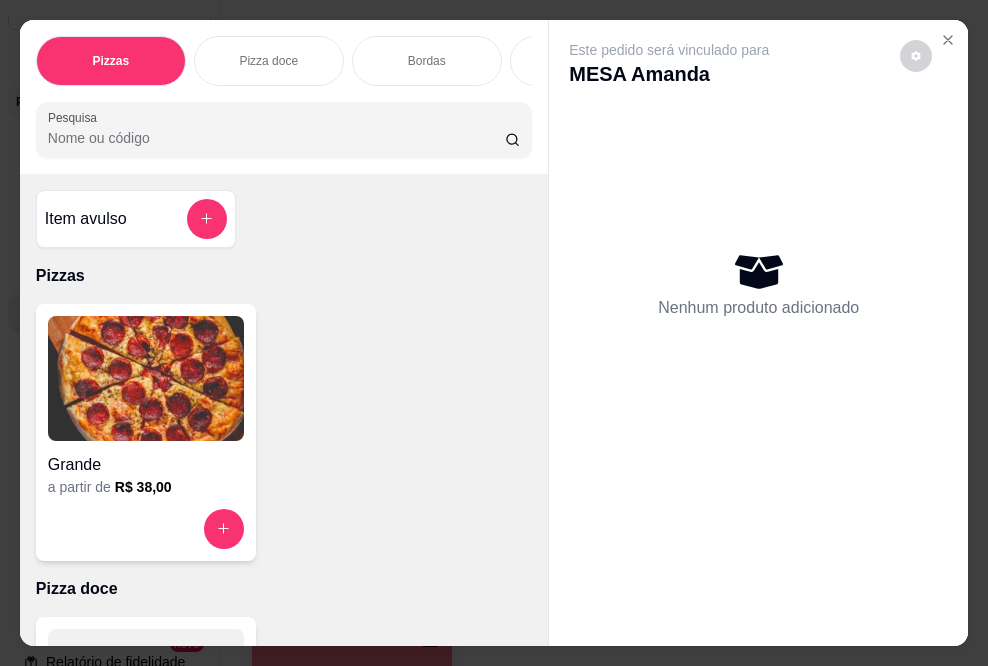 click at bounding box center [146, 378] 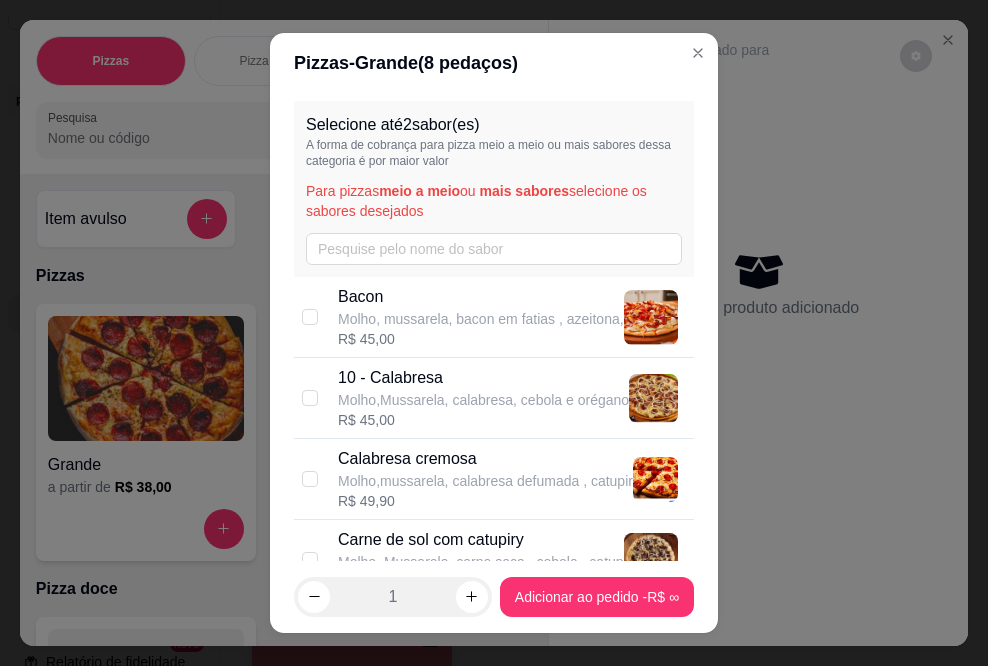 click on "10 - Calabresa  Molho,Mussarela, calabresa, cebola e orégano  R$ 45,00" at bounding box center [494, 398] 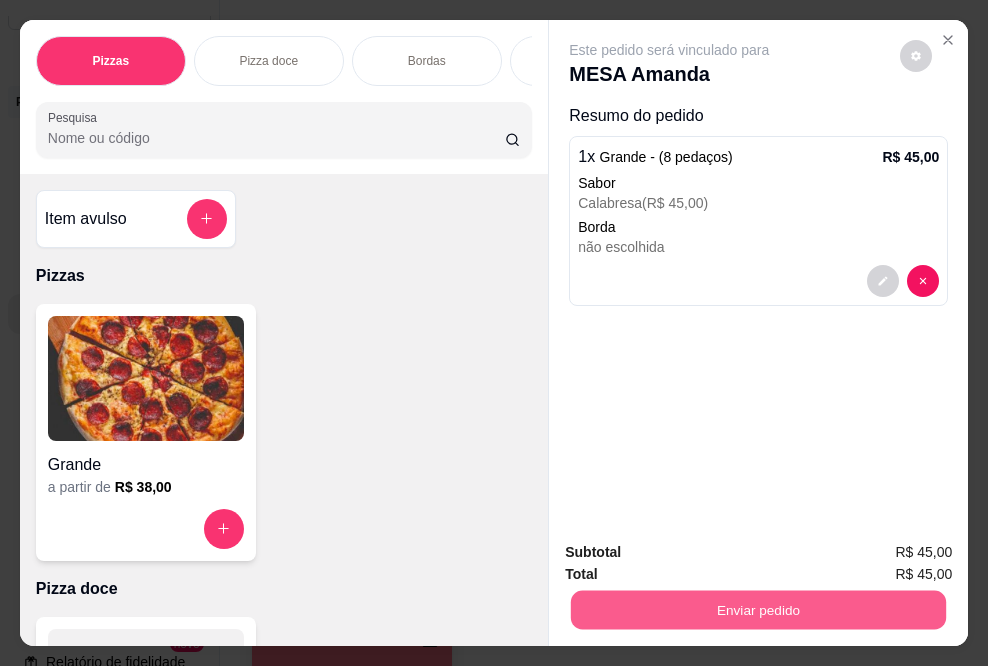click on "Enviar pedido" at bounding box center (758, 610) 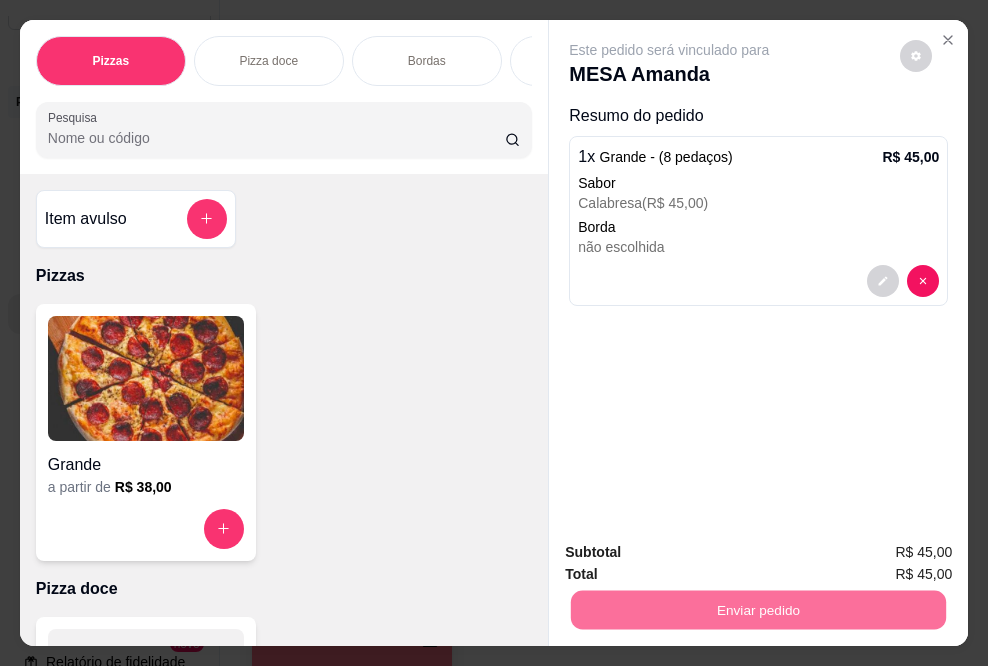 click on "Não registrar e enviar pedido" at bounding box center [693, 553] 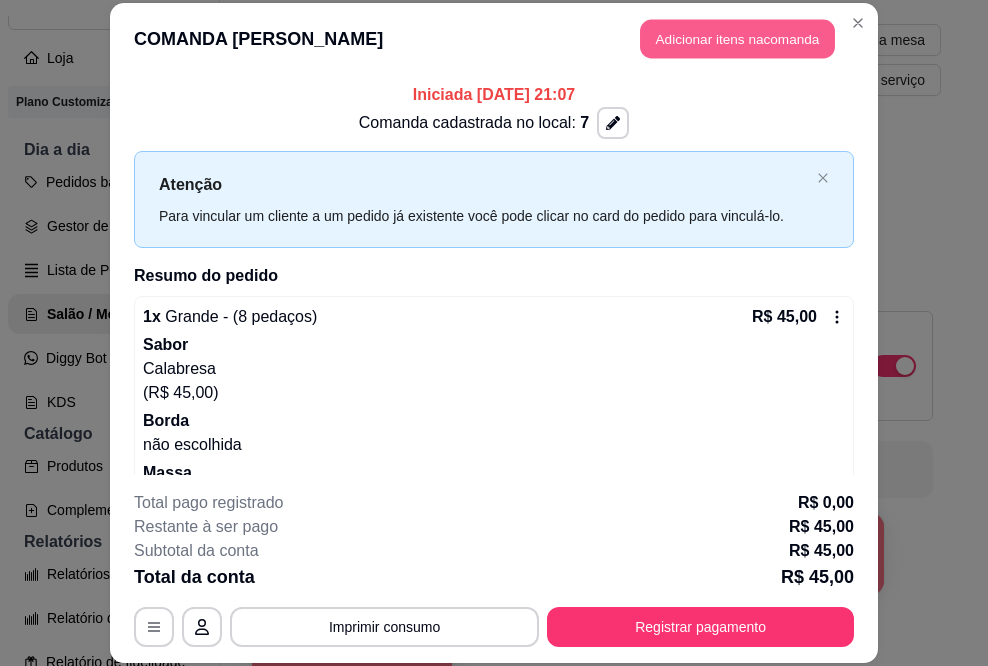 click on "Adicionar itens na  comanda" at bounding box center (737, 39) 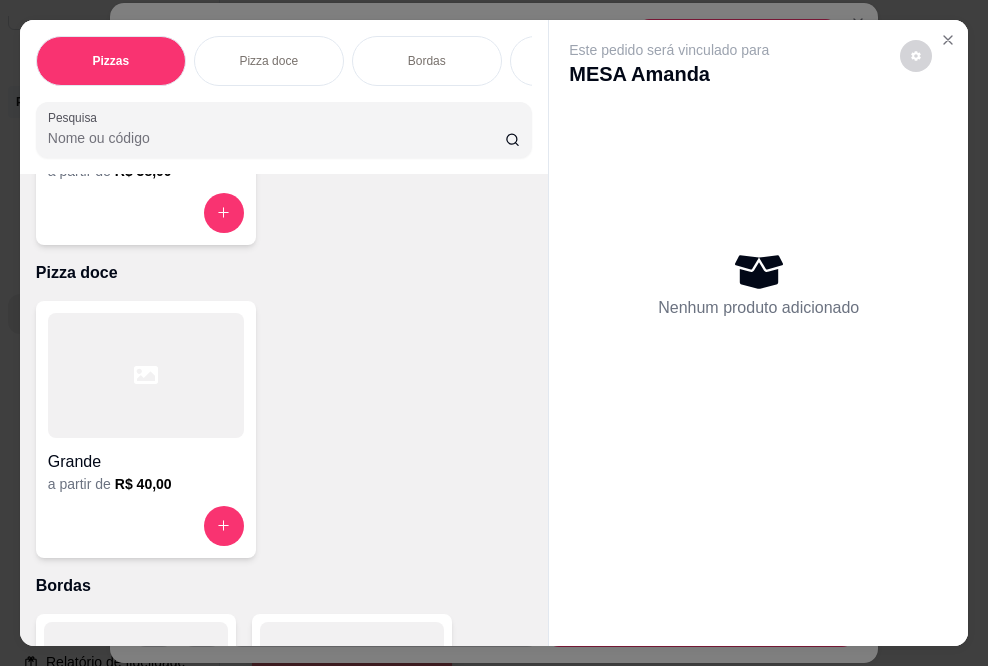 scroll, scrollTop: 200, scrollLeft: 0, axis: vertical 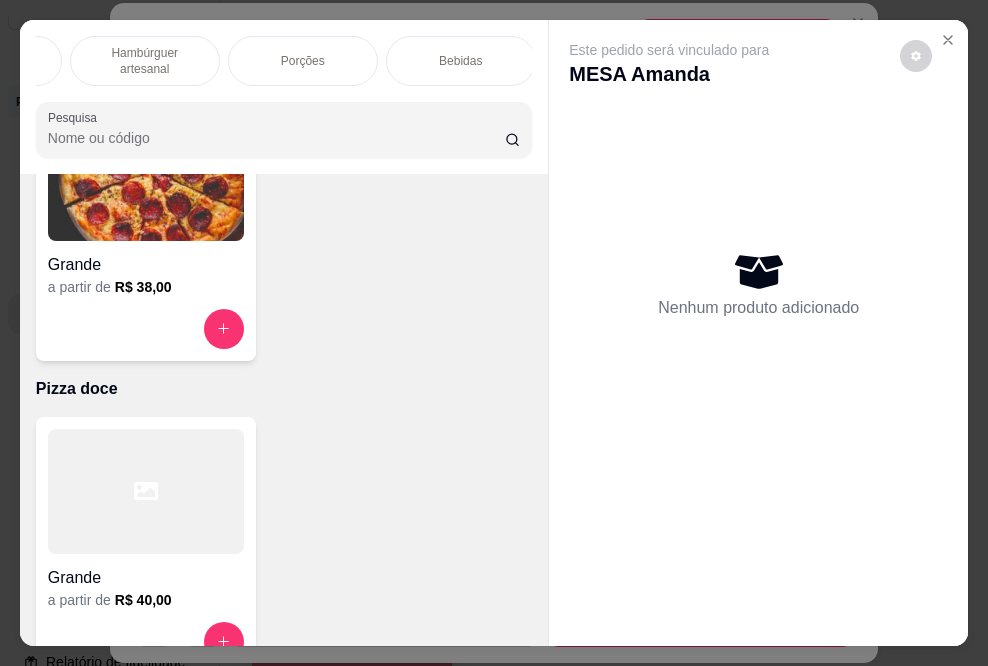 click on "Porções" at bounding box center (303, 61) 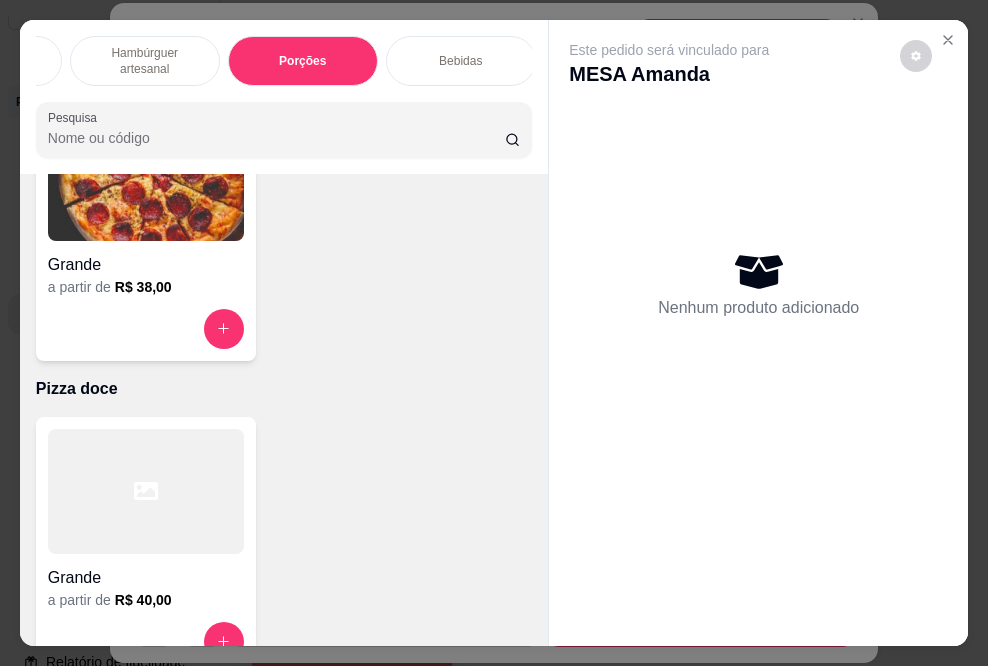 scroll, scrollTop: 2506, scrollLeft: 0, axis: vertical 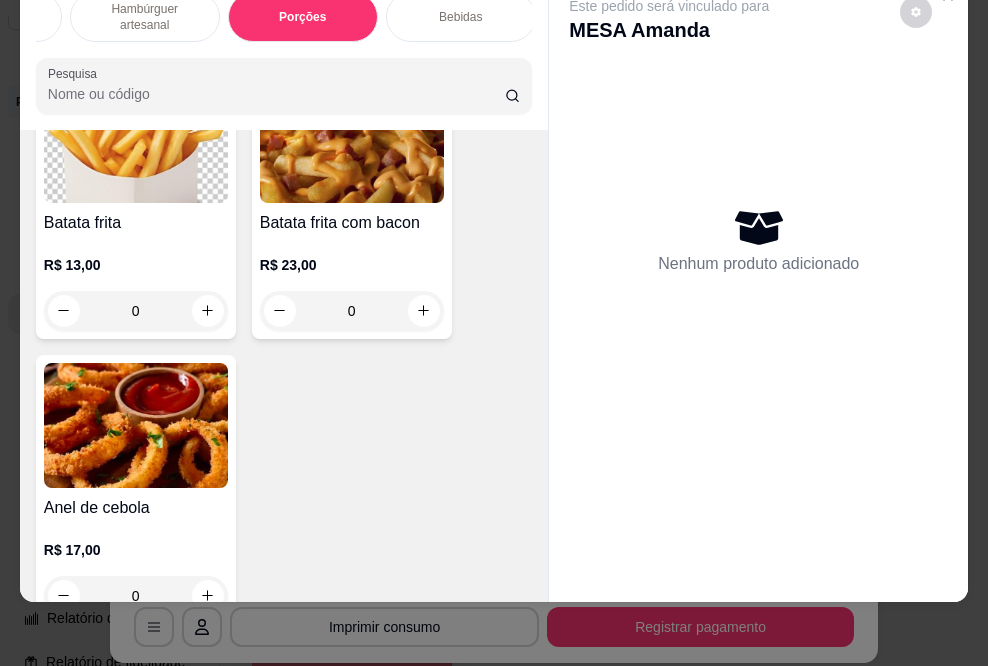 click at bounding box center [136, 425] 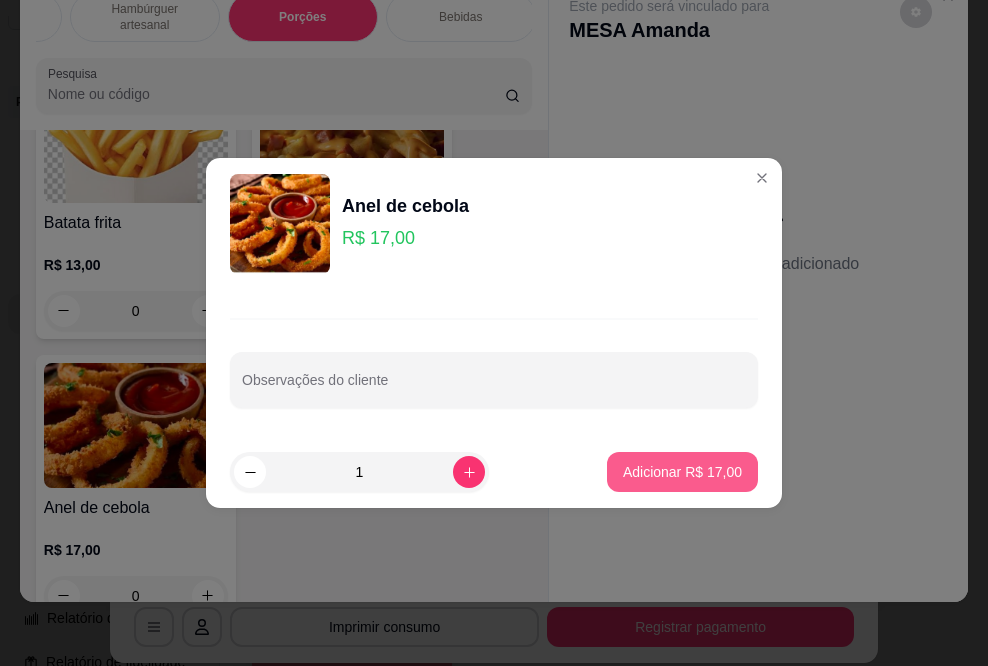 click on "Adicionar   R$ 17,00" at bounding box center [682, 472] 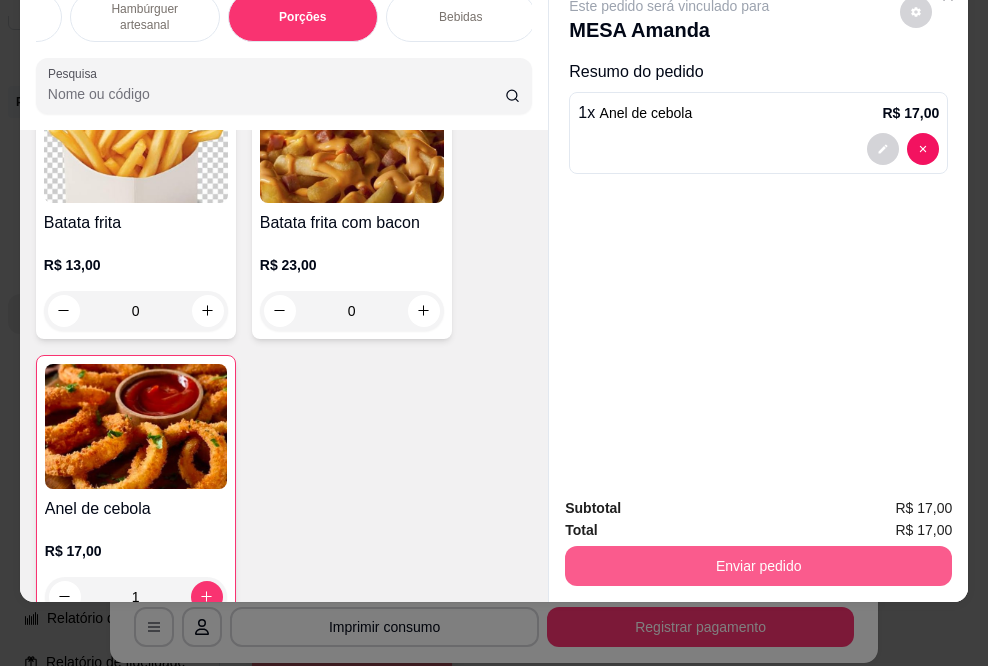 click on "Enviar pedido" at bounding box center [758, 566] 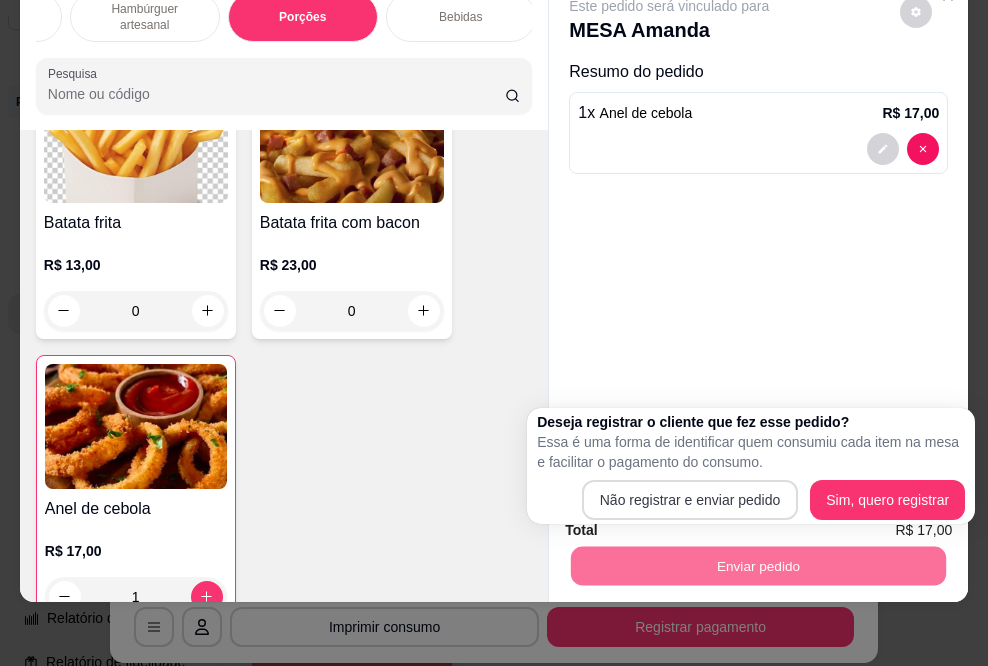 click on "Não registrar e enviar pedido" at bounding box center (690, 500) 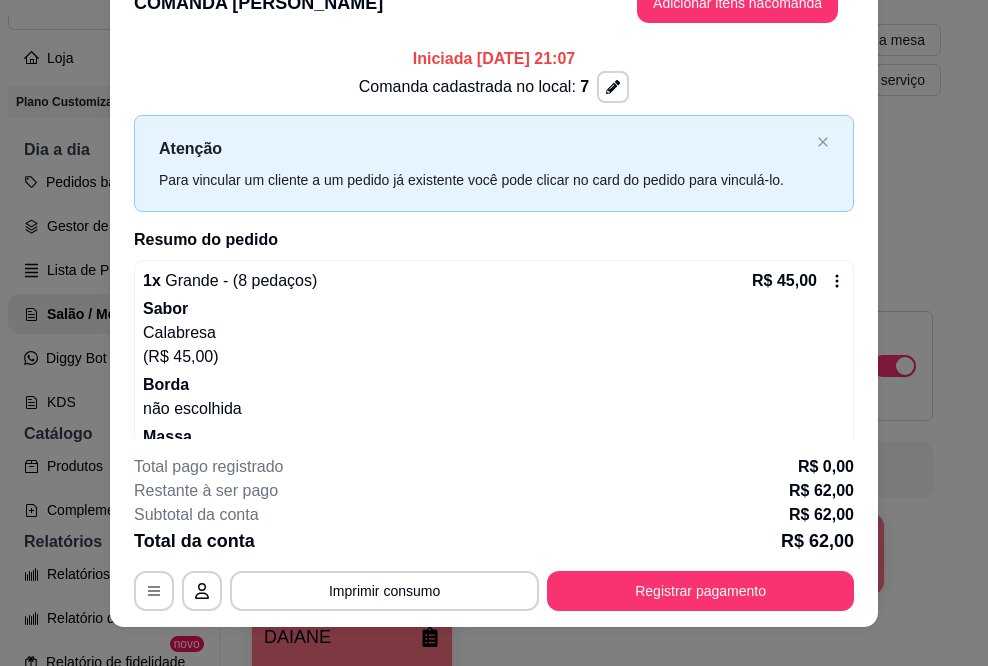 scroll, scrollTop: 61, scrollLeft: 0, axis: vertical 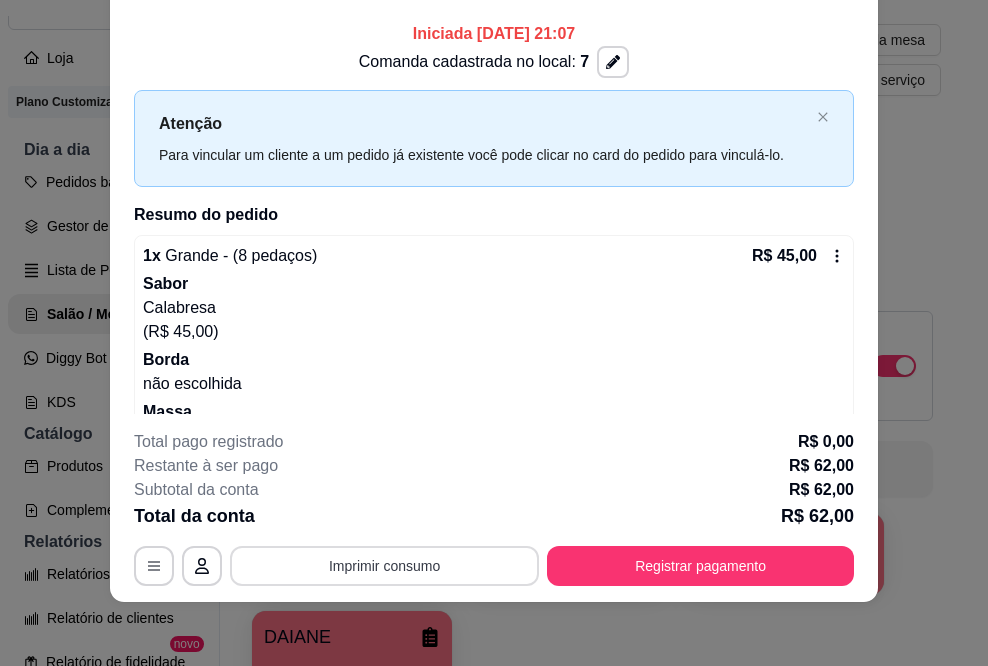 click on "Imprimir consumo" at bounding box center (384, 566) 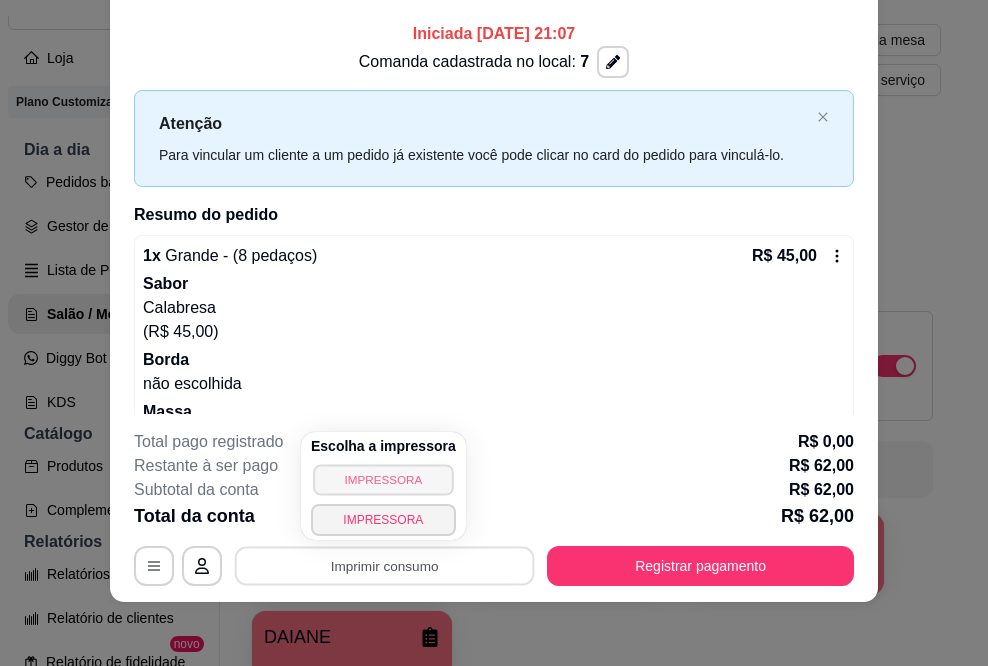 click on "IMPRESSORA" at bounding box center [383, 479] 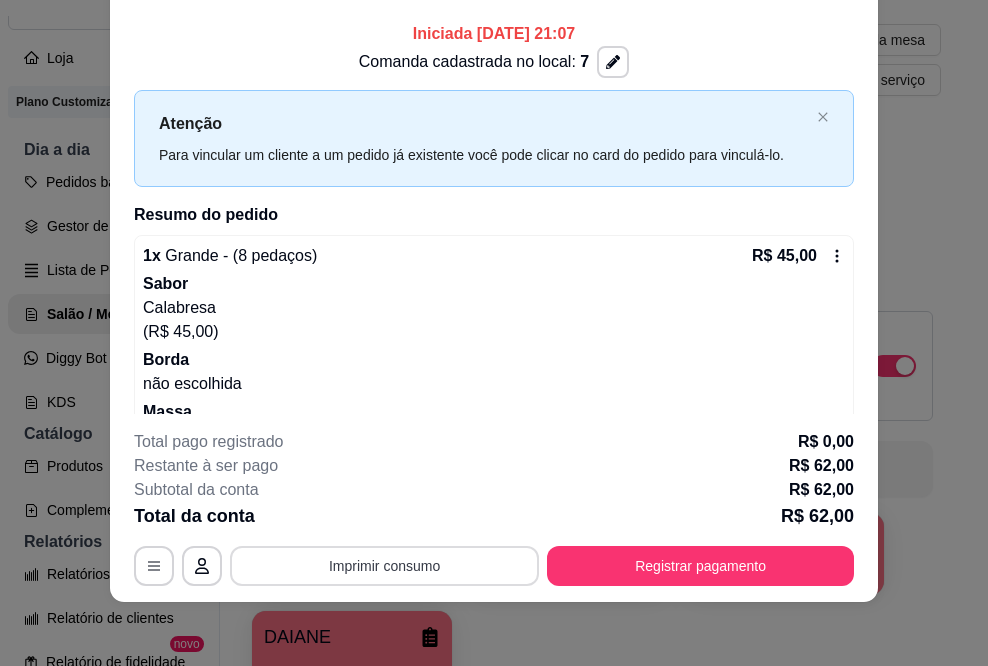 click on "Imprimir consumo" at bounding box center [384, 566] 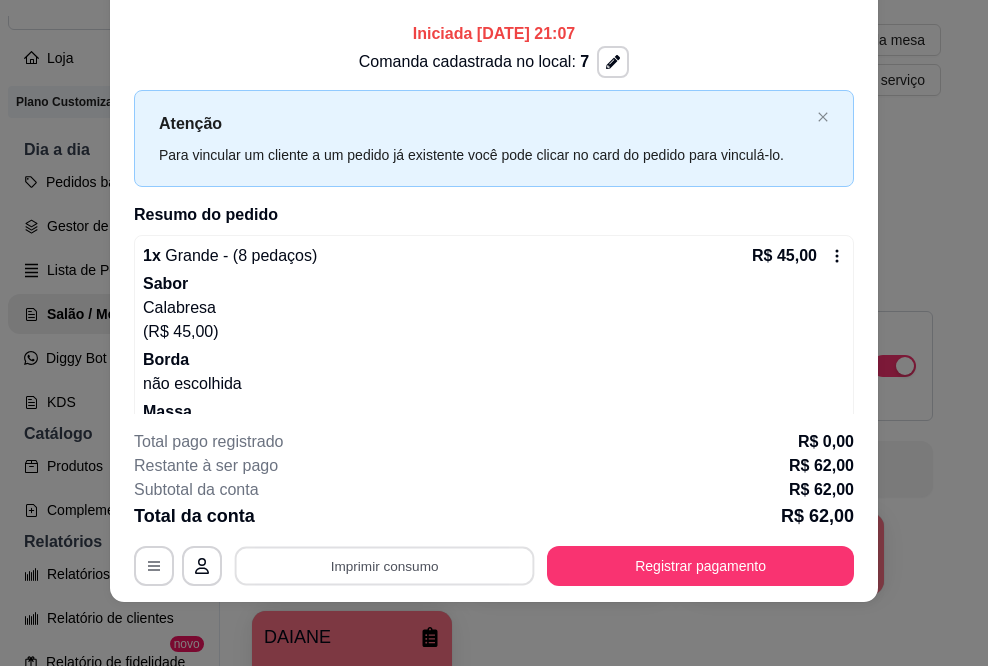 click on "**********" at bounding box center [494, 333] 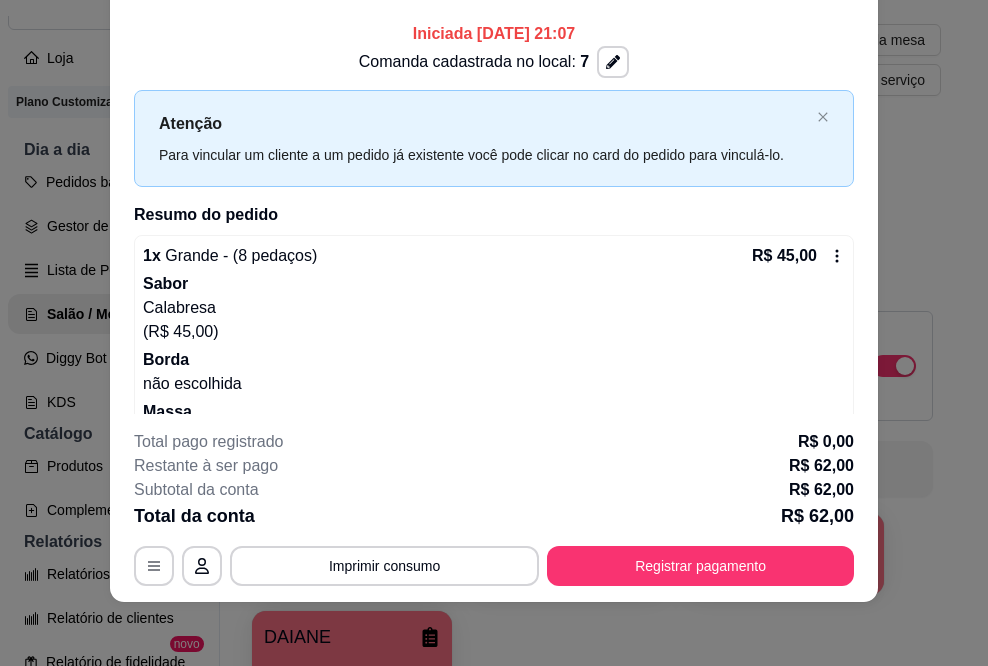 scroll, scrollTop: 0, scrollLeft: 0, axis: both 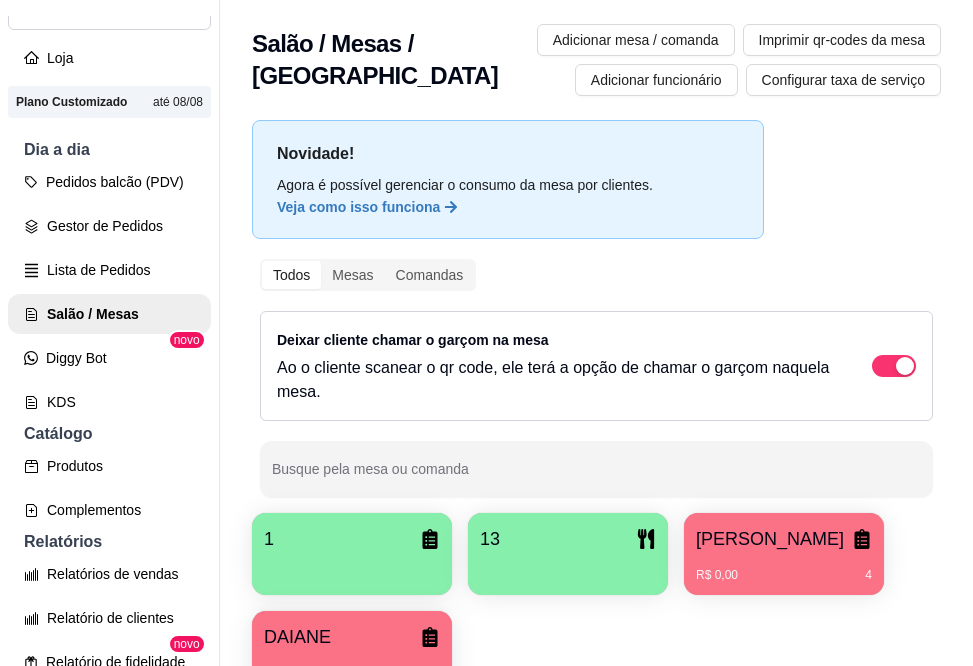 click on "[PERSON_NAME]" at bounding box center (770, 539) 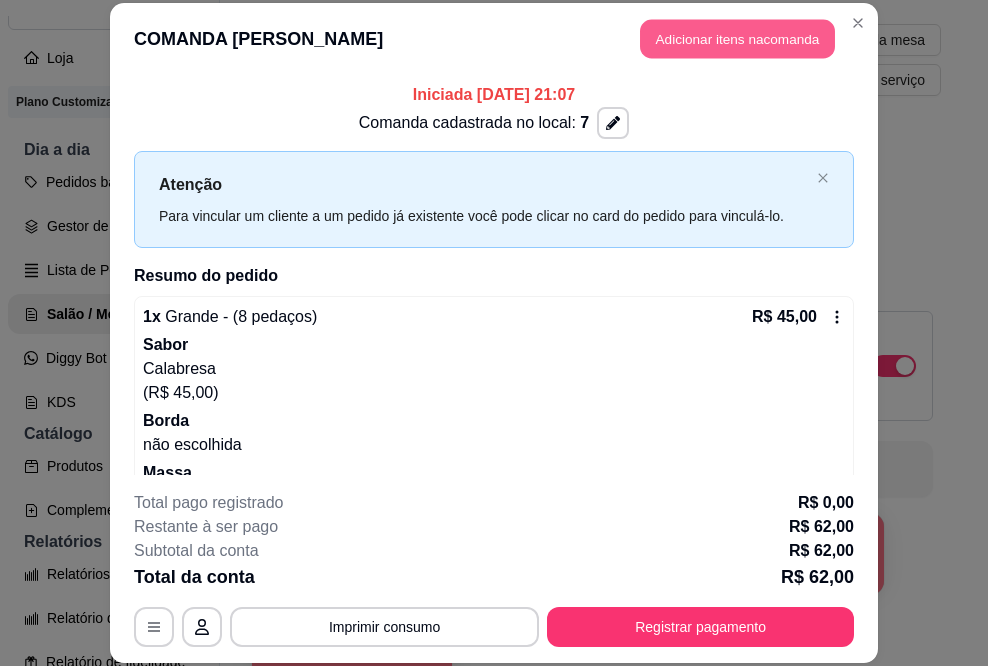 click on "Adicionar itens na  comanda" at bounding box center (737, 39) 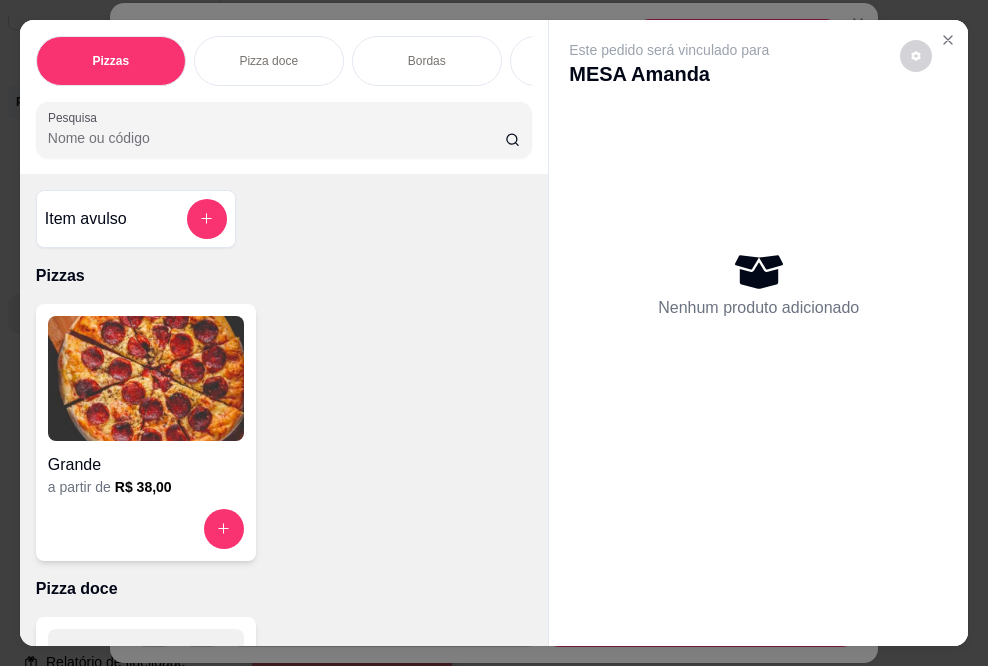 click on "Este pedido será vinculado para   MESA [PERSON_NAME]" at bounding box center [750, 64] 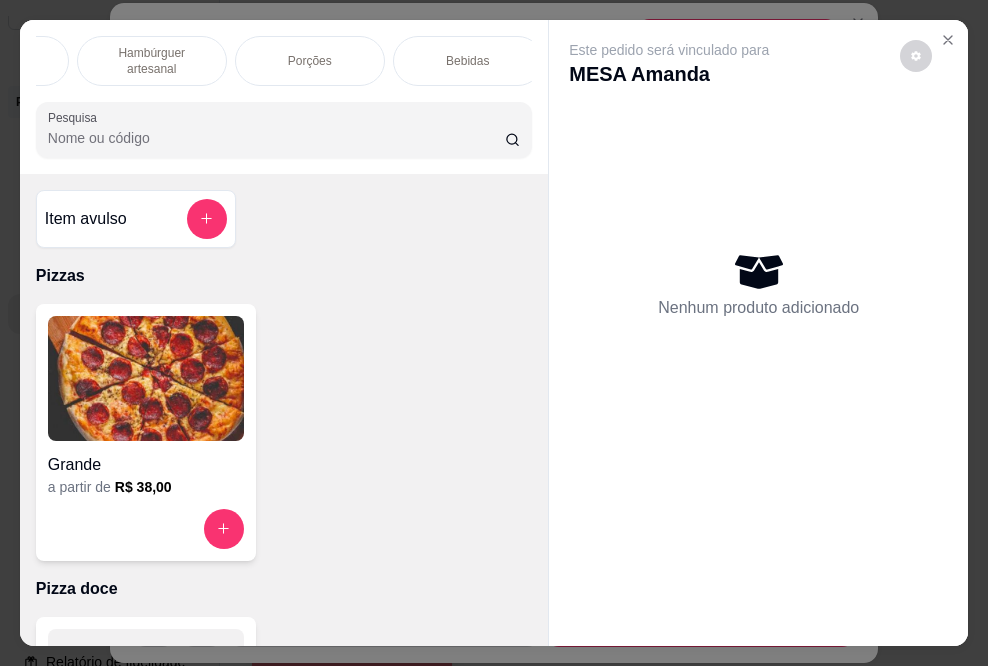 scroll, scrollTop: 0, scrollLeft: 440, axis: horizontal 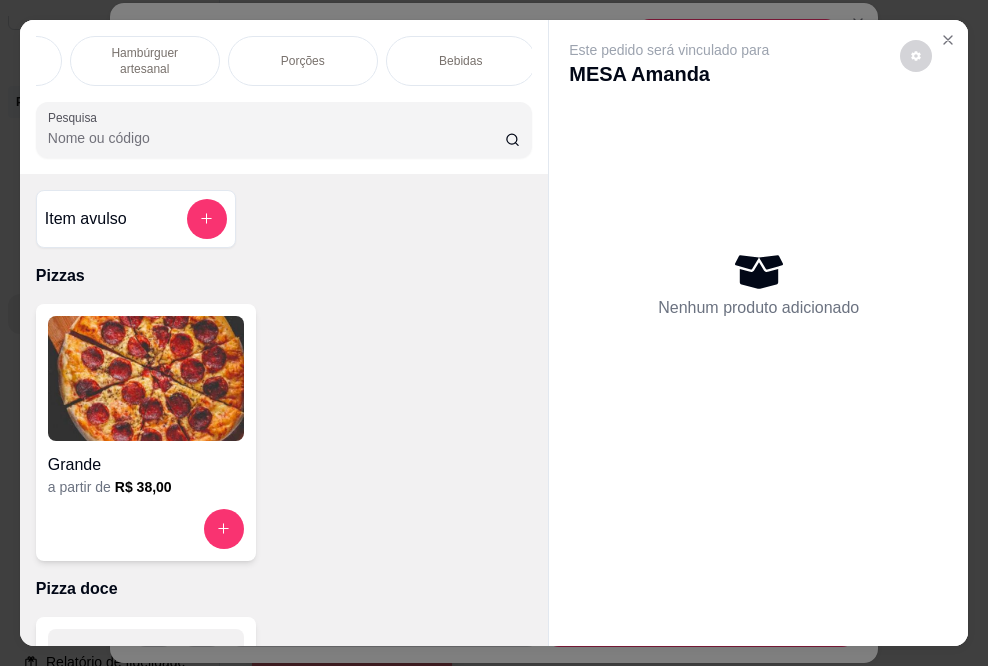 click on "Bebidas" at bounding box center [461, 61] 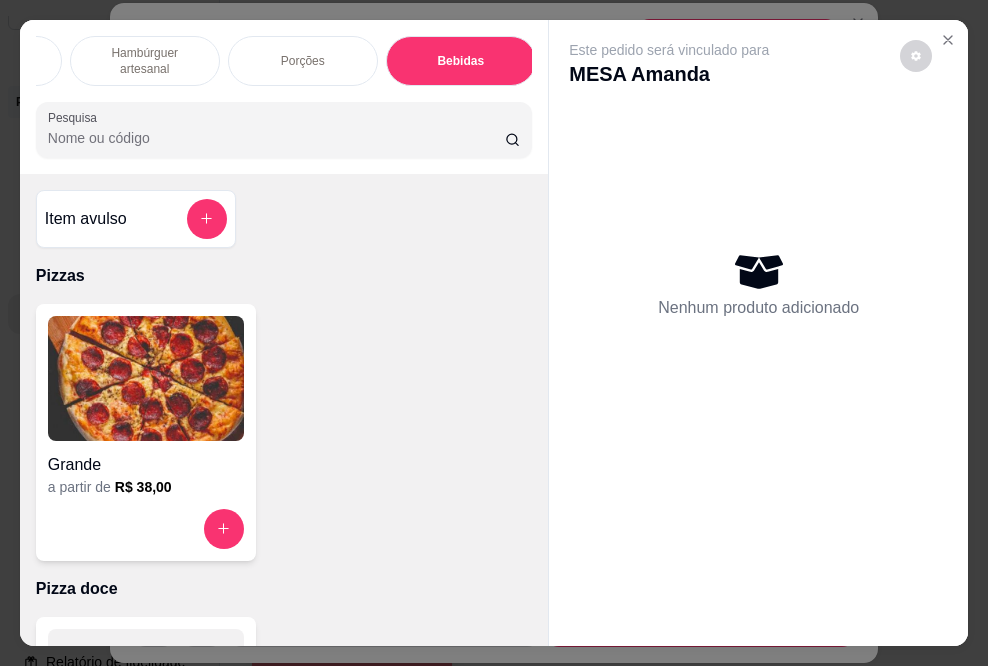 scroll, scrollTop: 3116, scrollLeft: 0, axis: vertical 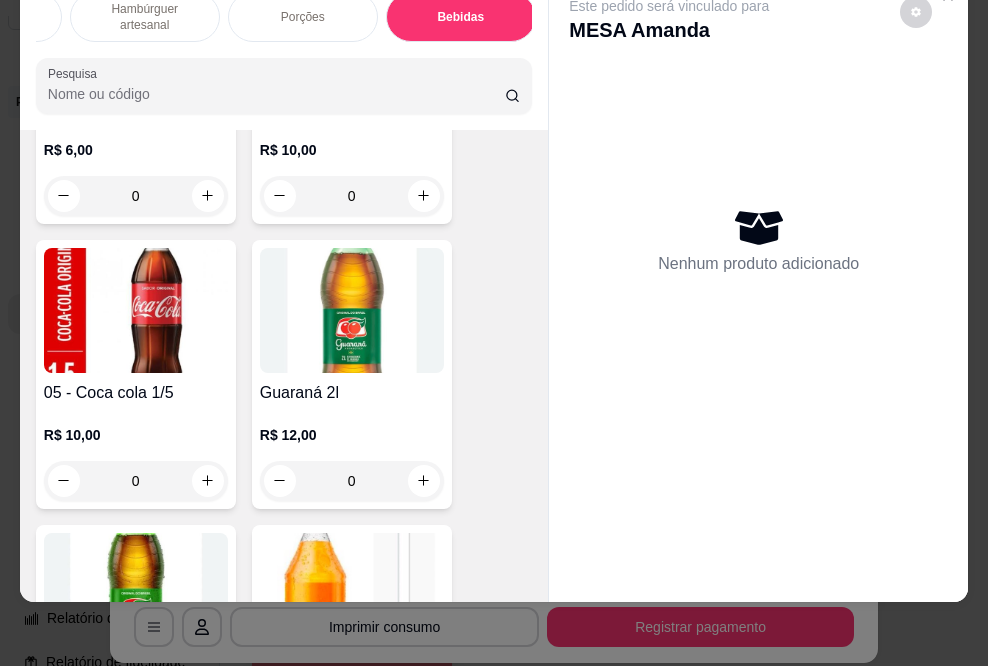 click at bounding box center (136, 310) 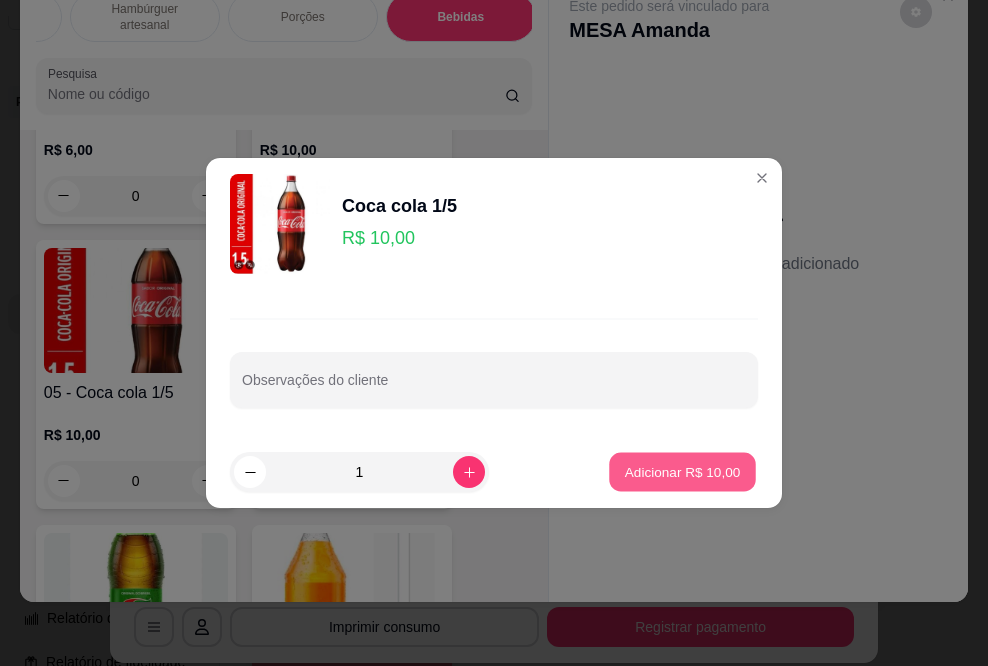 click on "Adicionar   R$ 10,00" at bounding box center [682, 472] 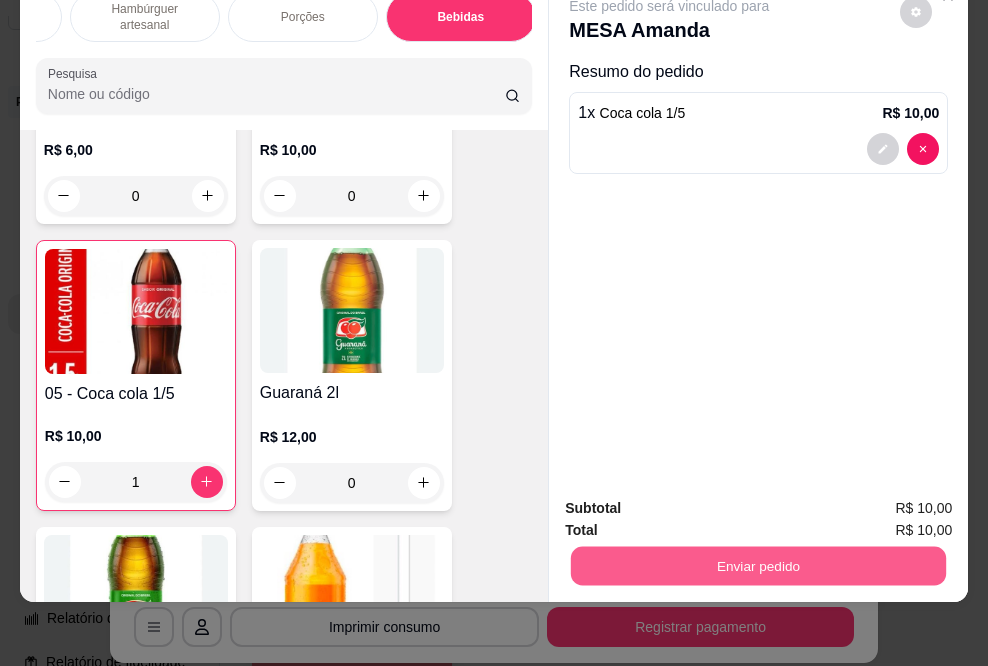 click on "Enviar pedido" at bounding box center [758, 566] 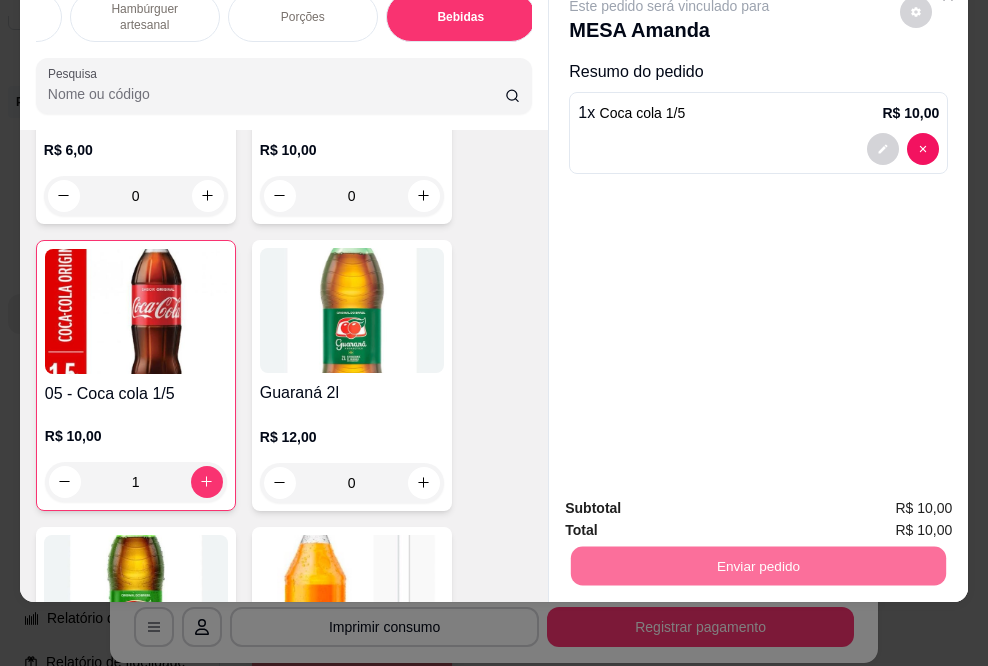 click on "Sim, quero registrar" at bounding box center [882, 500] 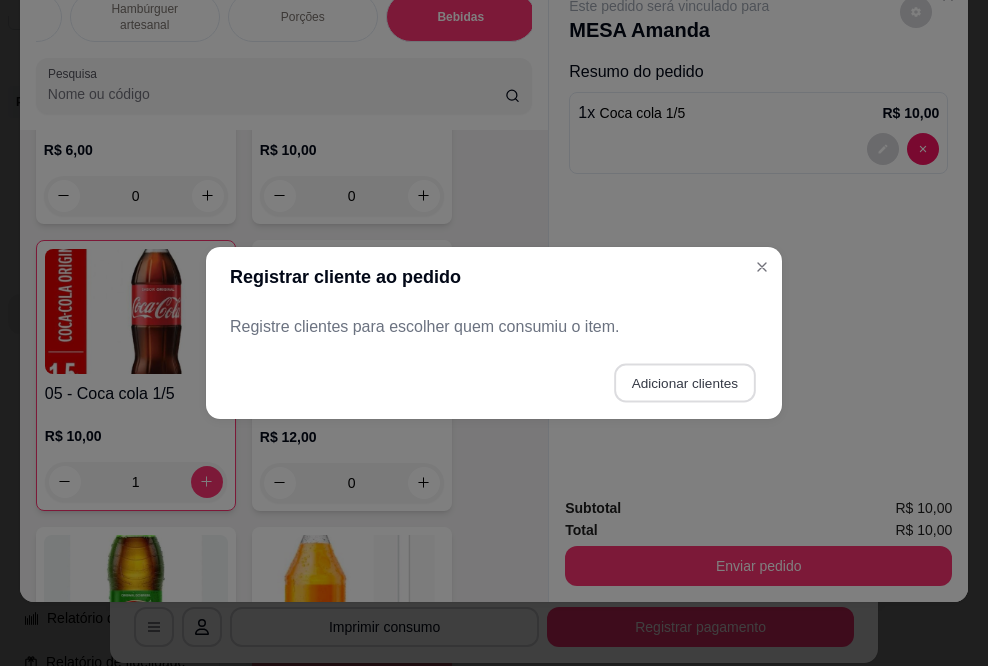 click on "Adicionar clientes" at bounding box center (684, 383) 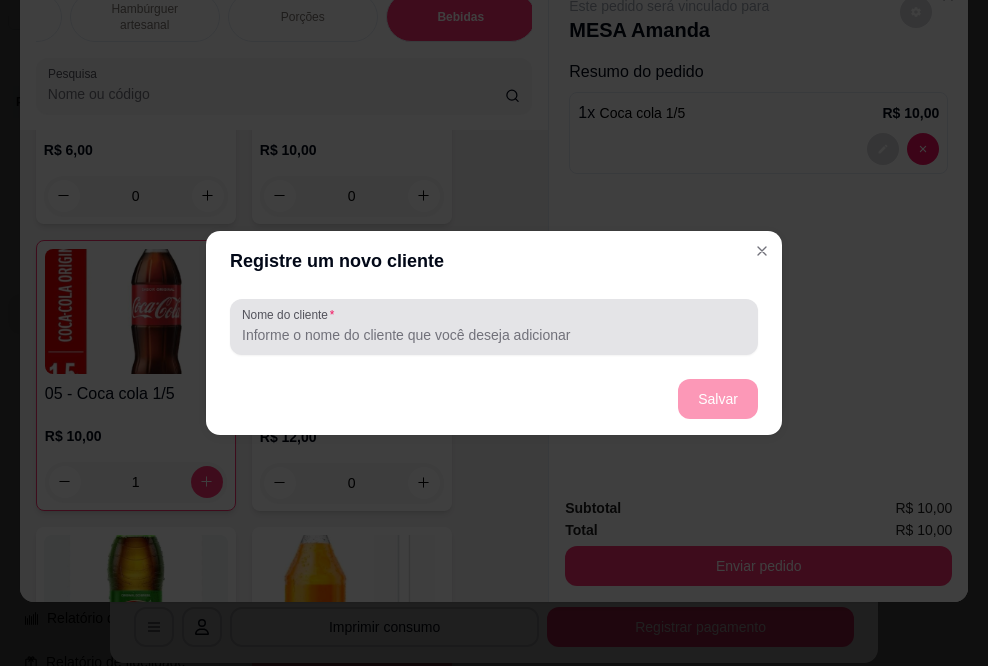 click at bounding box center (494, 327) 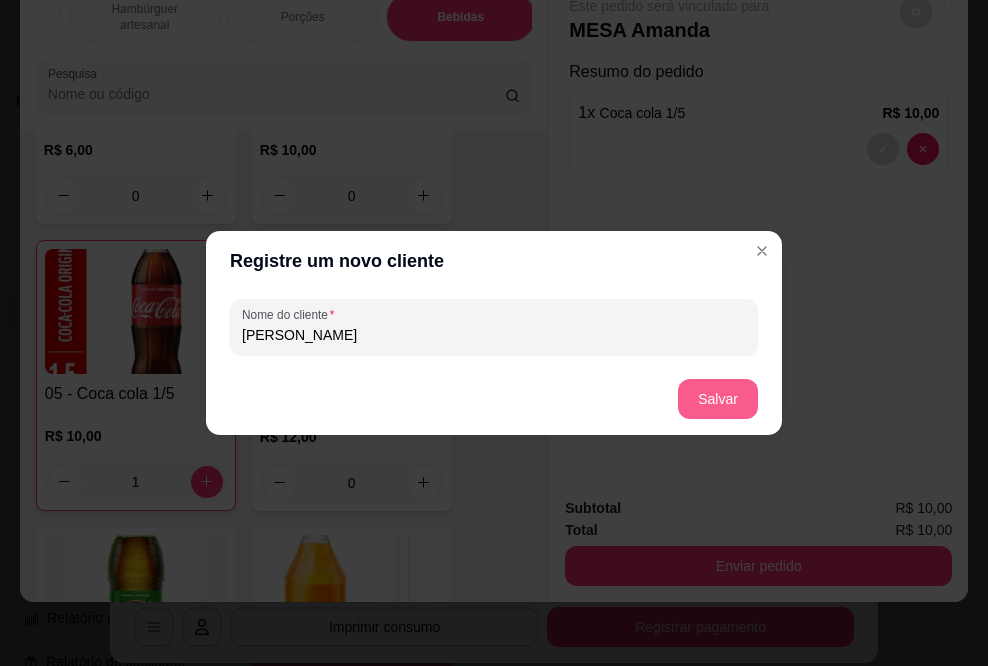 type on "[PERSON_NAME]" 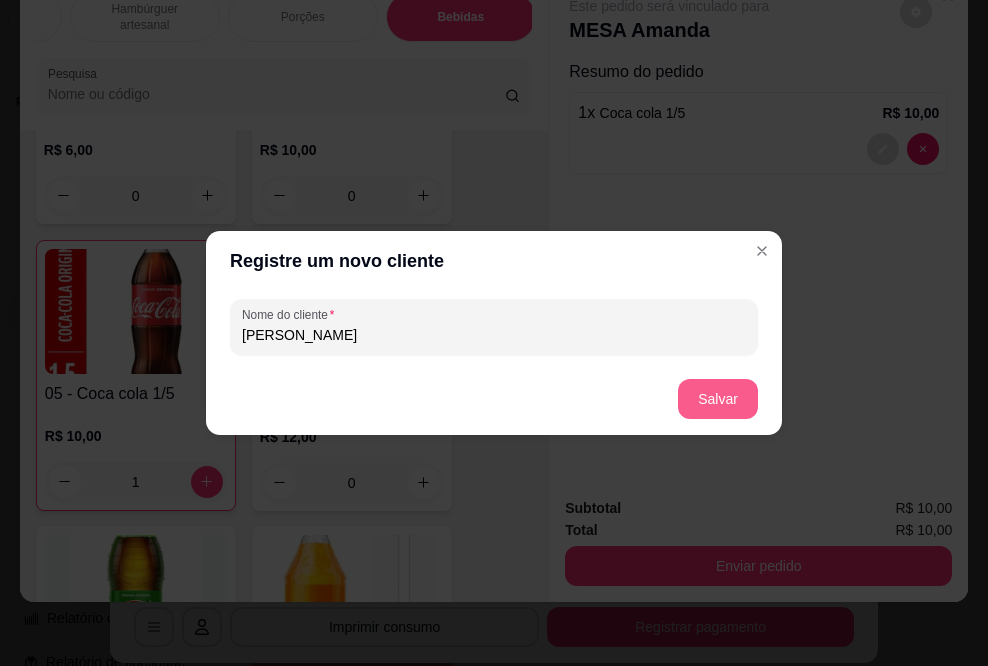 click on "Salvar" at bounding box center (718, 399) 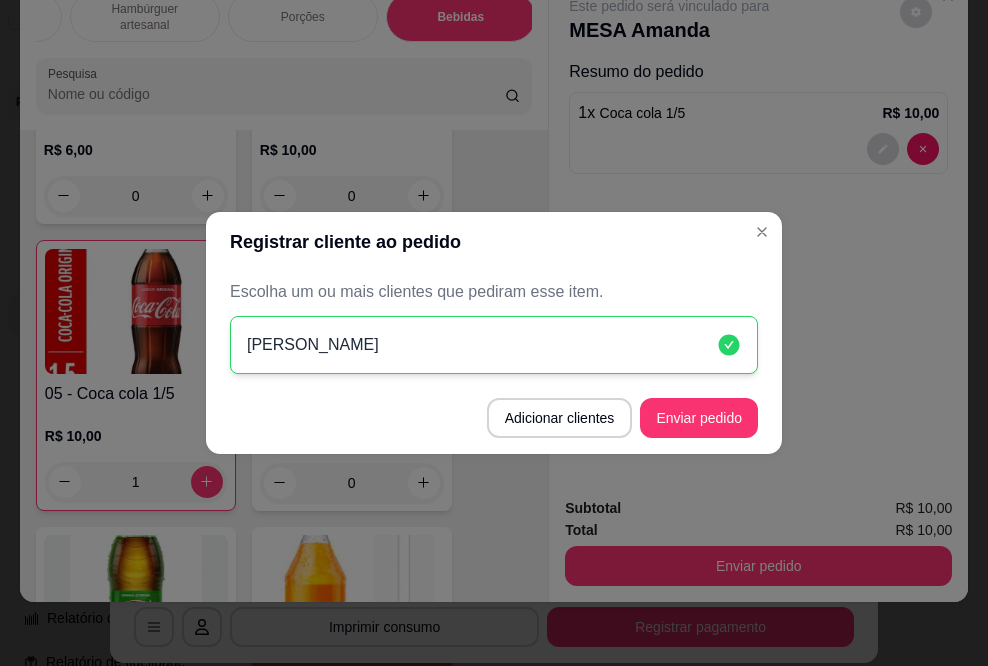 click on "Registrar cliente ao pedido" at bounding box center (494, 242) 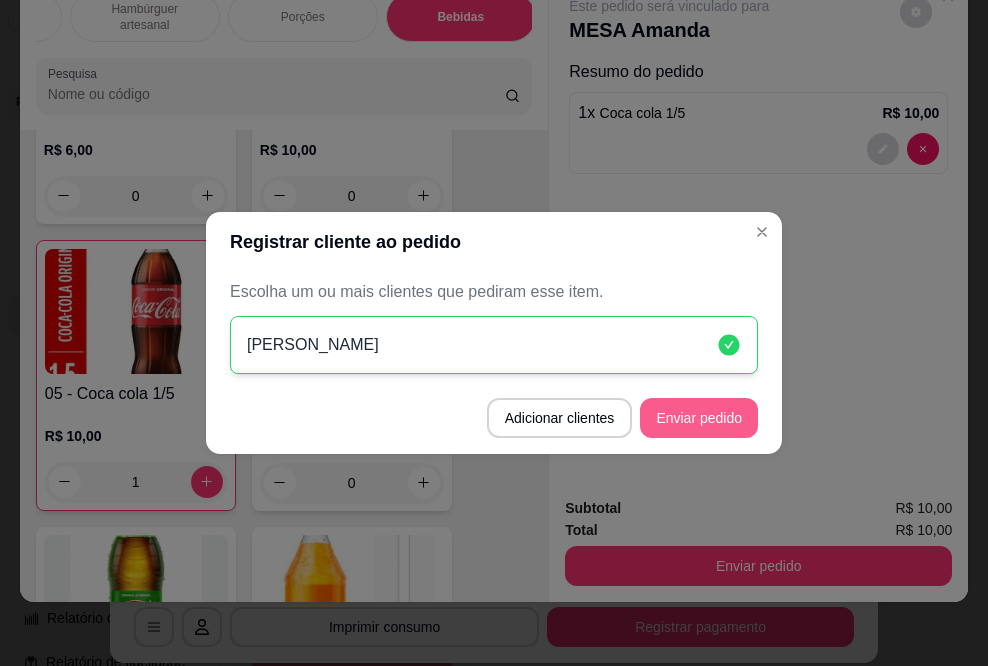 click on "Enviar pedido" at bounding box center (699, 418) 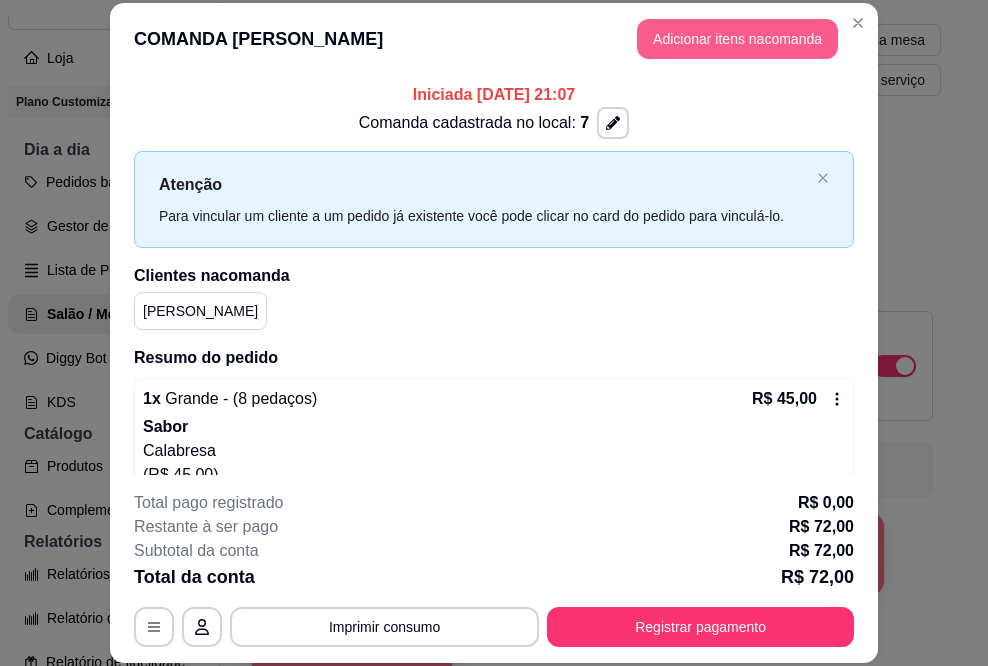 click on "Adicionar itens na  comanda" at bounding box center [737, 39] 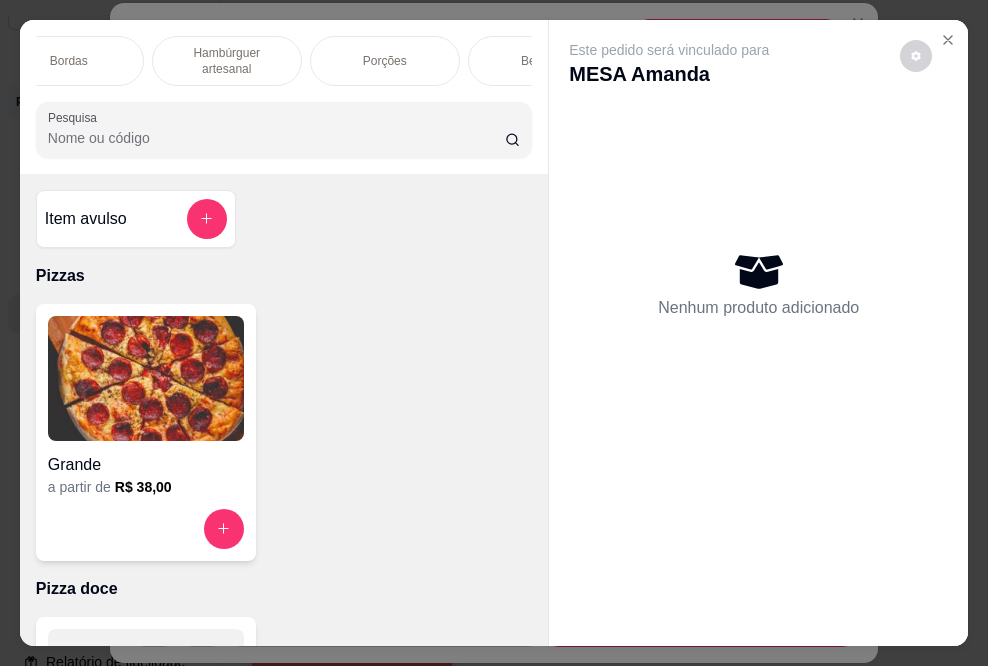 scroll, scrollTop: 0, scrollLeft: 360, axis: horizontal 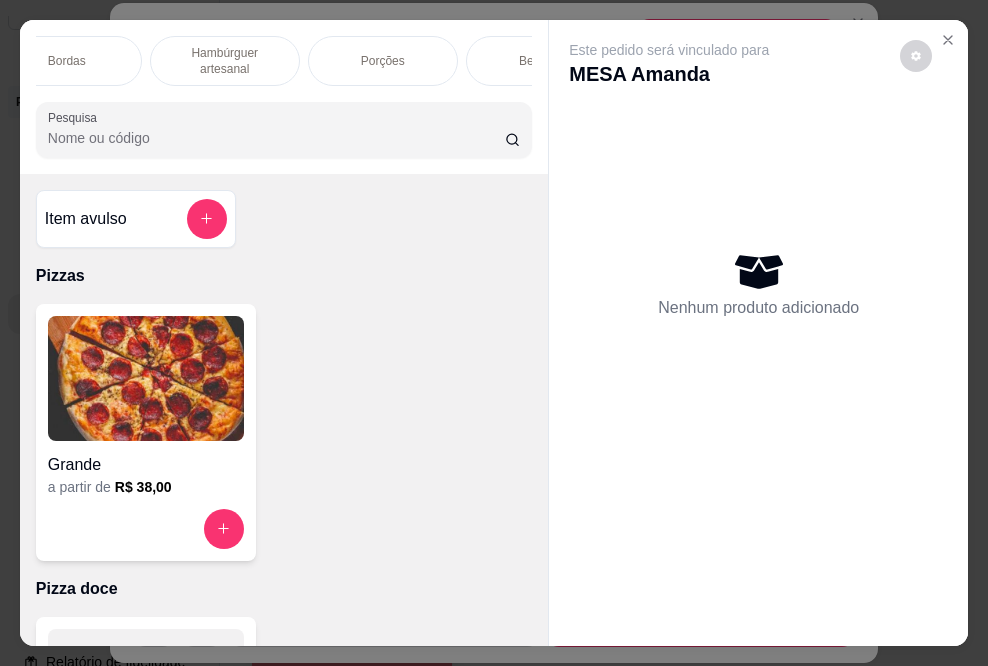 click on "Porções" at bounding box center (383, 61) 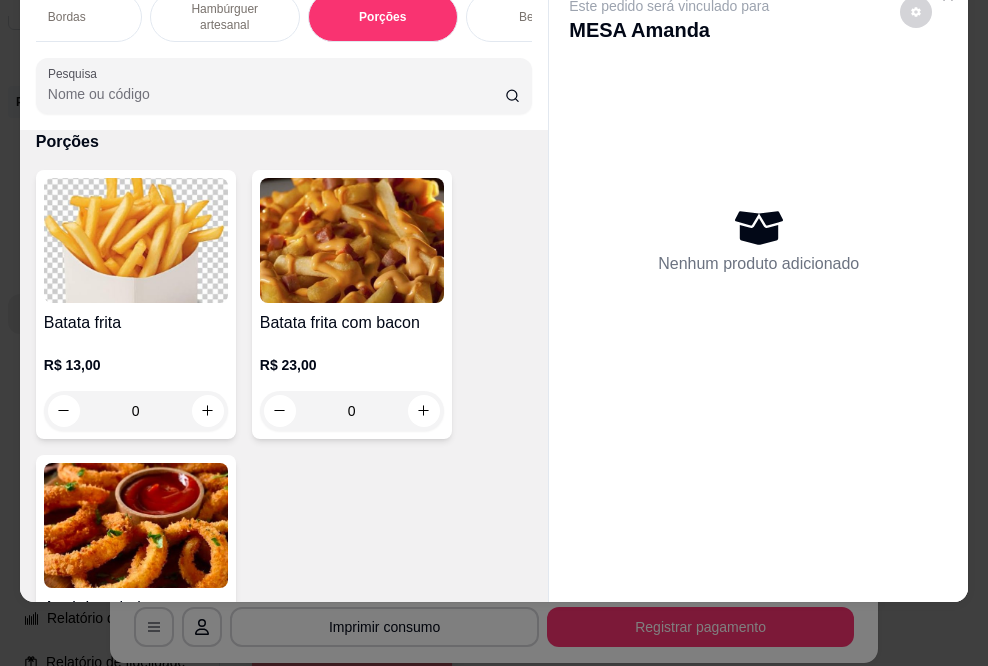 click at bounding box center [136, 525] 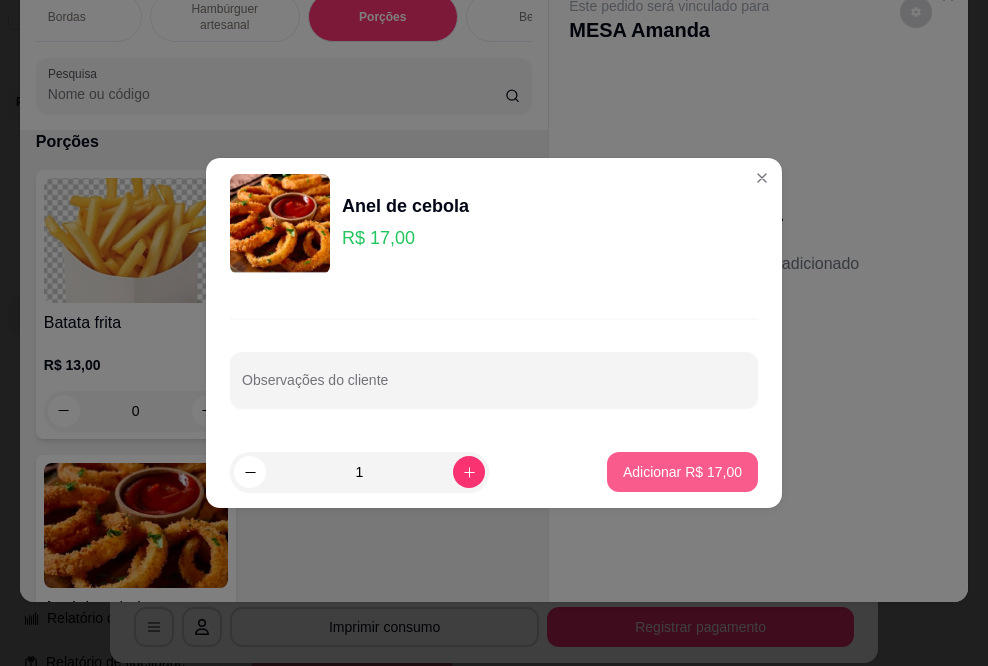 click on "Adicionar   R$ 17,00" at bounding box center [682, 472] 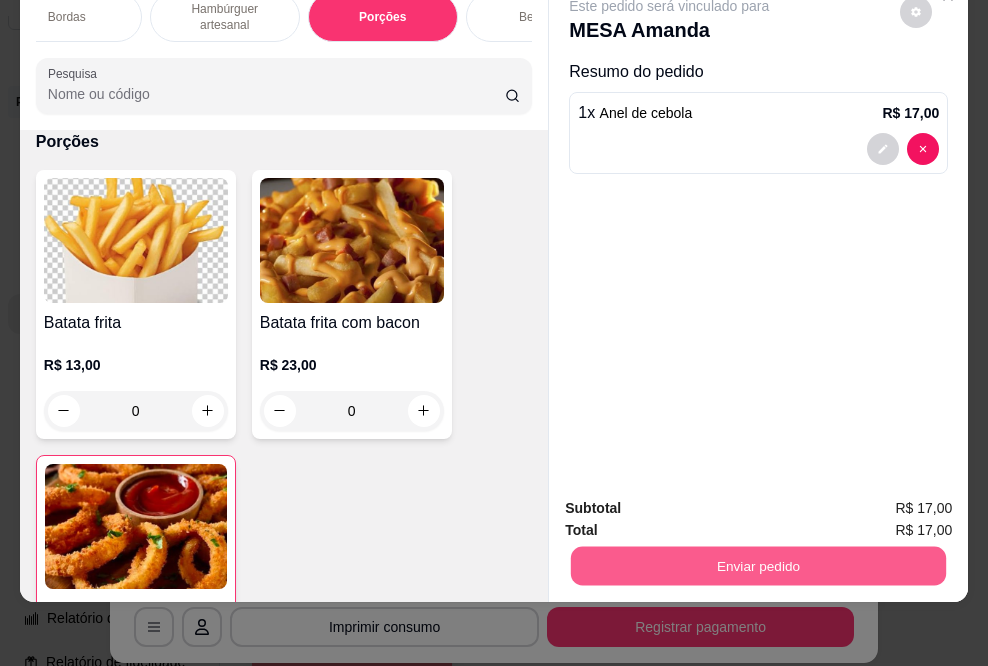 click on "Enviar pedido" at bounding box center [758, 566] 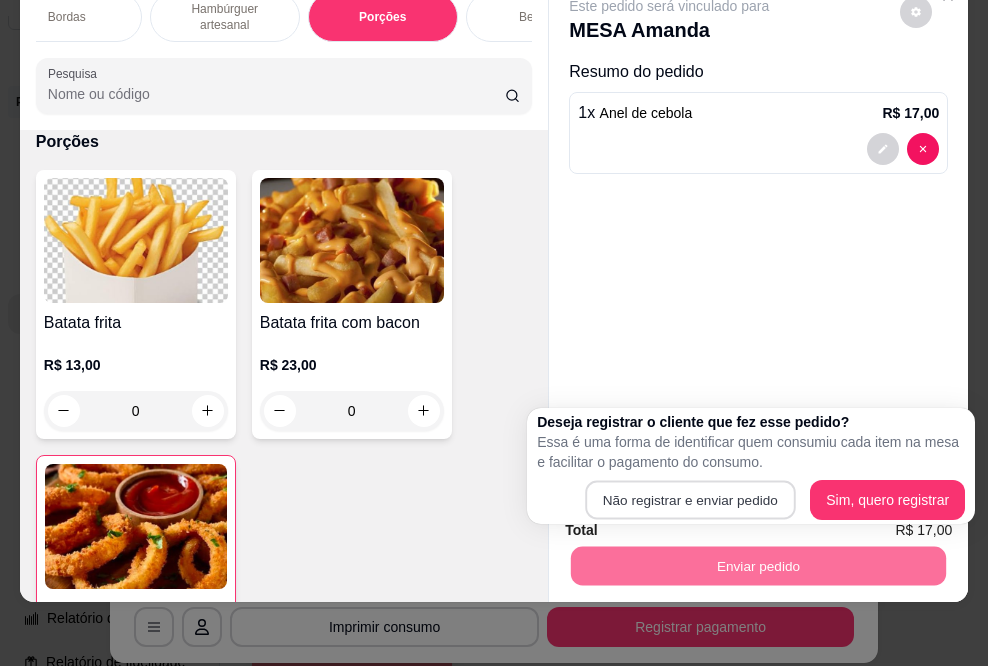 click on "Não registrar e enviar pedido" at bounding box center [690, 500] 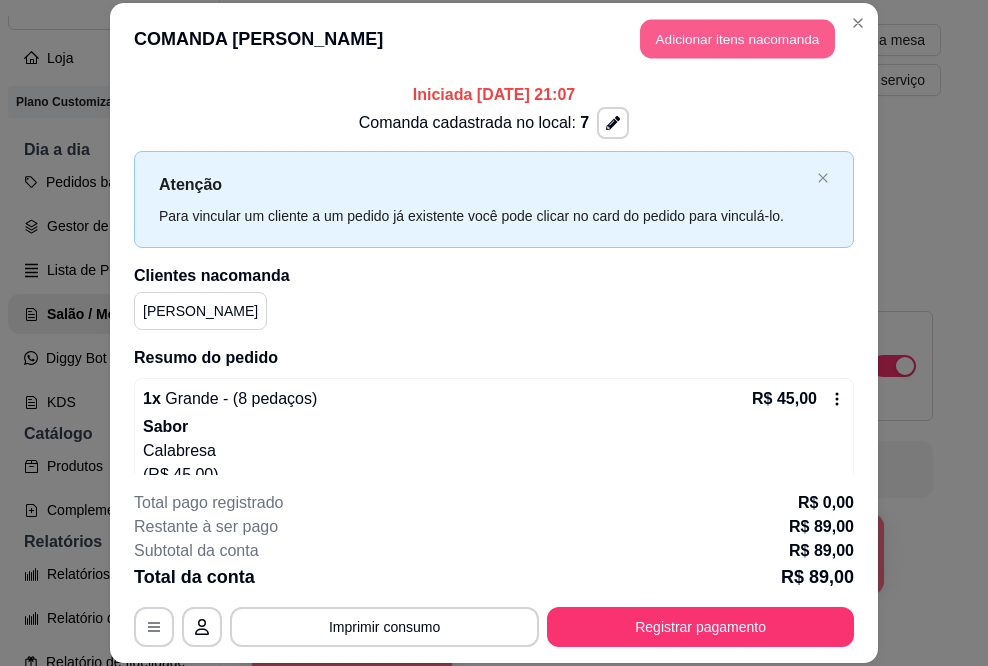 click on "Adicionar itens na  comanda" at bounding box center [737, 39] 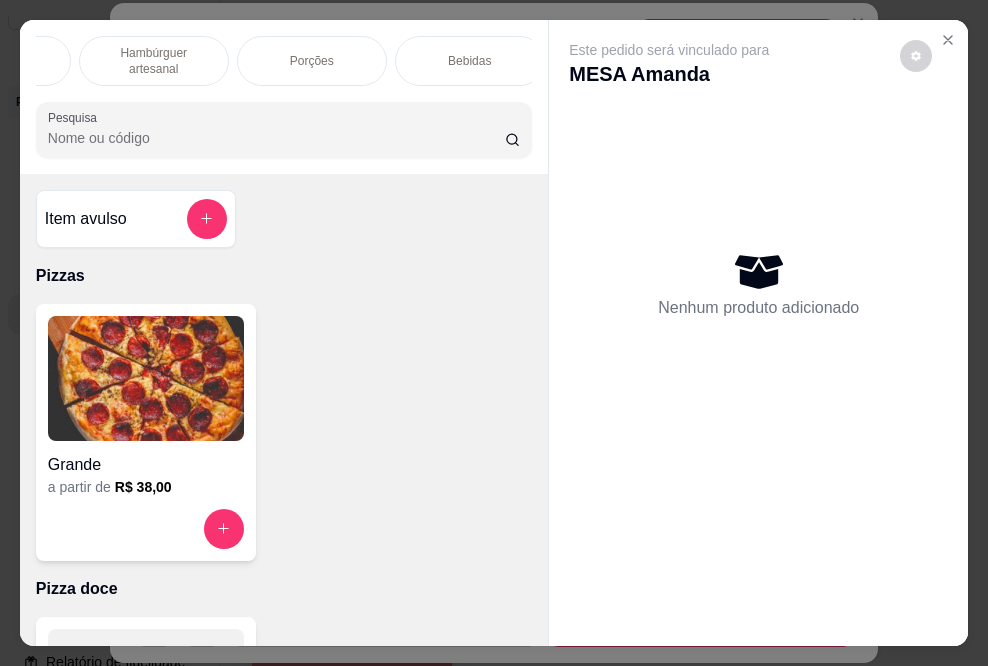 scroll, scrollTop: 0, scrollLeft: 443, axis: horizontal 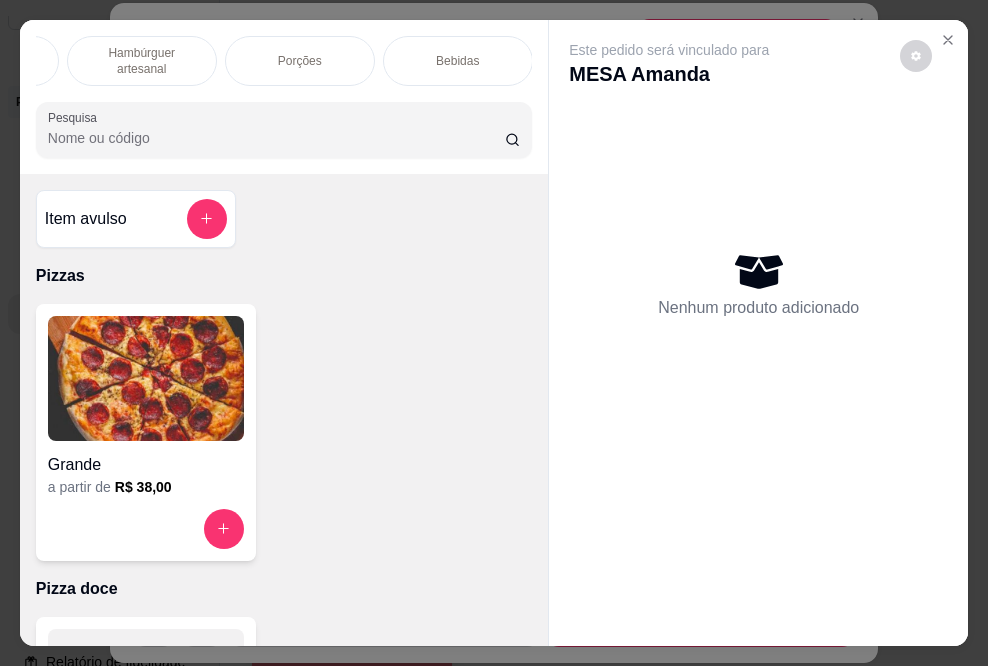 click on "Bebidas" at bounding box center (457, 61) 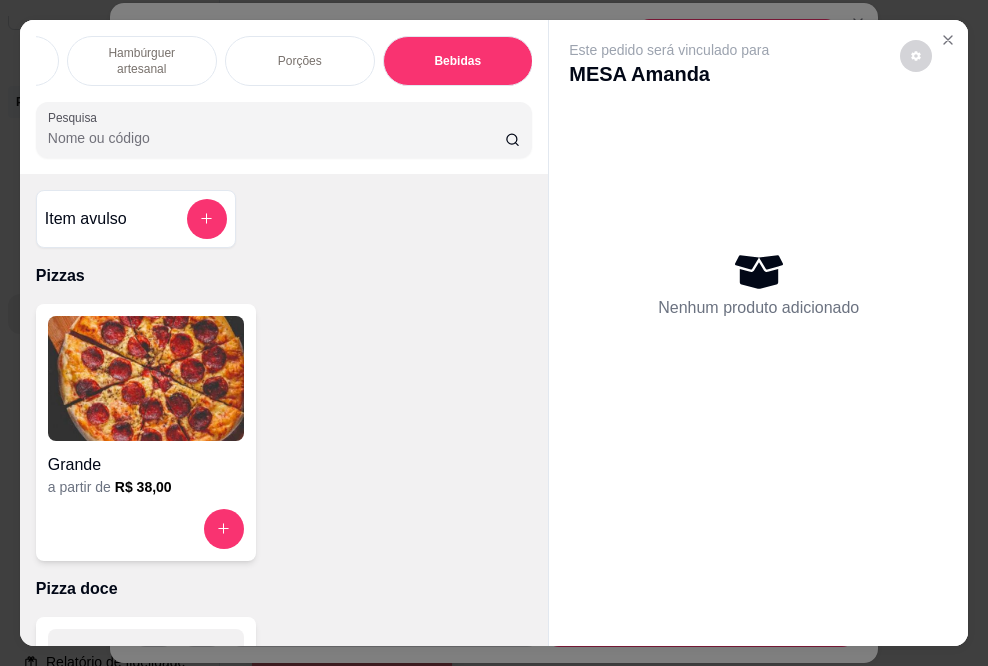 scroll, scrollTop: 3116, scrollLeft: 0, axis: vertical 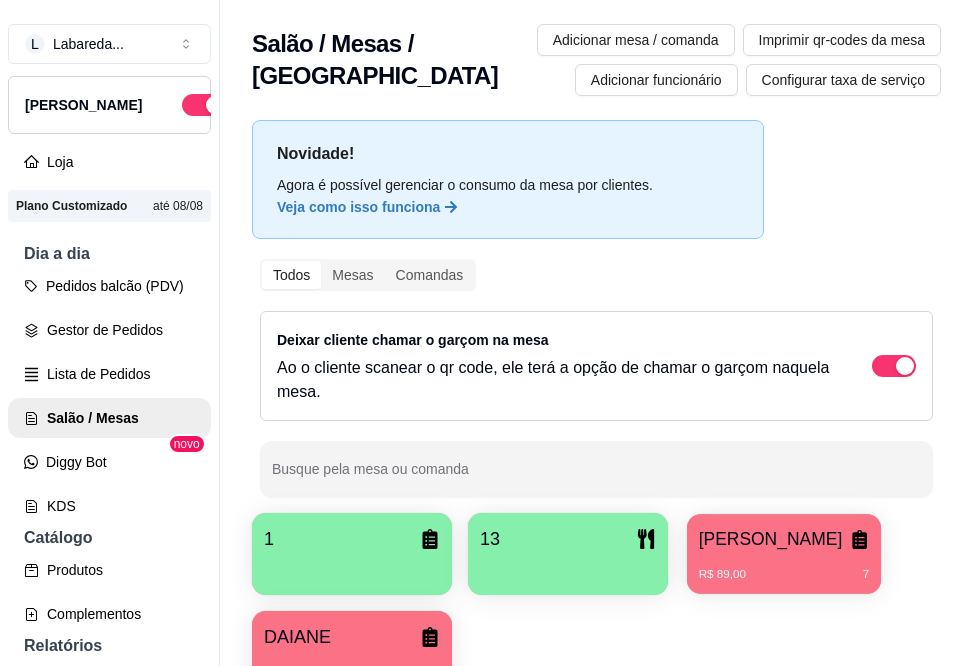 click on "R$ 89,00 7" at bounding box center [784, 575] 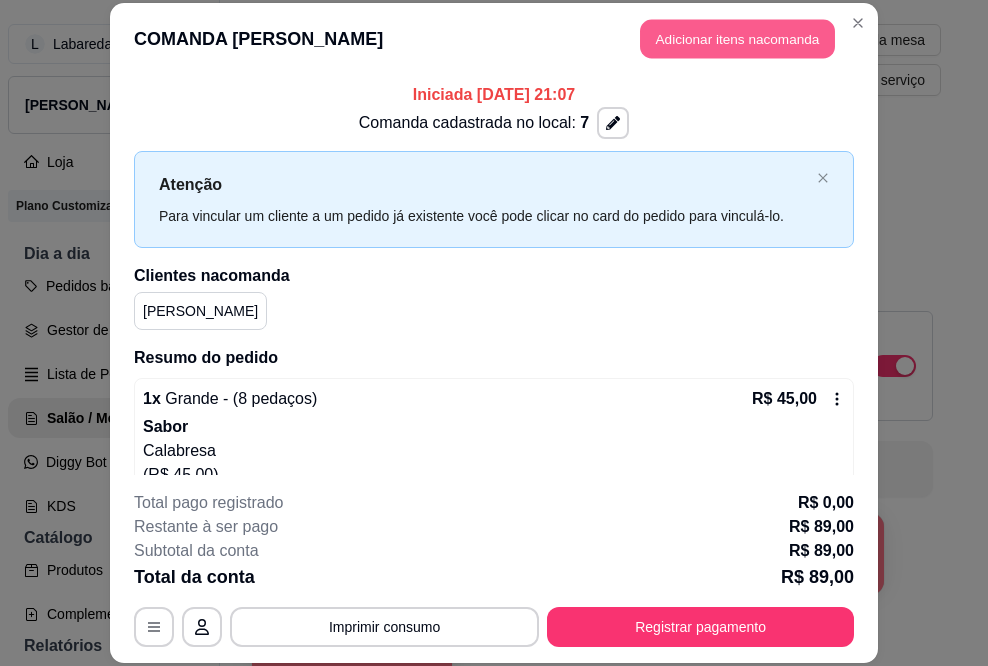 click on "Adicionar itens na  comanda" at bounding box center [737, 39] 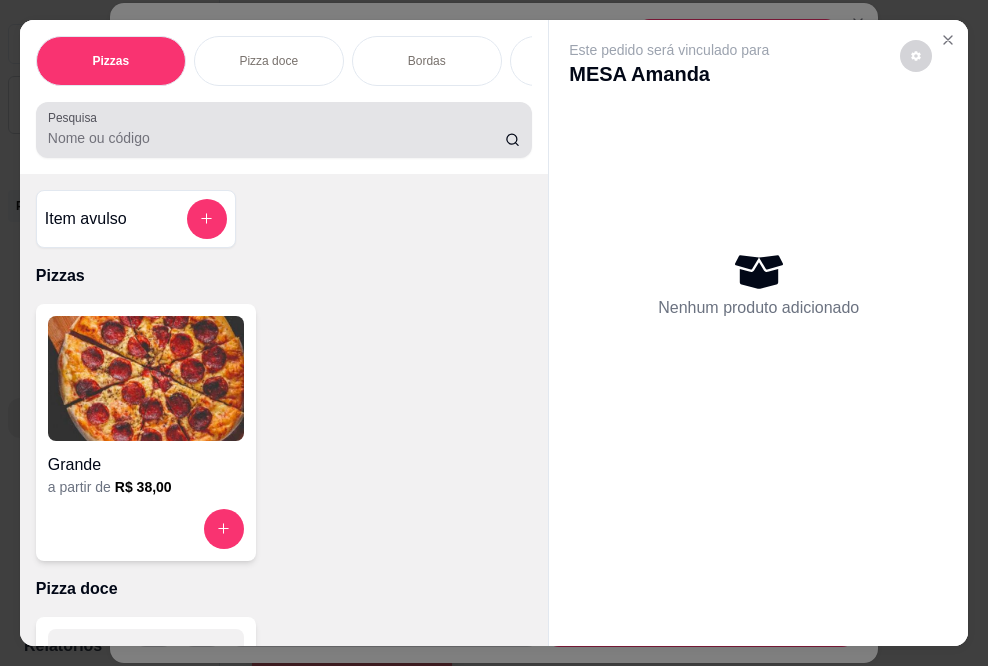click on "Pesquisa" at bounding box center (276, 138) 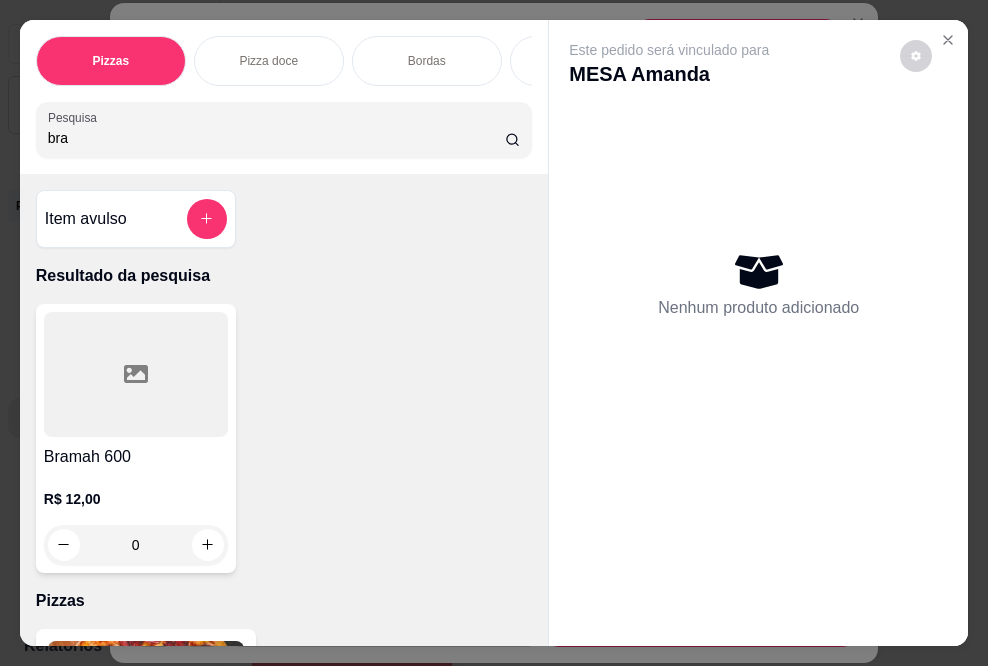 type on "bra" 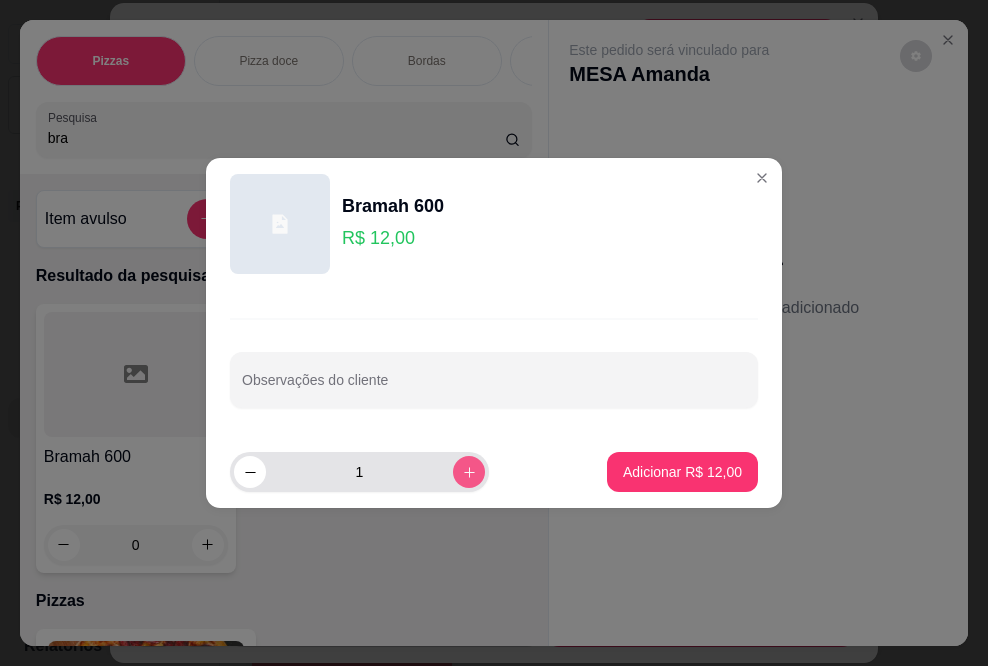 click at bounding box center [469, 472] 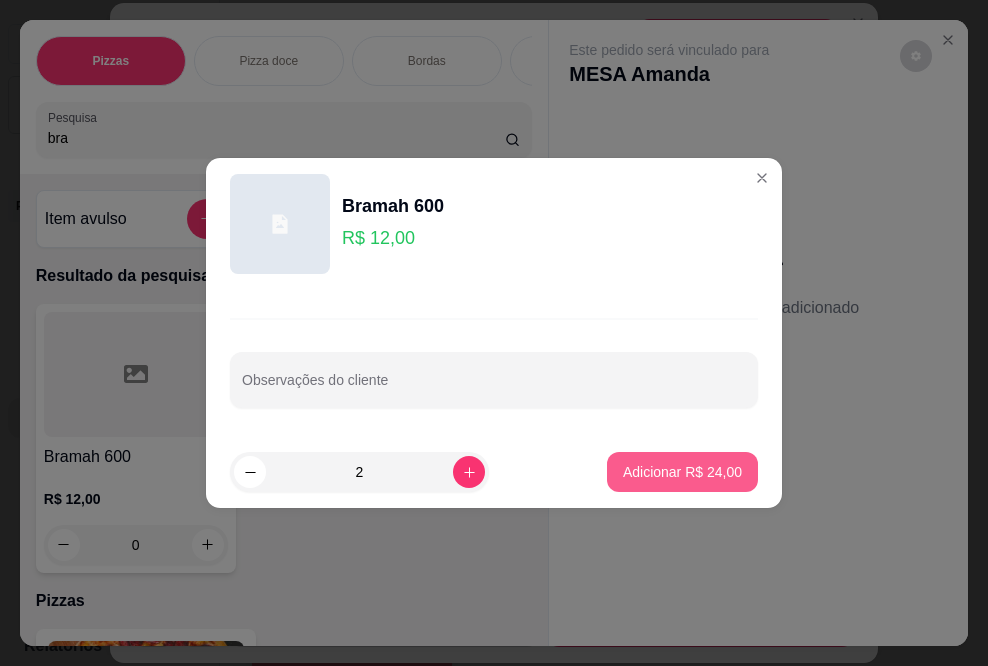 click on "Adicionar   R$ 24,00" at bounding box center (682, 472) 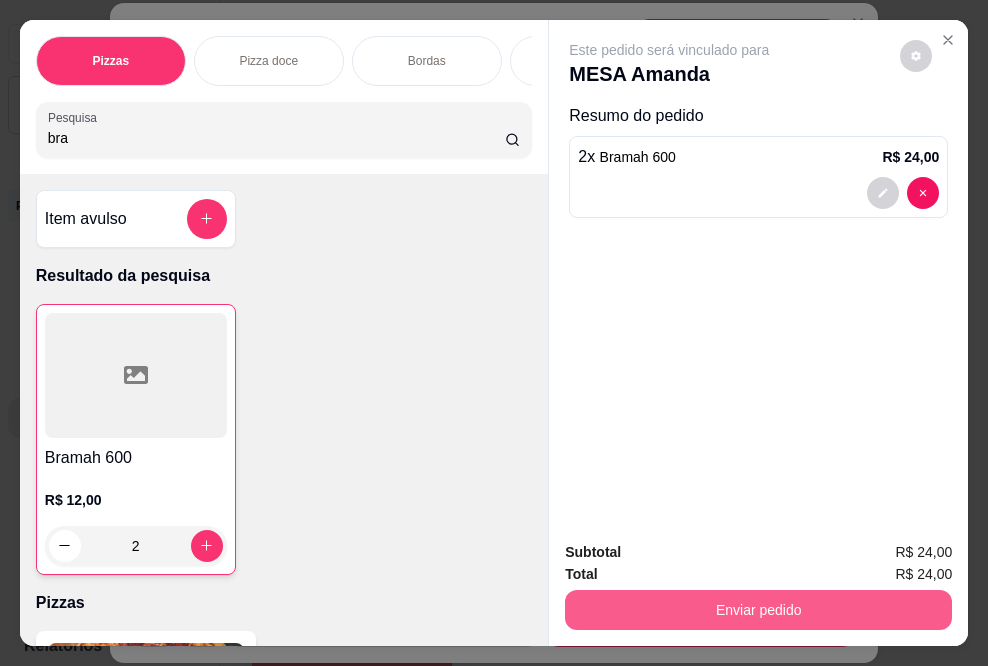 click on "Enviar pedido" at bounding box center [758, 610] 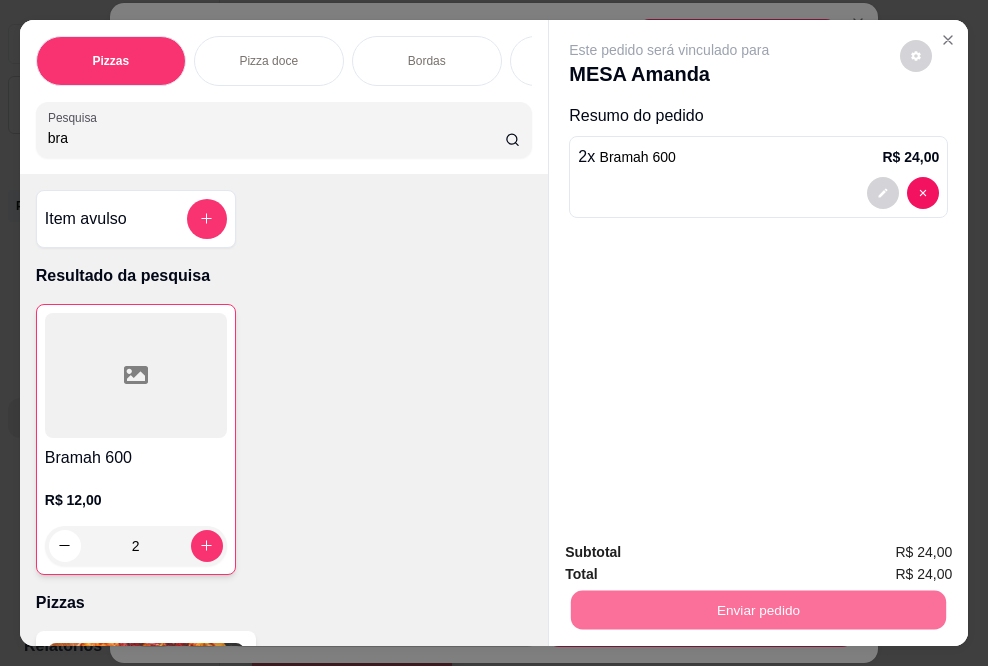 click on "Sim, quero registrar" at bounding box center [882, 553] 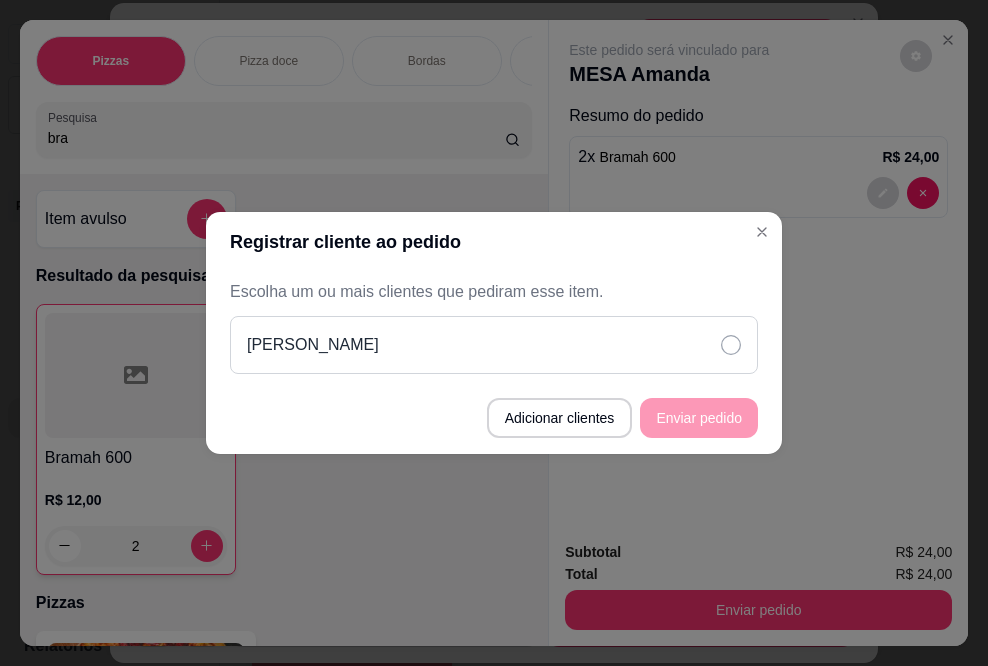 click 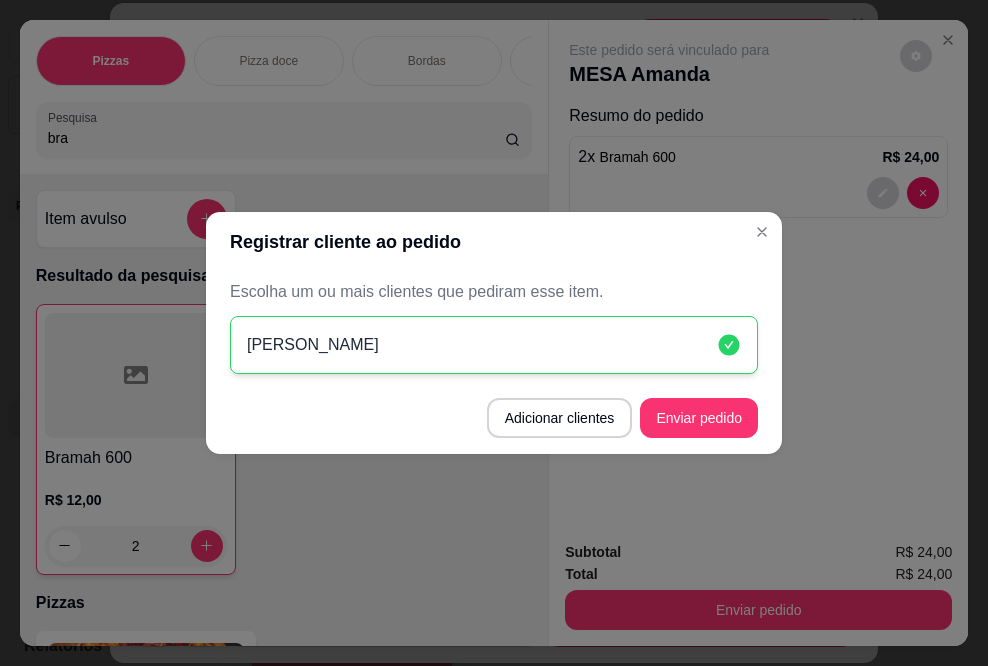 click on "Adicionar clientes Enviar pedido" at bounding box center [494, 418] 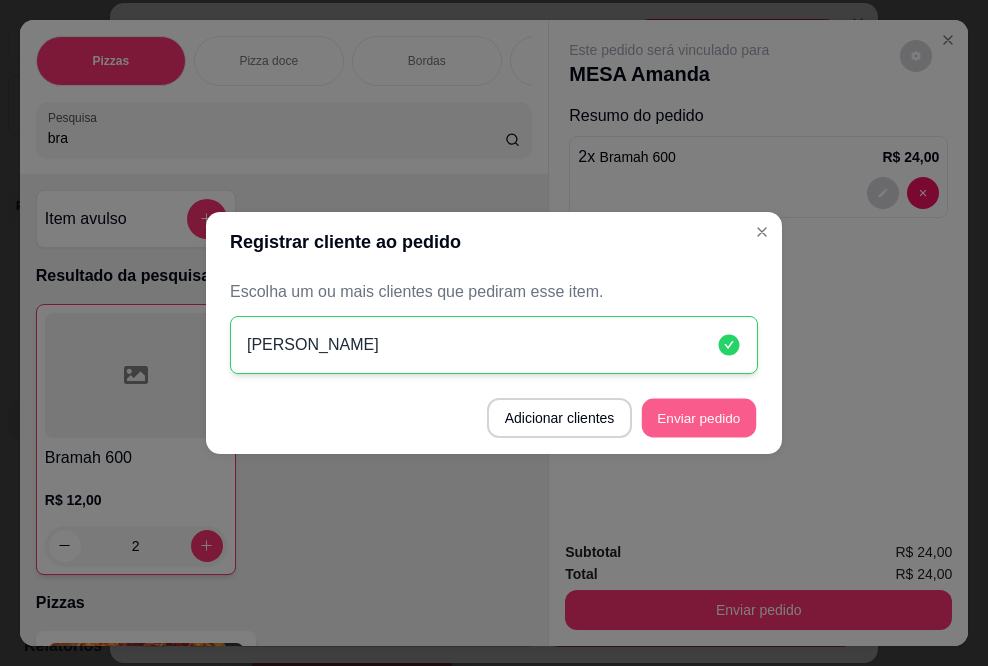 click on "Enviar pedido" at bounding box center (699, 418) 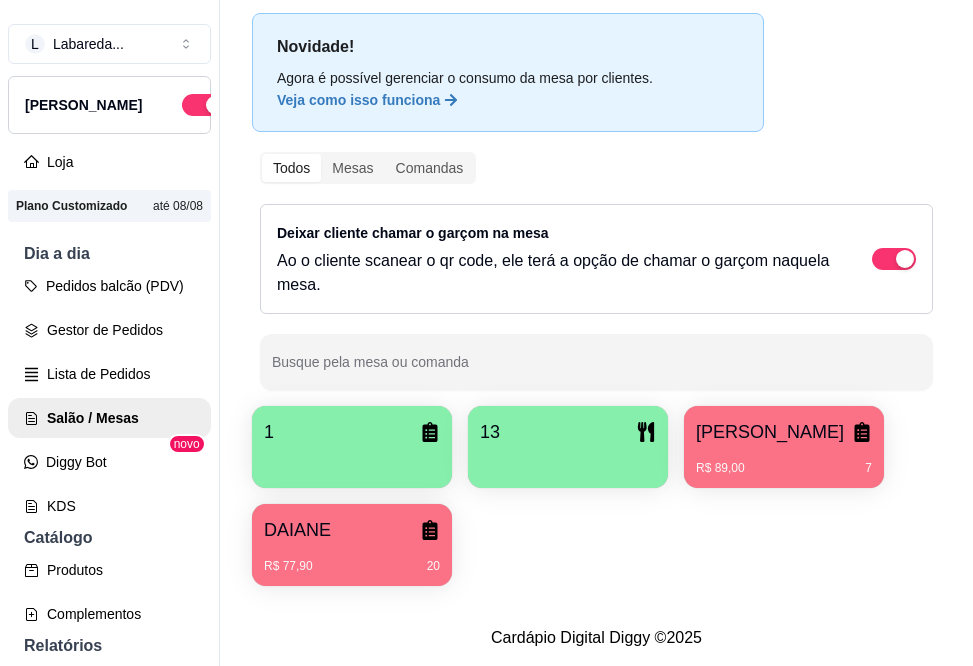scroll, scrollTop: 122, scrollLeft: 0, axis: vertical 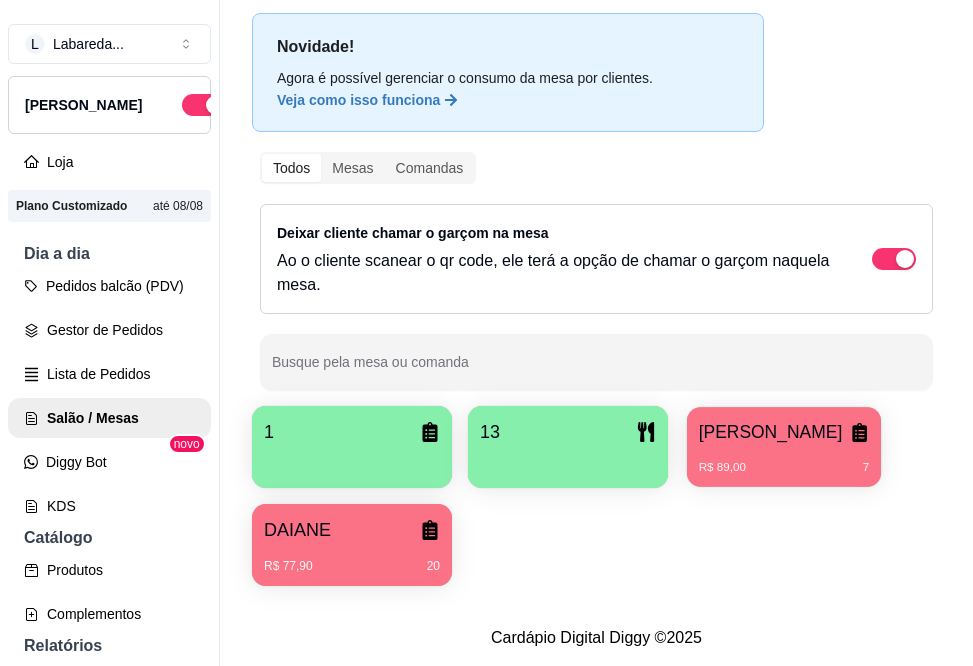 click on "R$ 89,00 7" at bounding box center [784, 460] 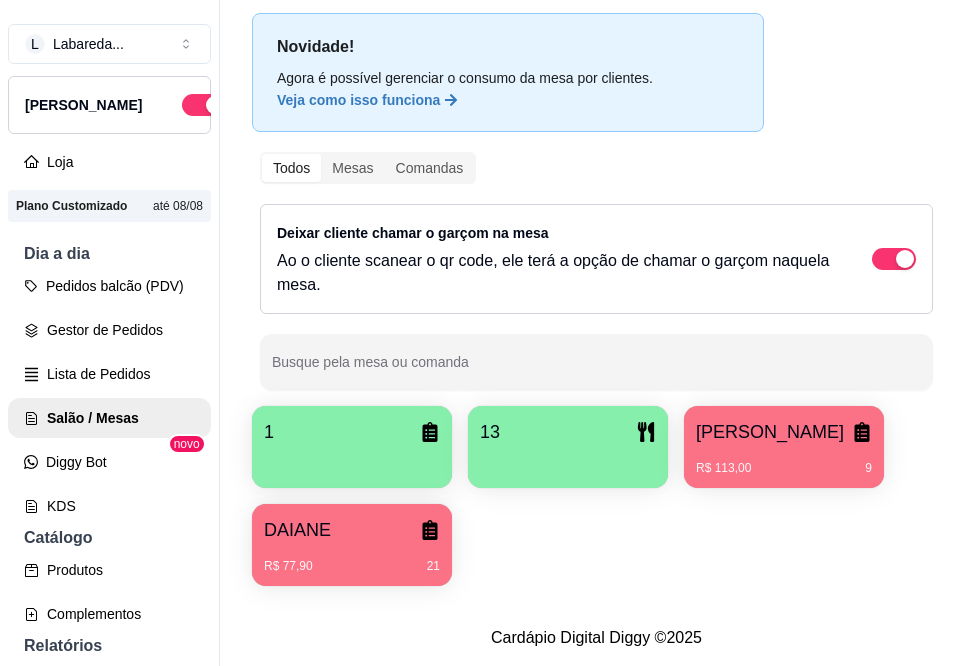 click on "R$ 113,00 9" at bounding box center (784, 461) 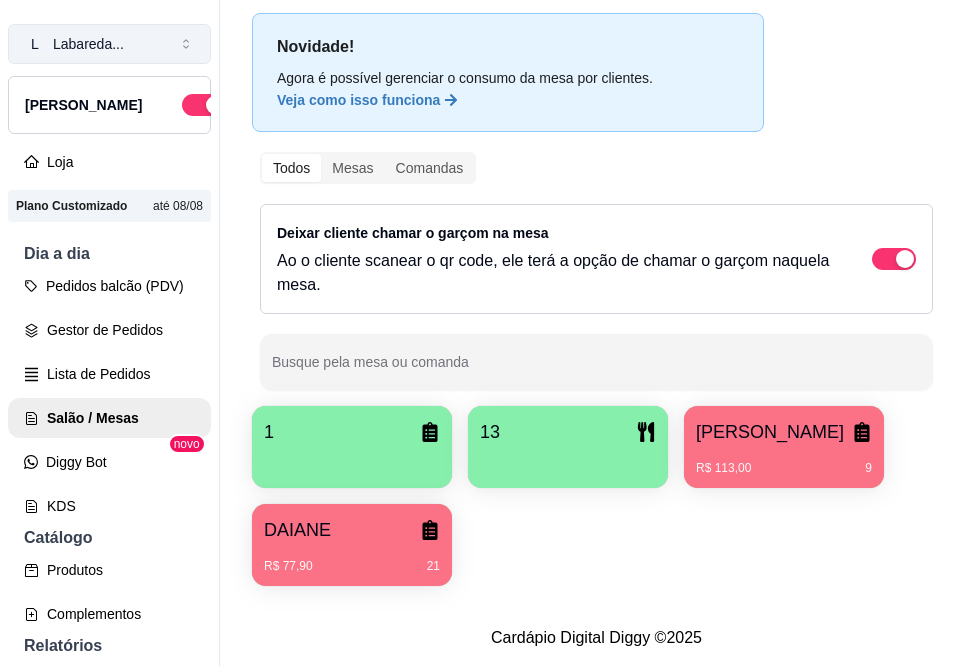 click 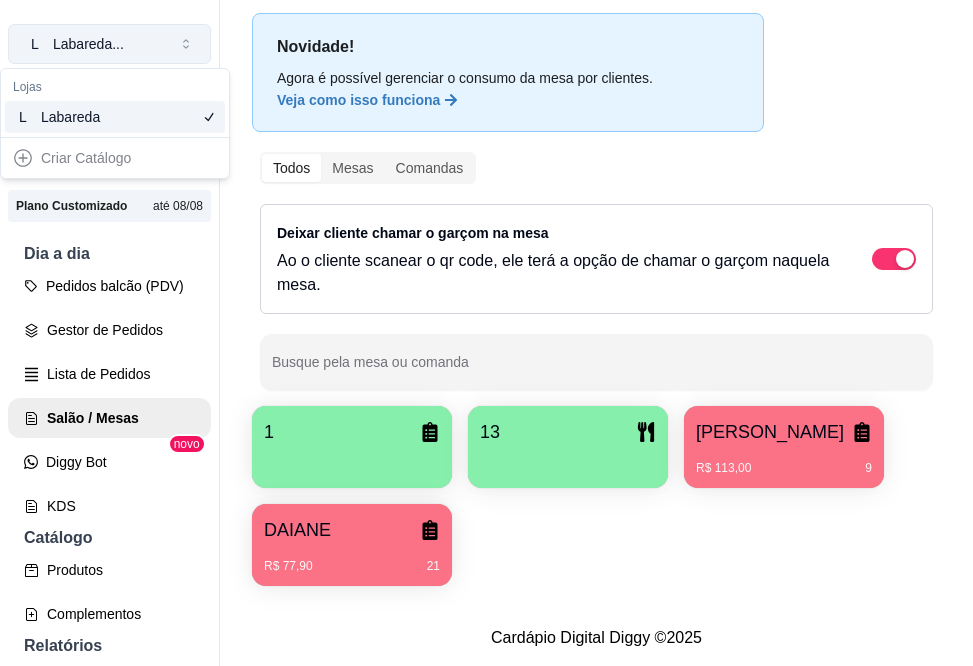 click 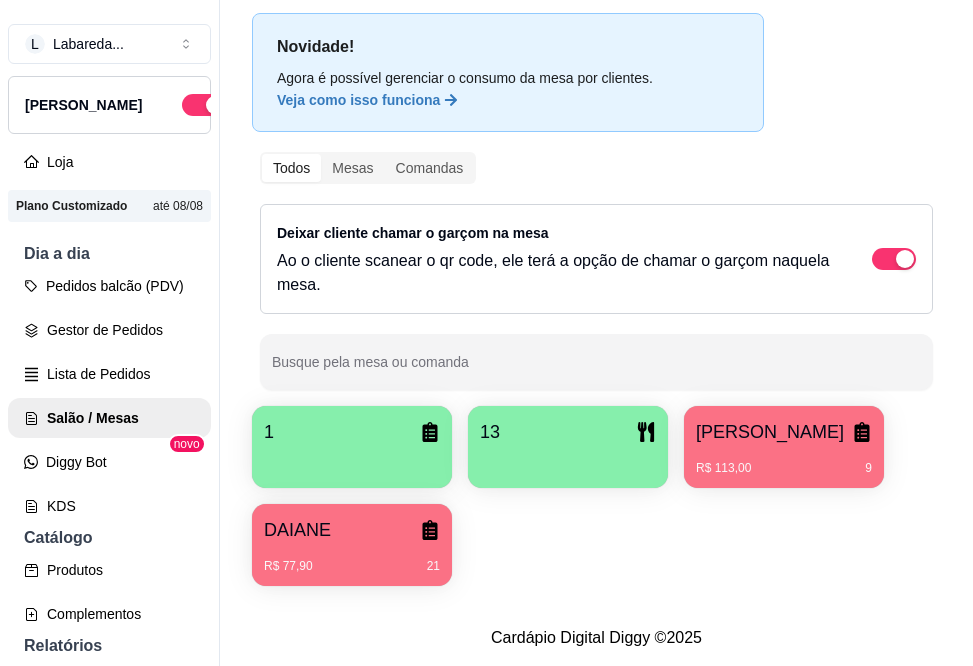 click on "Veja como isso funciona" at bounding box center [508, 100] 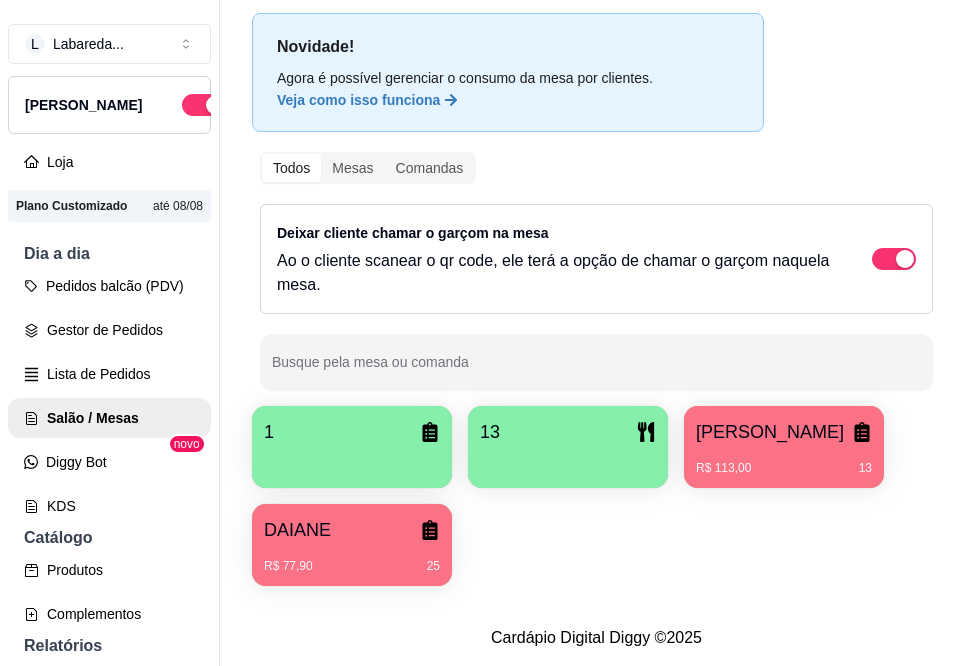 click on "R$ 113,00 13" at bounding box center [784, 461] 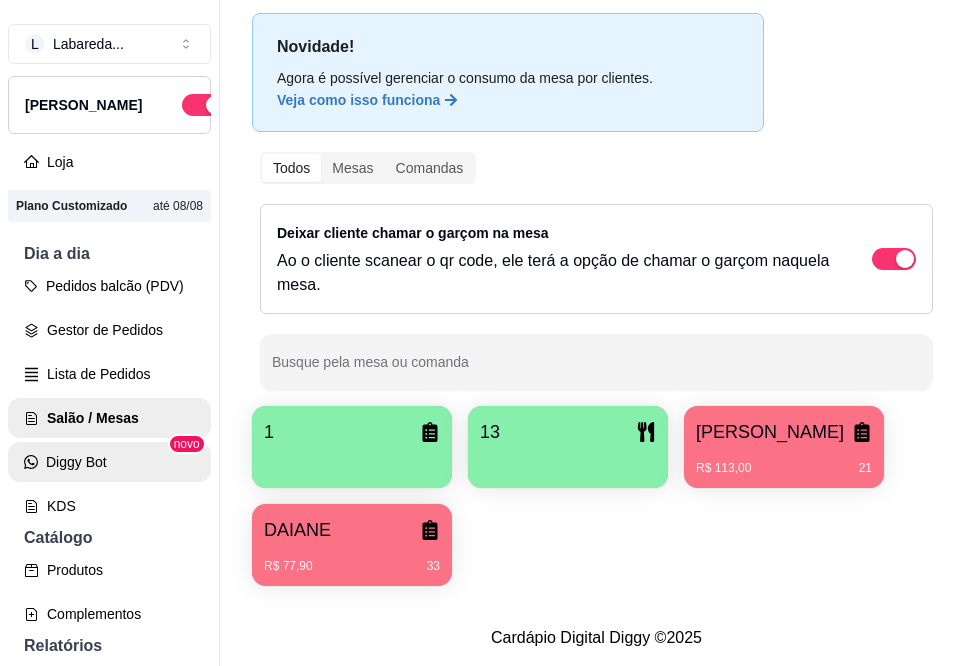 scroll, scrollTop: 100, scrollLeft: 0, axis: vertical 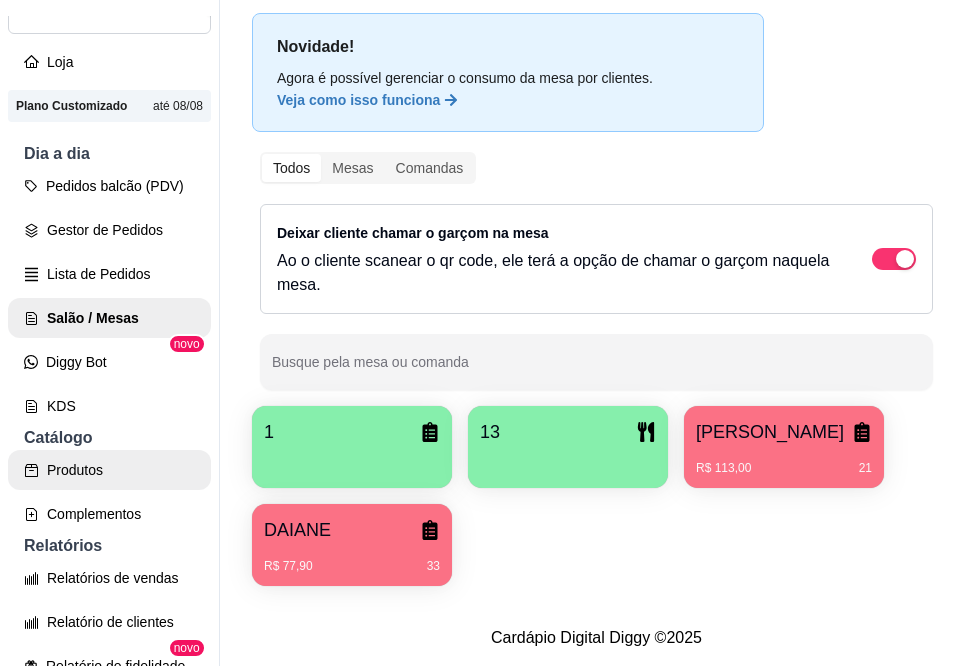 click on "Produtos" at bounding box center [109, 470] 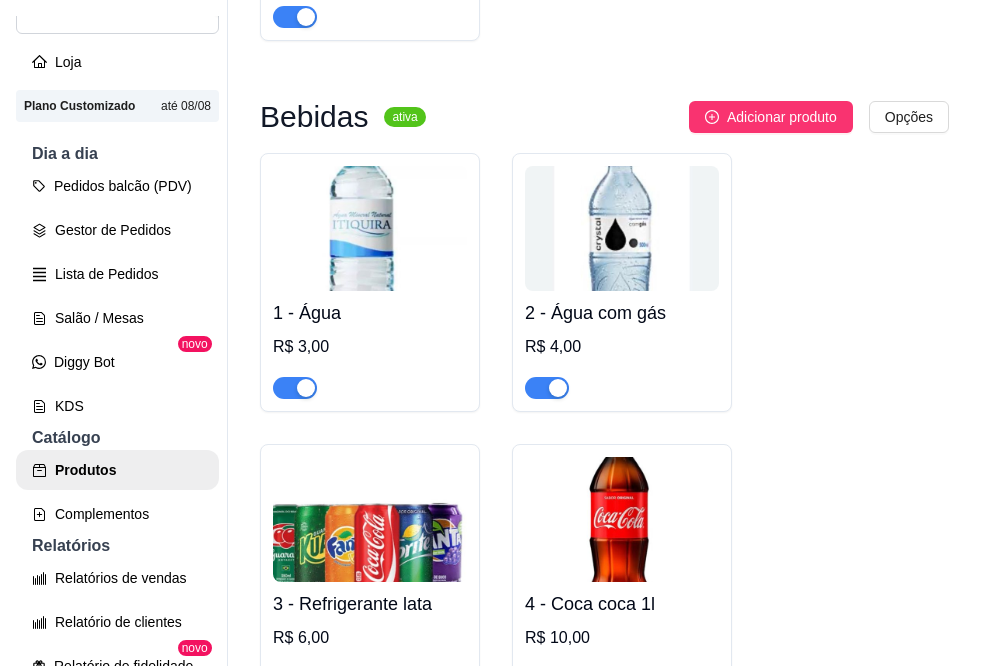 scroll, scrollTop: 5900, scrollLeft: 0, axis: vertical 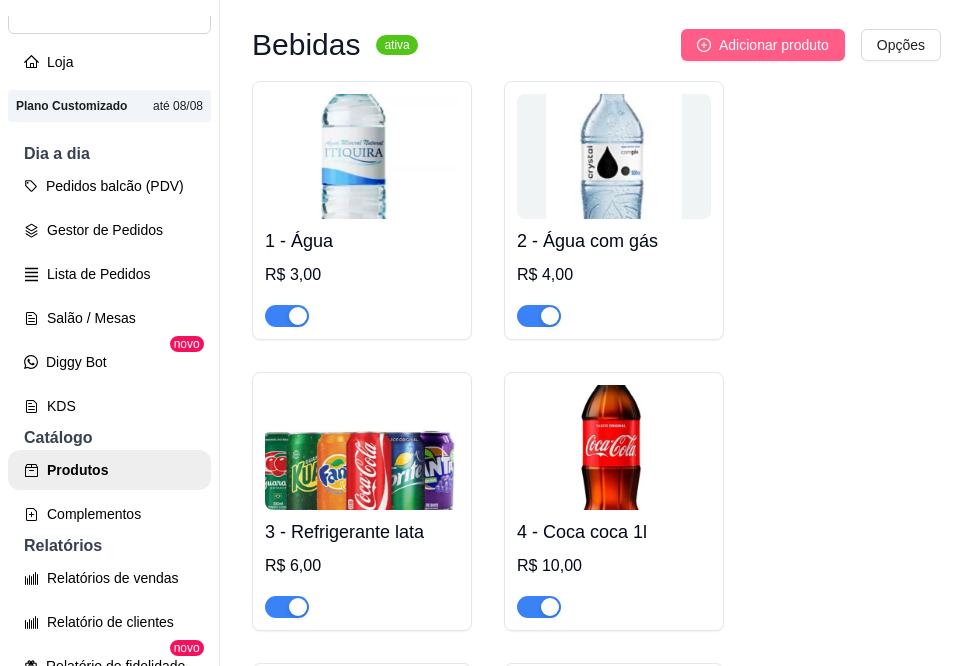 click on "Adicionar produto" at bounding box center [774, 45] 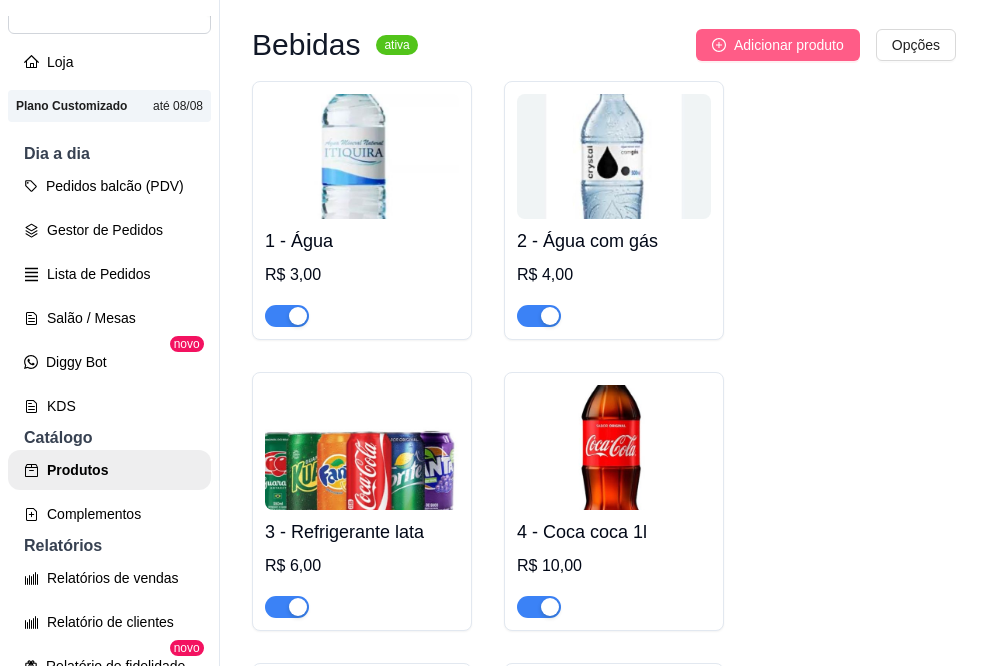 type 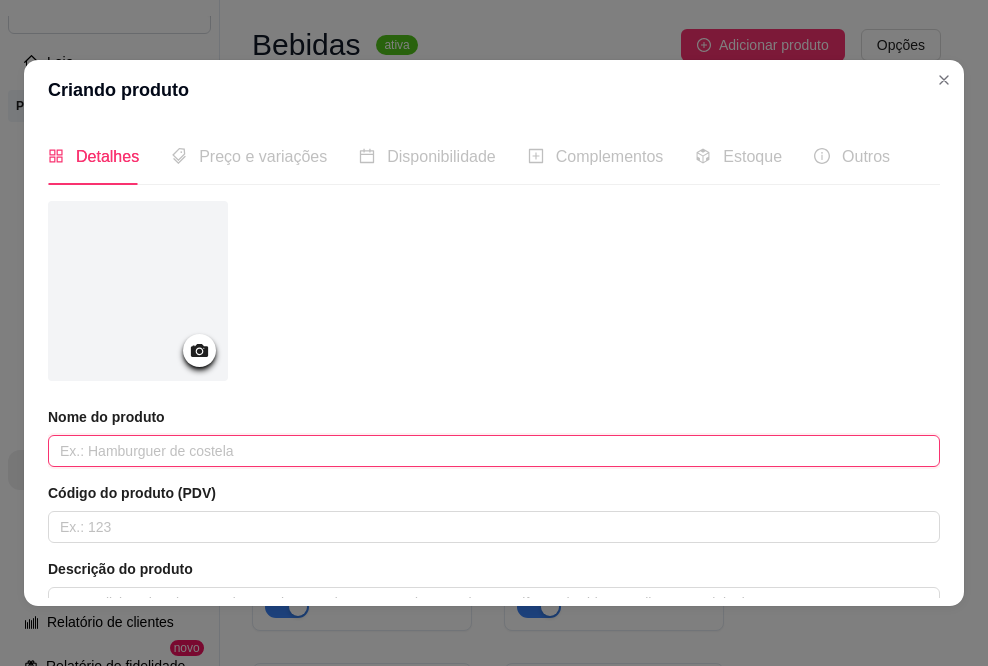 click at bounding box center (494, 451) 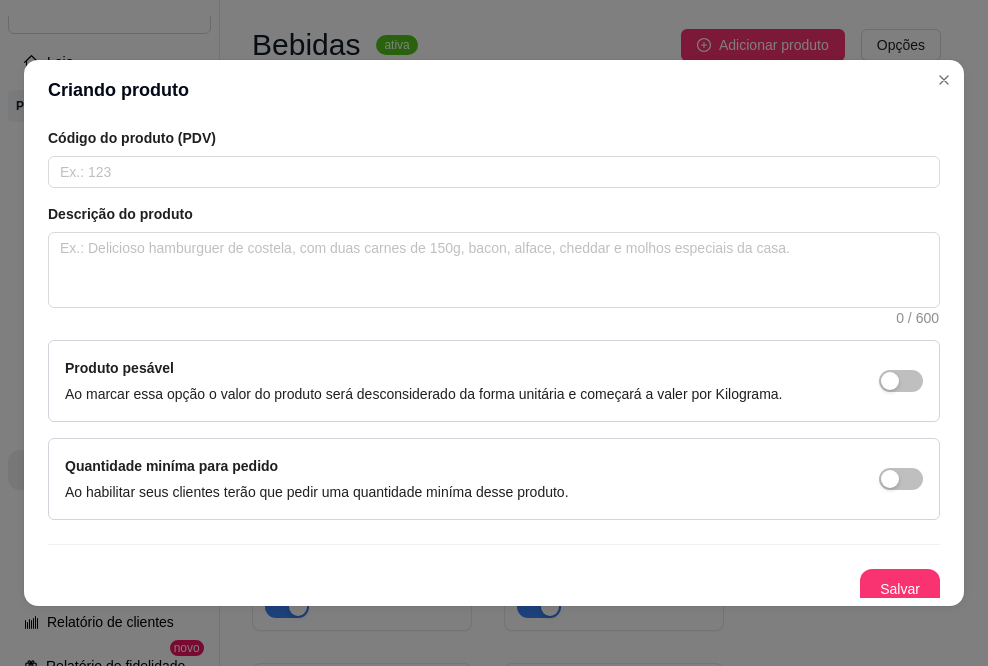 scroll, scrollTop: 366, scrollLeft: 0, axis: vertical 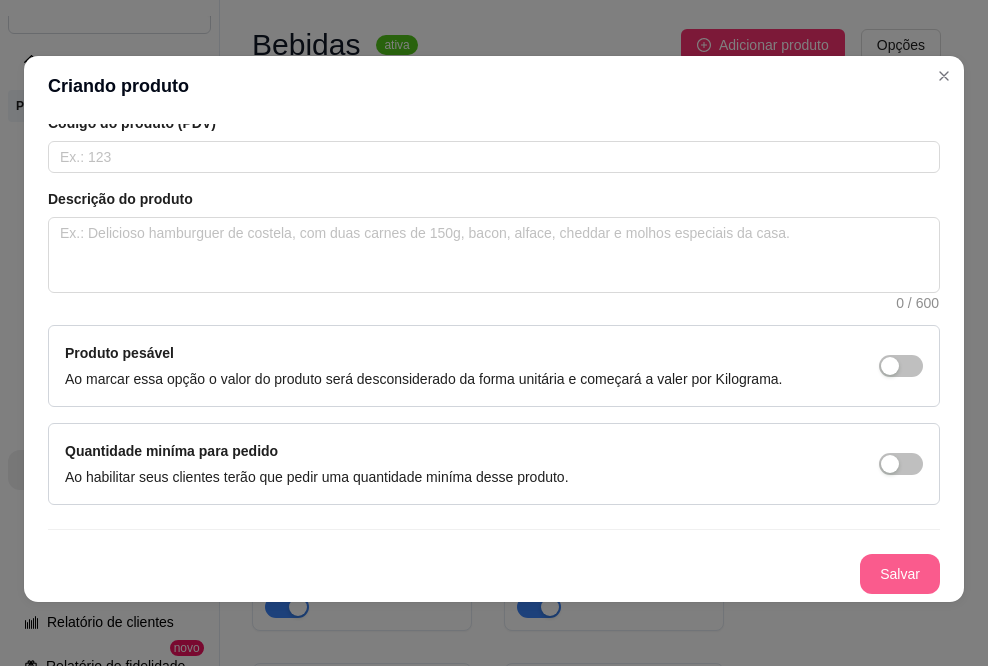 type on "Original 600" 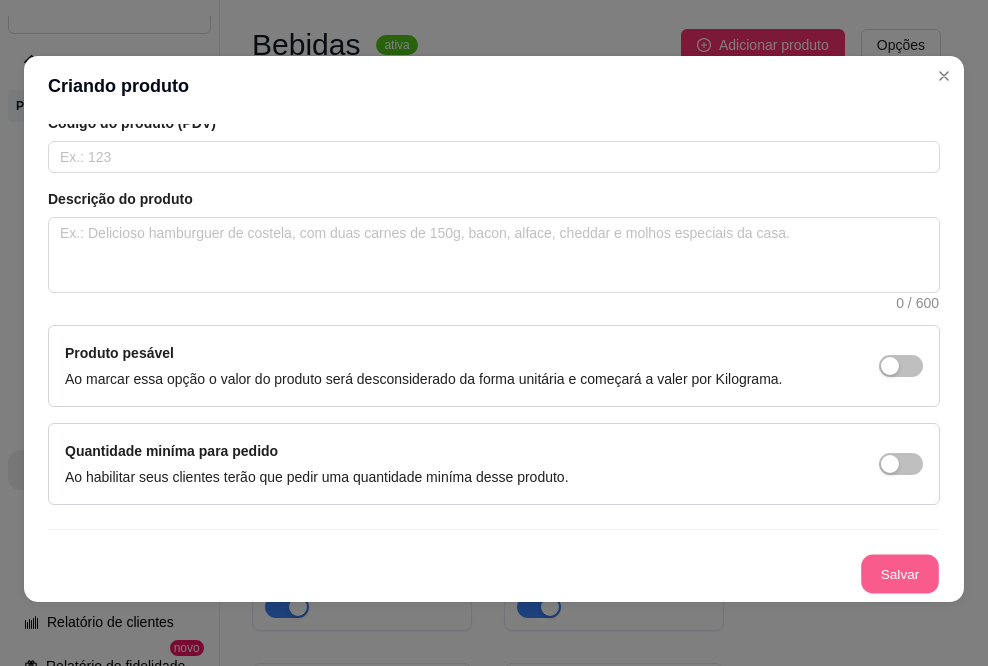 click on "Salvar" at bounding box center [900, 574] 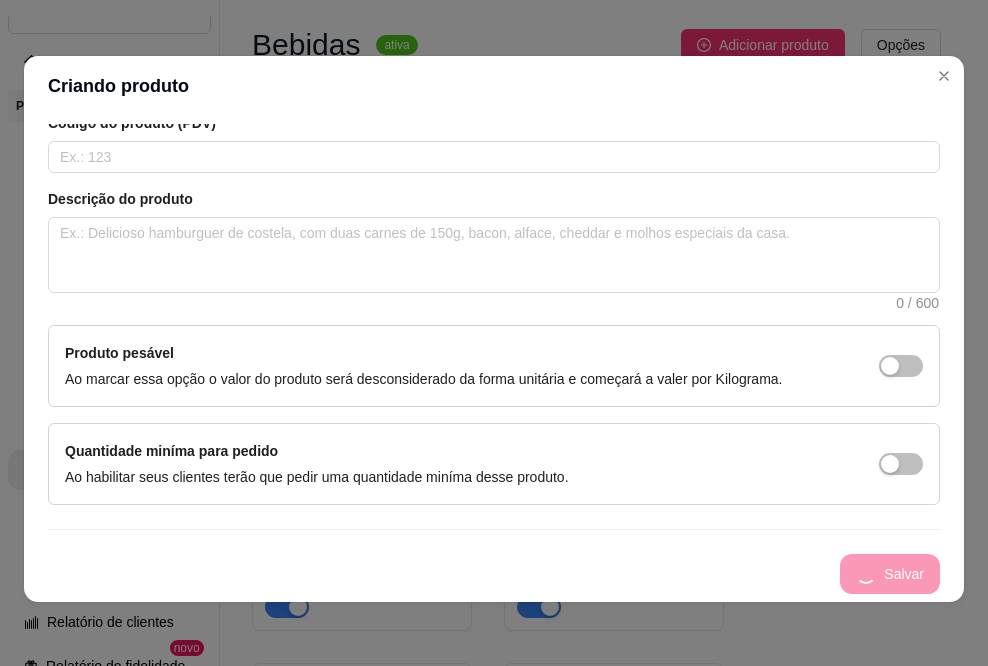 type 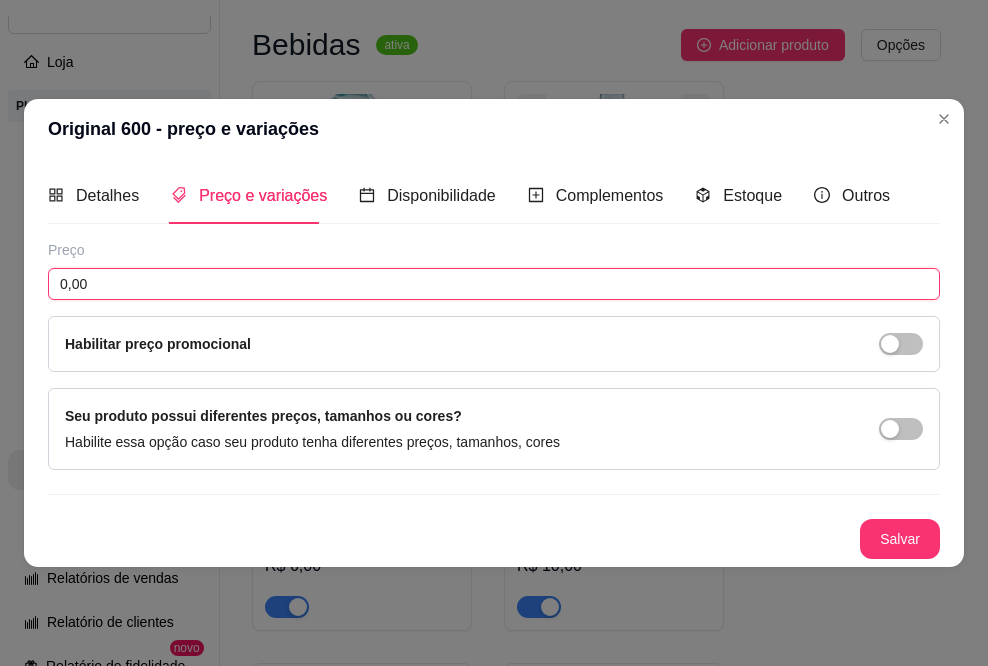 click on "0,00" at bounding box center [494, 284] 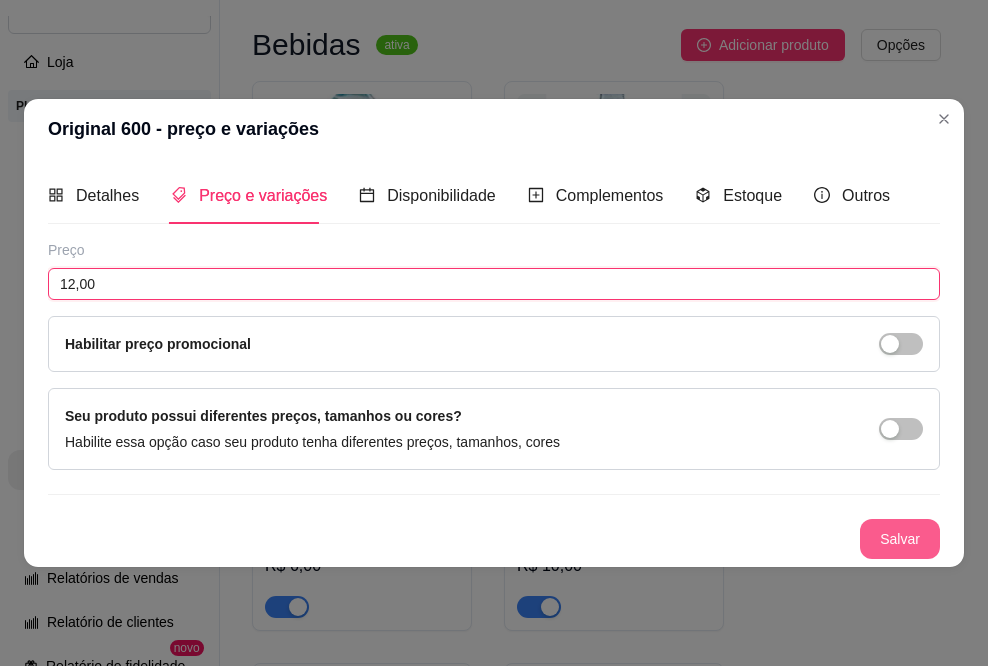 type on "12,00" 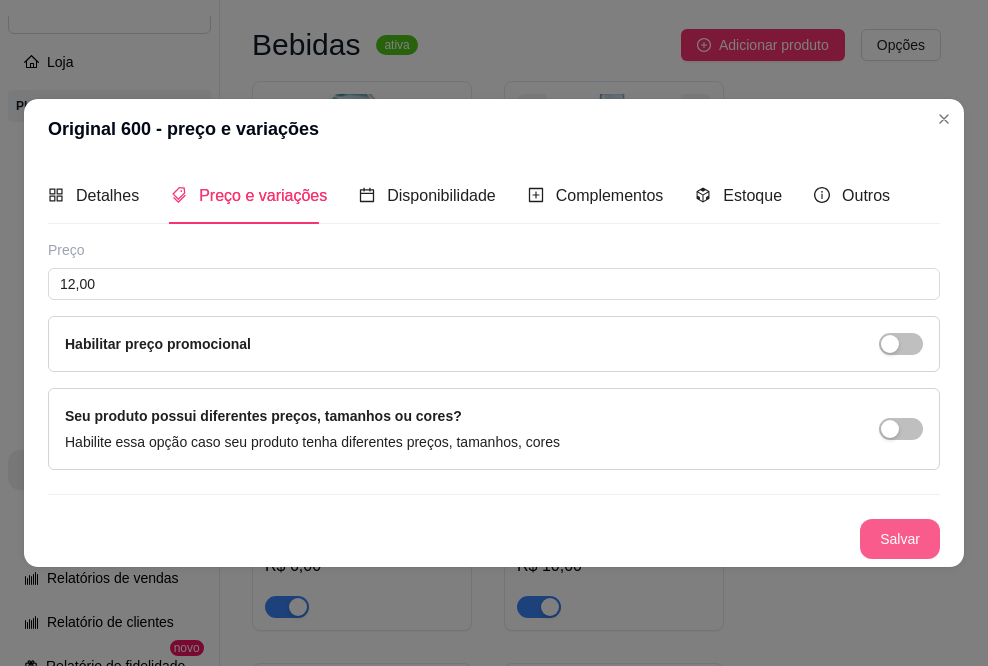 click on "Salvar" at bounding box center [900, 539] 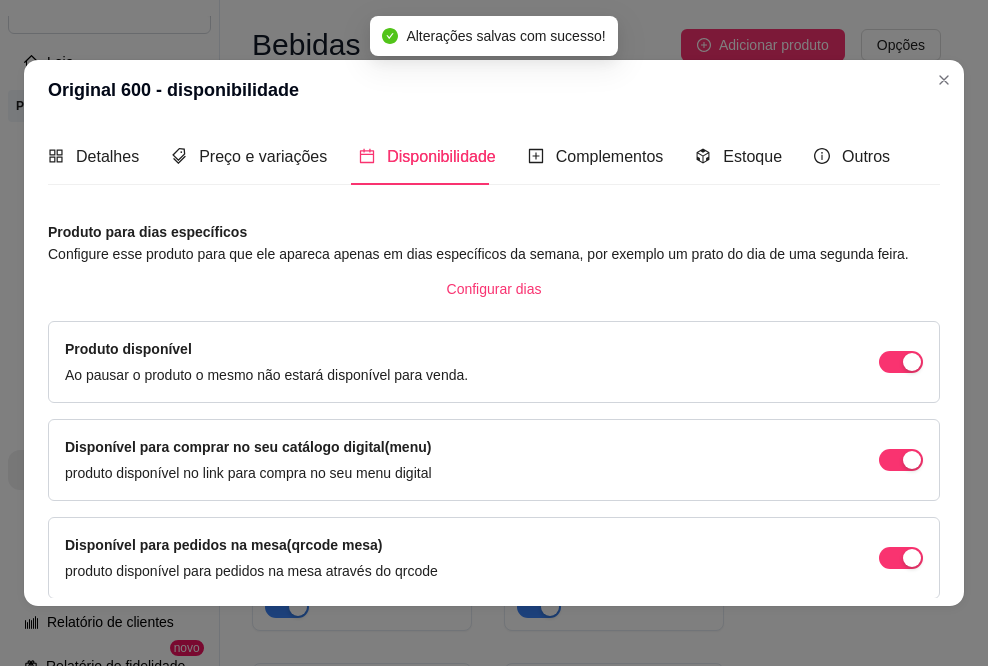 scroll, scrollTop: 180, scrollLeft: 0, axis: vertical 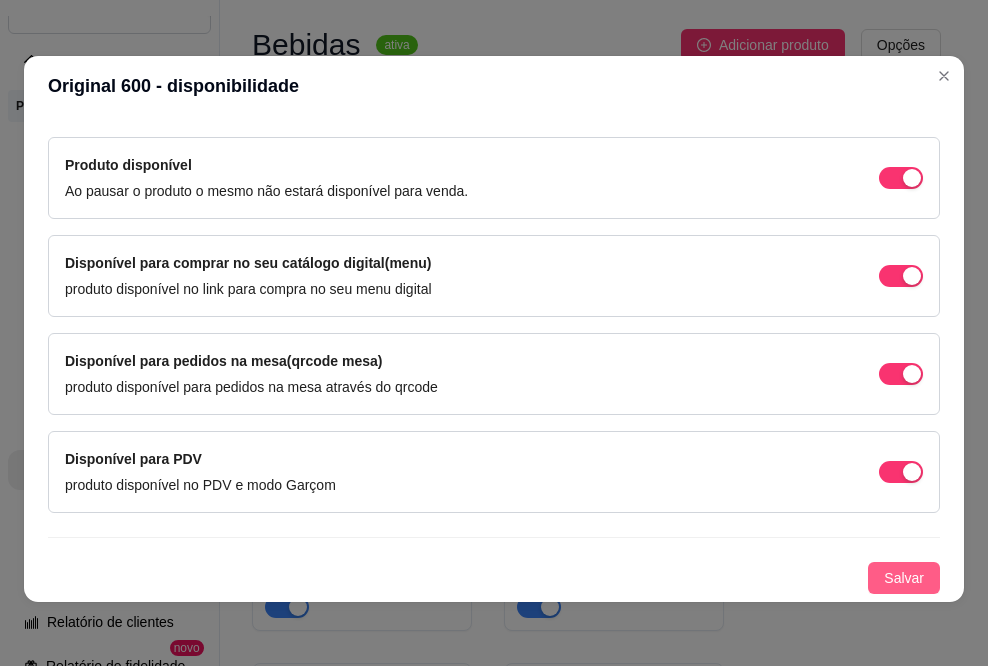 click on "Salvar" at bounding box center [904, 578] 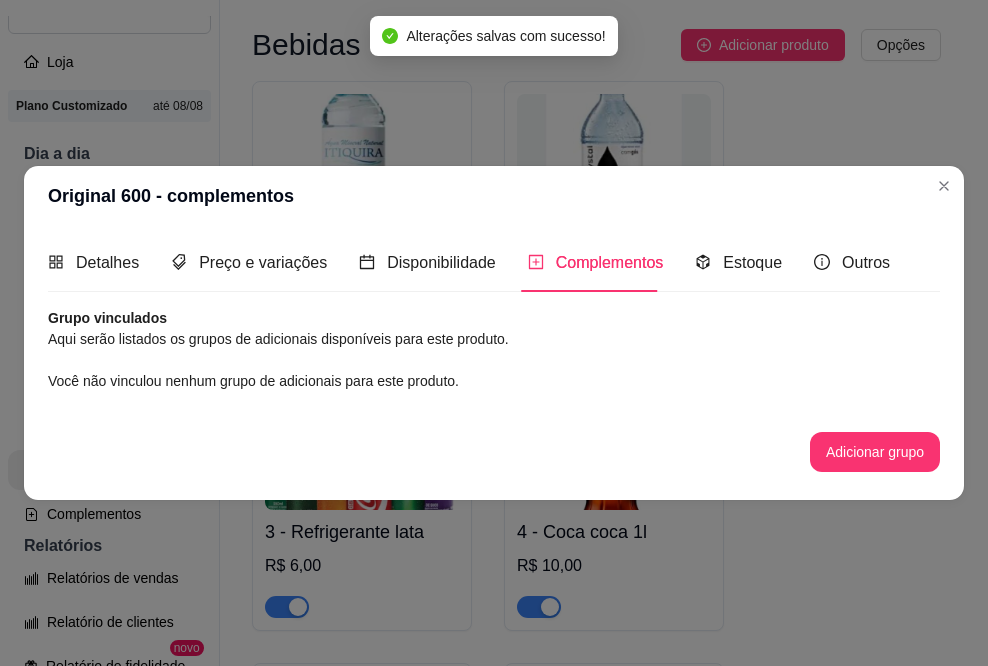 scroll, scrollTop: 0, scrollLeft: 0, axis: both 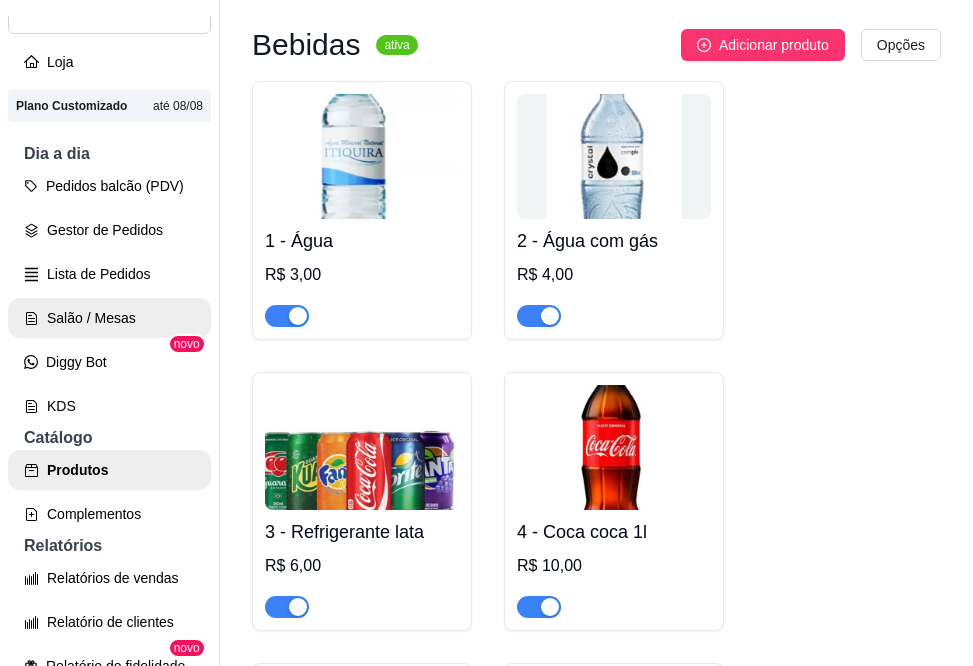 click on "Salão / Mesas" at bounding box center [109, 318] 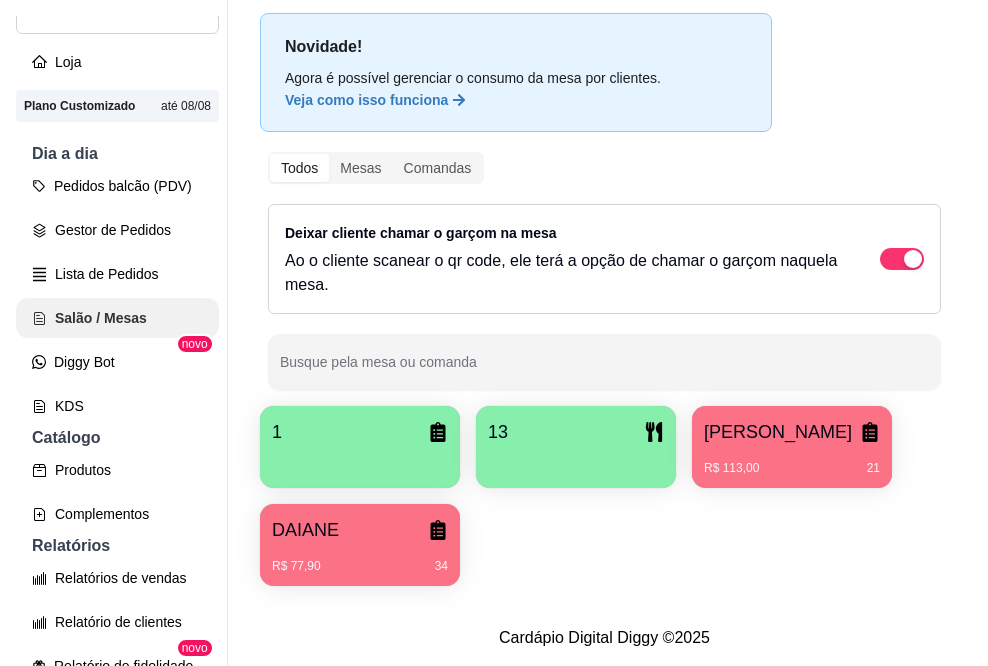 scroll, scrollTop: 0, scrollLeft: 0, axis: both 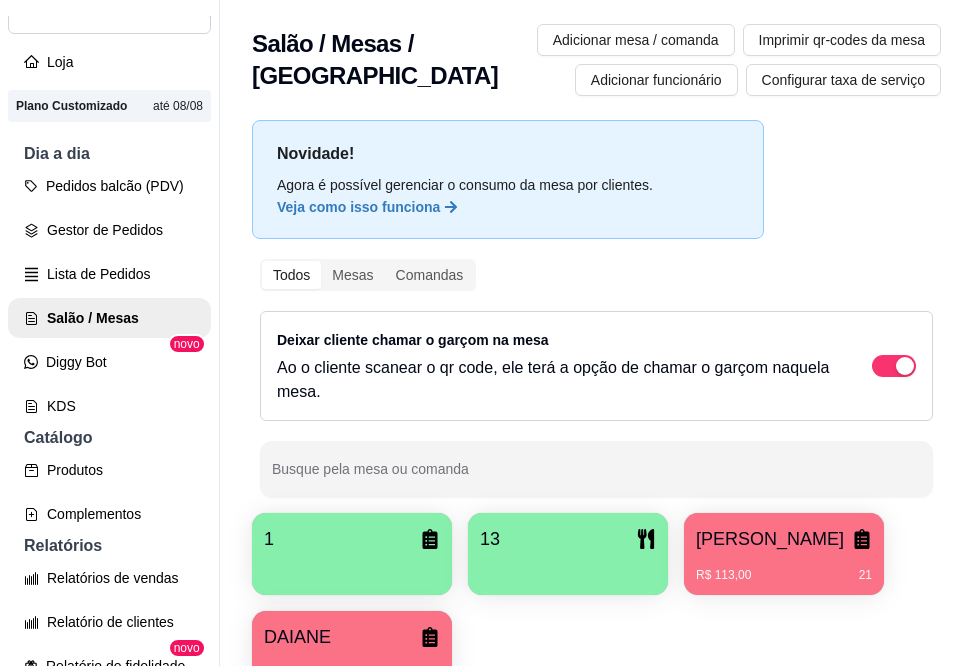 click on "R$ 113,00 21" at bounding box center [784, 568] 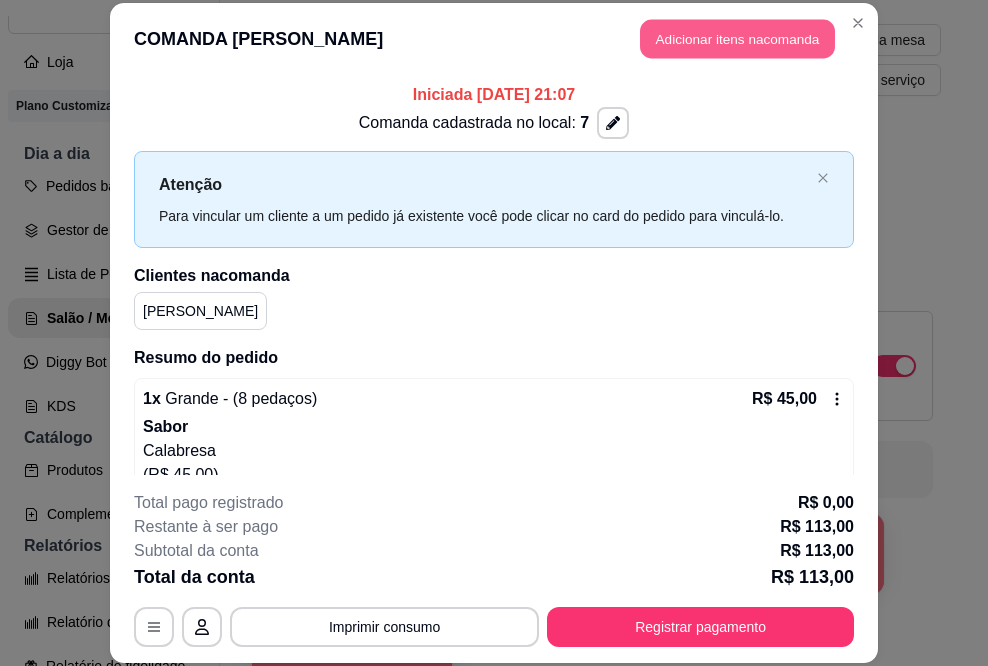 click on "Adicionar itens na  comanda" at bounding box center (737, 39) 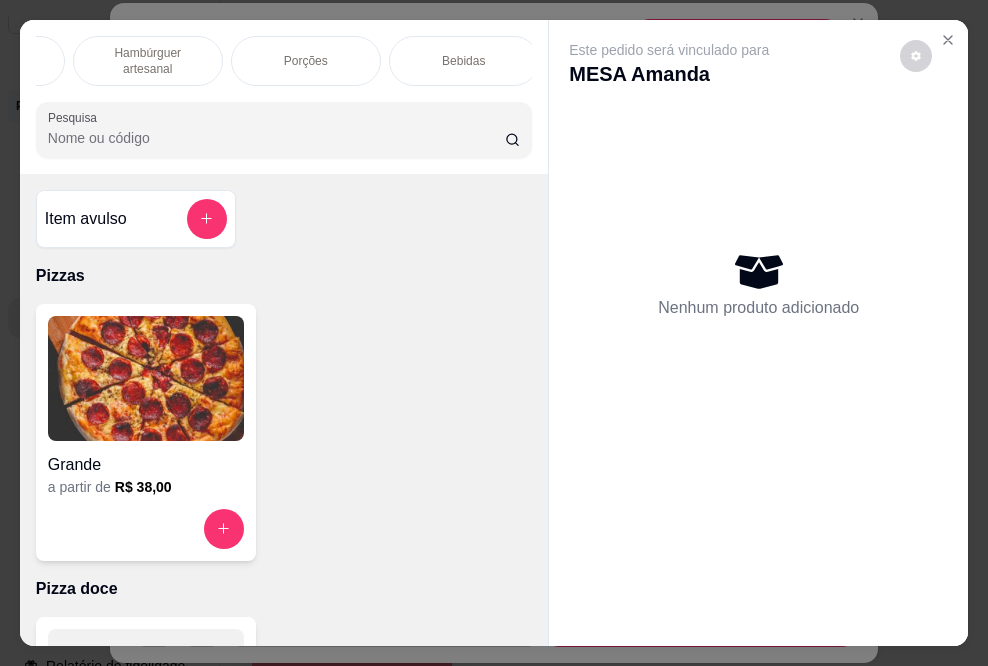 scroll, scrollTop: 0, scrollLeft: 443, axis: horizontal 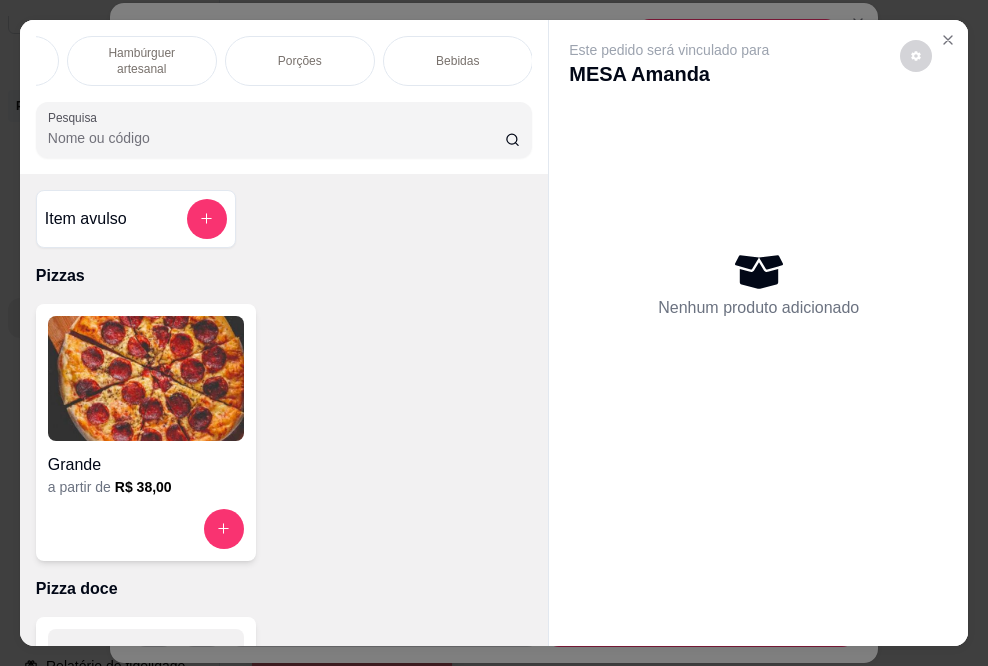 click on "Bebidas" at bounding box center (457, 61) 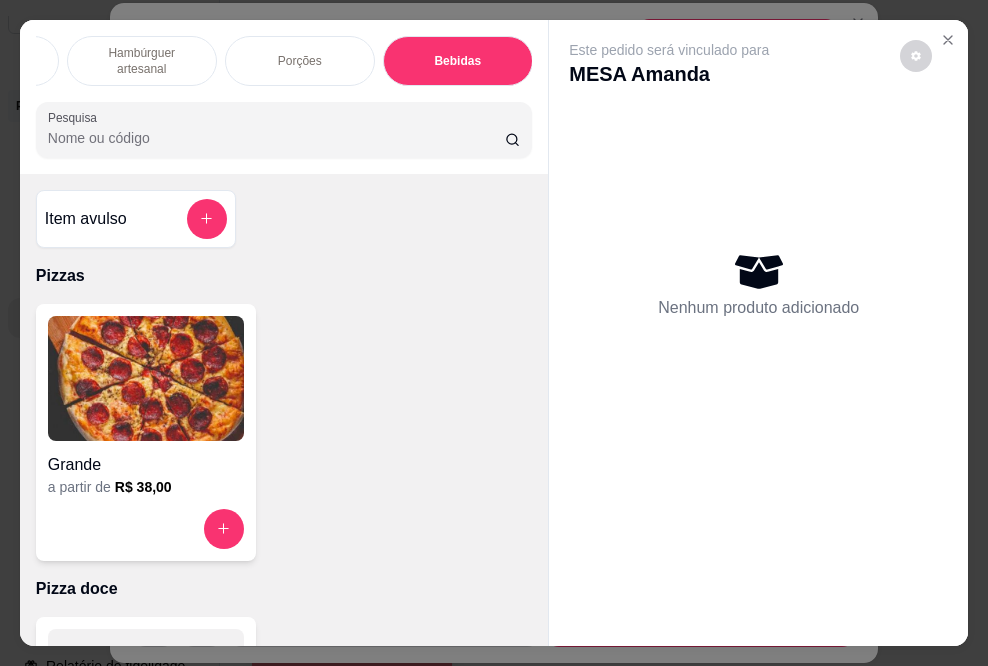 scroll, scrollTop: 3116, scrollLeft: 0, axis: vertical 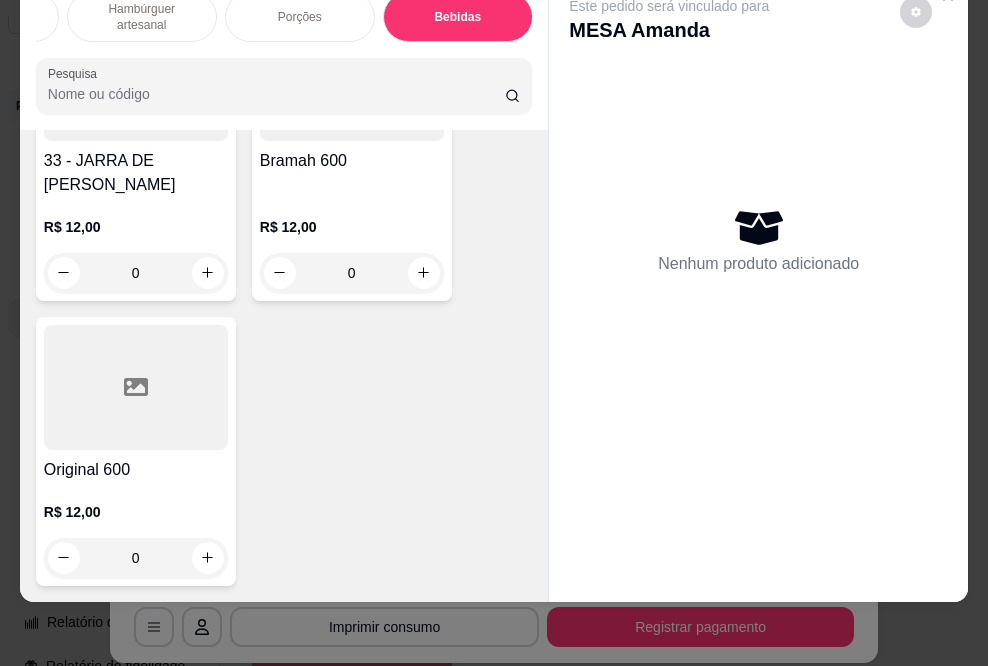 click on "Original 600" at bounding box center [136, 470] 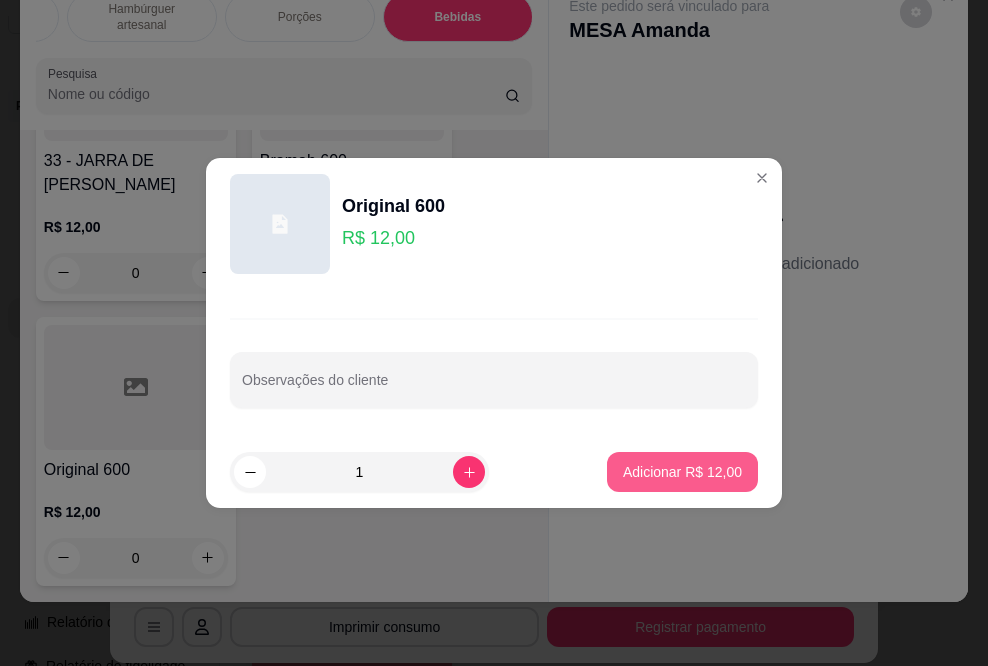 click on "Adicionar   R$ 12,00" at bounding box center [682, 472] 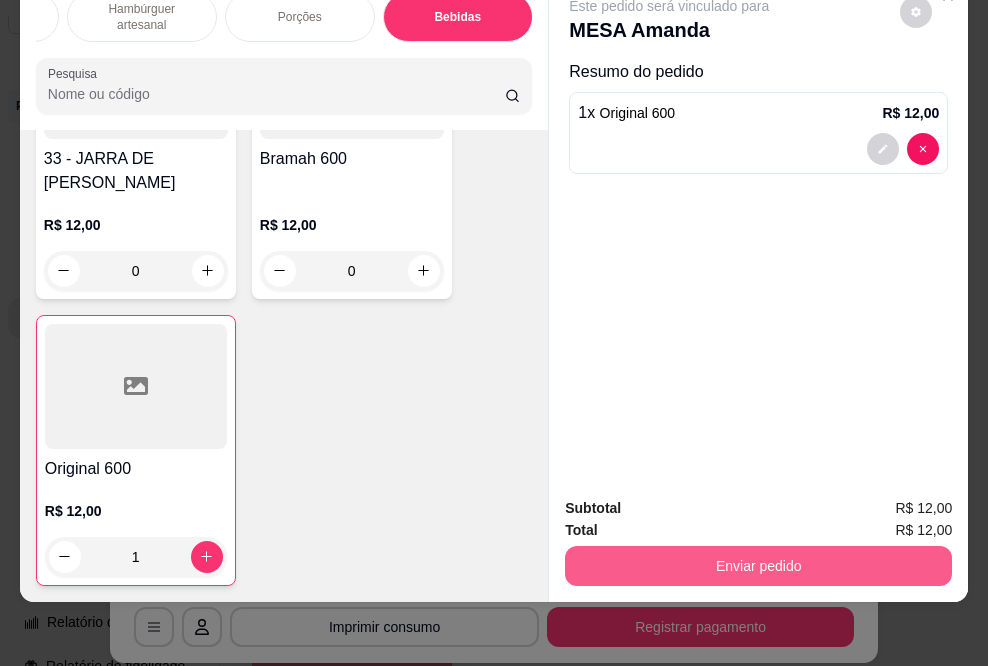 click on "Enviar pedido" at bounding box center [758, 566] 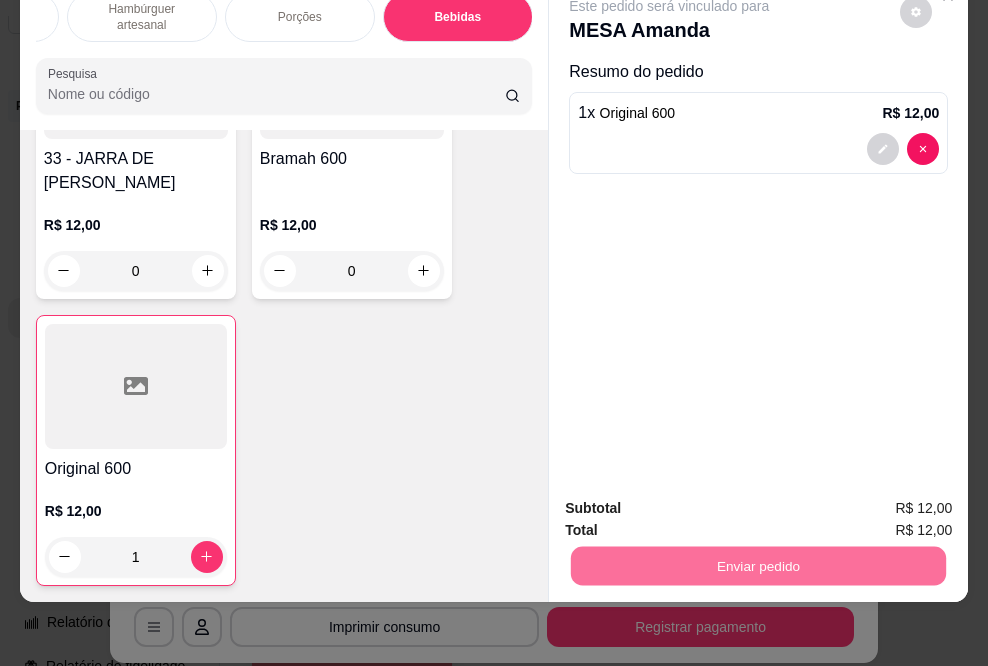 click on "Não registrar e enviar pedido" at bounding box center (693, 501) 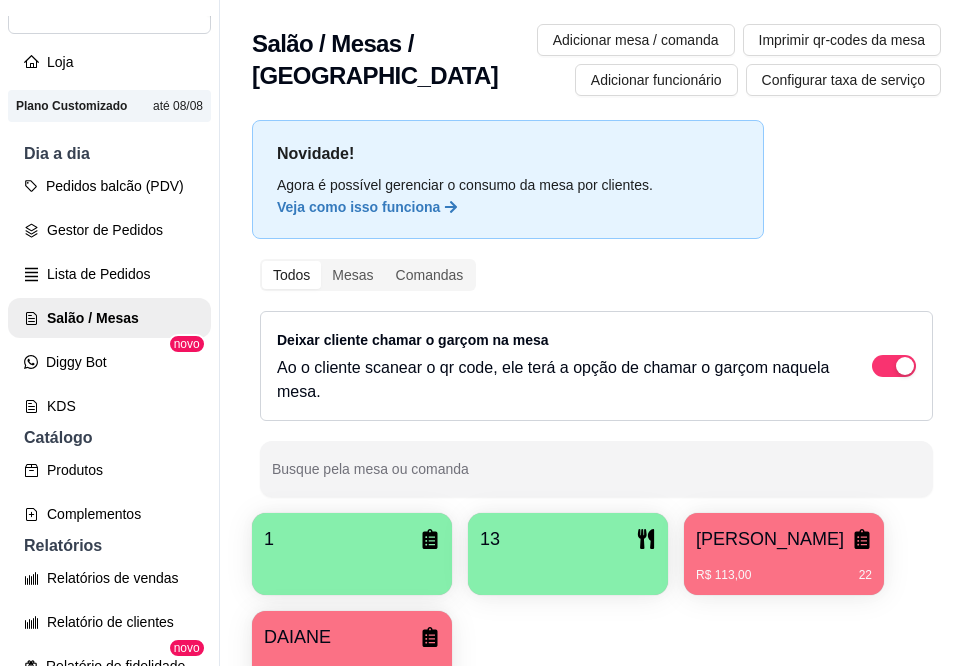 click on "13" at bounding box center [568, 539] 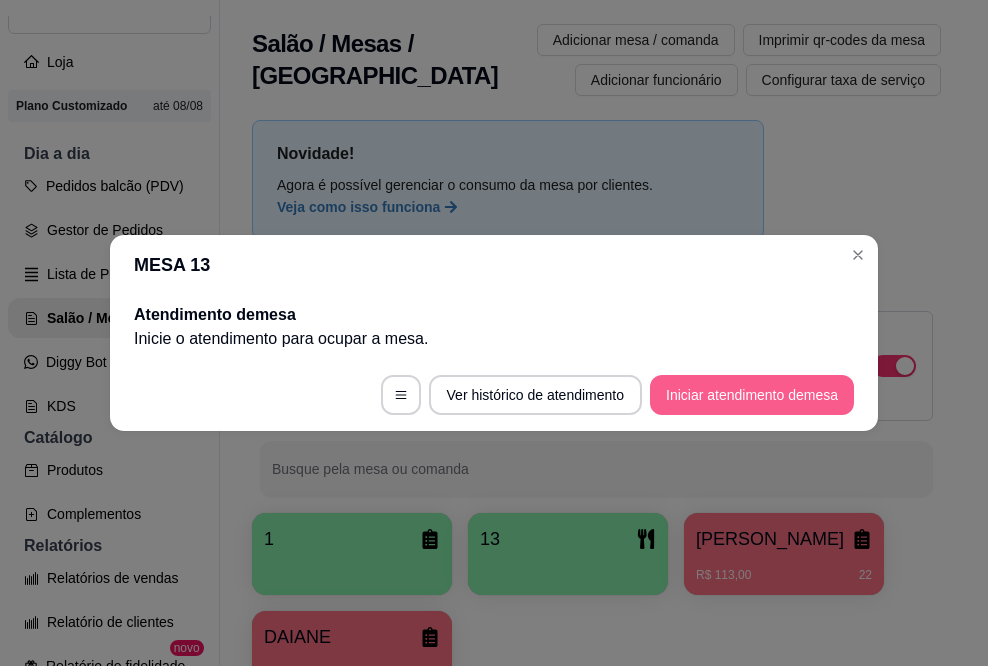 click on "Iniciar atendimento de  mesa" at bounding box center (752, 395) 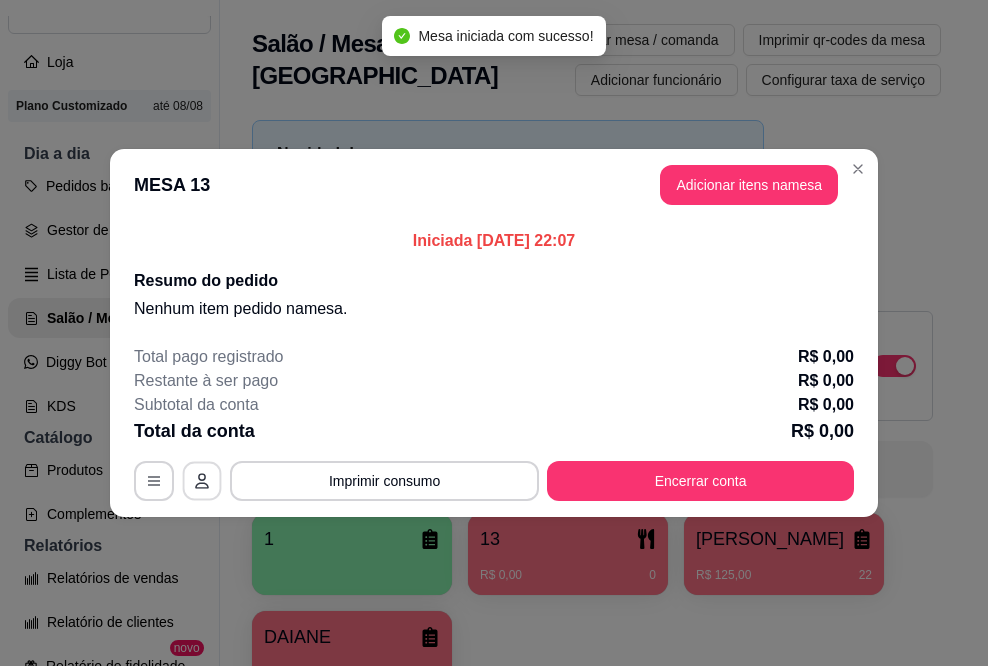 click at bounding box center [202, 481] 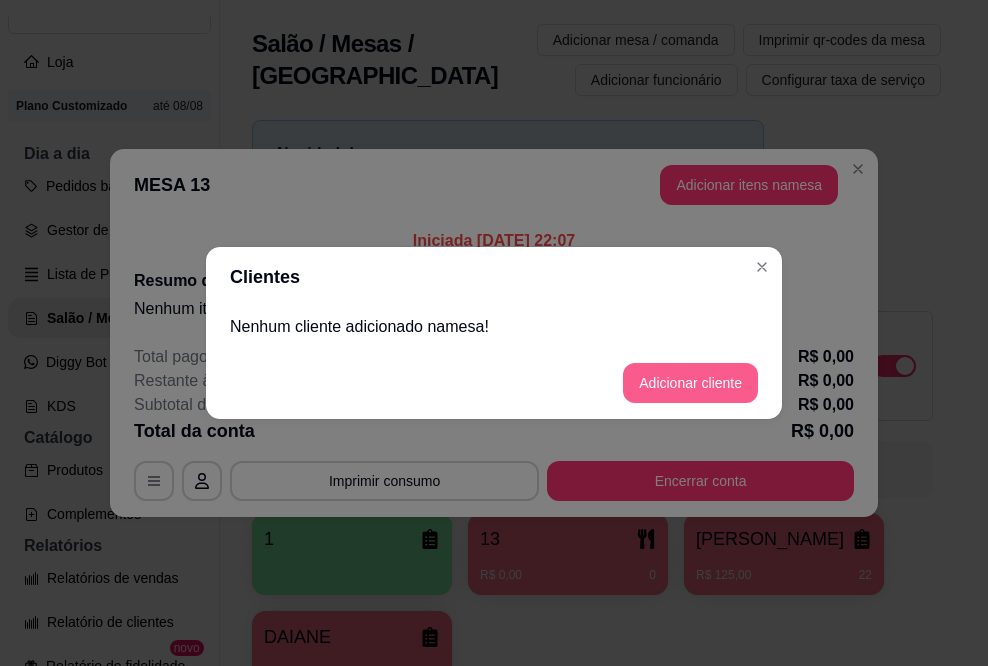 click on "Adicionar cliente" at bounding box center [690, 383] 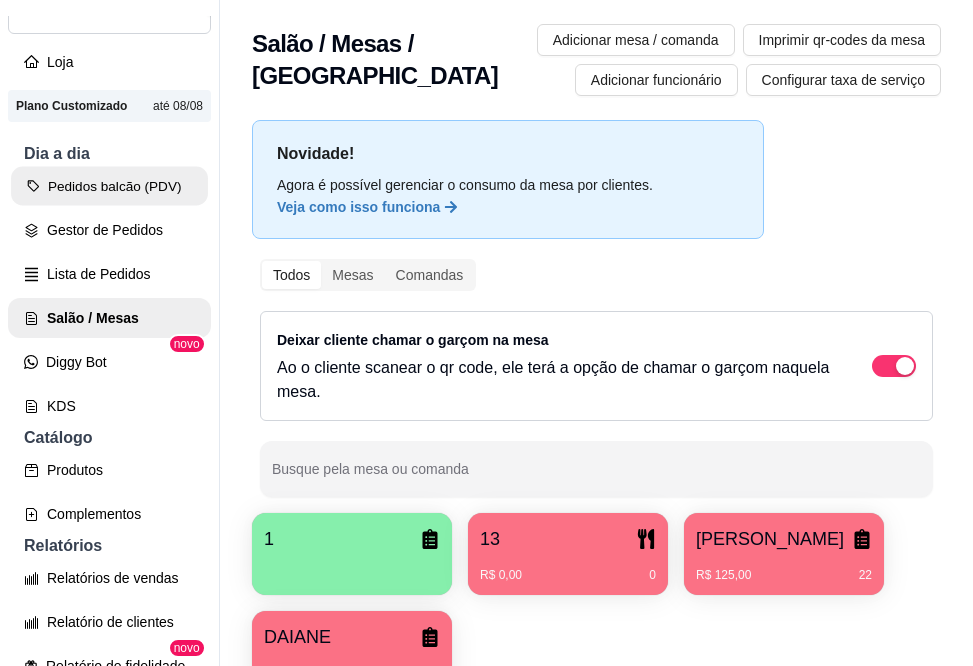 click on "Pedidos balcão (PDV)" at bounding box center [109, 186] 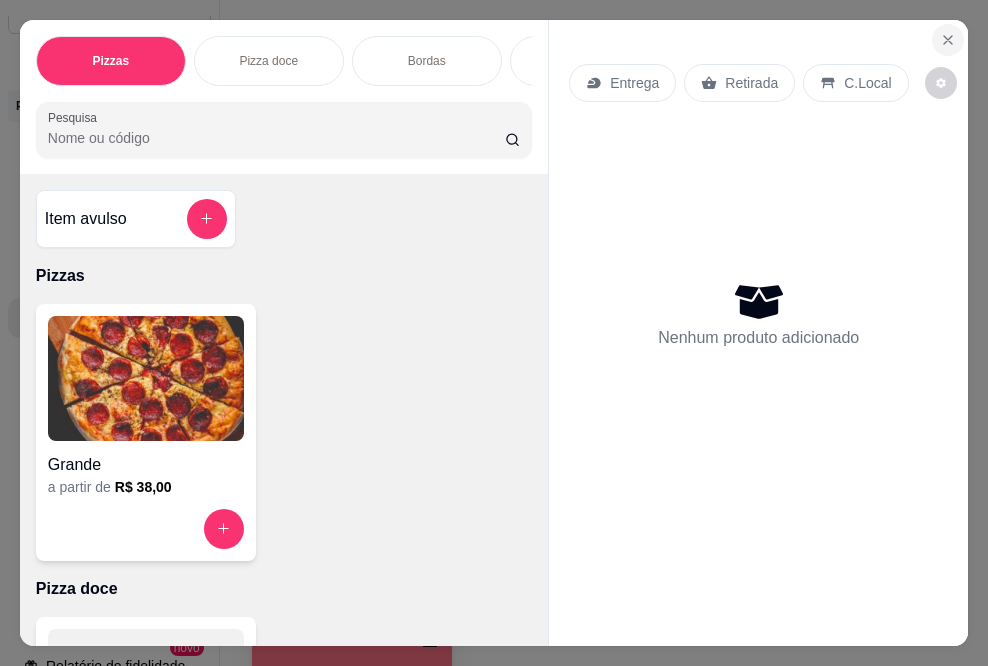 click 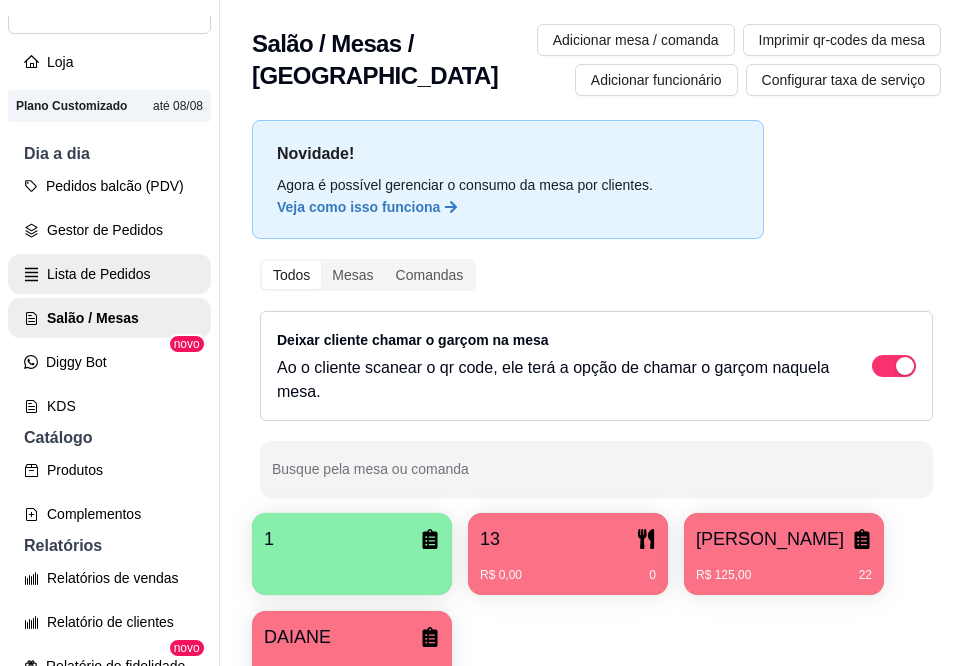 click on "Lista de Pedidos" at bounding box center [109, 274] 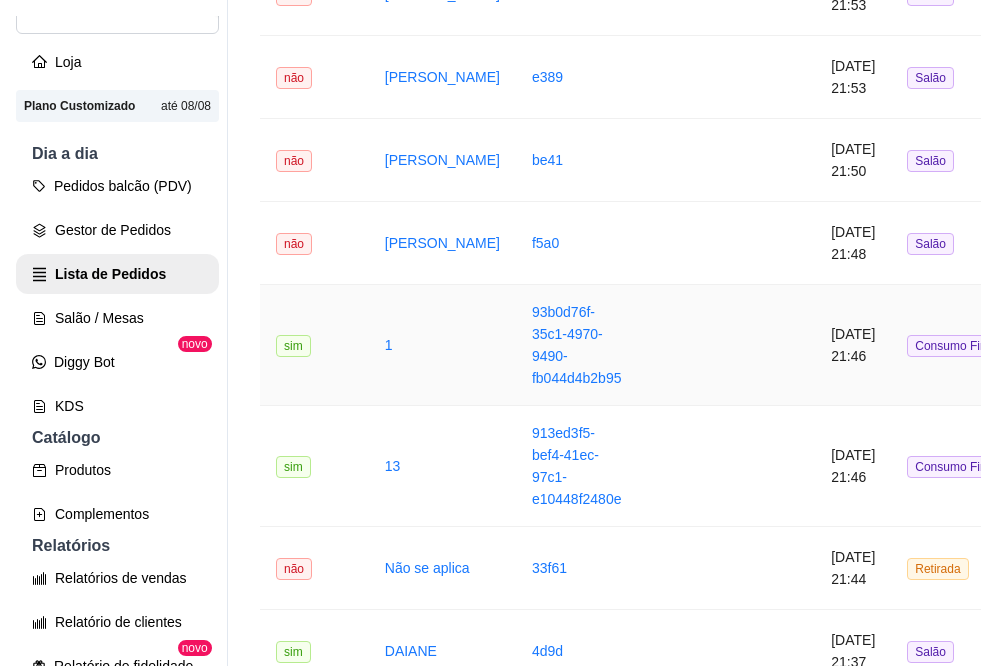 scroll, scrollTop: 500, scrollLeft: 0, axis: vertical 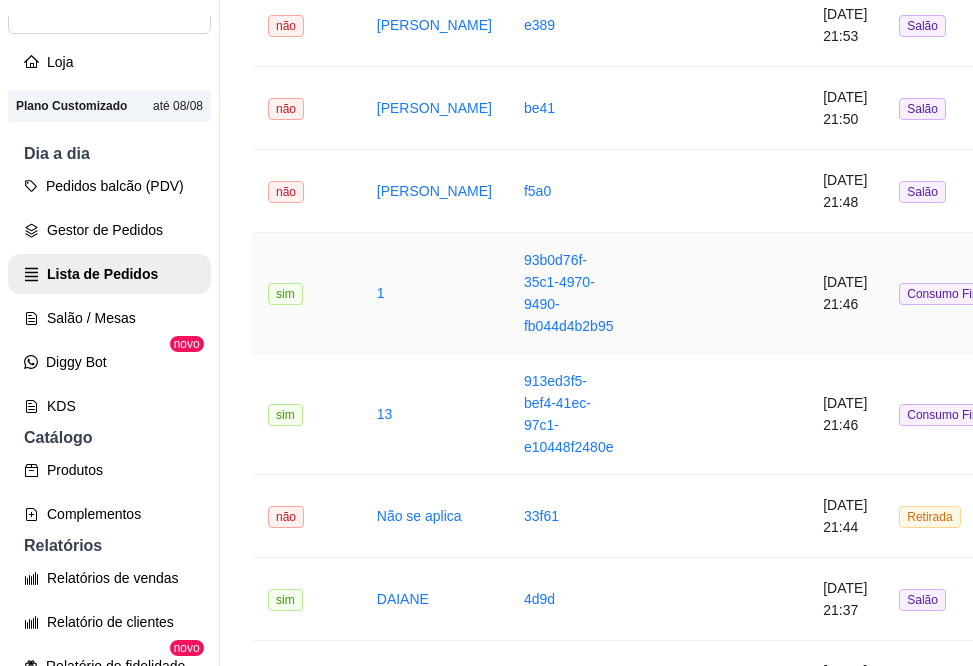 click on "93b0d76f-35c1-4970-9490-fb044d4b2b95" at bounding box center (569, 293) 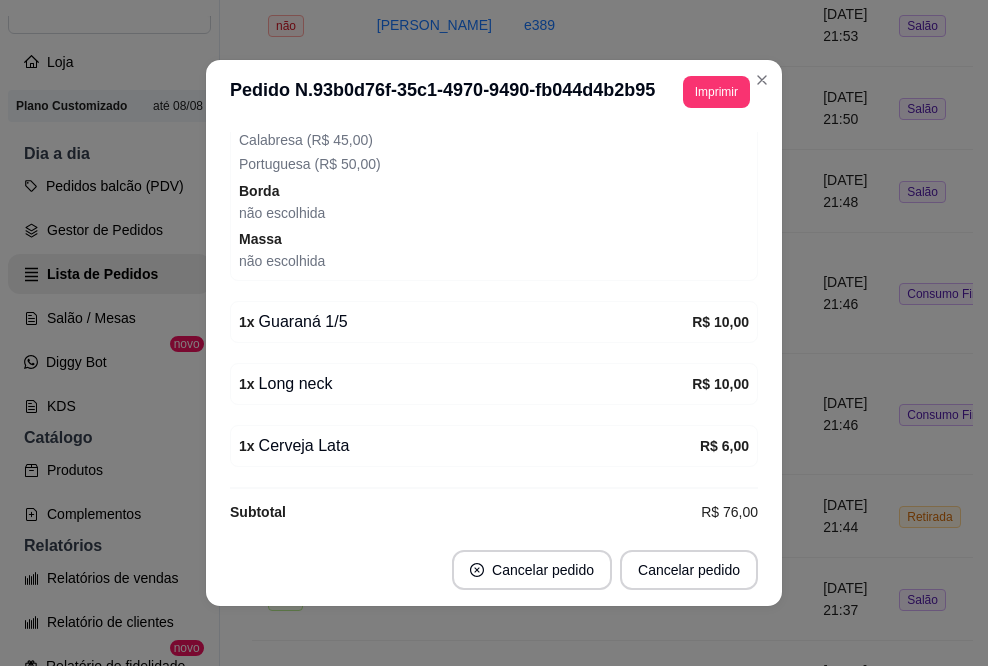 scroll, scrollTop: 419, scrollLeft: 0, axis: vertical 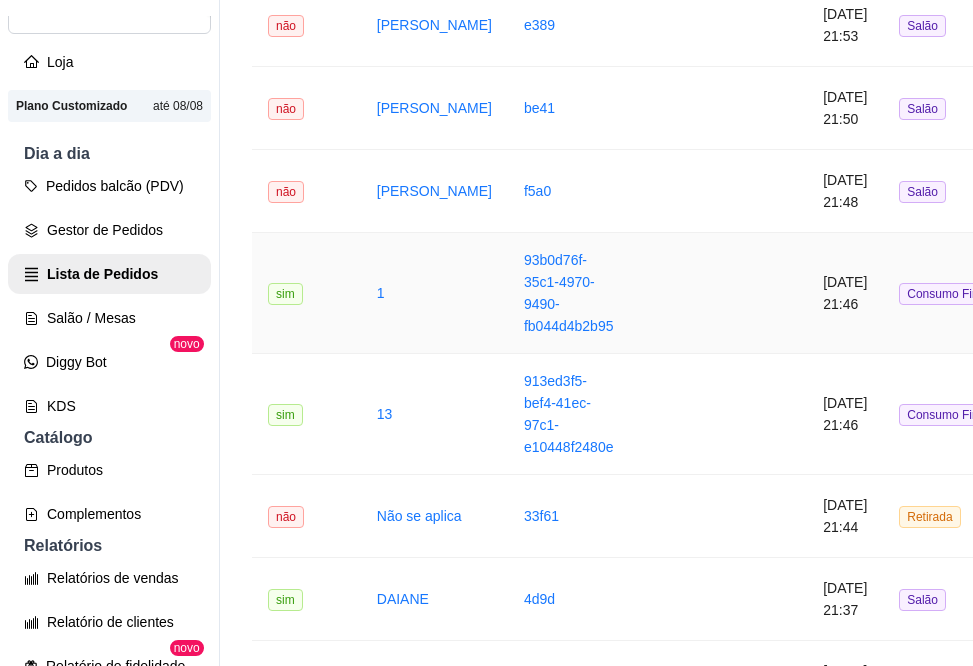 click on "93b0d76f-35c1-4970-9490-fb044d4b2b95" at bounding box center (569, 293) 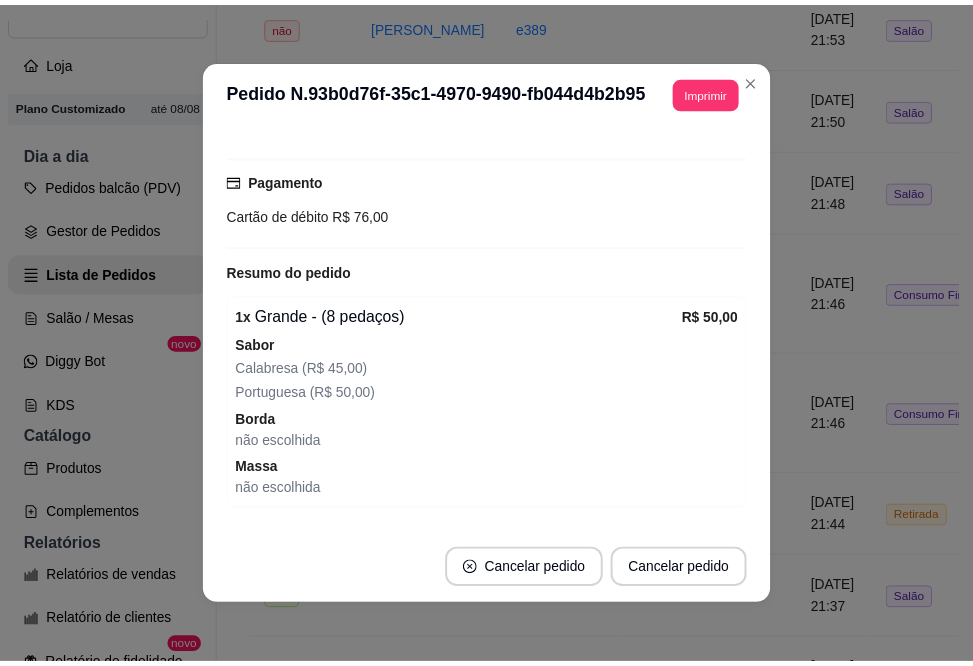 scroll, scrollTop: 200, scrollLeft: 0, axis: vertical 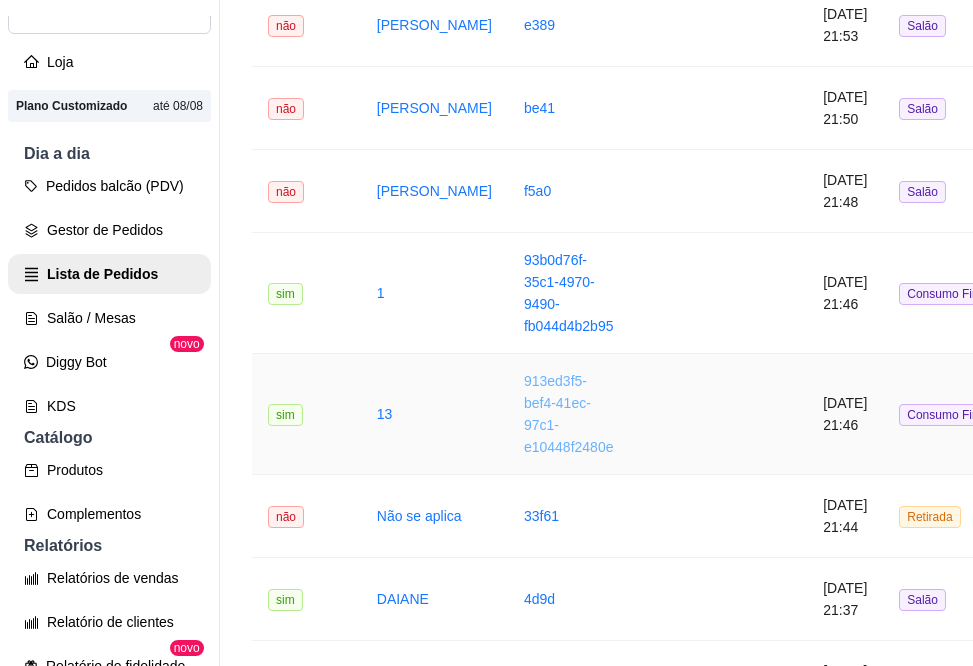 click on "913ed3f5-bef4-41ec-97c1-e10448f2480e" at bounding box center (569, 414) 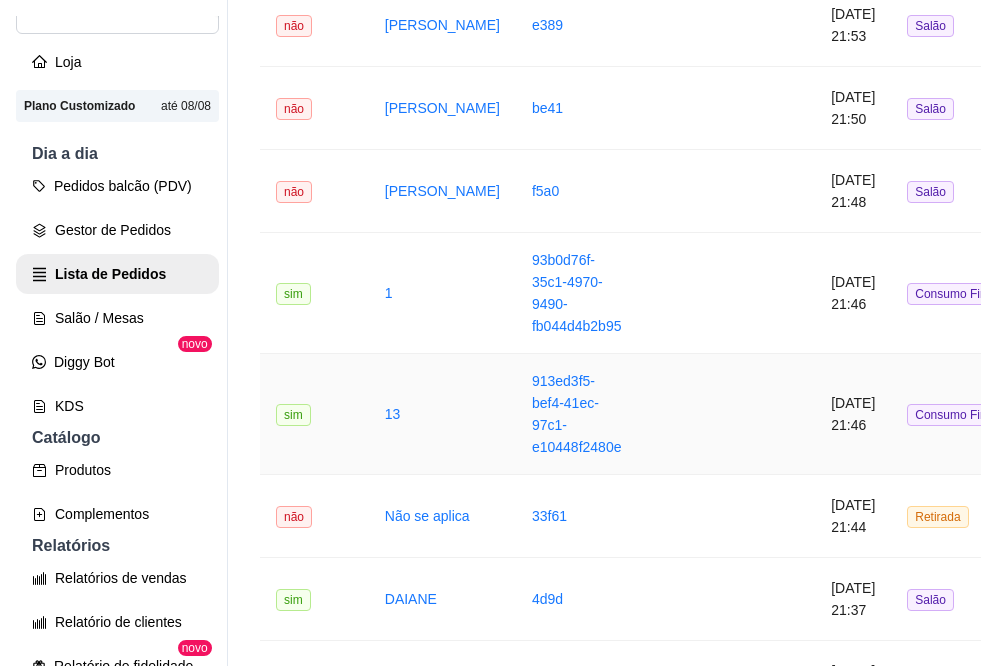scroll, scrollTop: 600, scrollLeft: 0, axis: vertical 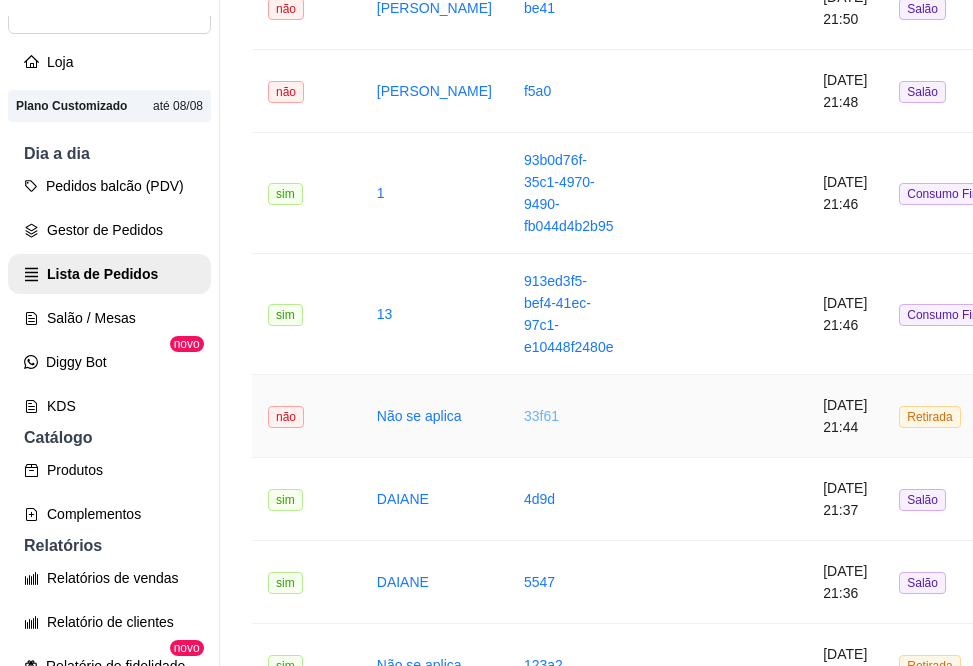 click on "33f61" at bounding box center [541, 416] 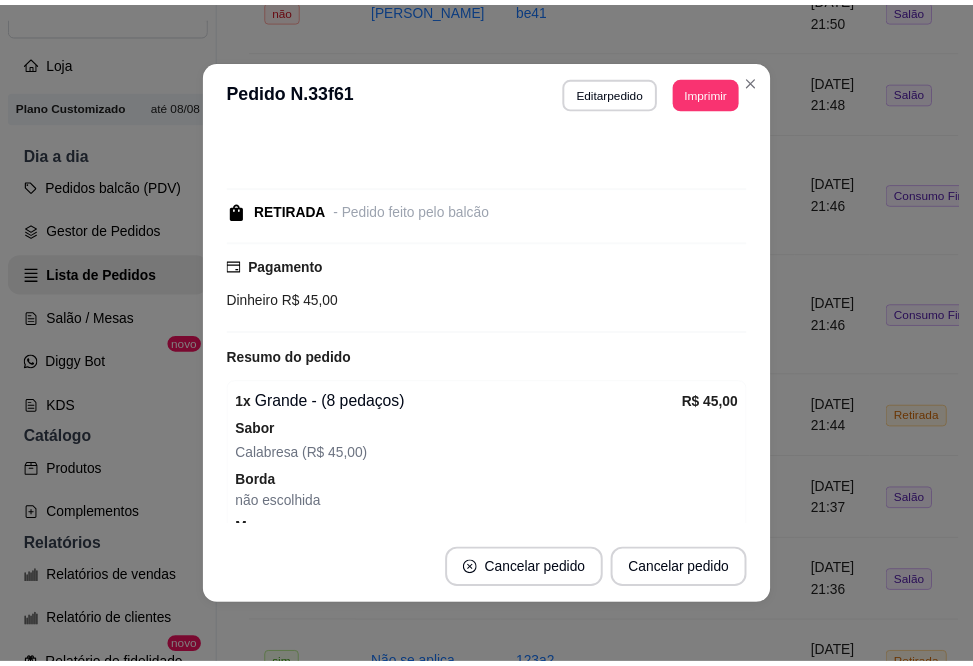 scroll, scrollTop: 100, scrollLeft: 0, axis: vertical 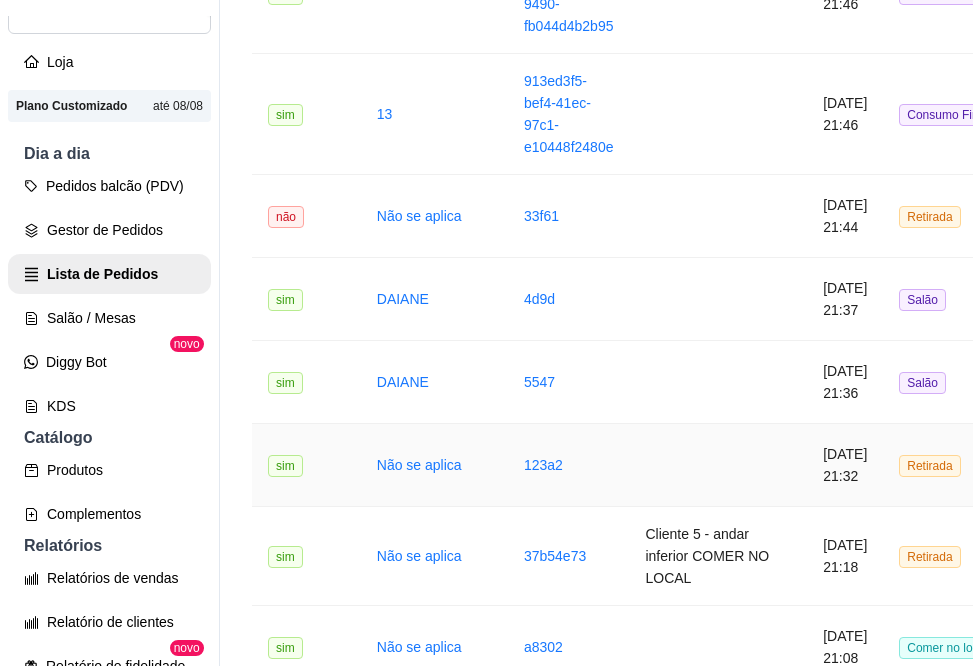 click on "Não se aplica" at bounding box center (434, 465) 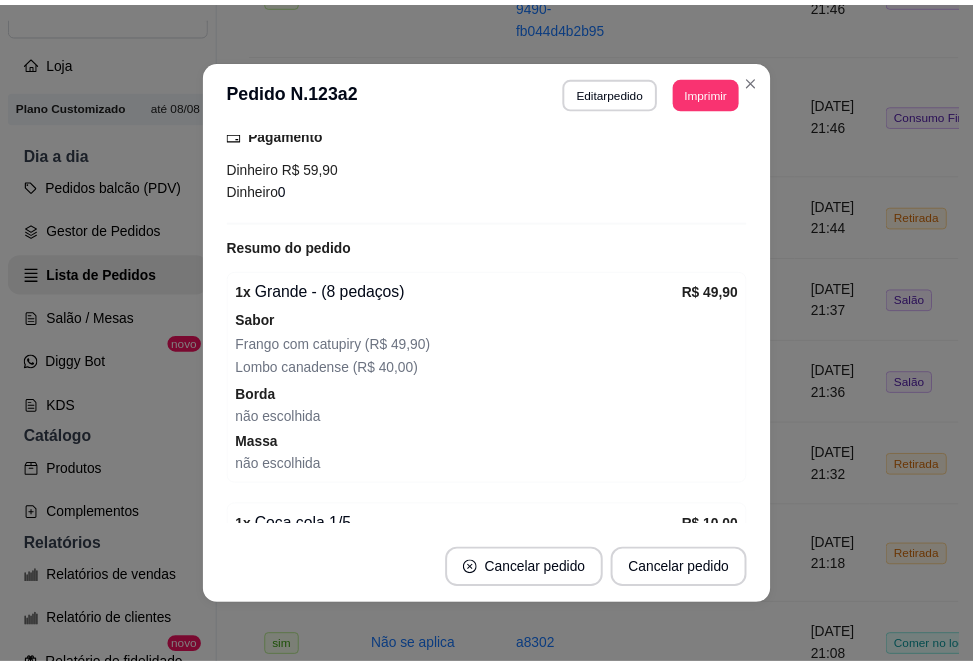 scroll, scrollTop: 200, scrollLeft: 0, axis: vertical 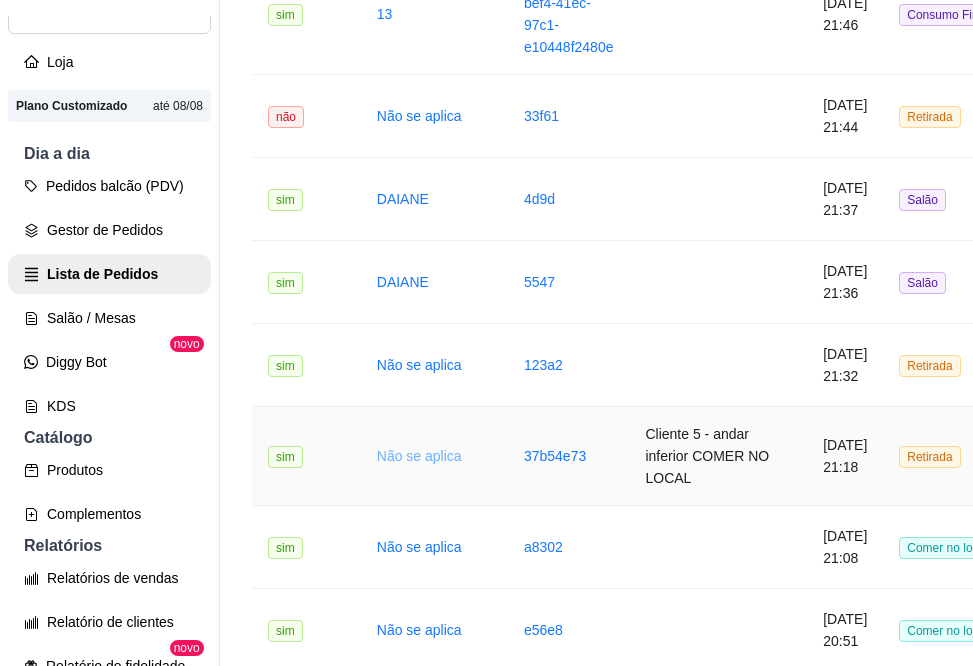 click on "Não se aplica" at bounding box center [419, 456] 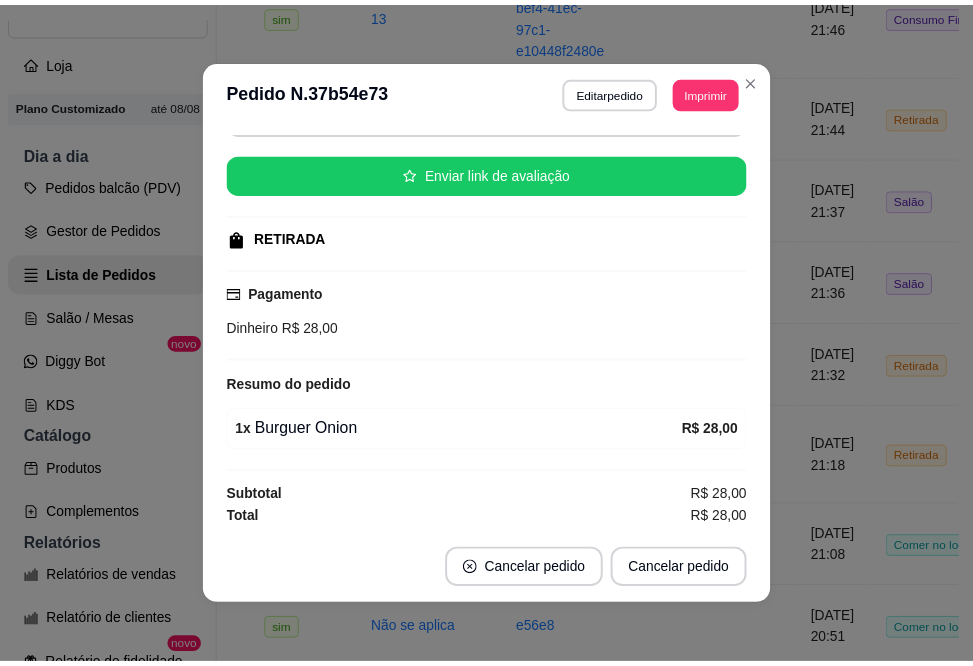 scroll, scrollTop: 203, scrollLeft: 0, axis: vertical 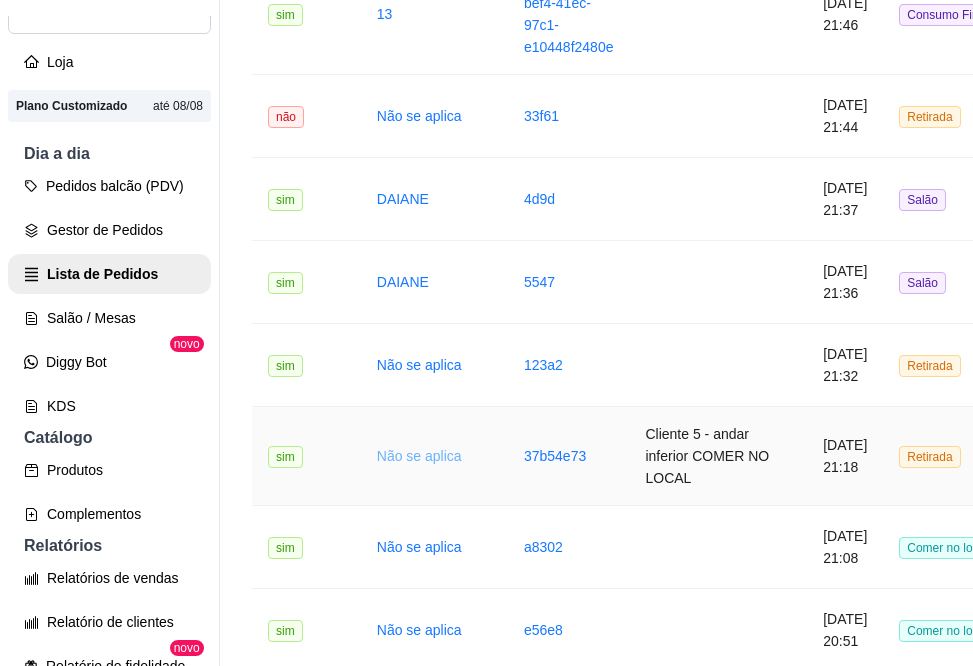click on "Não se aplica" at bounding box center (419, 456) 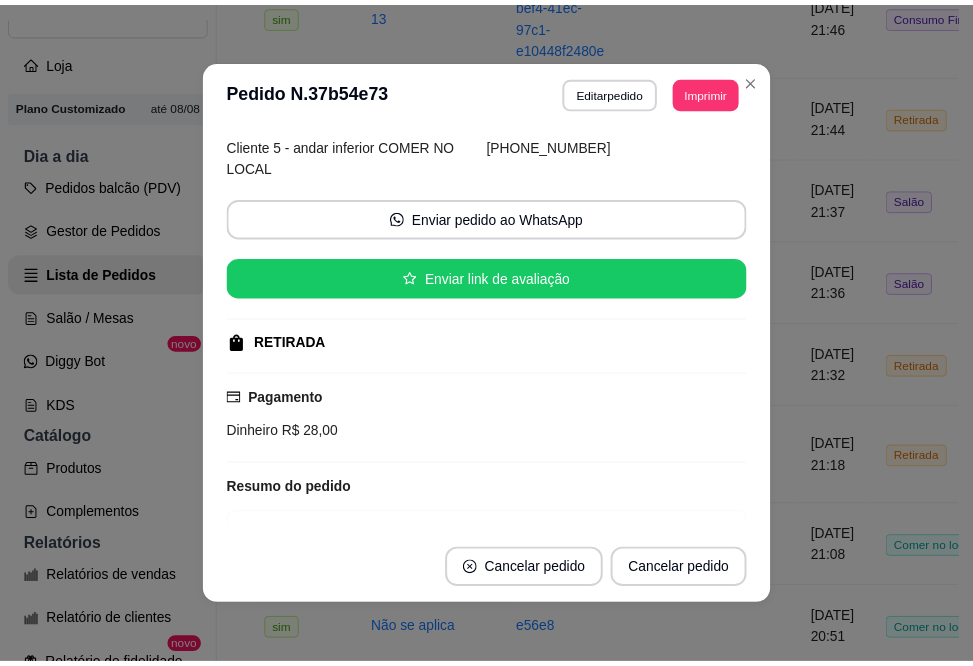 scroll, scrollTop: 200, scrollLeft: 0, axis: vertical 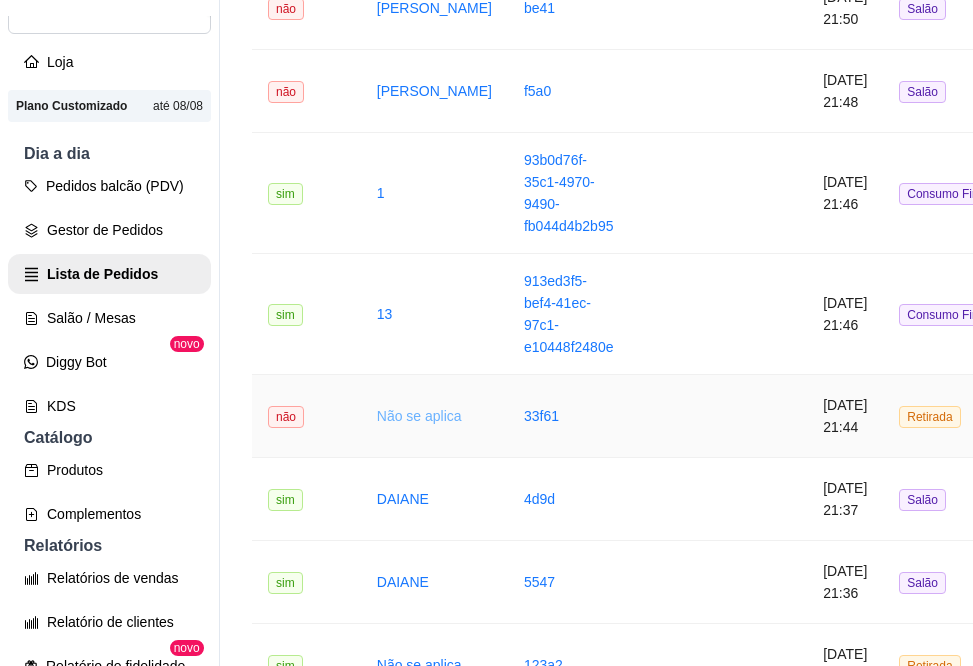 click on "Não se aplica" at bounding box center (419, 416) 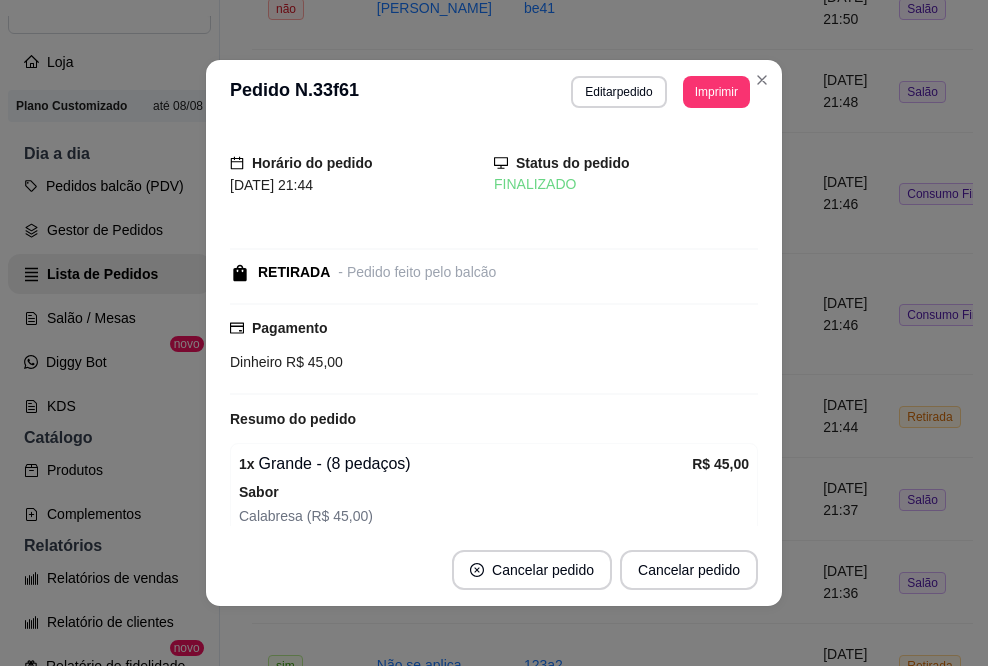 scroll, scrollTop: 100, scrollLeft: 0, axis: vertical 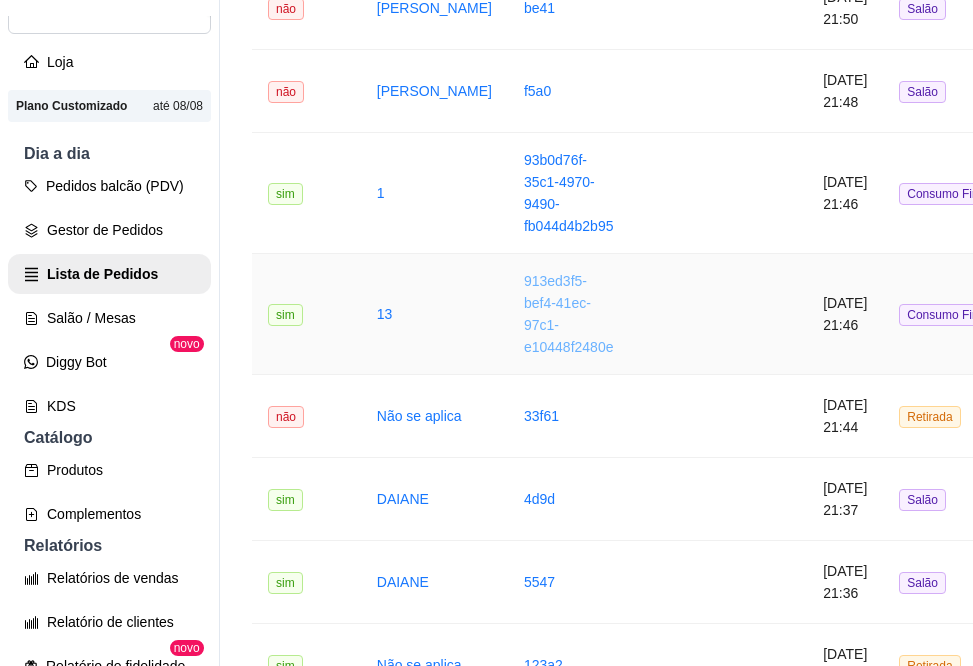 click on "913ed3f5-bef4-41ec-97c1-e10448f2480e" at bounding box center (569, 314) 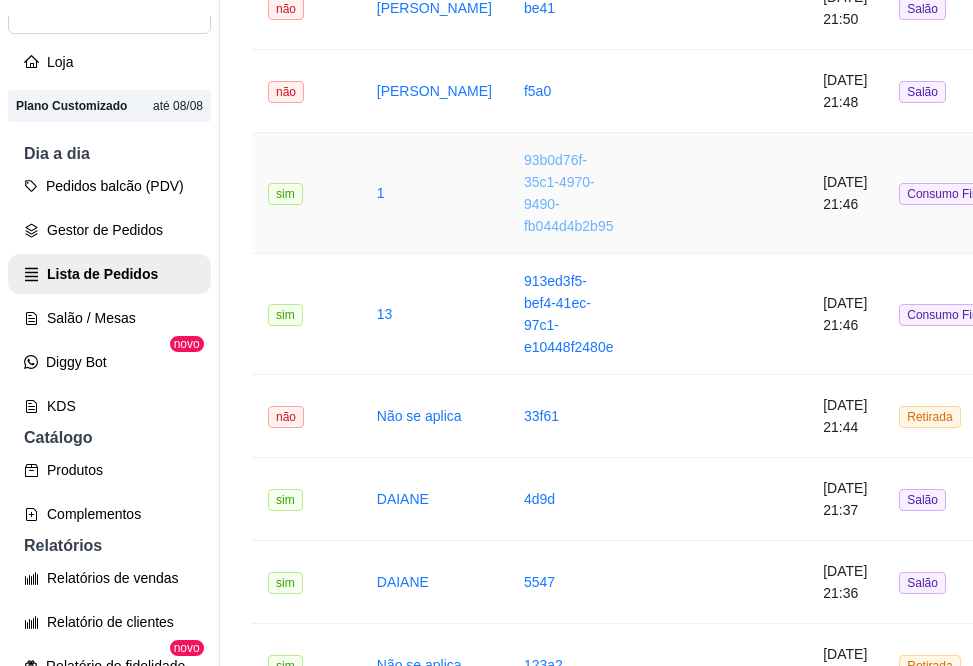 click on "93b0d76f-35c1-4970-9490-fb044d4b2b95" at bounding box center (569, 193) 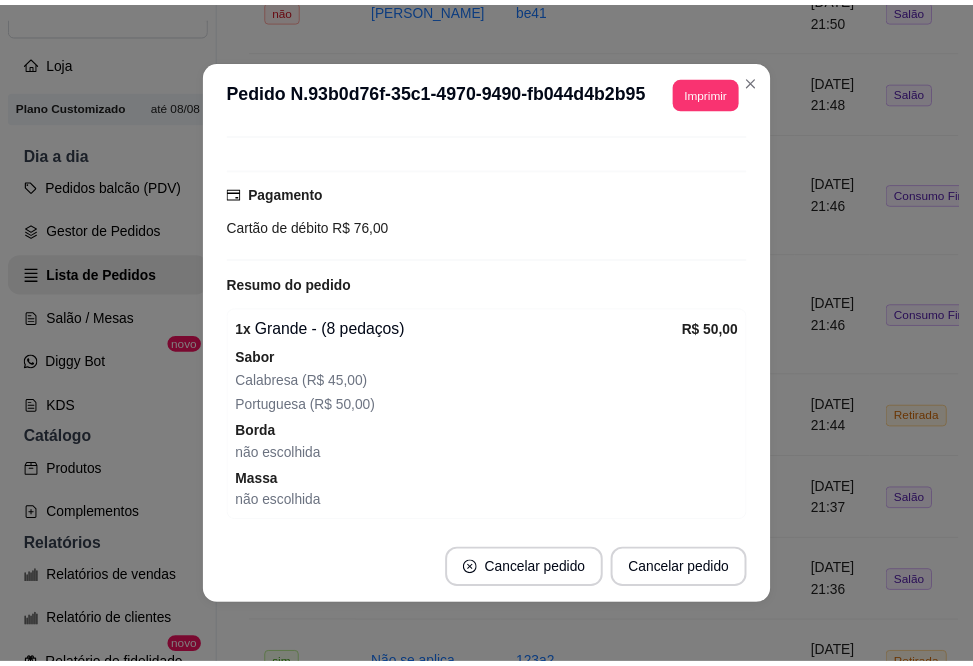 scroll, scrollTop: 200, scrollLeft: 0, axis: vertical 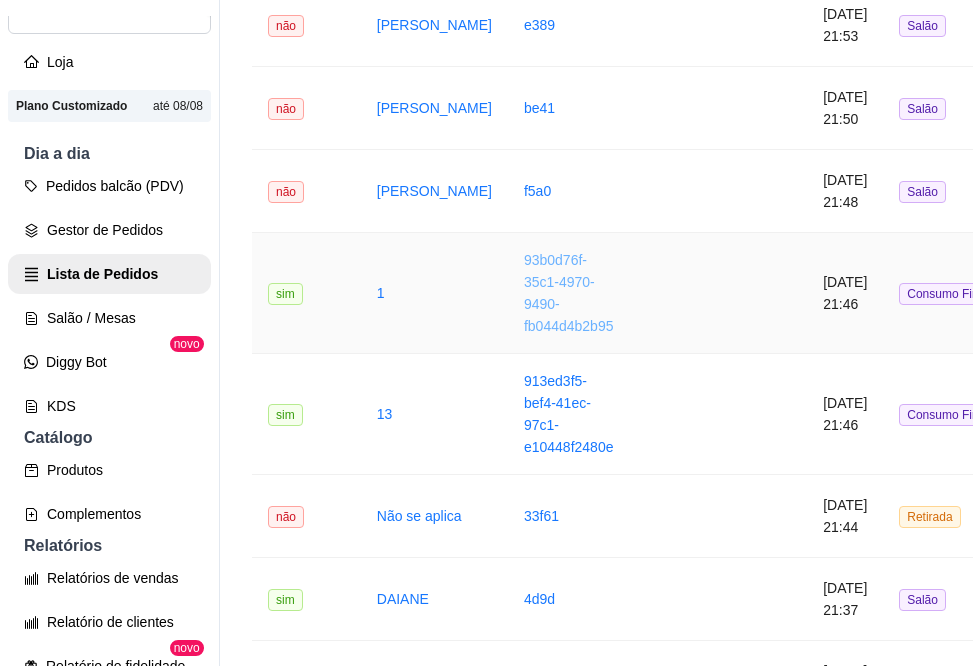 click on "93b0d76f-35c1-4970-9490-fb044d4b2b95" at bounding box center (569, 293) 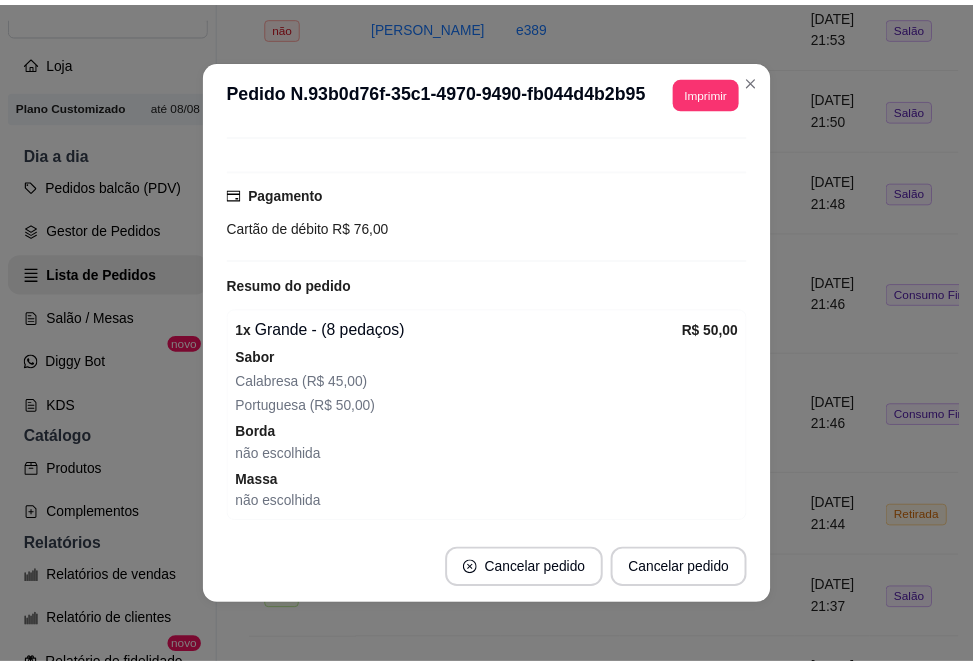 scroll, scrollTop: 200, scrollLeft: 0, axis: vertical 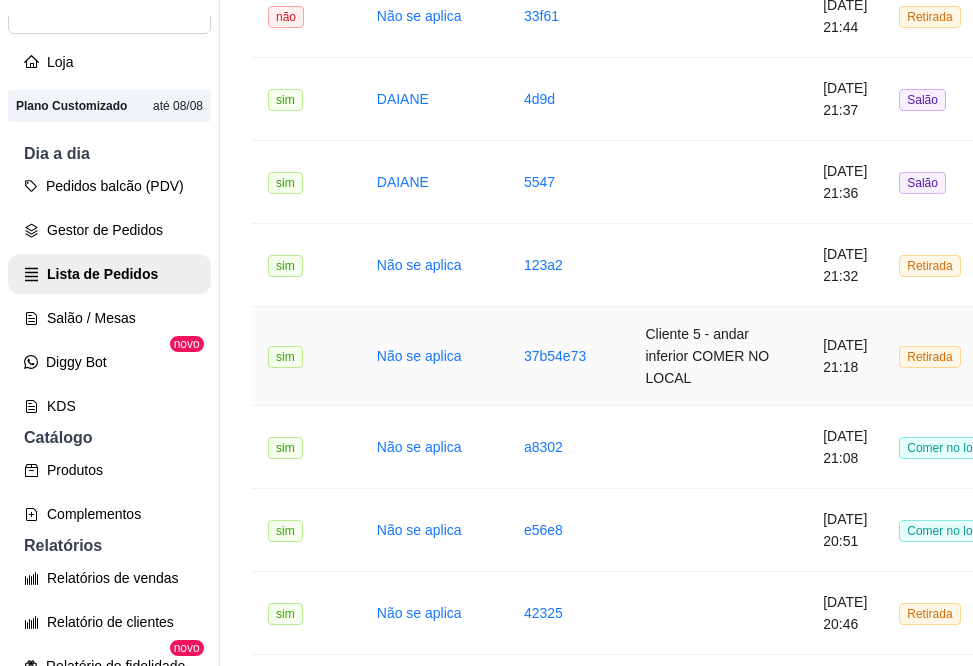 click on "Não se aplica" at bounding box center [434, 356] 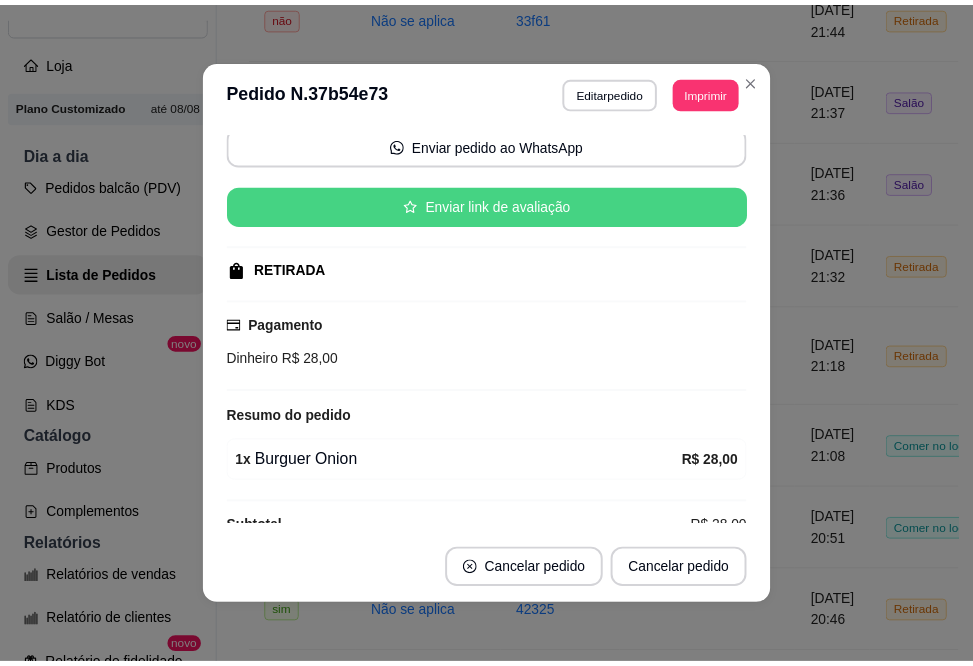 scroll, scrollTop: 203, scrollLeft: 0, axis: vertical 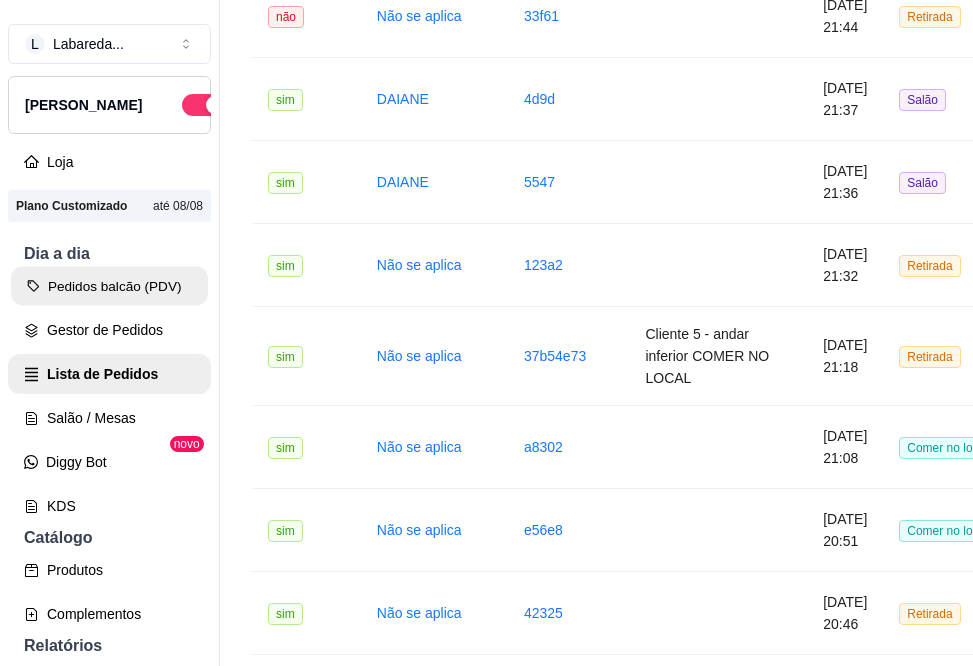 click on "Pedidos balcão (PDV)" at bounding box center [109, 286] 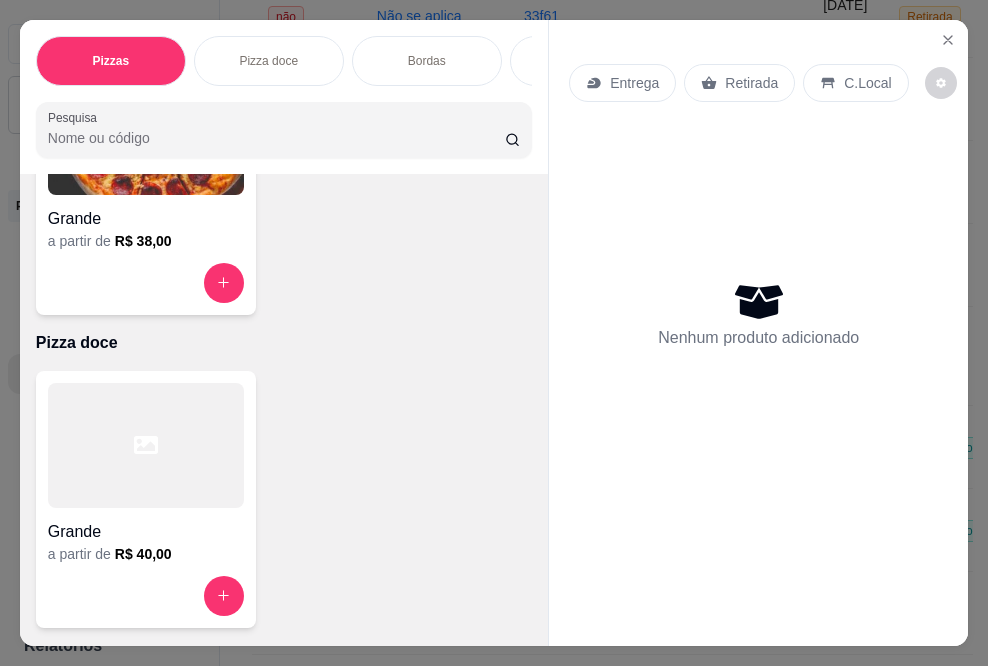 scroll, scrollTop: 300, scrollLeft: 0, axis: vertical 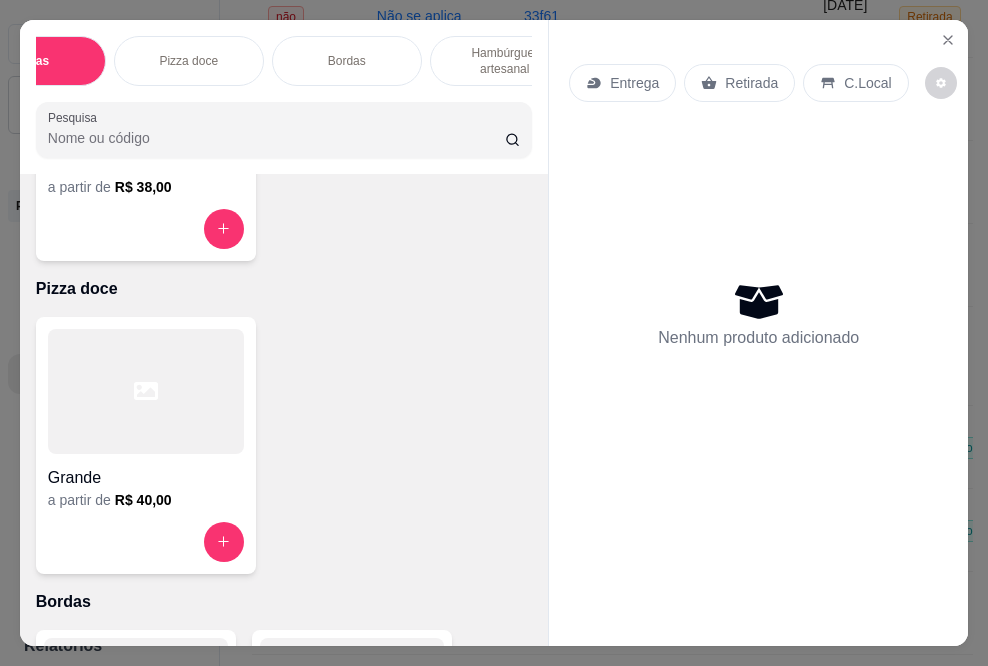 click on "Hambúrguer artesanal" at bounding box center [505, 61] 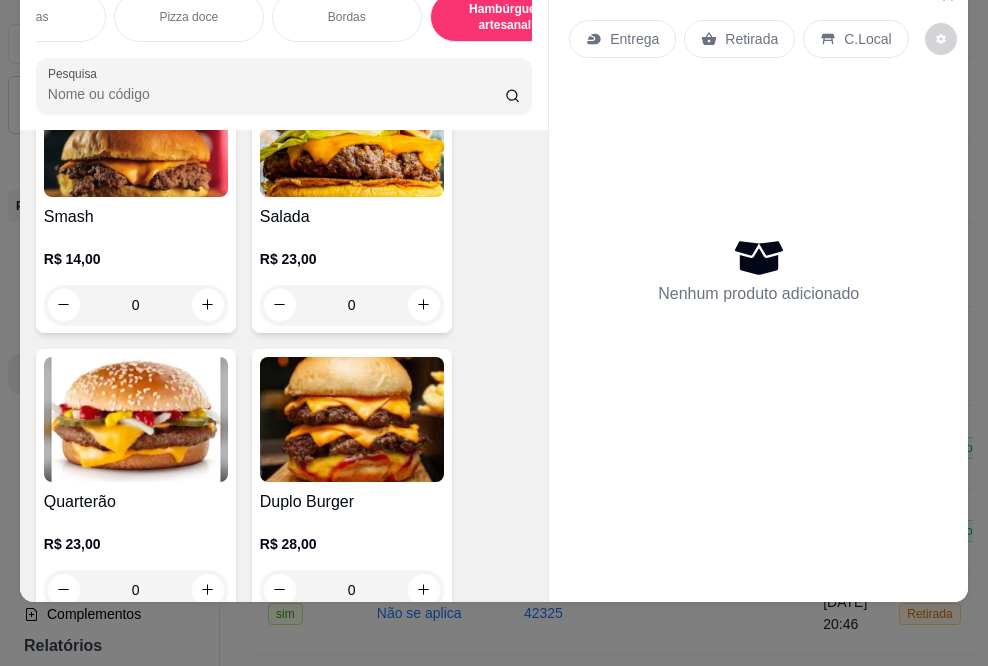 scroll, scrollTop: 1141, scrollLeft: 0, axis: vertical 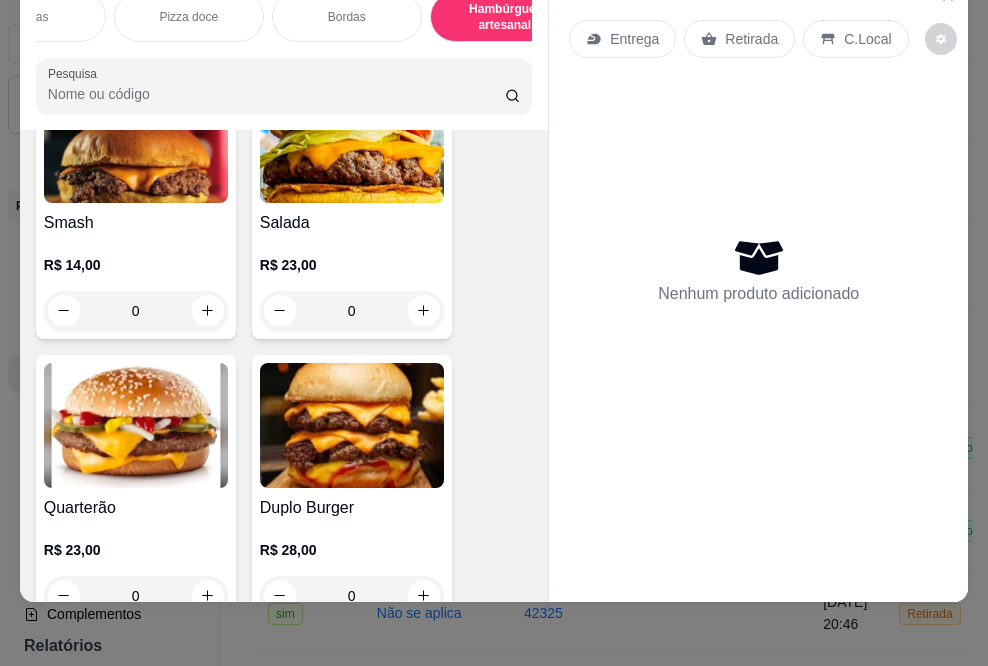 click at bounding box center [136, 425] 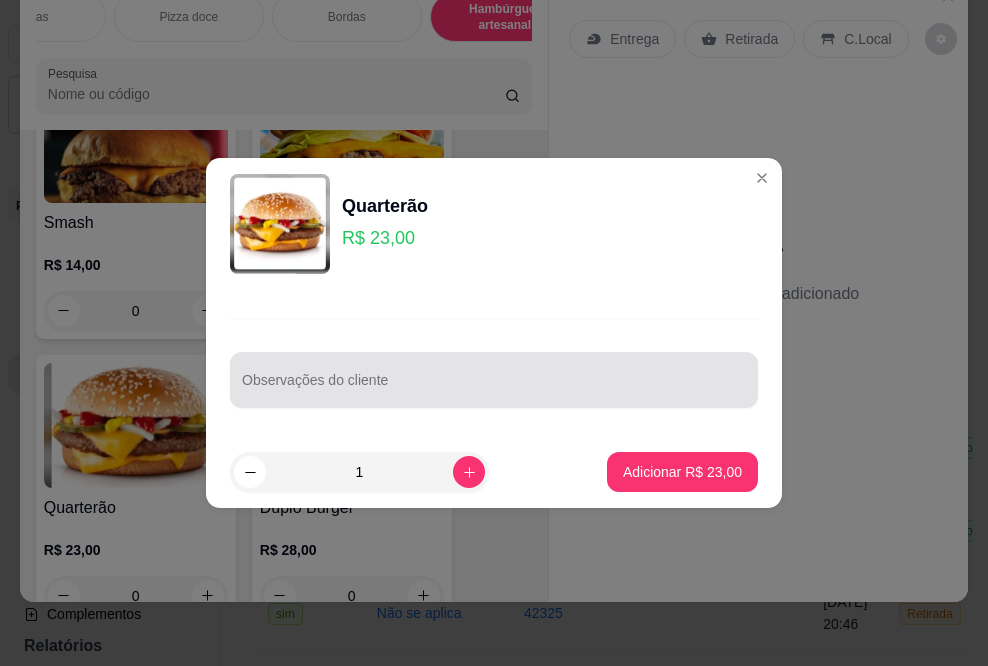 click on "Observações do cliente" at bounding box center [494, 388] 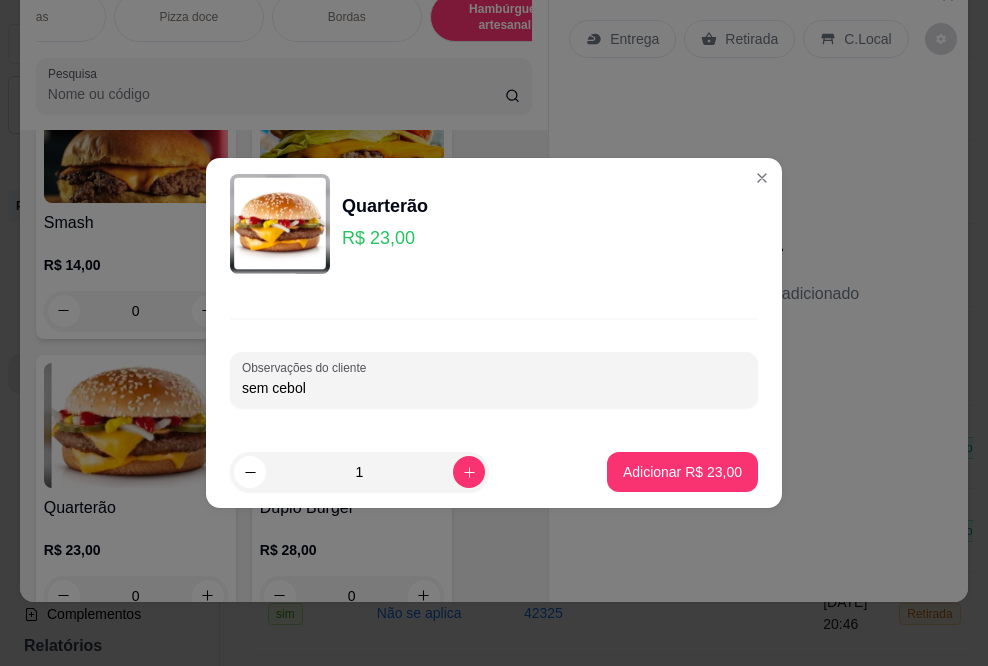 type on "sem cebola" 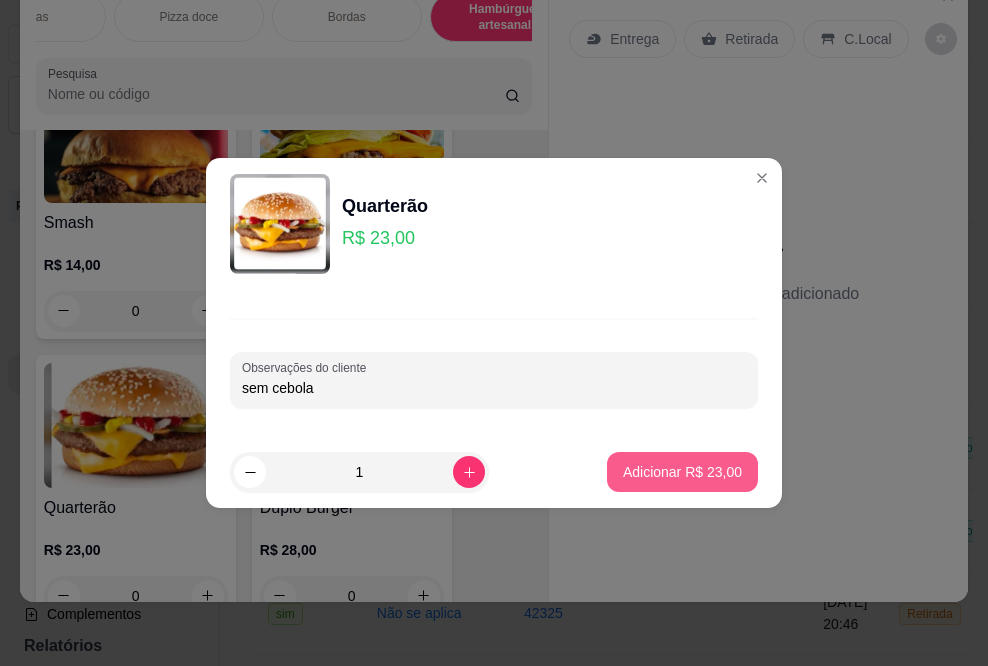 click on "Adicionar   R$ 23,00" at bounding box center (682, 472) 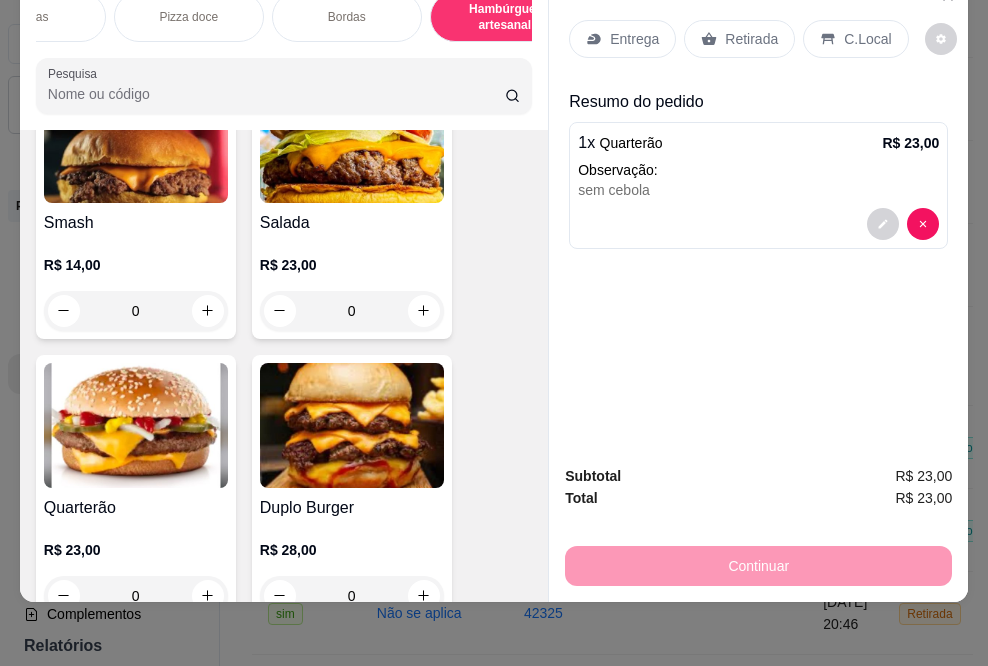 click at bounding box center [136, 425] 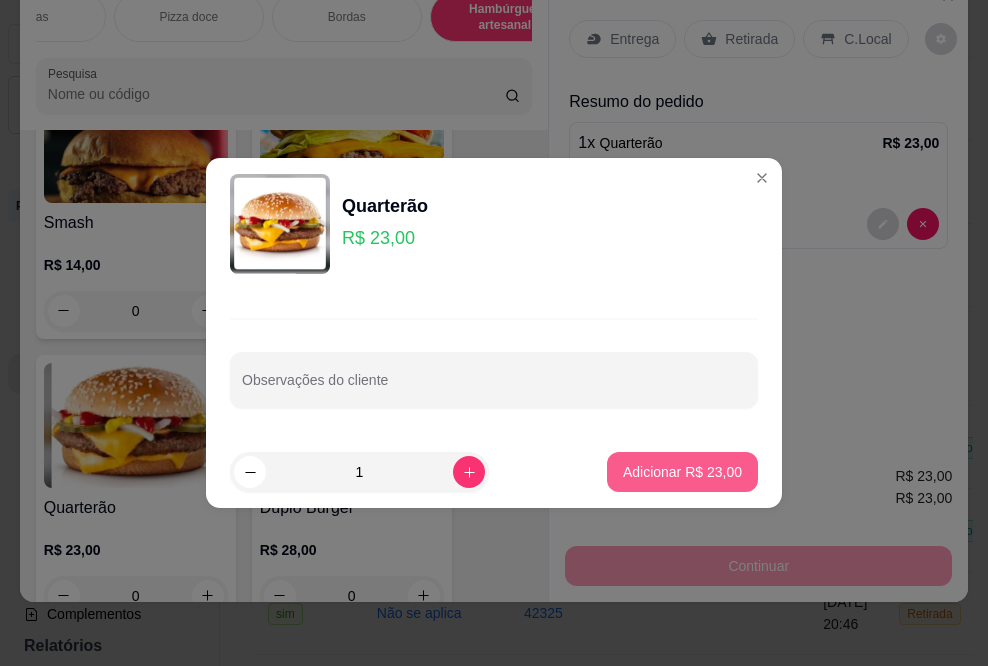 click on "Adicionar   R$ 23,00" at bounding box center (682, 472) 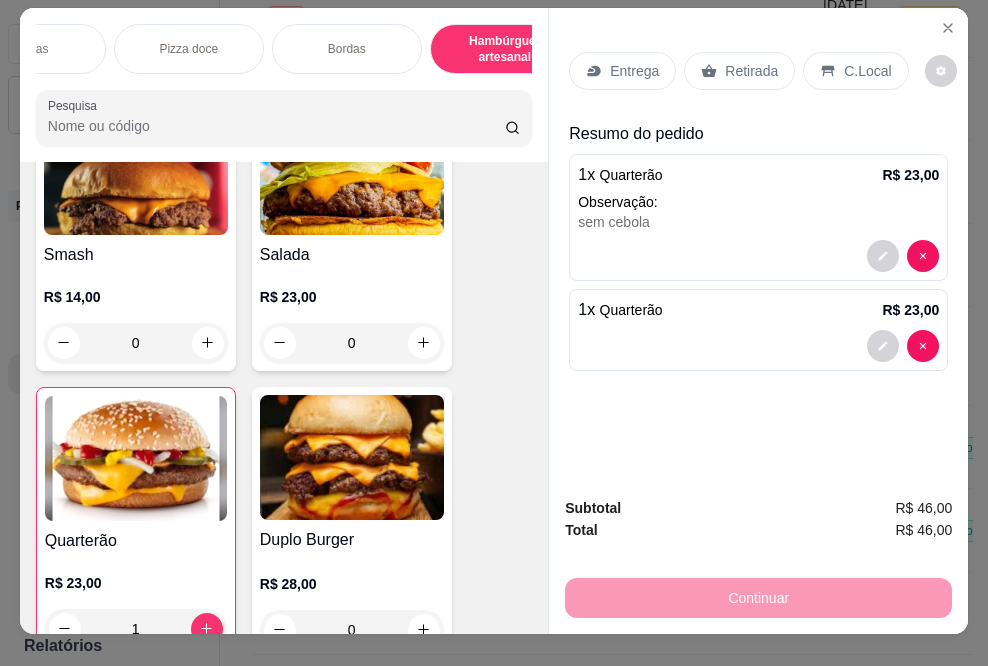 scroll, scrollTop: 0, scrollLeft: 0, axis: both 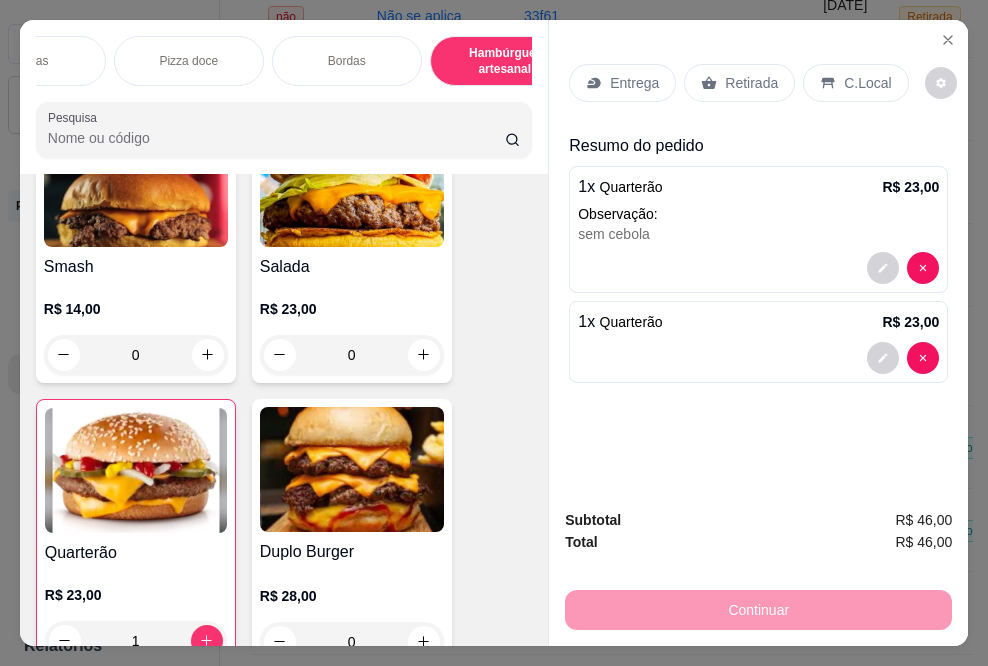 click on "C.Local" at bounding box center [867, 83] 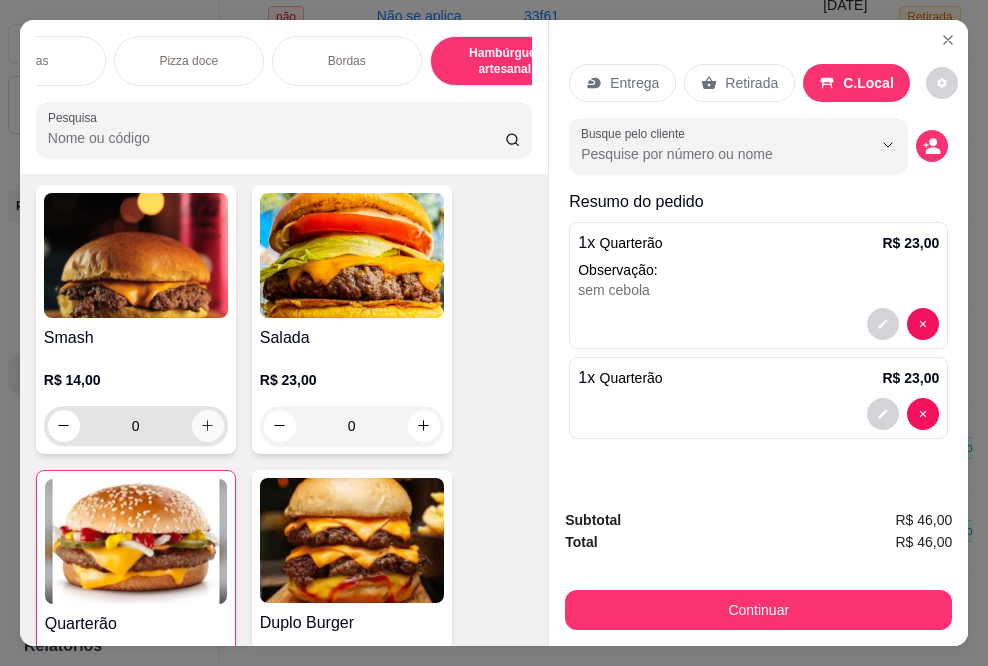 scroll, scrollTop: 1041, scrollLeft: 0, axis: vertical 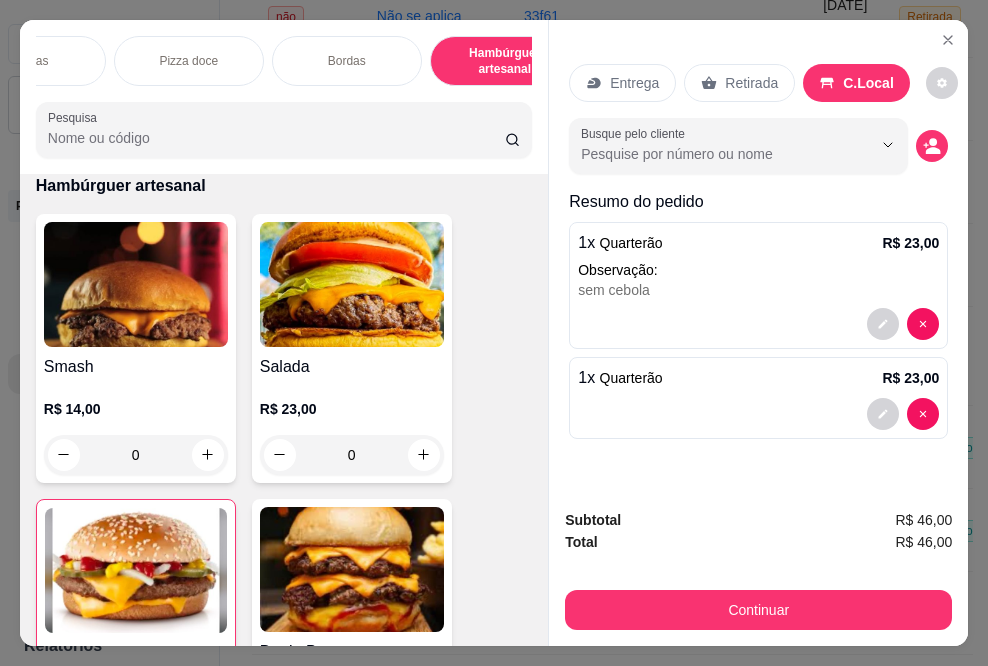 click on "Salada    R$ 23,00 0" at bounding box center [352, 348] 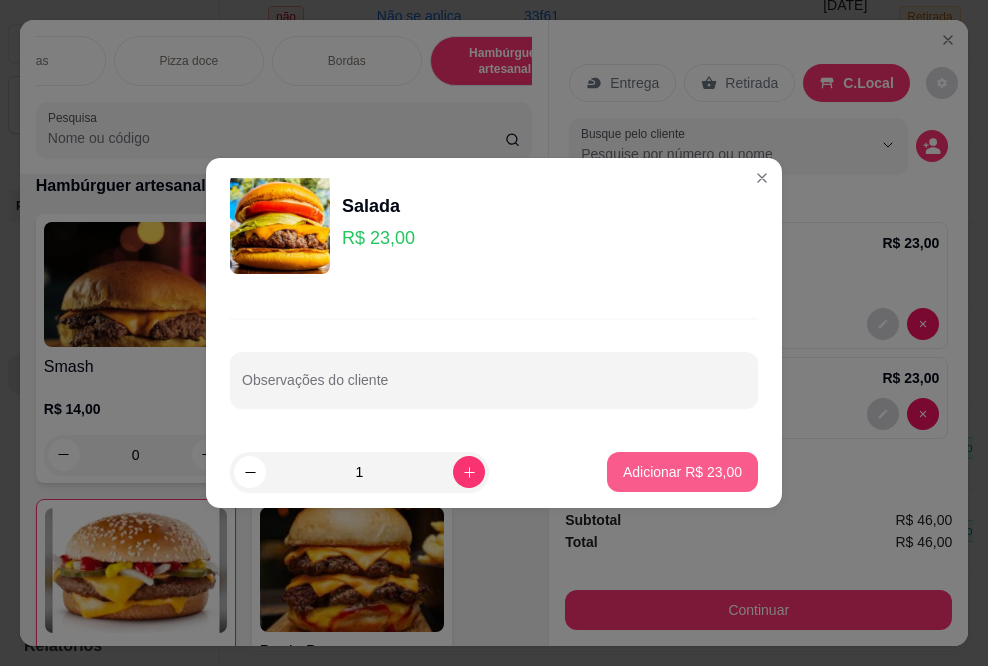 click on "Adicionar   R$ 23,00" at bounding box center (682, 472) 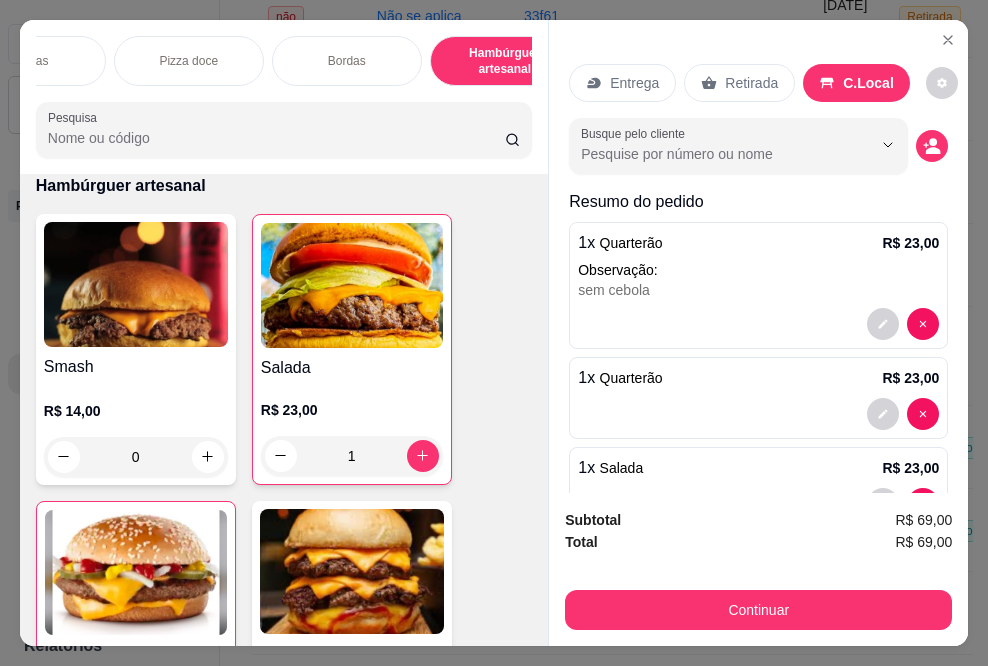 click on "C.Local" at bounding box center (868, 83) 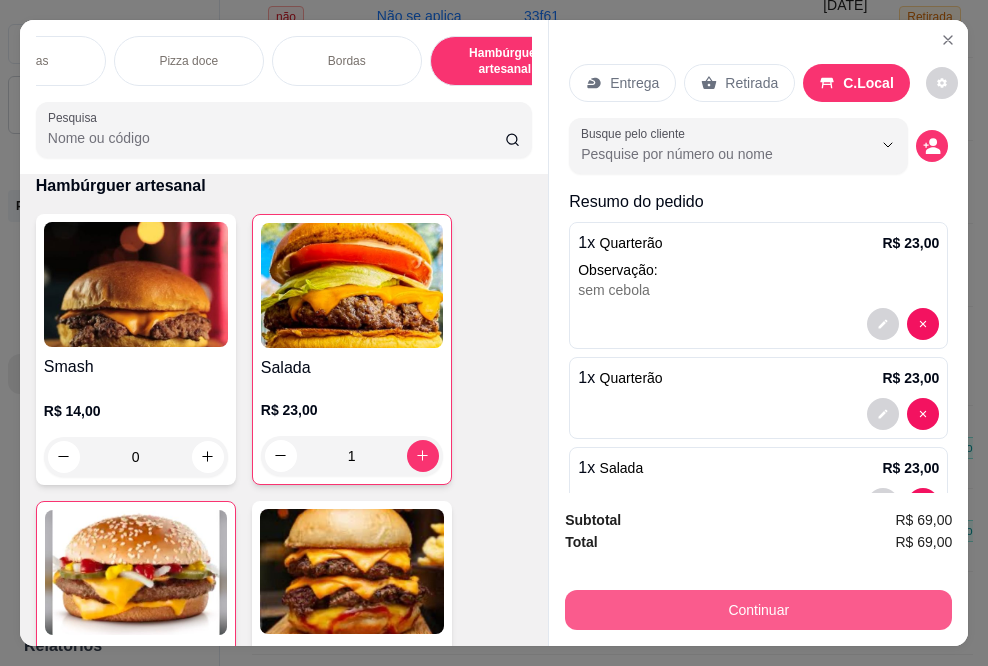 click on "Continuar" at bounding box center [758, 610] 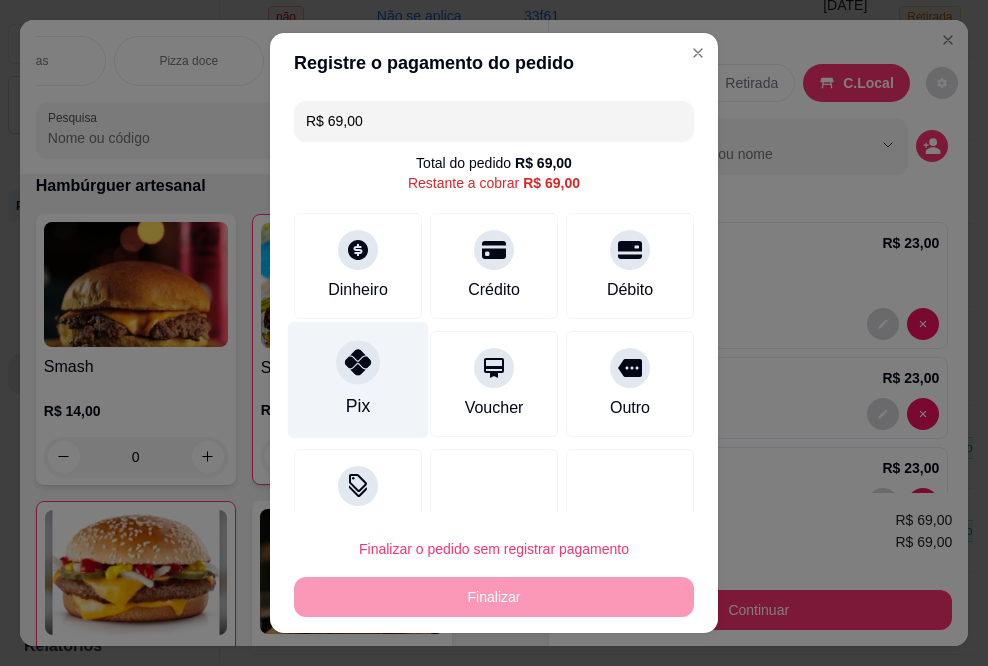 click on "Pix" at bounding box center (358, 380) 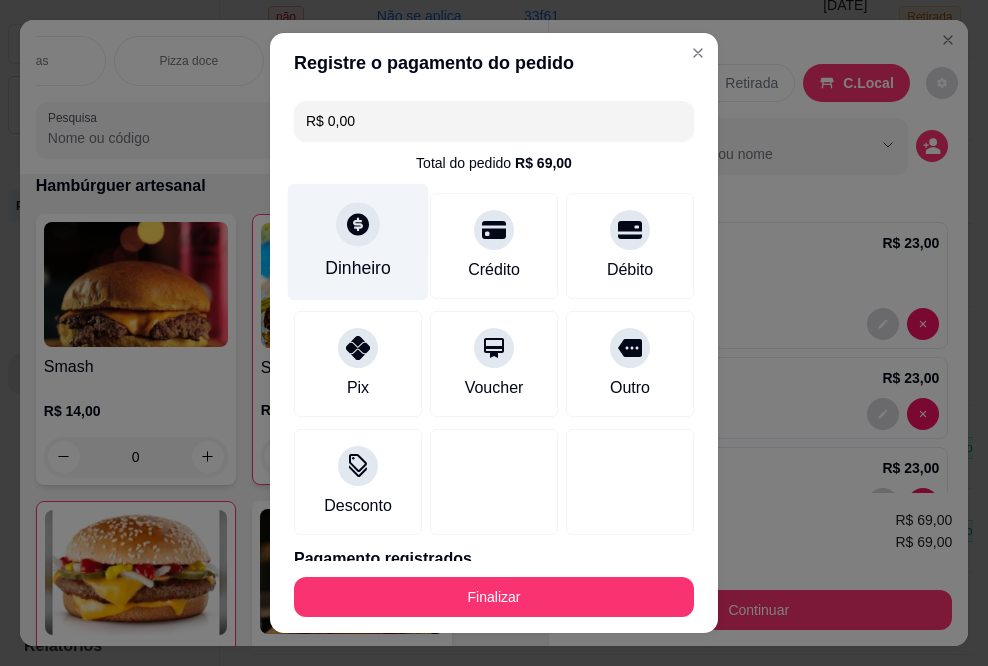 click on "Dinheiro" at bounding box center [358, 242] 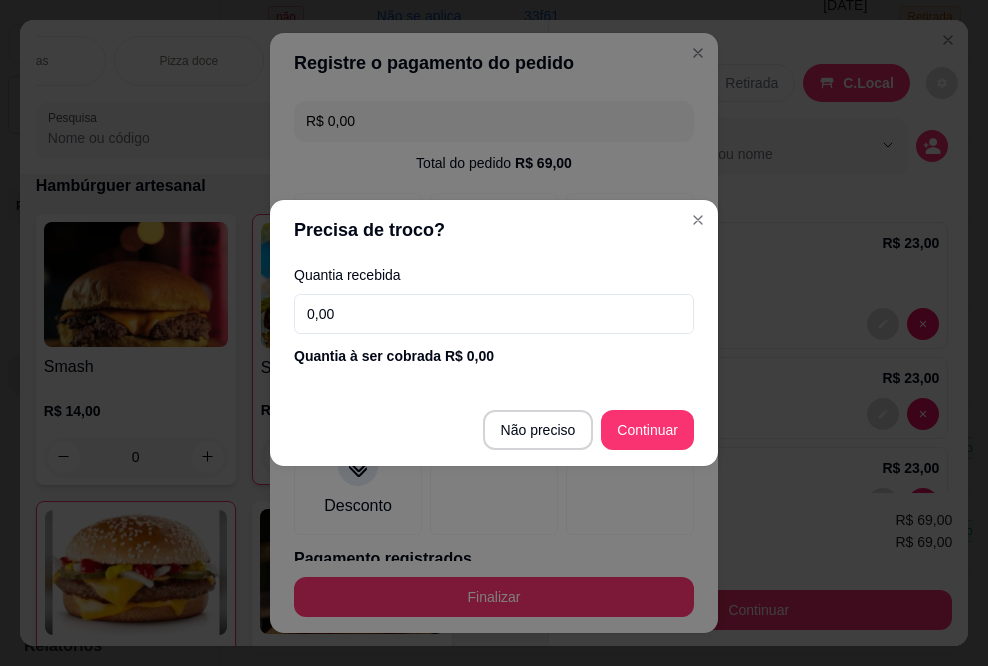 click on "0,00" at bounding box center [494, 314] 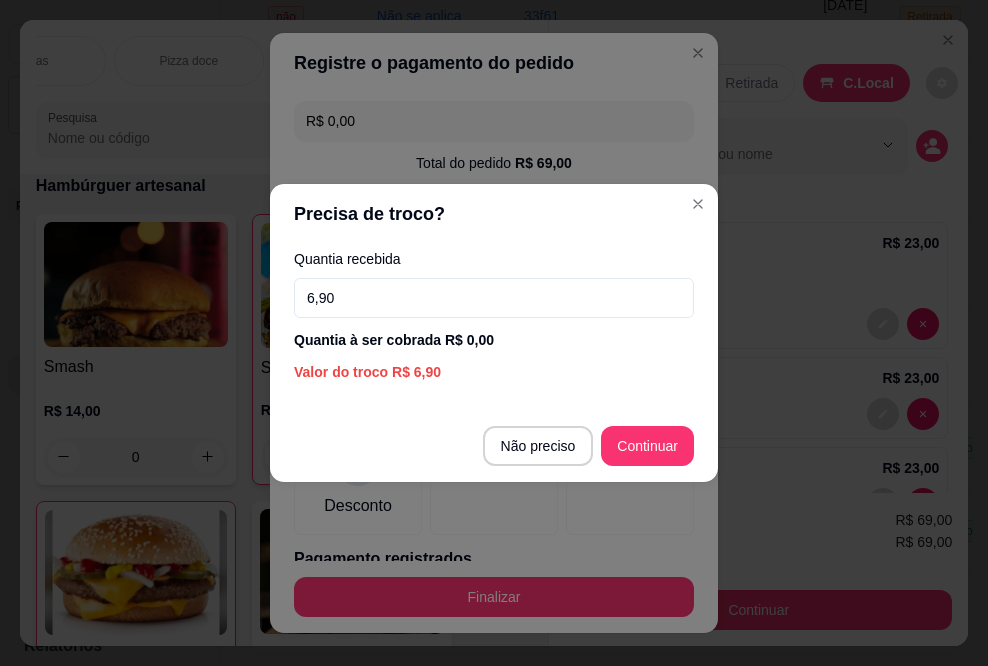 type on "69,00" 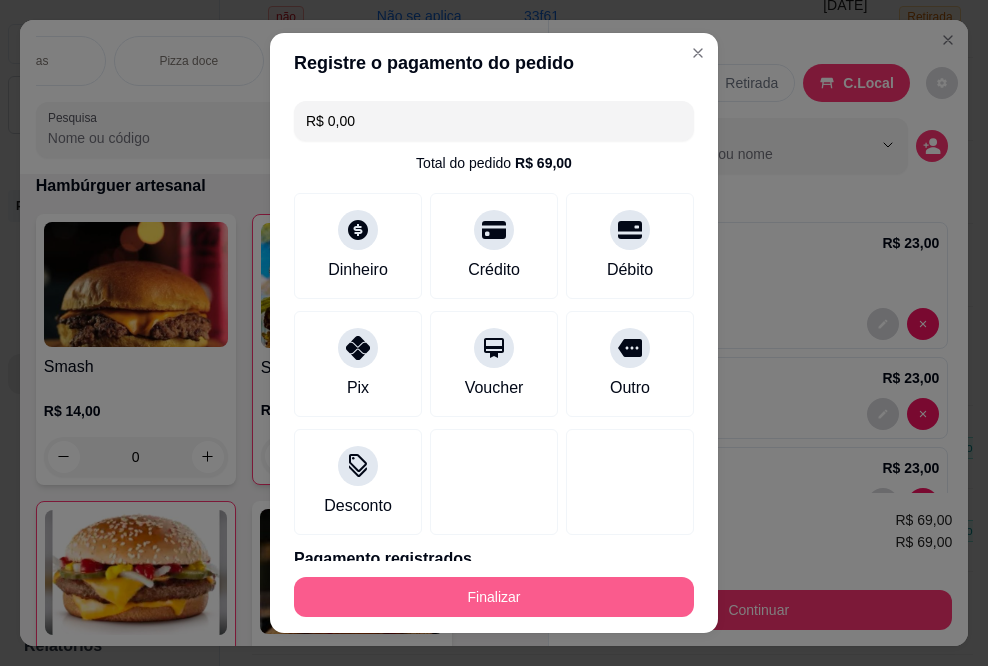 click on "Finalizar" at bounding box center (494, 597) 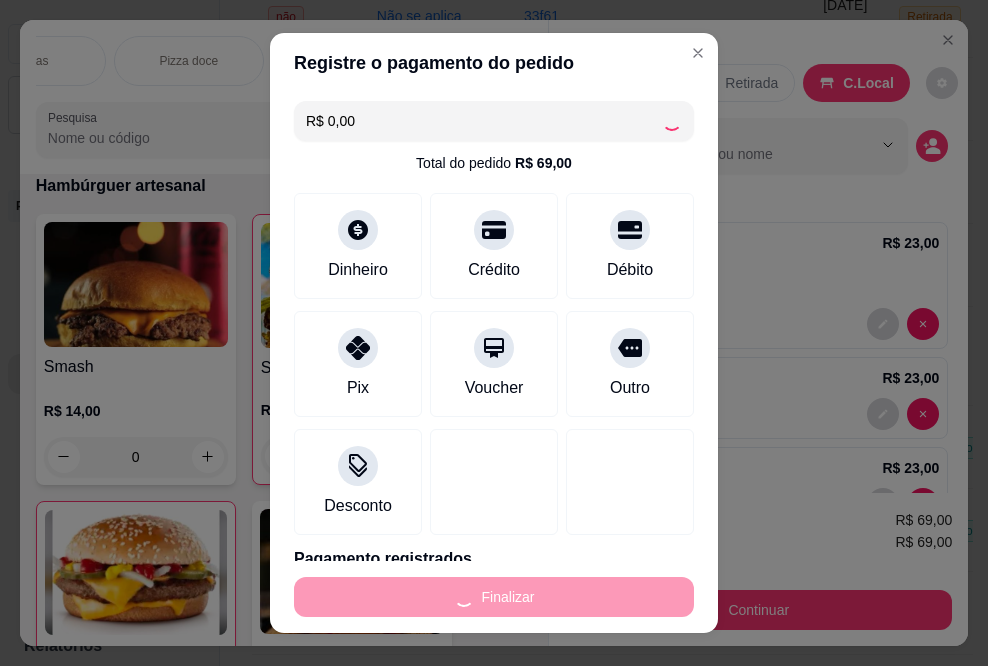 type on "0" 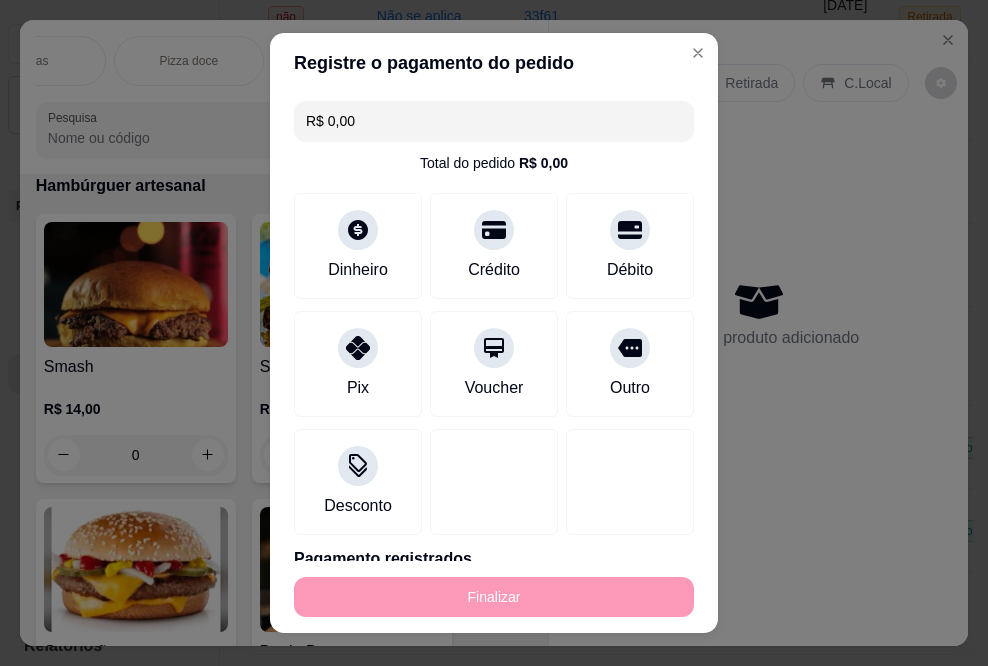 type on "-R$ 69,00" 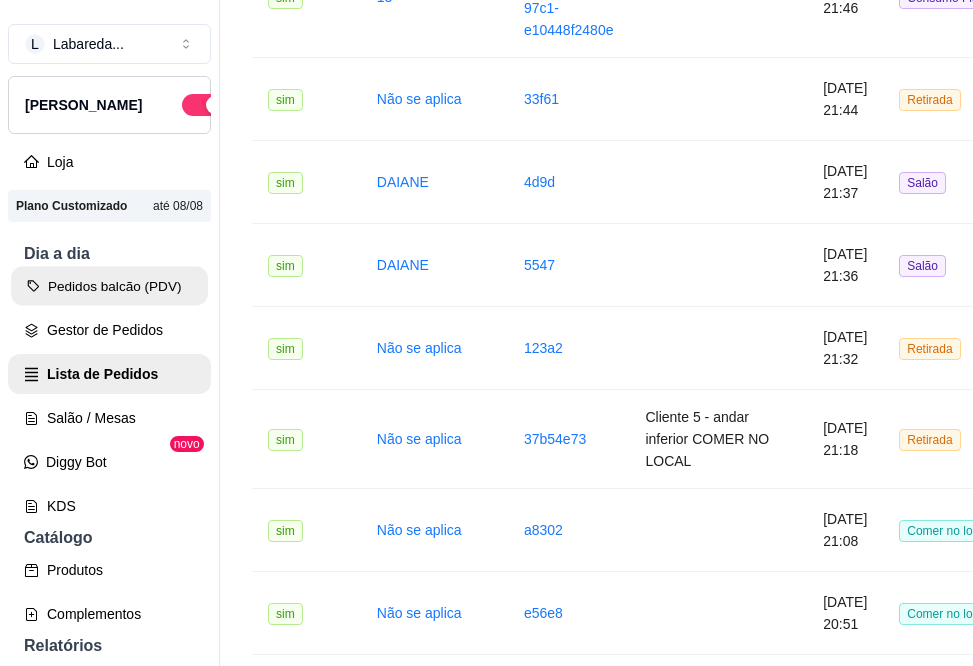 click on "Pedidos balcão (PDV)" at bounding box center [109, 286] 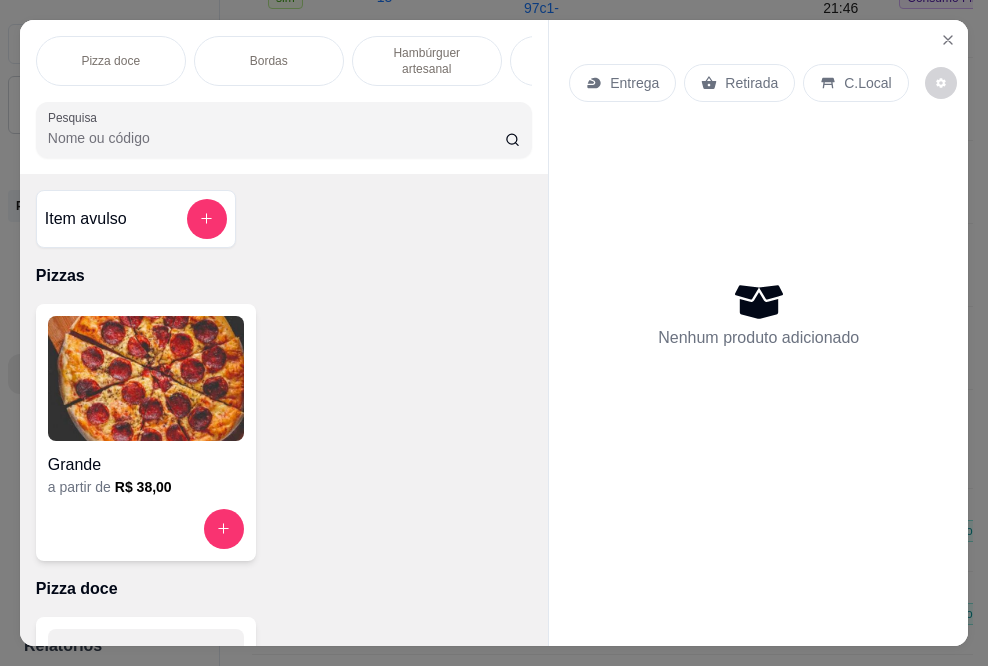 scroll, scrollTop: 0, scrollLeft: 160, axis: horizontal 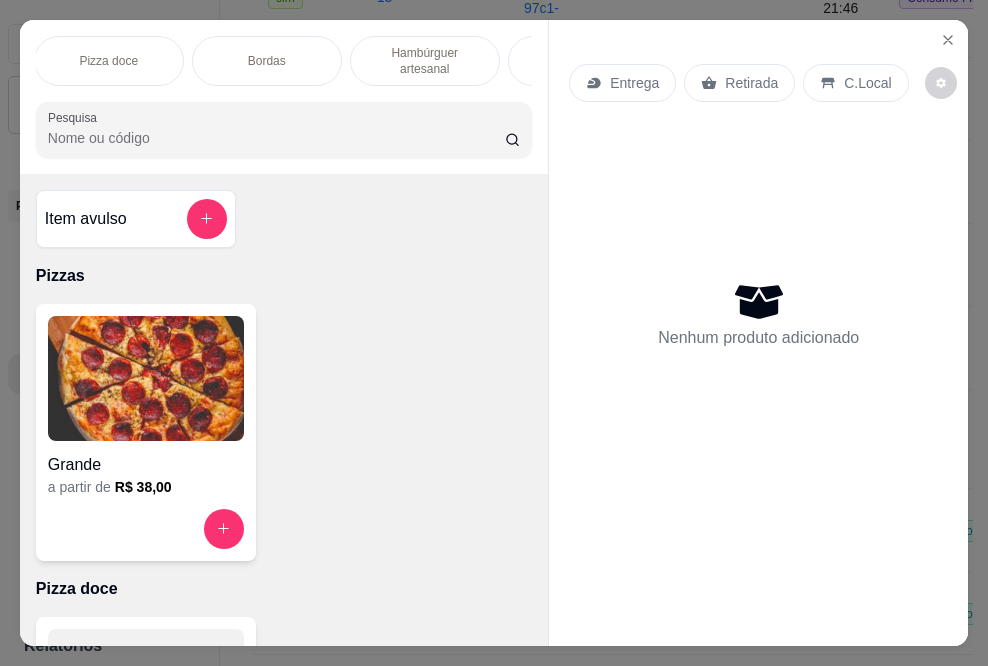 click on "Hambúrguer artesanal" at bounding box center [425, 61] 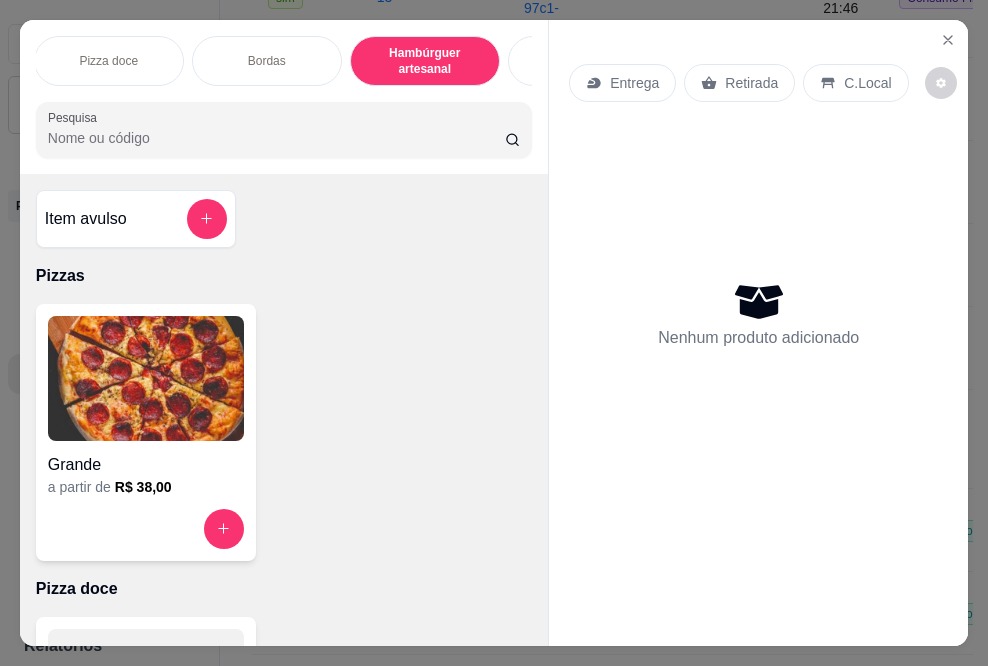 scroll, scrollTop: 1041, scrollLeft: 0, axis: vertical 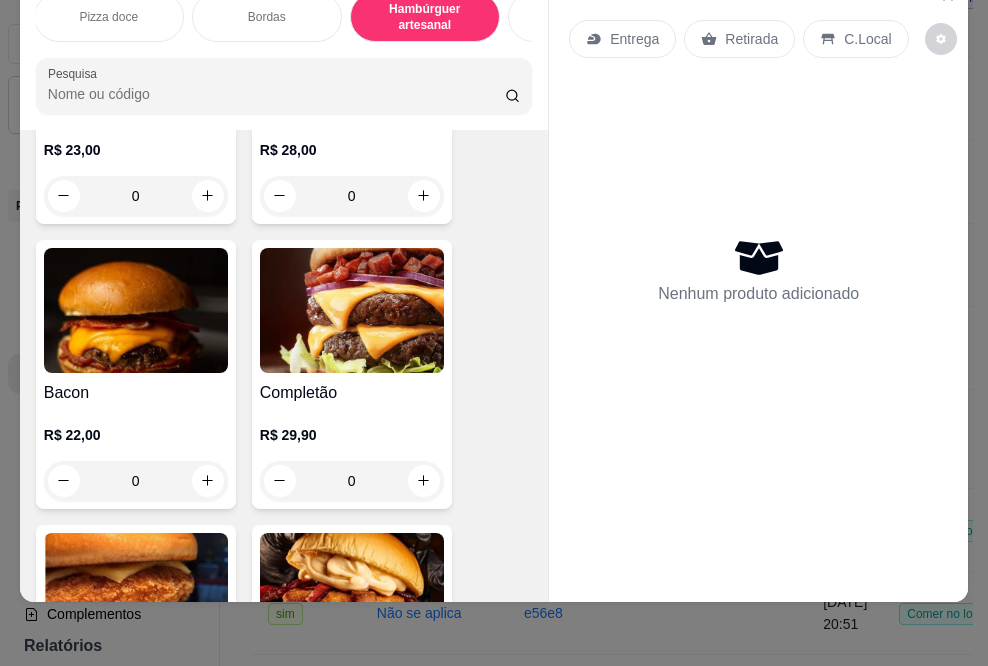 click at bounding box center [352, 310] 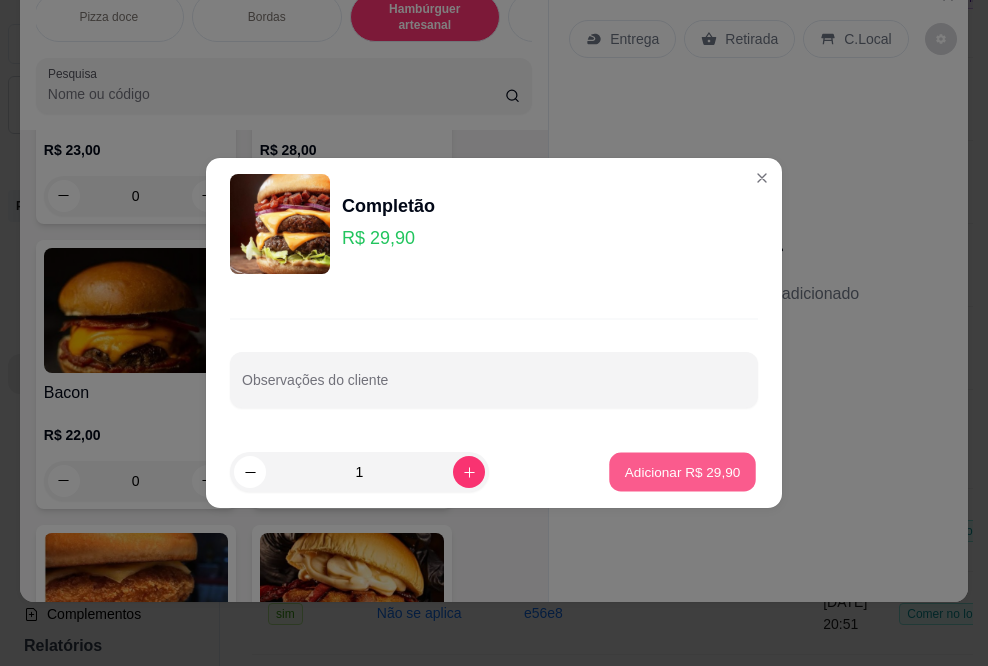 click on "Adicionar   R$ 29,90" at bounding box center (683, 471) 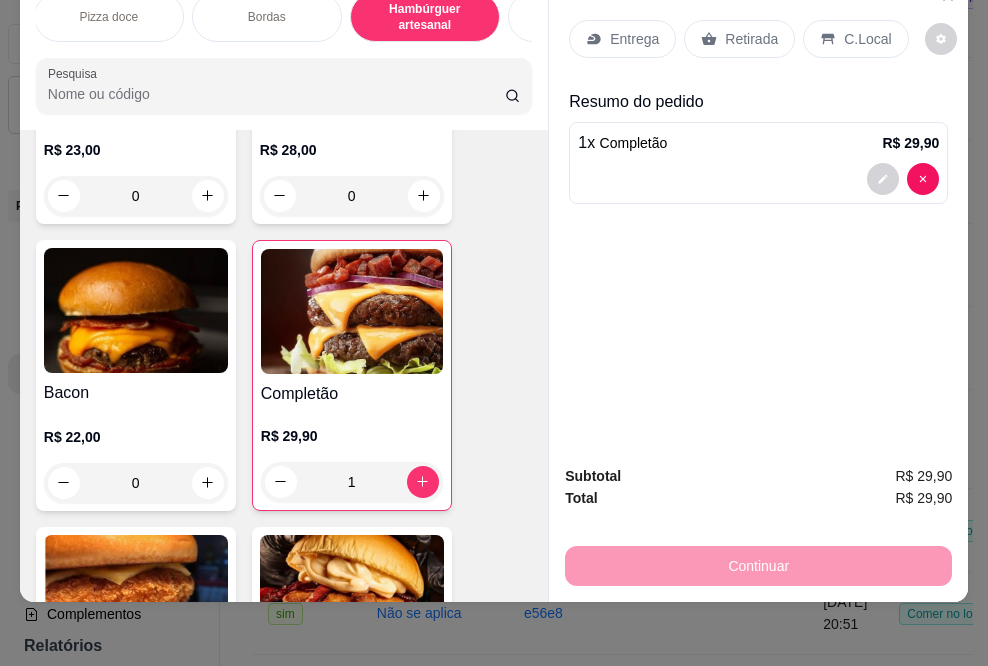click on "C.Local" at bounding box center [867, 39] 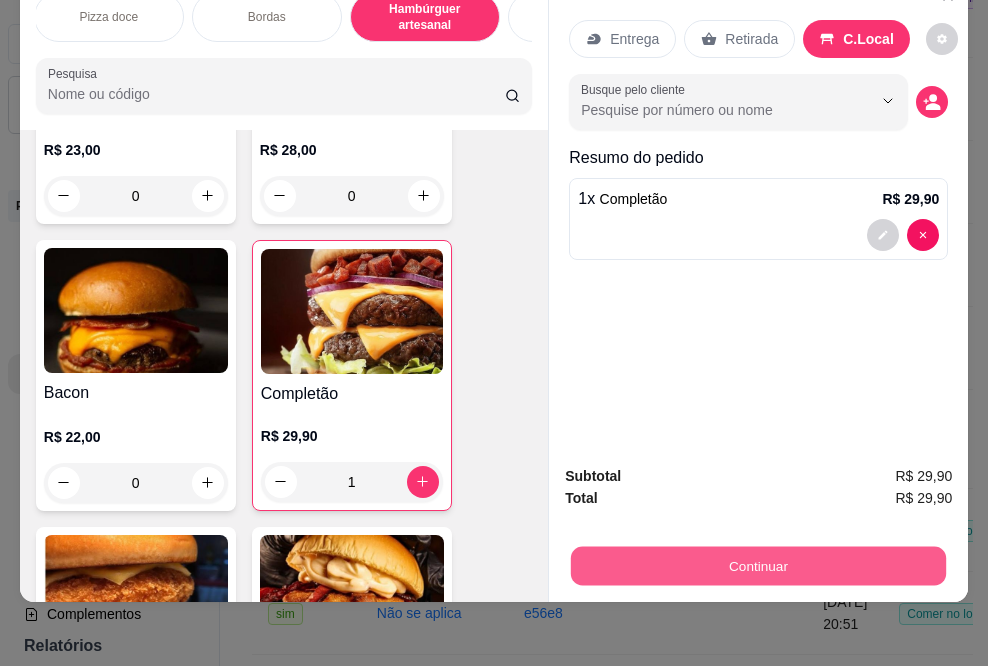 click on "Continuar" at bounding box center [758, 566] 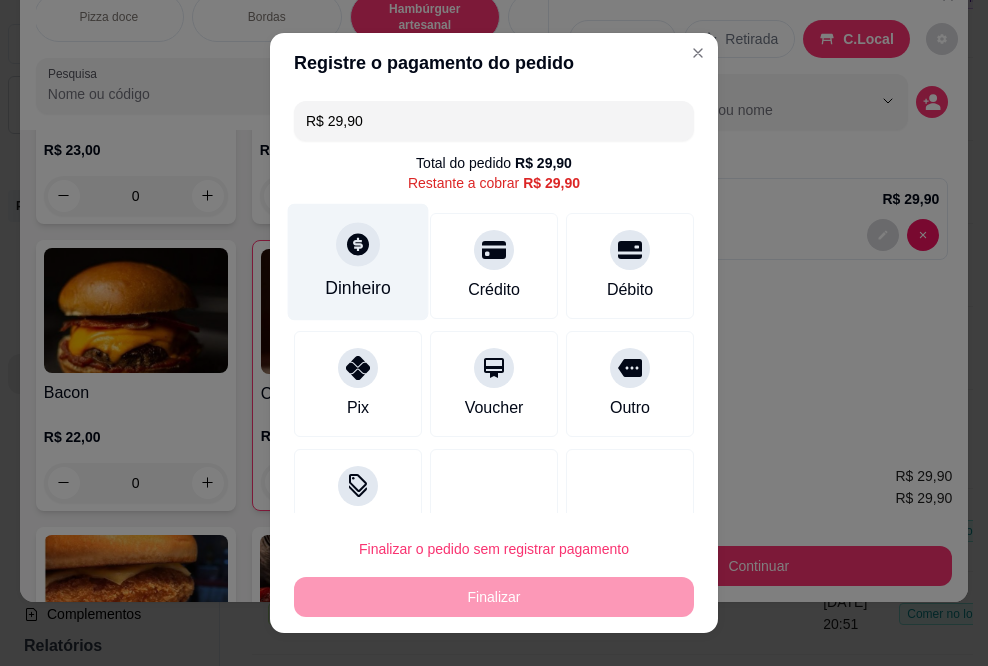 click at bounding box center (358, 245) 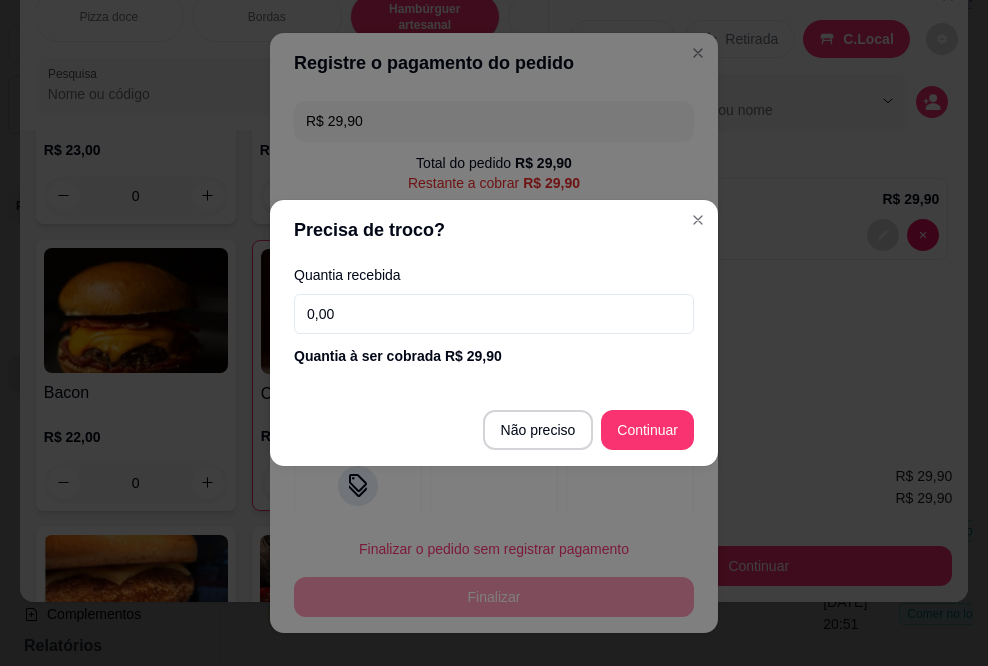 click on "0,00" at bounding box center [494, 314] 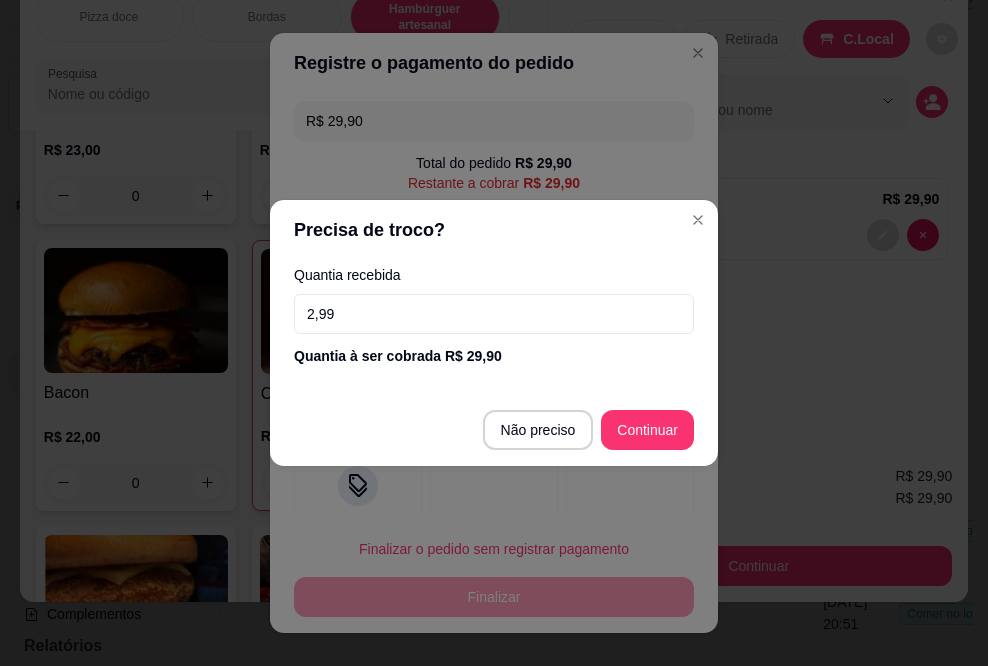 type on "29,90" 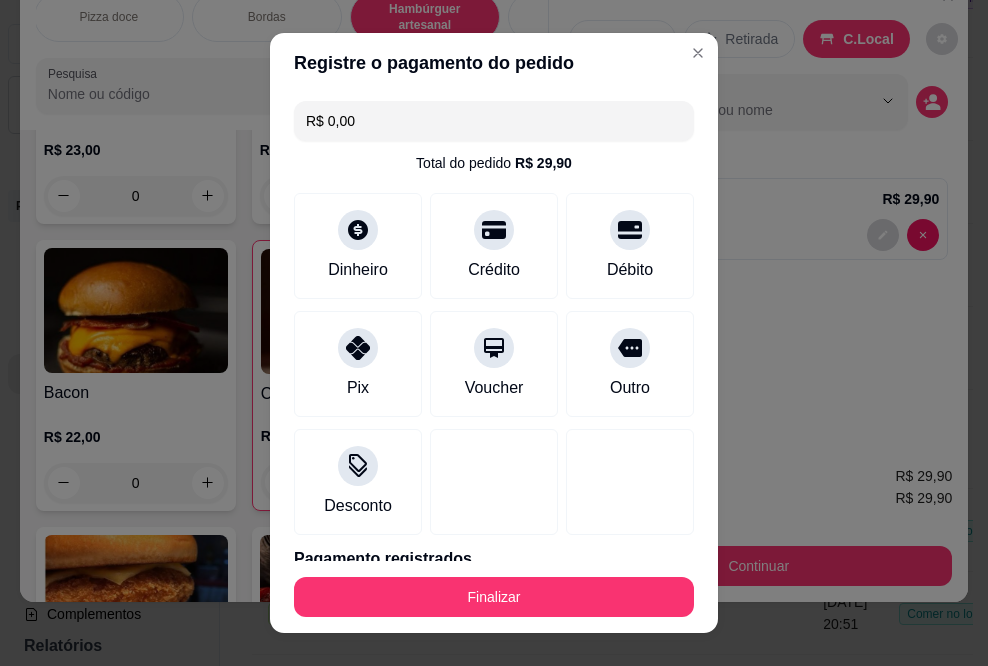 type on "R$ 0,00" 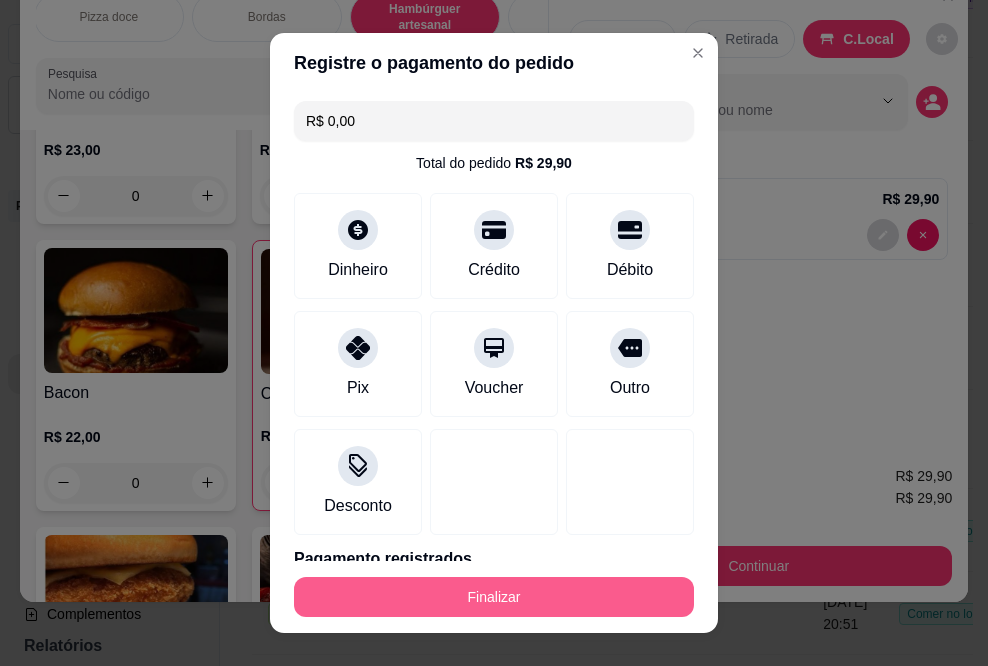 click on "Finalizar" at bounding box center [494, 597] 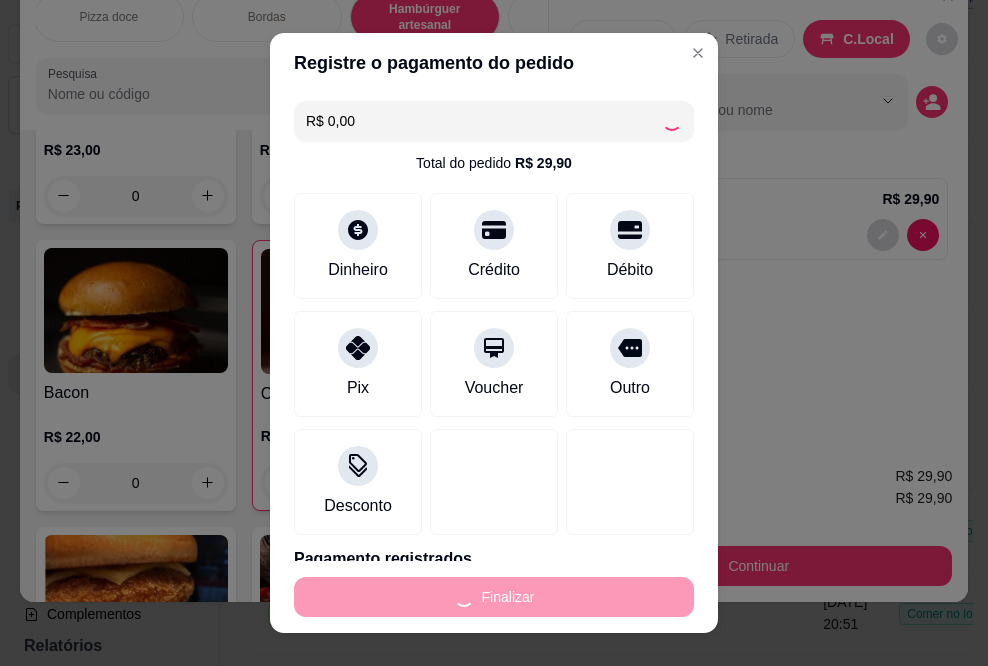 type on "0" 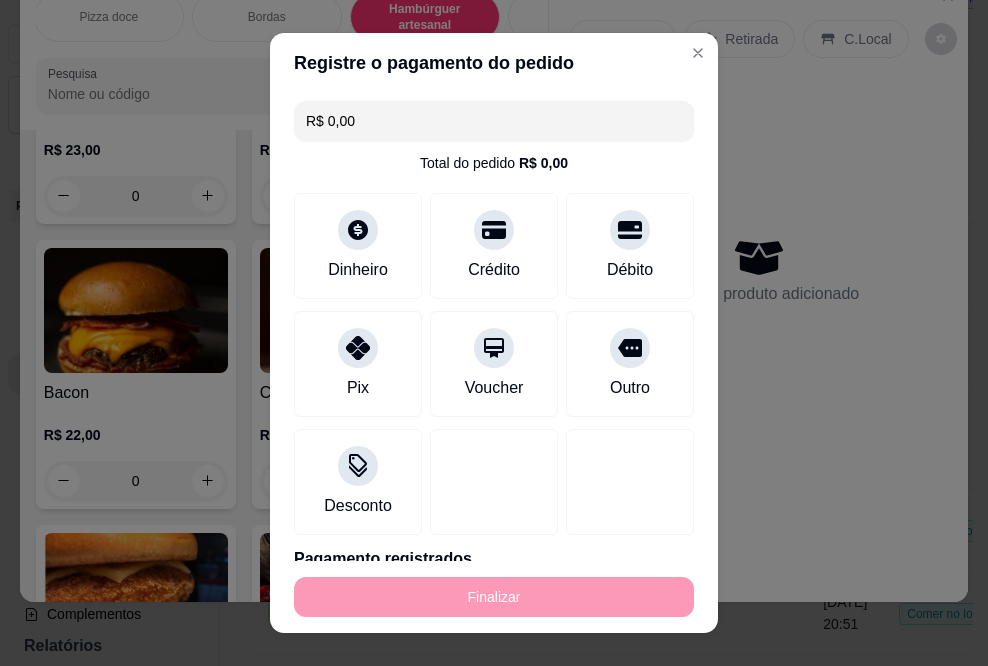 type on "-R$ 29,90" 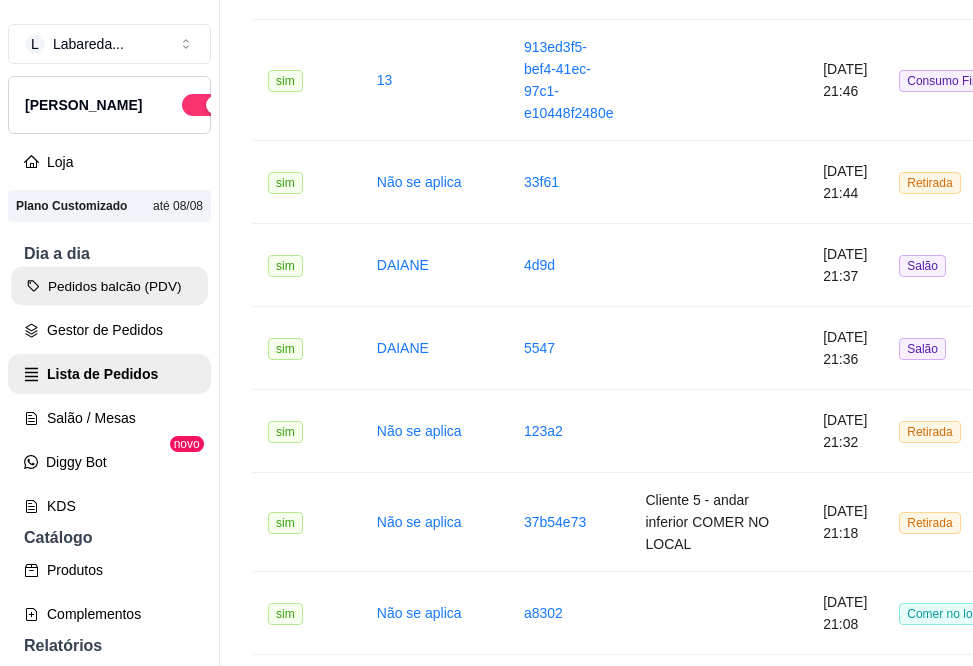 click on "Pedidos balcão (PDV)" at bounding box center (109, 286) 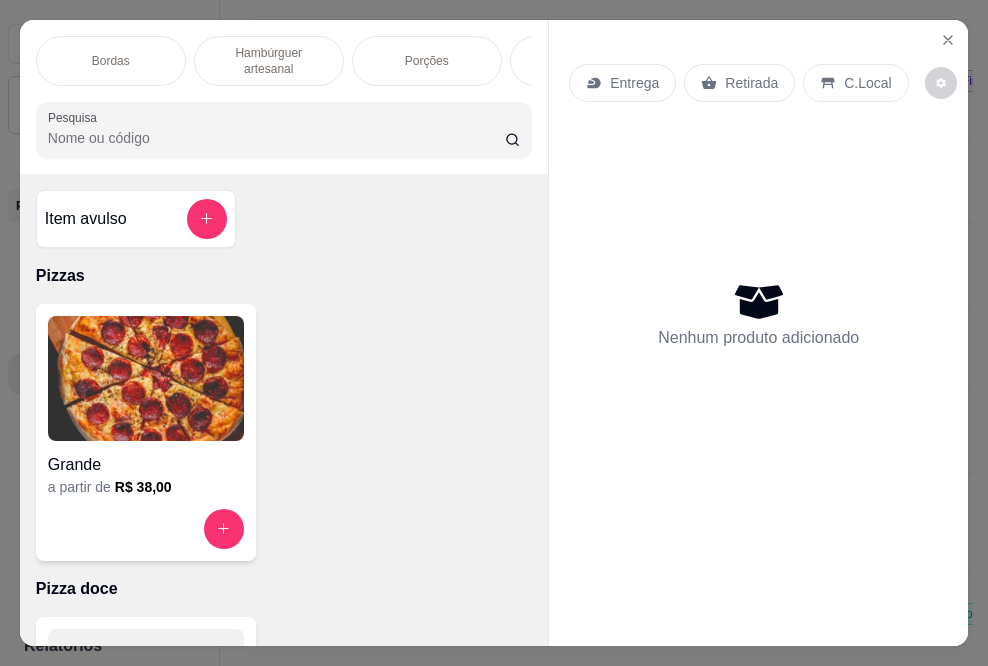 scroll, scrollTop: 0, scrollLeft: 360, axis: horizontal 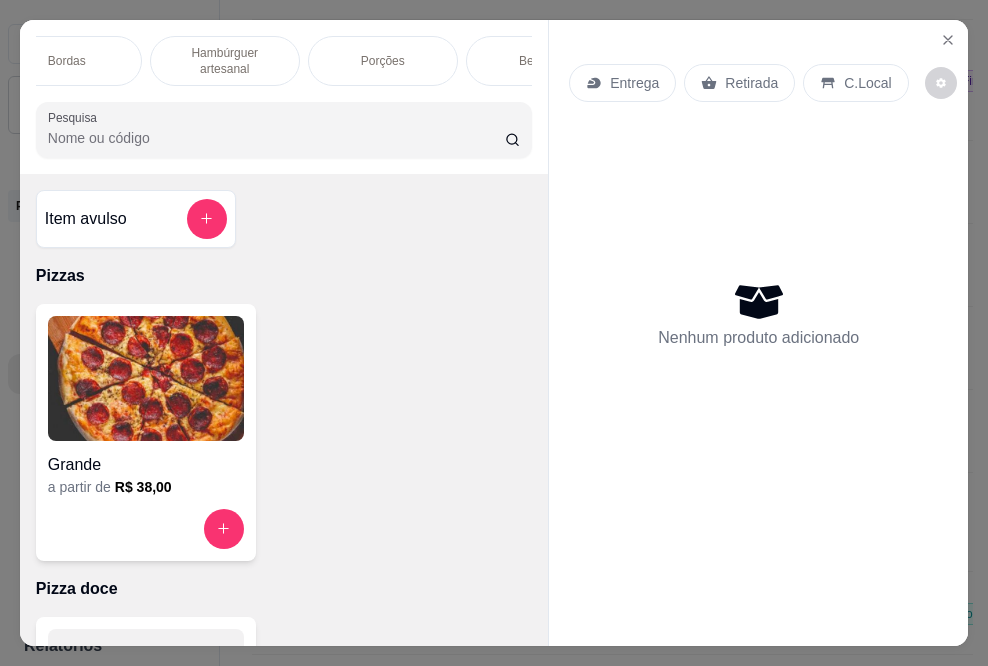 click on "Hambúrguer artesanal" at bounding box center [225, 61] 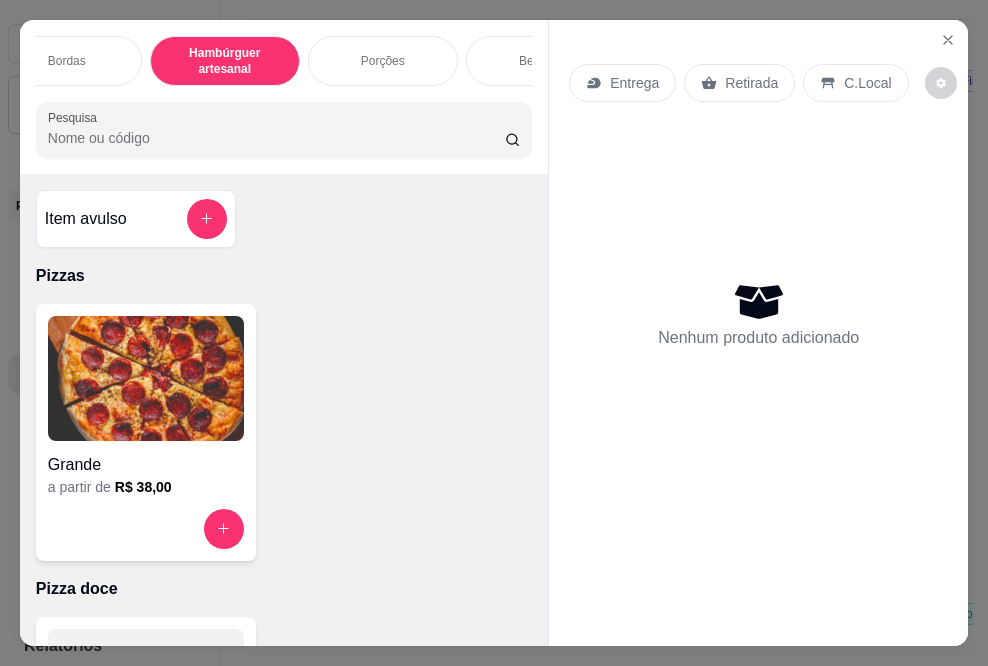 scroll, scrollTop: 1041, scrollLeft: 0, axis: vertical 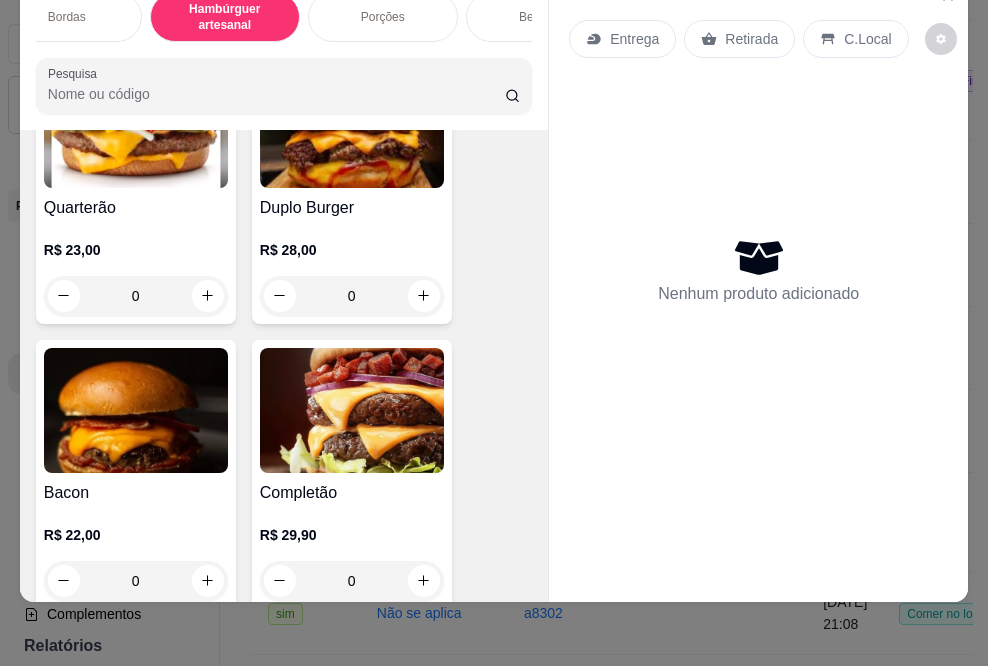 click at bounding box center (136, 125) 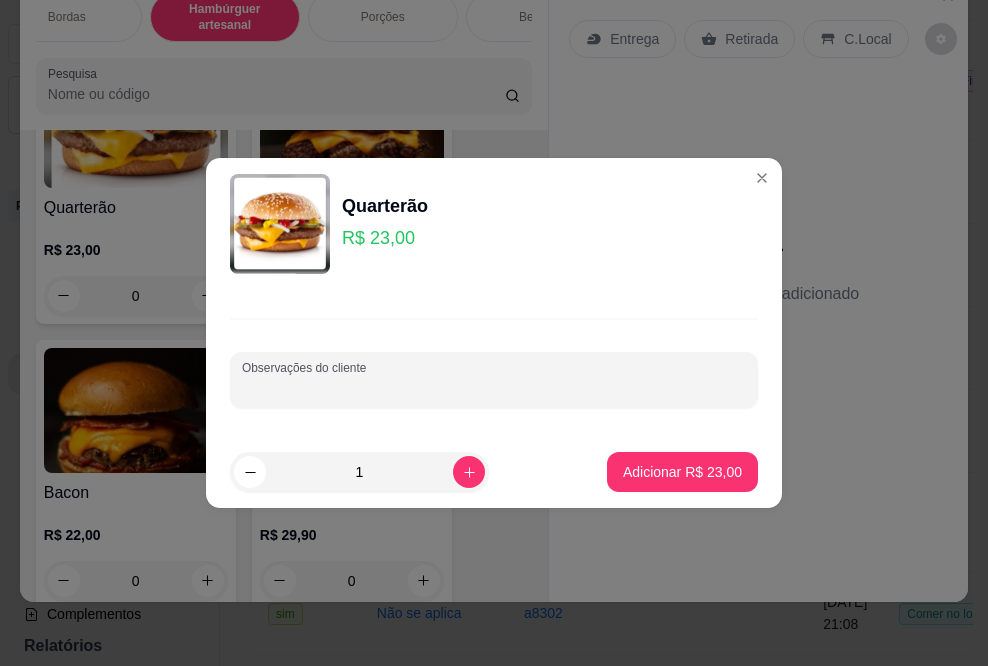 click on "Observações do cliente" at bounding box center (494, 388) 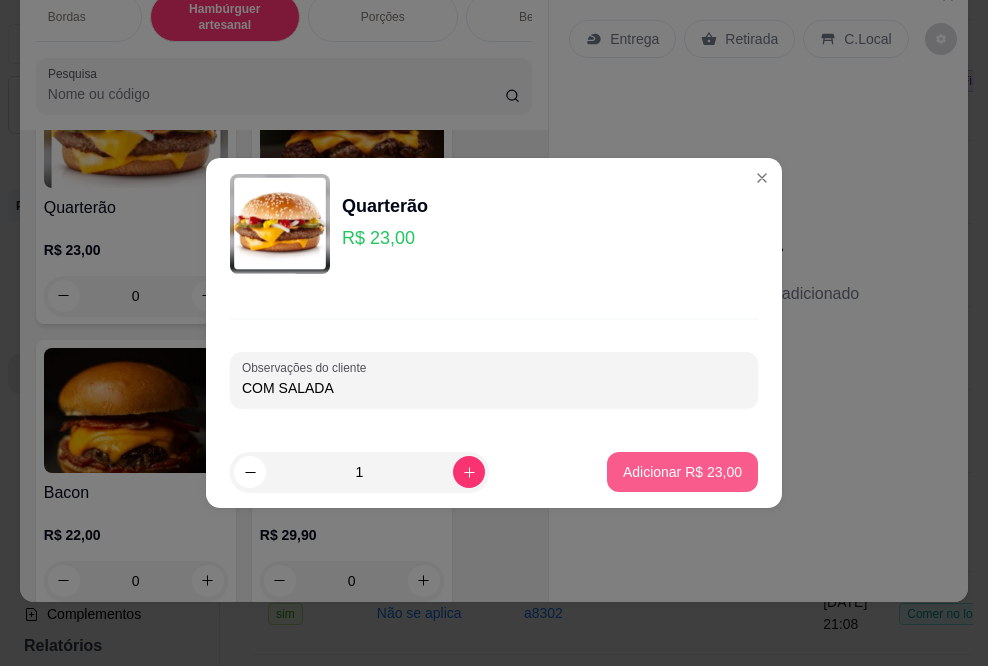 type on "COM SALADA" 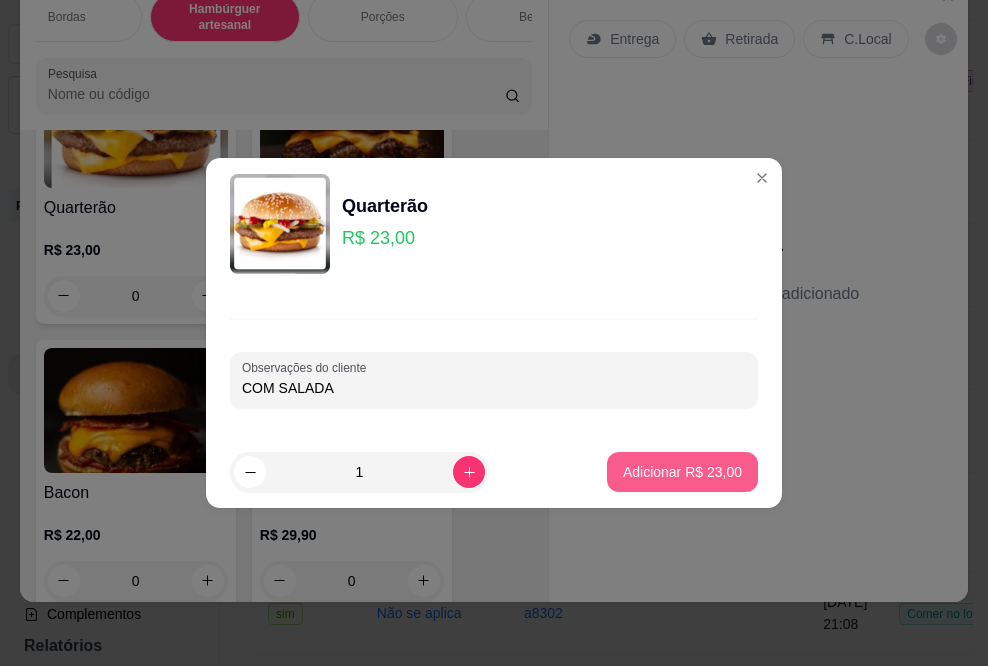 click on "Adicionar   R$ 23,00" at bounding box center (682, 472) 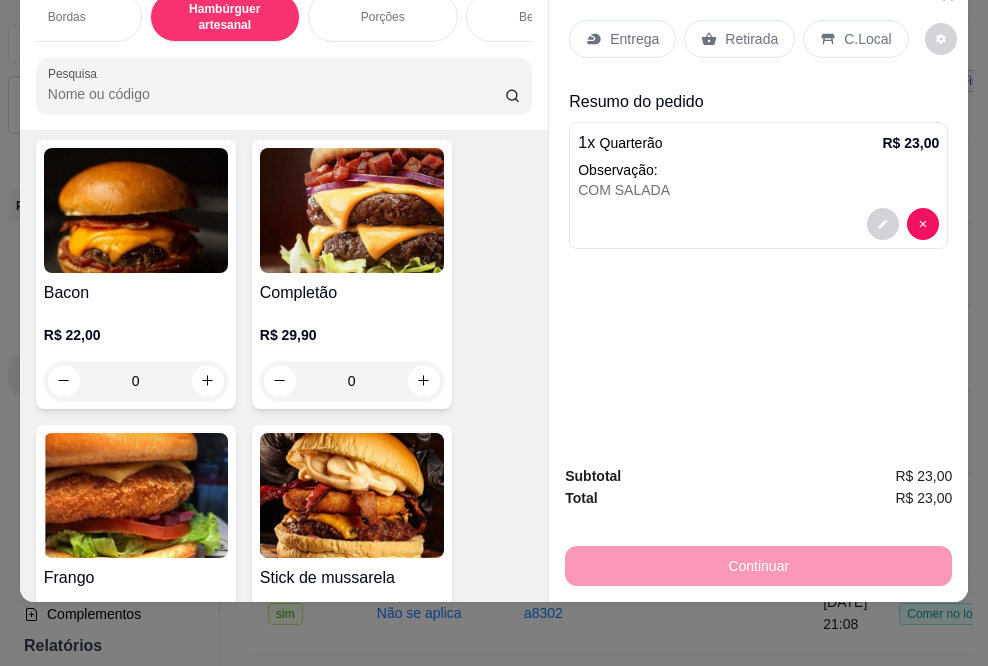 scroll, scrollTop: 1741, scrollLeft: 0, axis: vertical 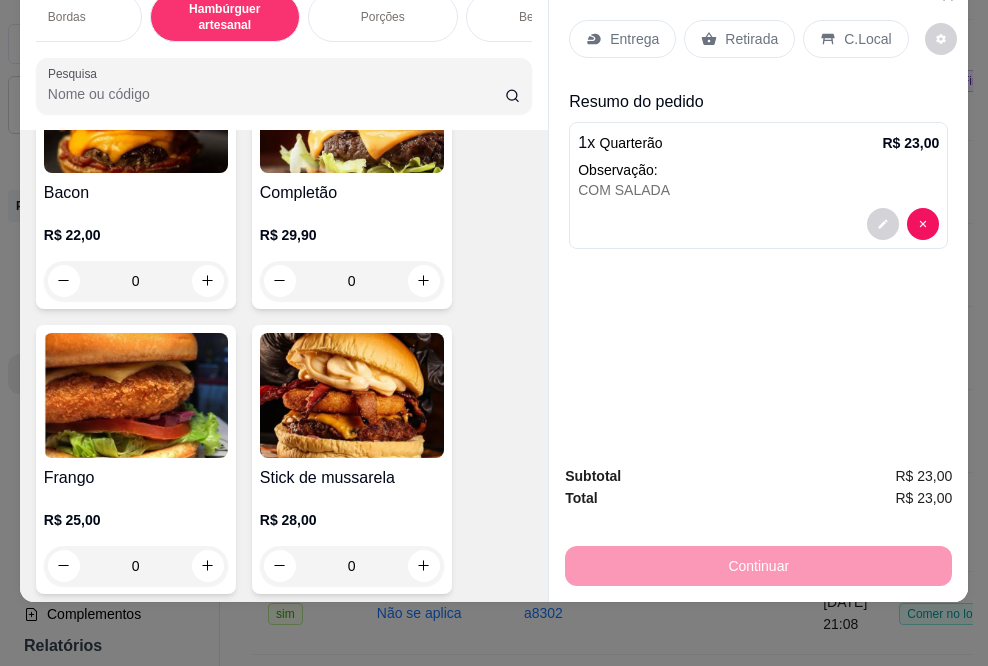 click at bounding box center [352, 395] 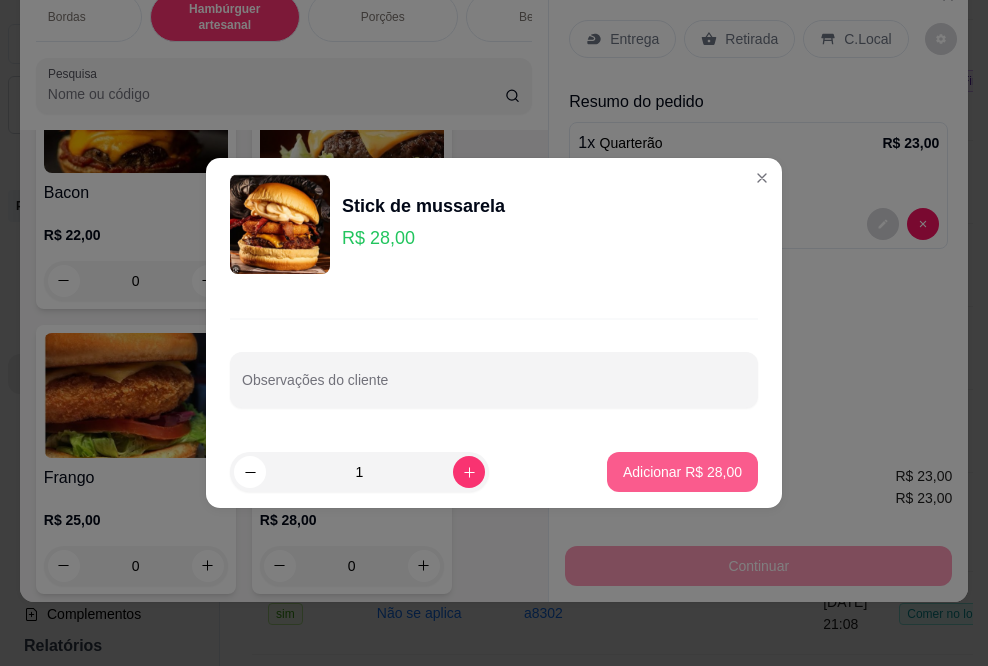 click on "Adicionar   R$ 28,00" at bounding box center [682, 472] 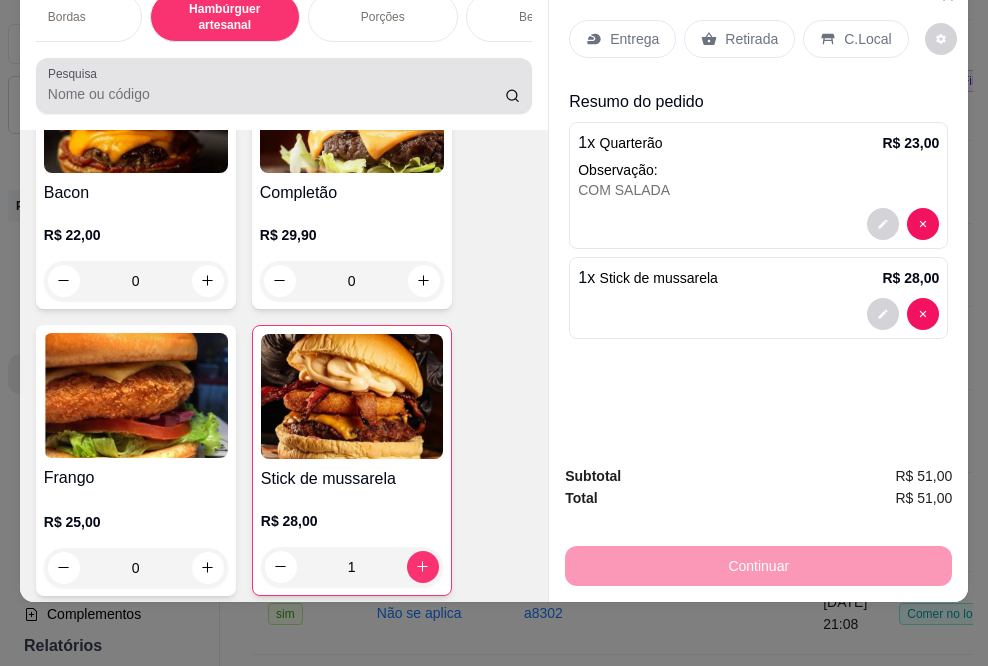 click on "Pesquisa" at bounding box center [276, 94] 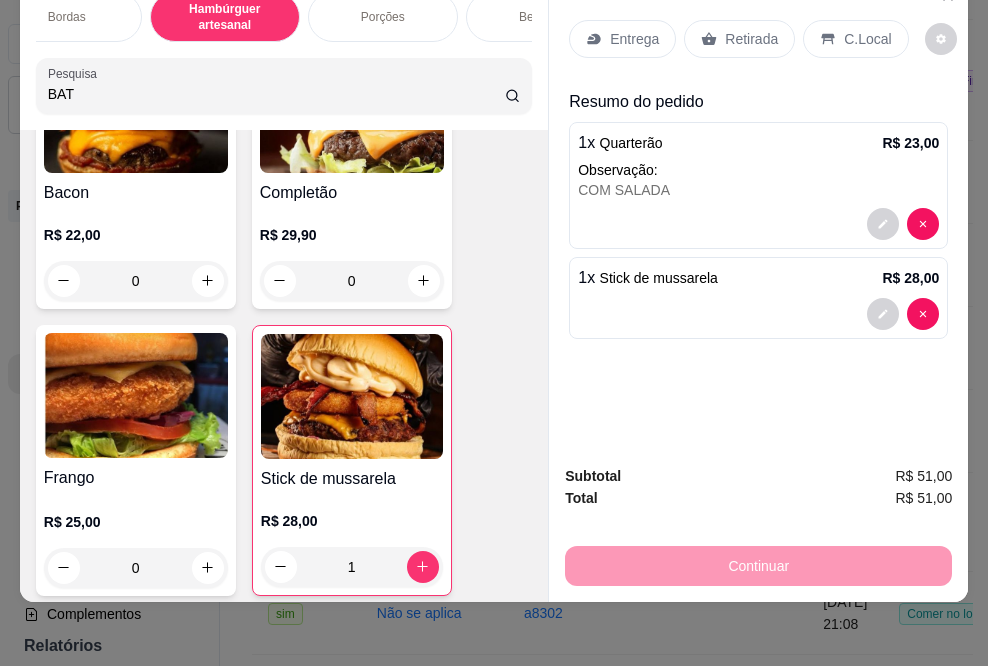 scroll, scrollTop: 2066, scrollLeft: 0, axis: vertical 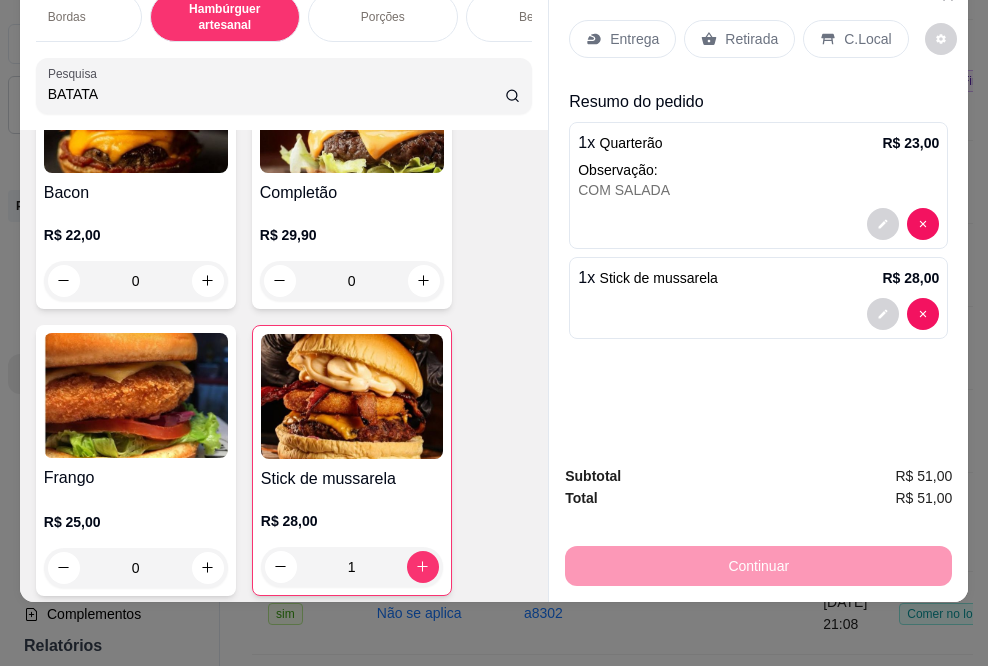 type on "BATATA" 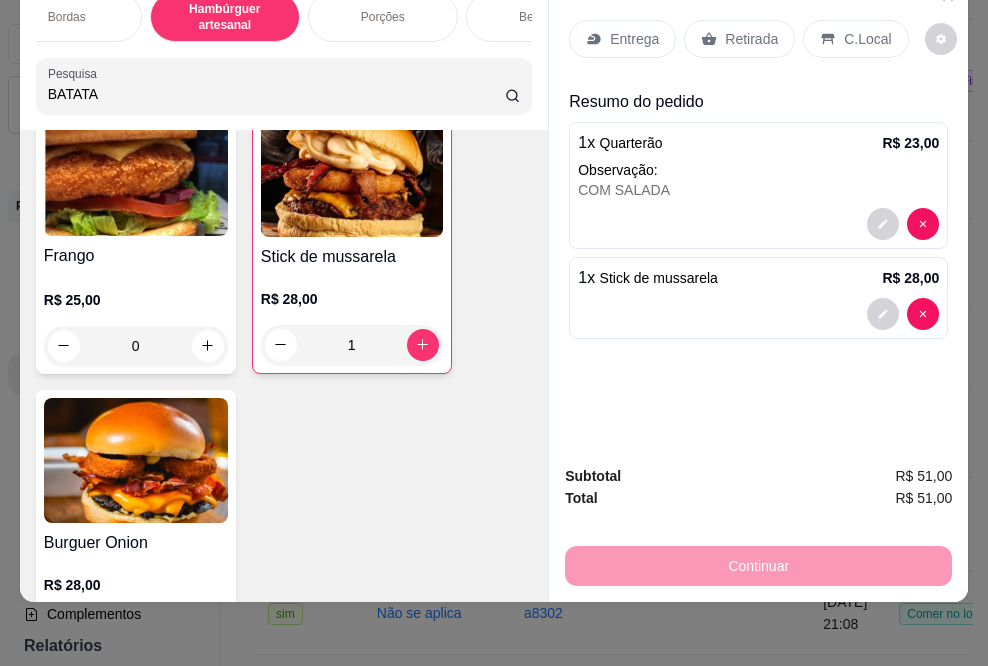 scroll, scrollTop: 1494, scrollLeft: 0, axis: vertical 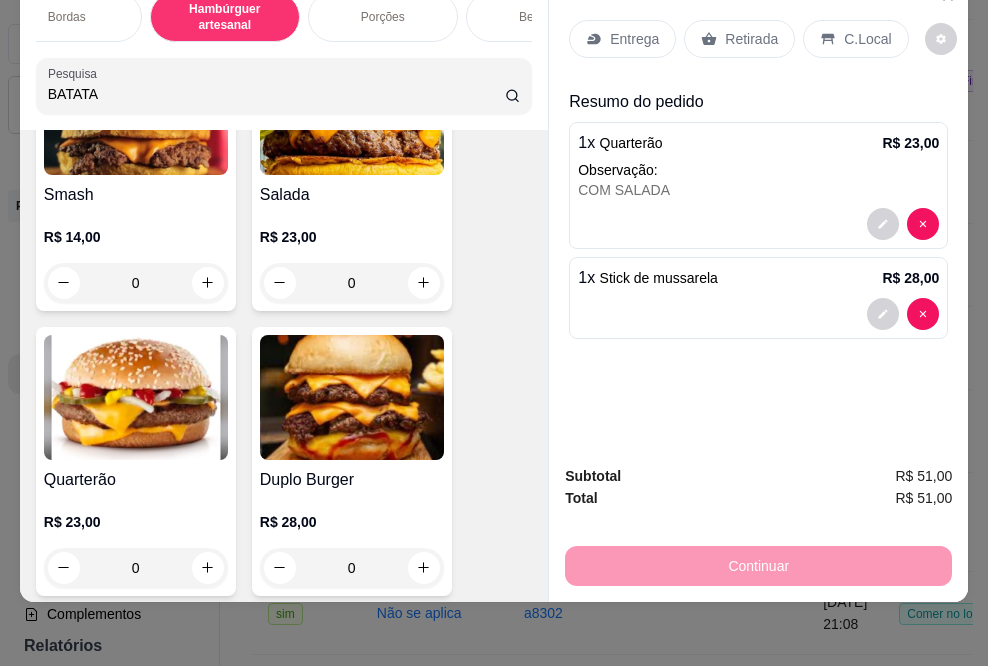 click on "Porções" at bounding box center (383, 17) 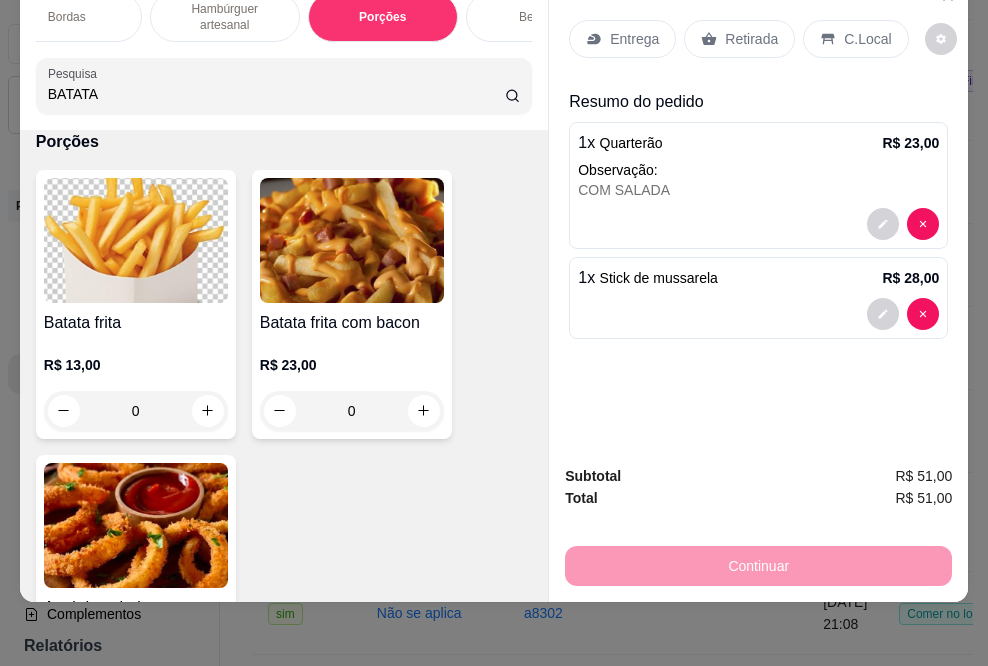 click at bounding box center [136, 240] 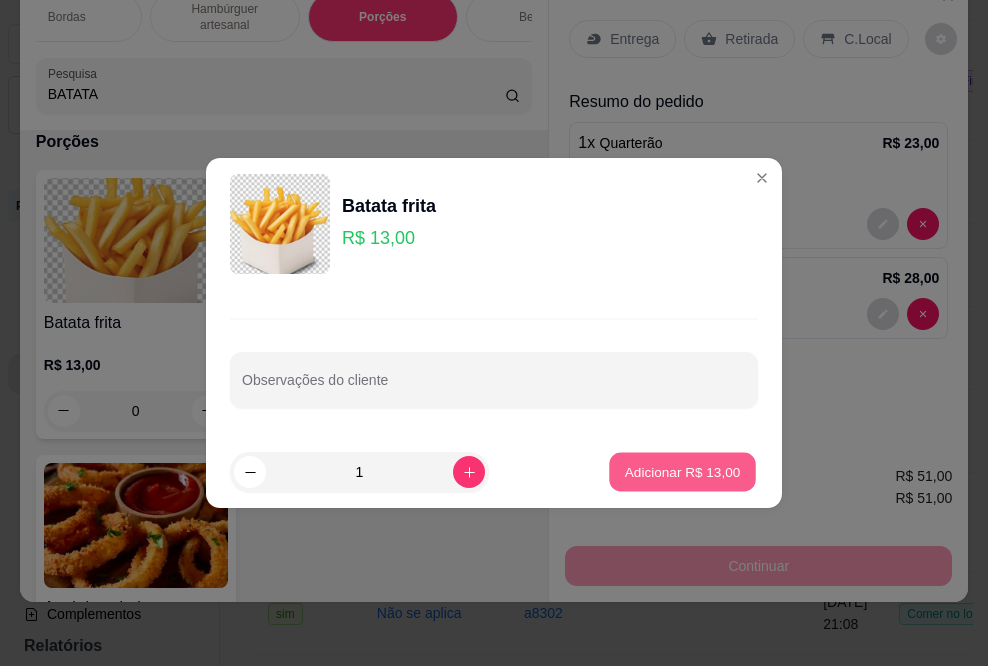 click on "Adicionar   R$ 13,00" at bounding box center (683, 471) 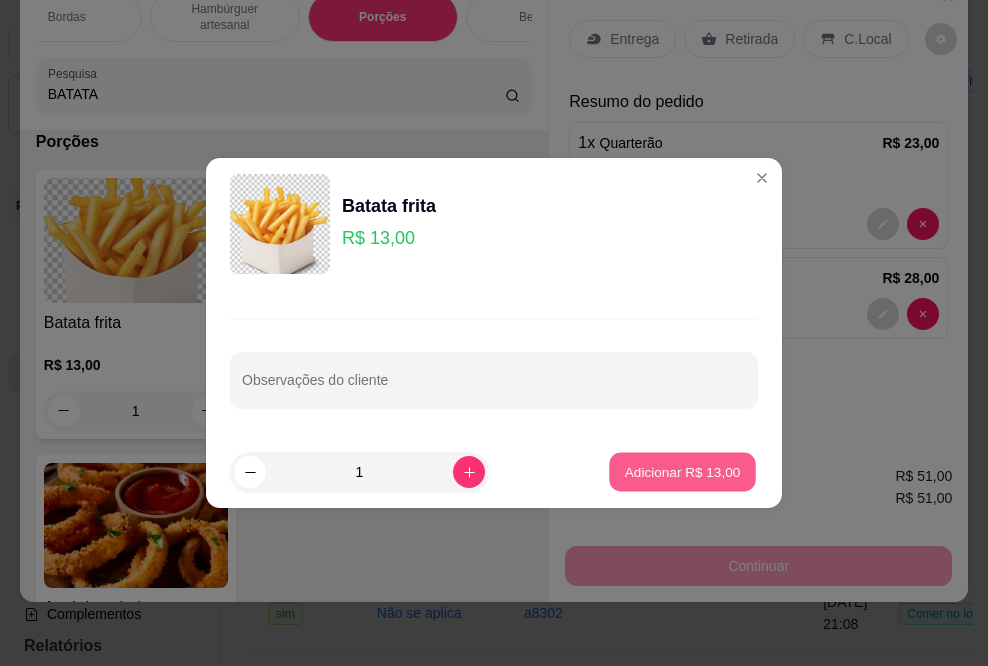 scroll, scrollTop: 2835, scrollLeft: 0, axis: vertical 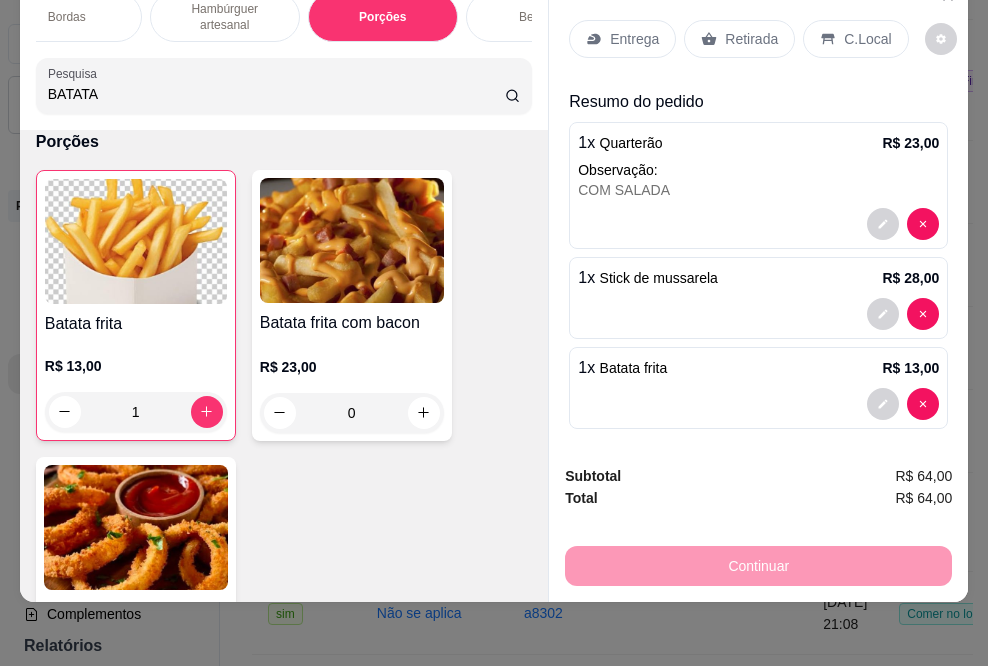 click on "Bebidas" at bounding box center [540, 17] 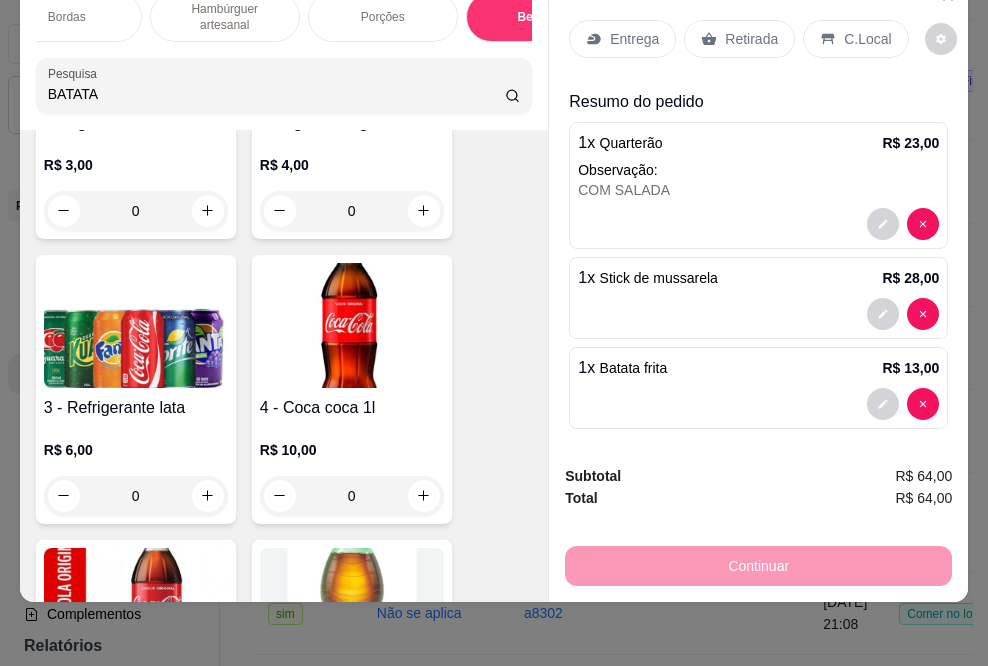scroll, scrollTop: 3747, scrollLeft: 0, axis: vertical 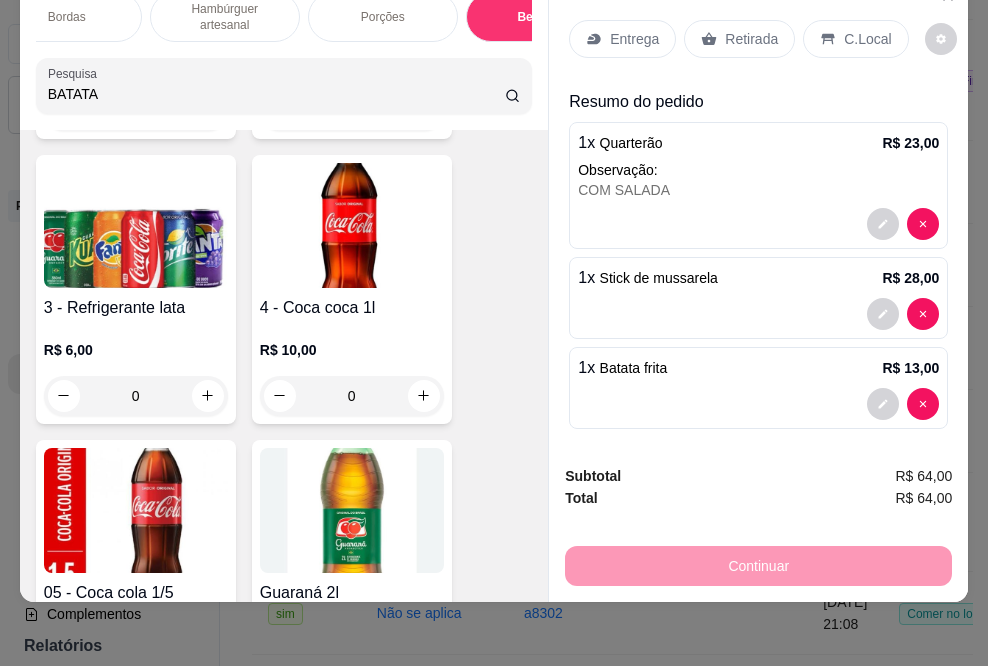 click at bounding box center (136, 510) 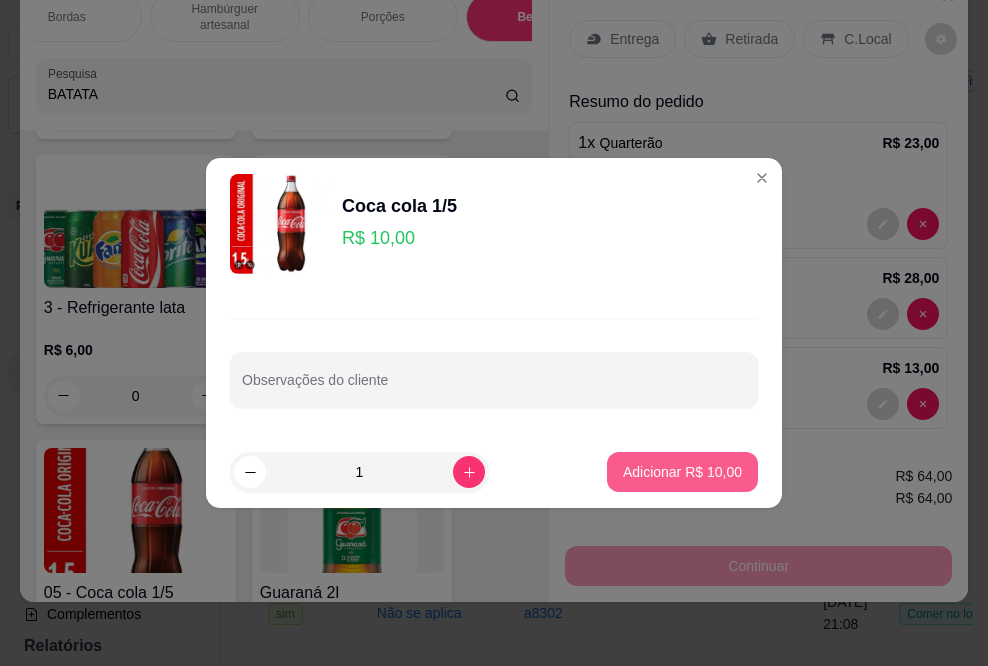 click on "Adicionar   R$ 10,00" at bounding box center (682, 472) 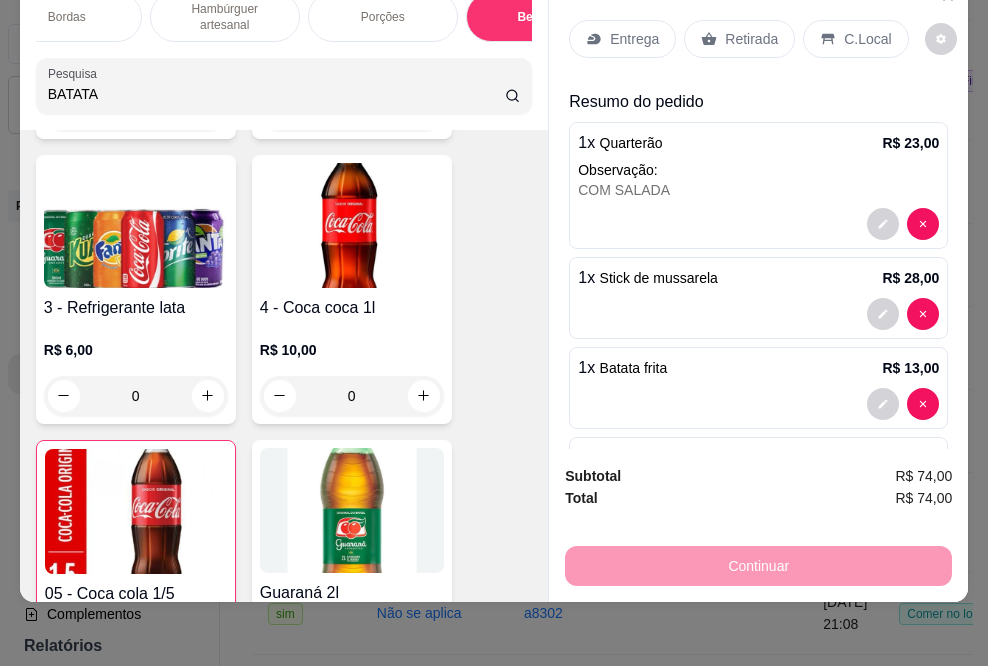 click on "C.Local" at bounding box center [855, 39] 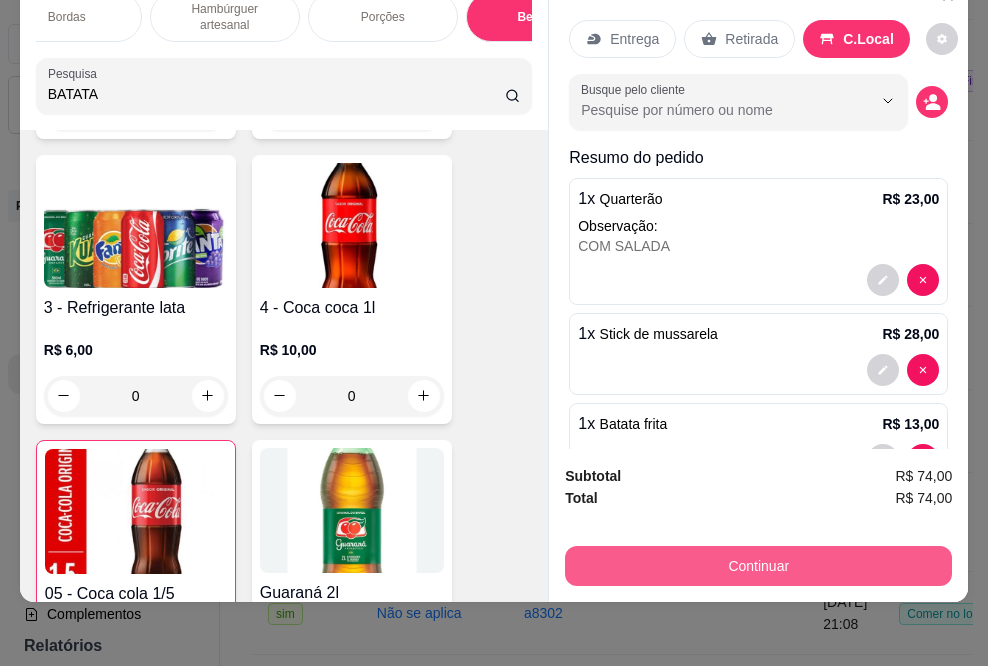 click on "Continuar" at bounding box center [758, 566] 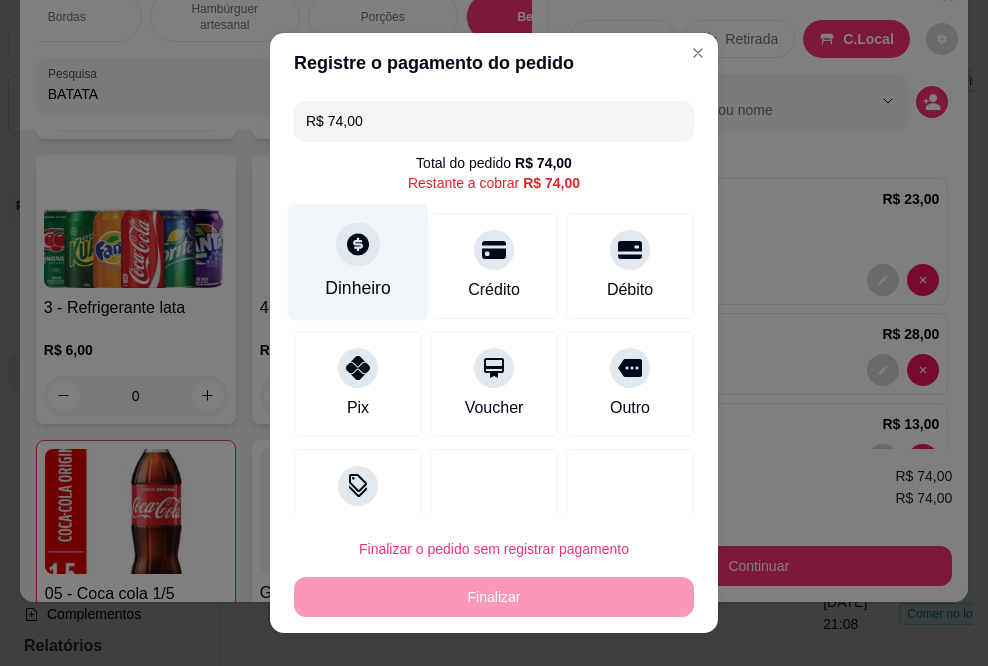 click at bounding box center [358, 245] 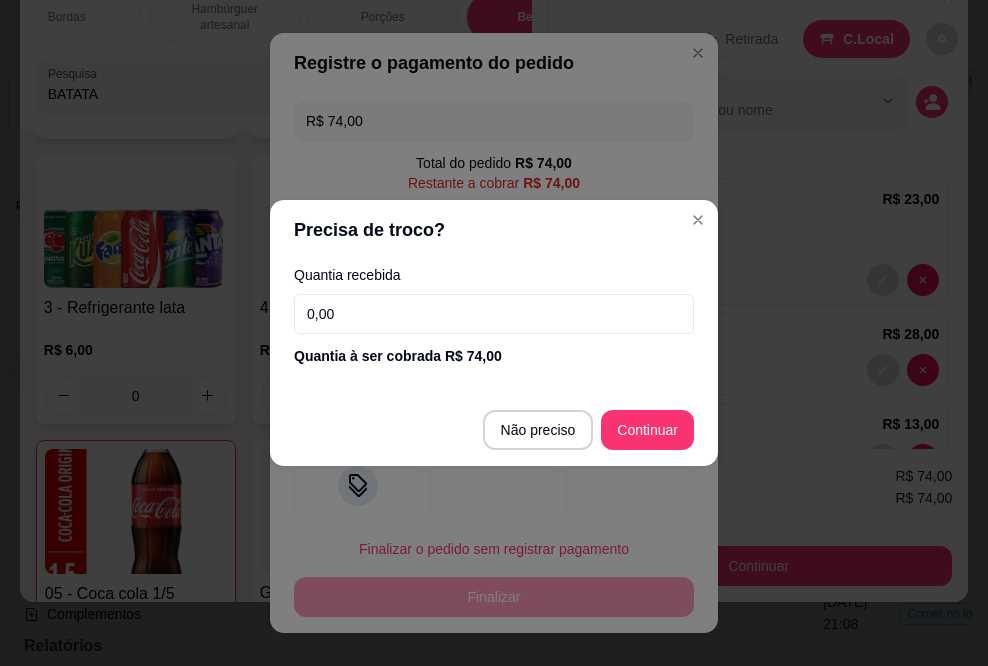click on "0,00" at bounding box center (494, 314) 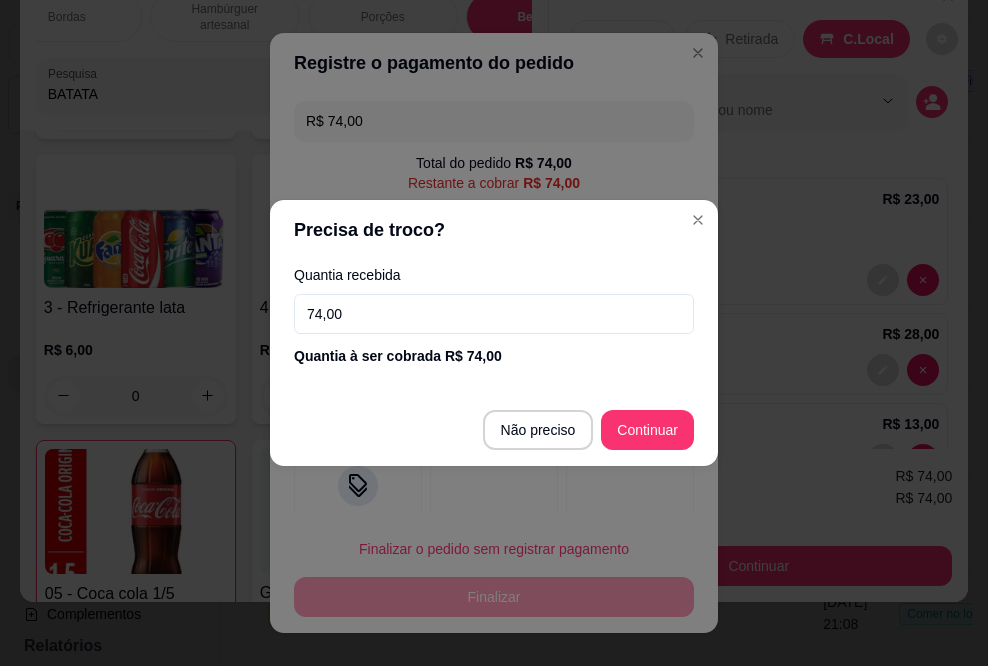type on "74,00" 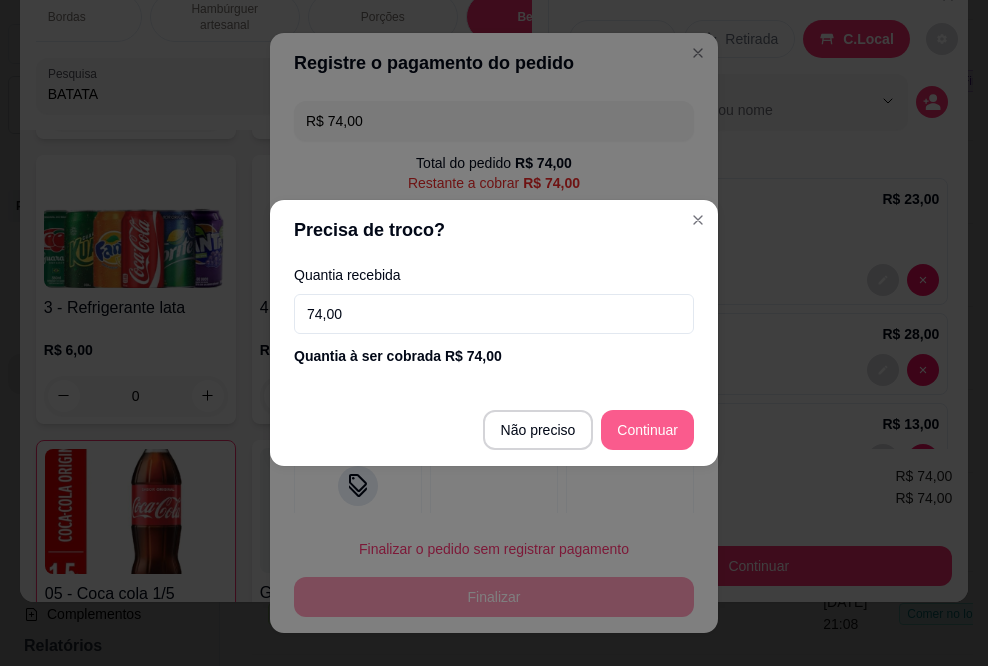 type on "R$ 0,00" 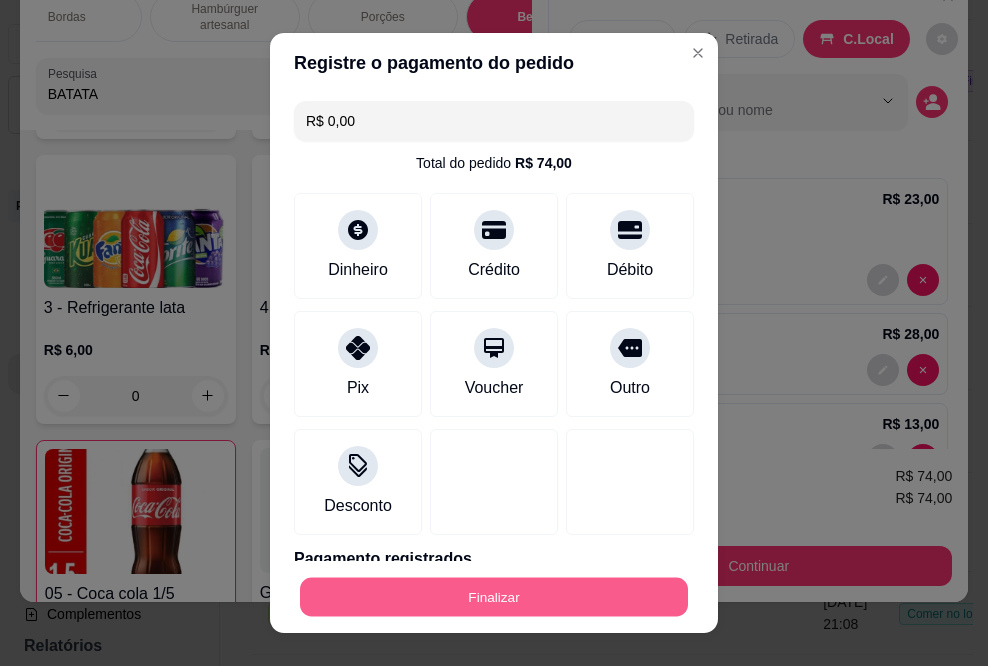 click on "Finalizar" at bounding box center (494, 596) 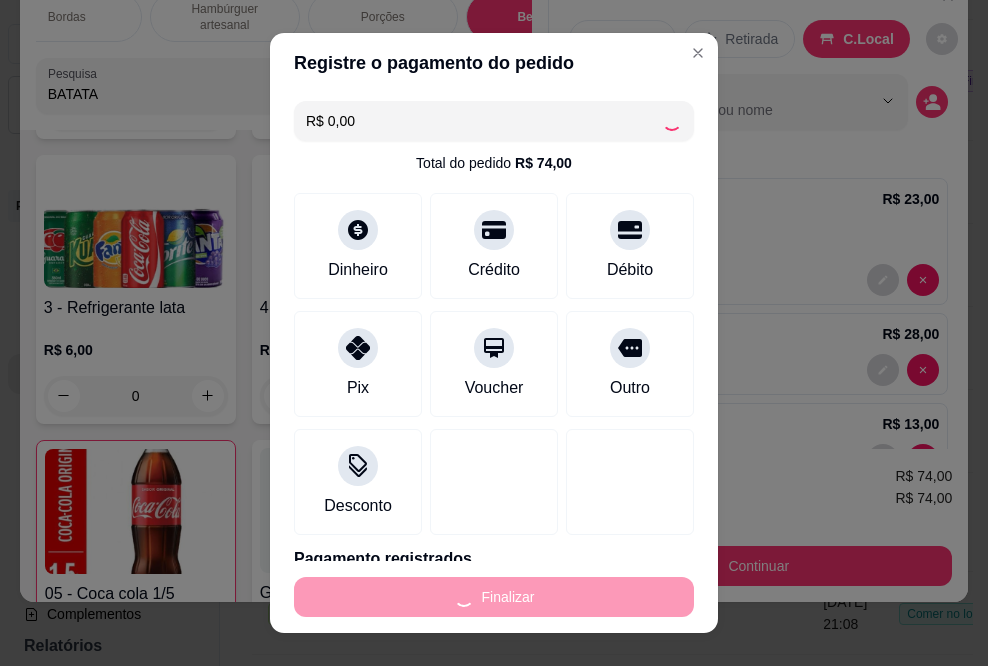 type on "0" 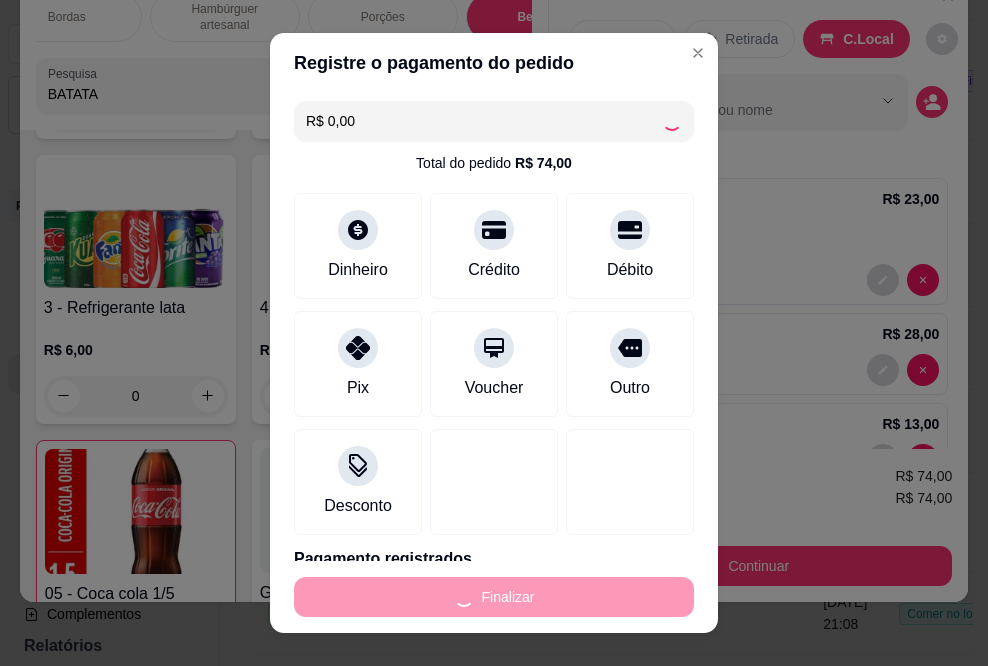 type on "0" 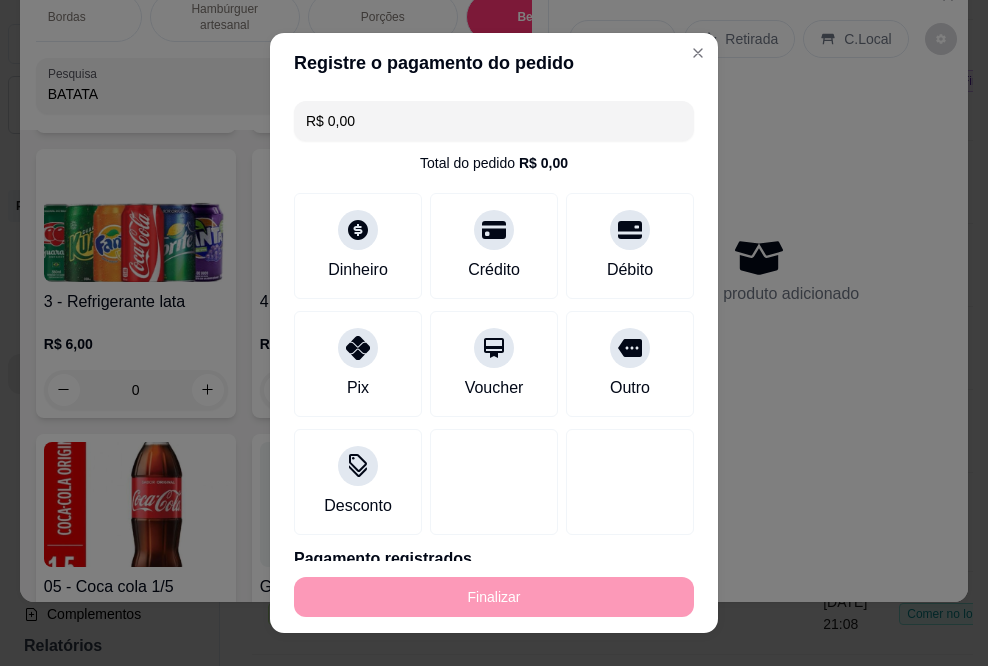 type on "-R$ 74,00" 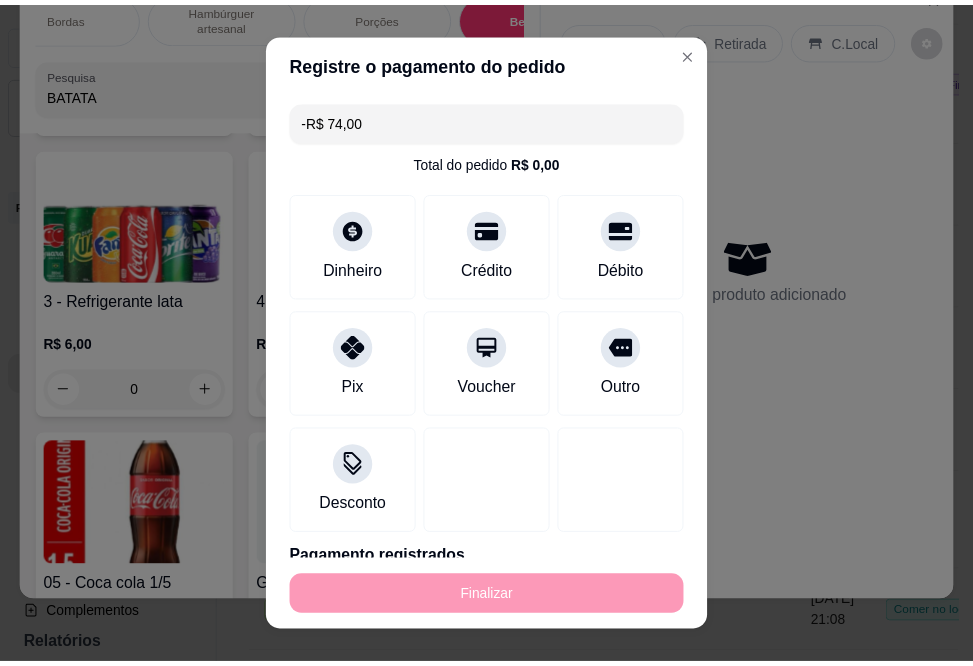 scroll, scrollTop: 3741, scrollLeft: 0, axis: vertical 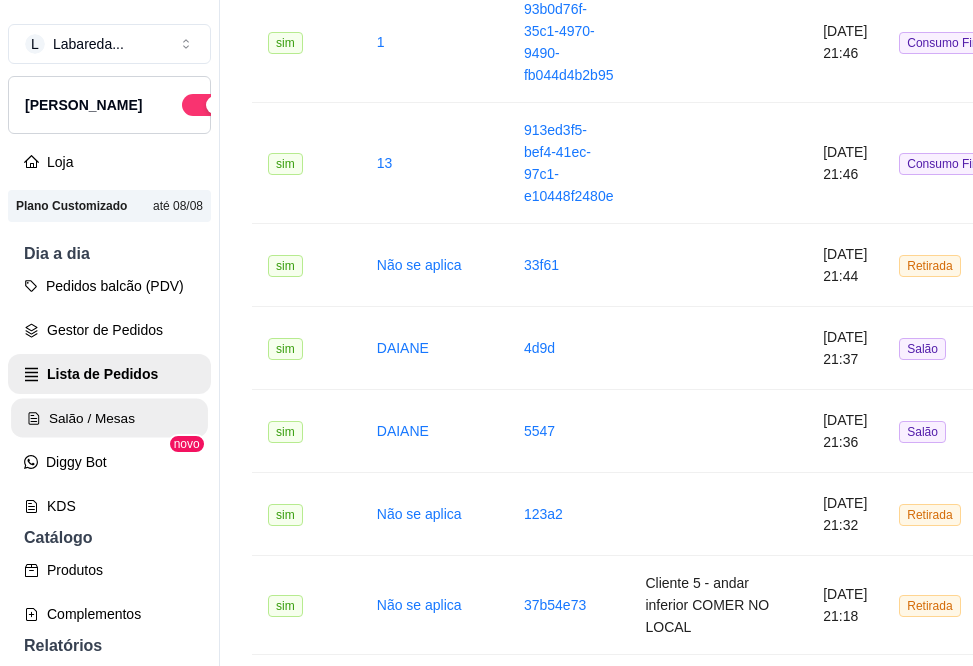 click on "Salão / Mesas" at bounding box center (109, 418) 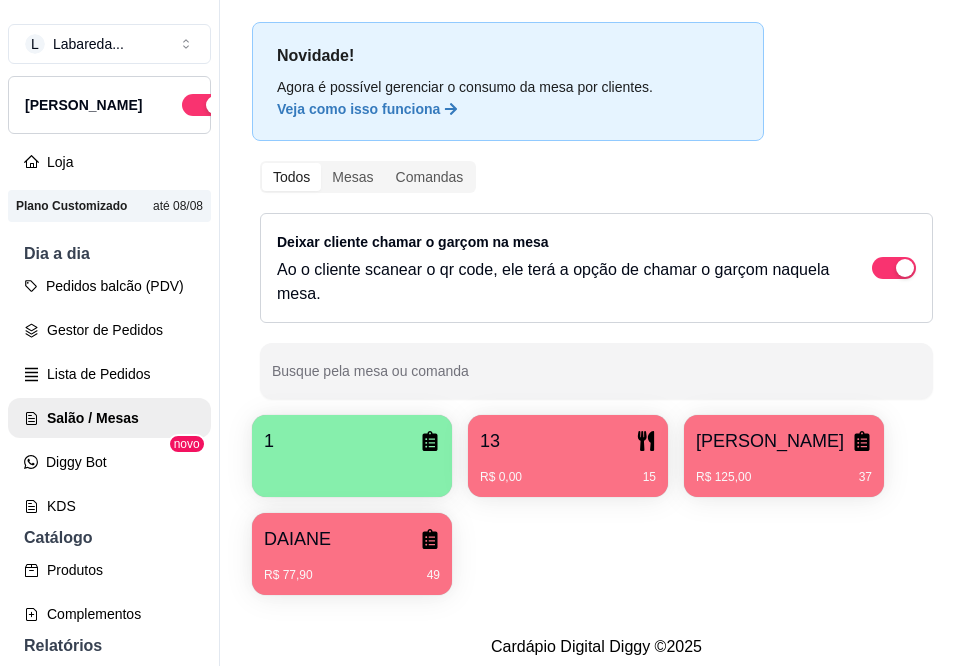 scroll, scrollTop: 100, scrollLeft: 0, axis: vertical 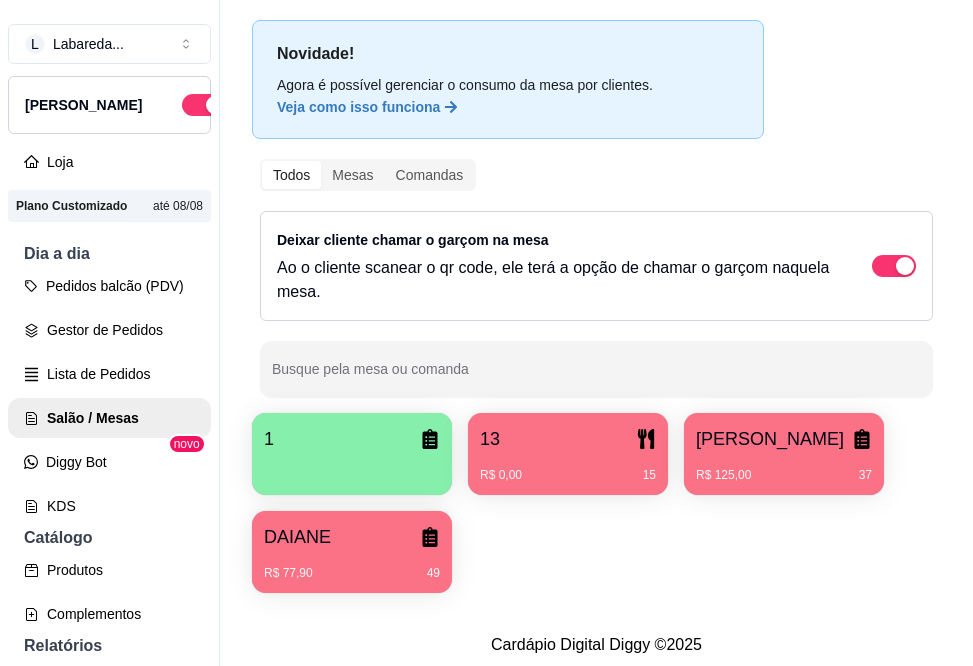 click on "R$ 0,00 15" at bounding box center [568, 468] 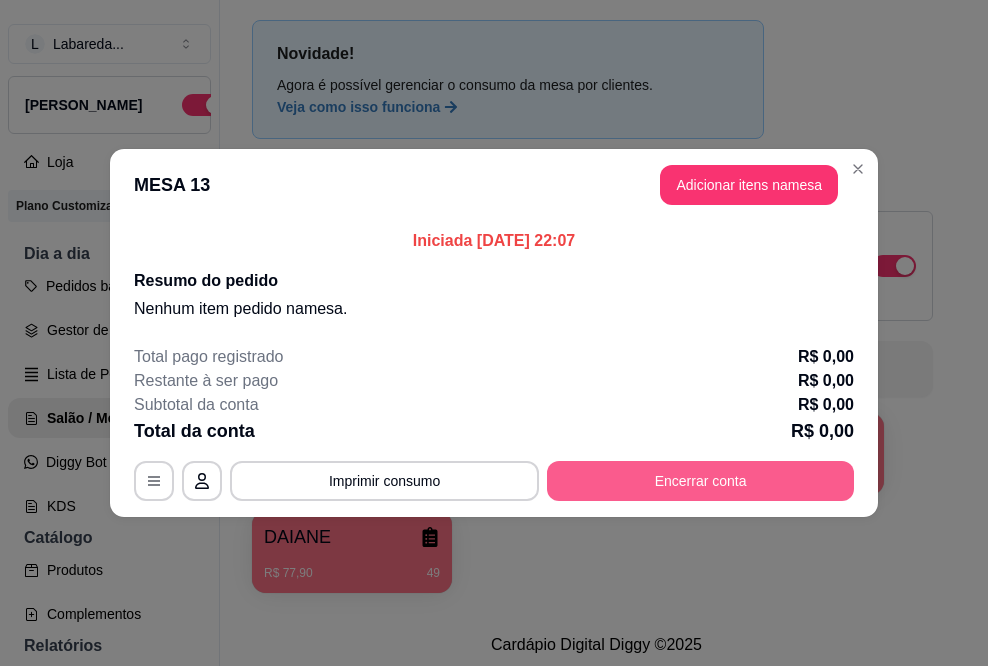 click on "Encerrar conta" at bounding box center (700, 481) 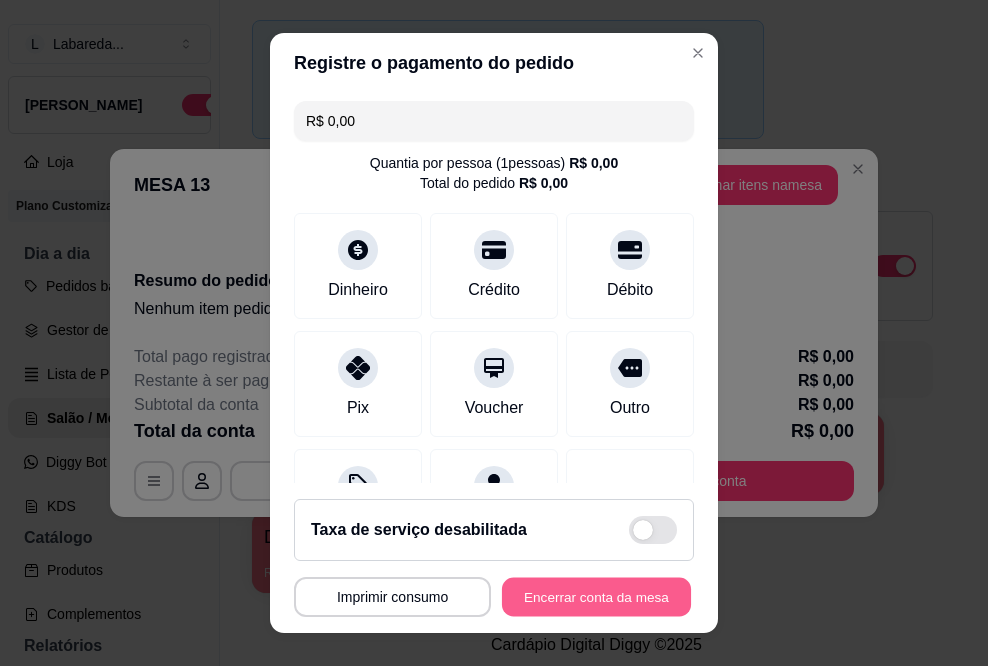 click on "Encerrar conta da mesa" at bounding box center [596, 596] 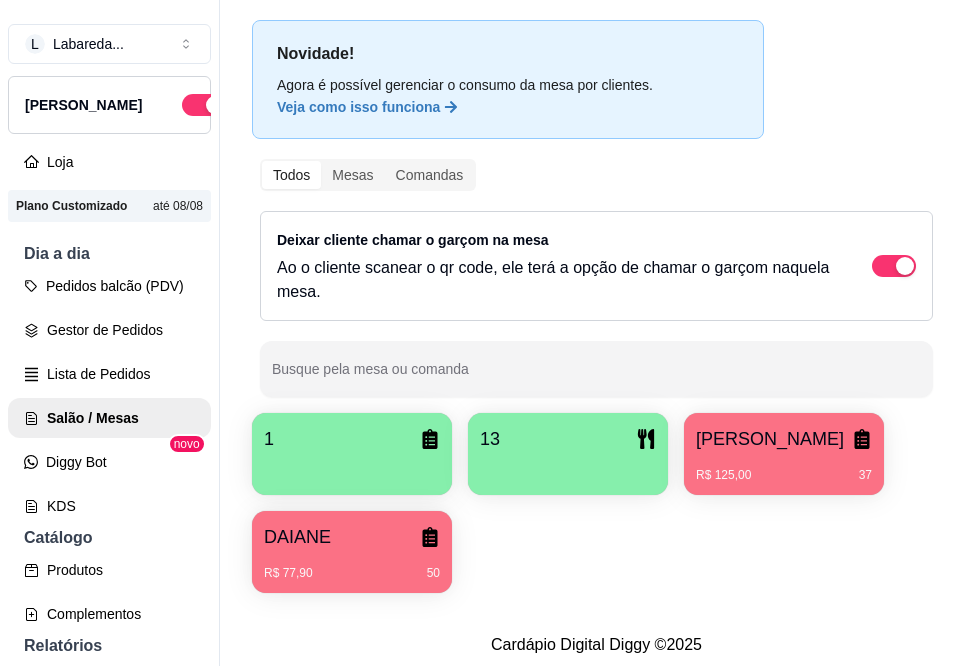 scroll, scrollTop: 122, scrollLeft: 0, axis: vertical 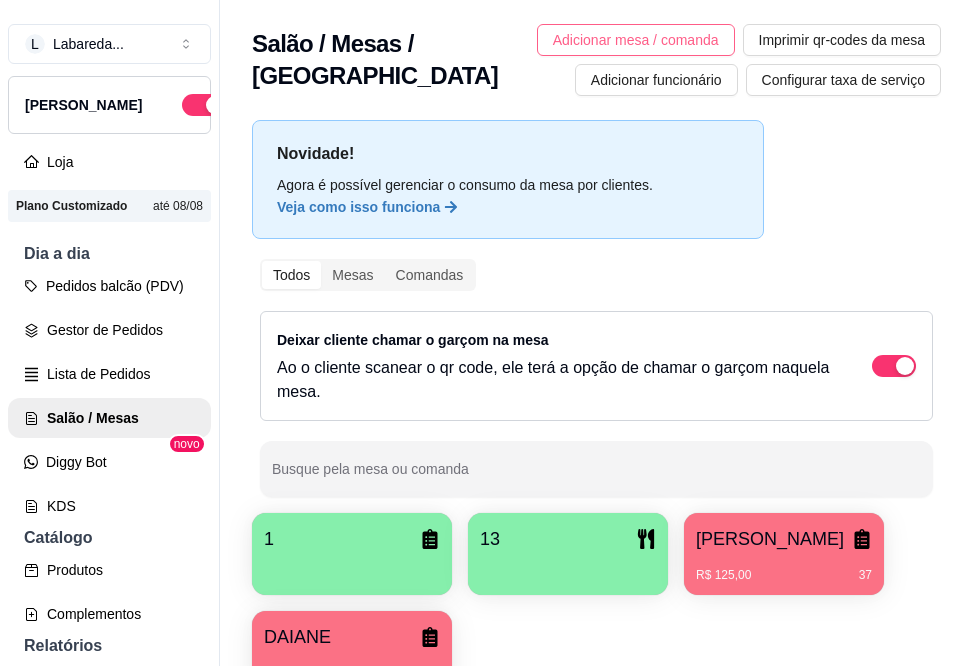 click on "Adicionar mesa / comanda" at bounding box center [636, 40] 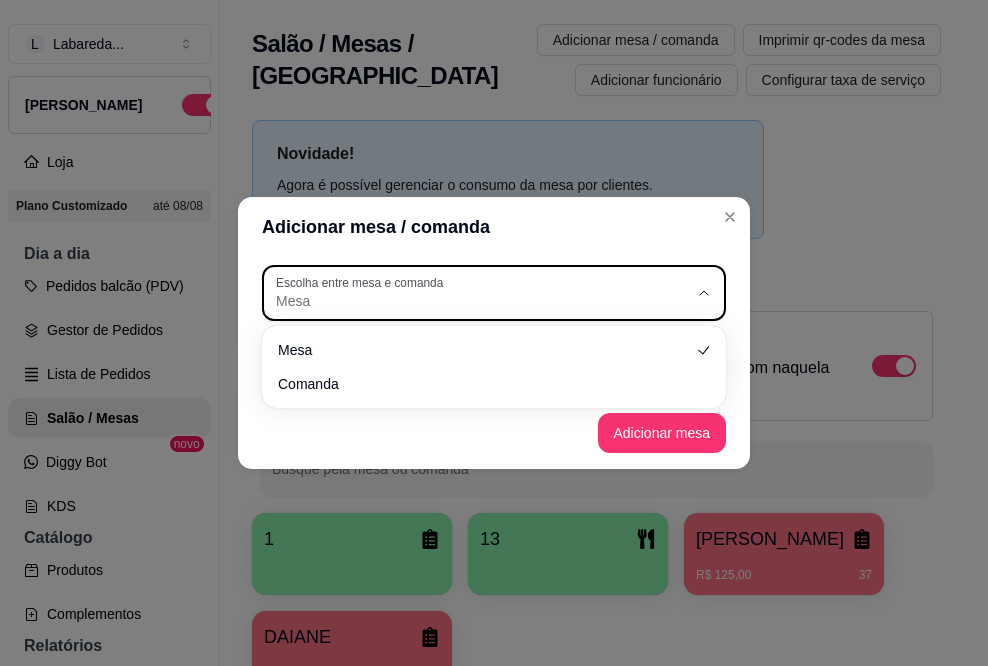 click on "Mesa" at bounding box center (482, 293) 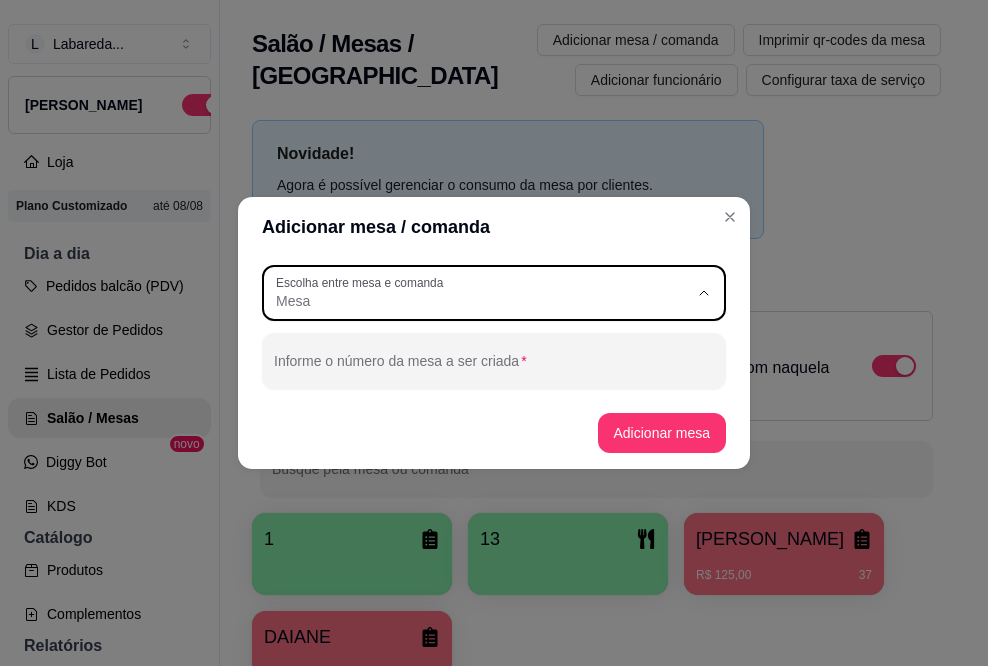 click on "Comanda" at bounding box center (494, 381) 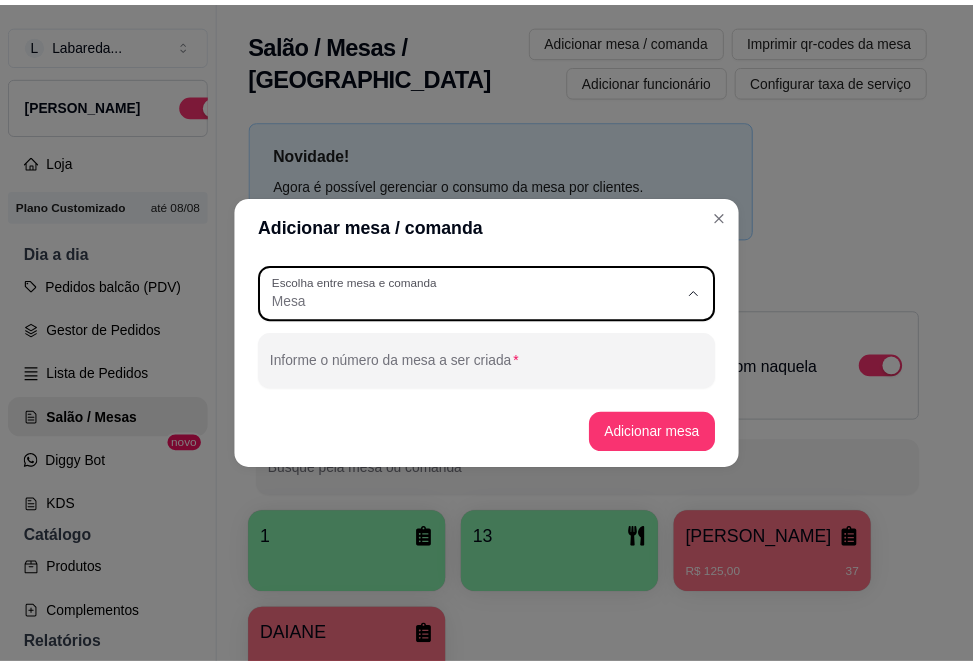 scroll, scrollTop: 19, scrollLeft: 0, axis: vertical 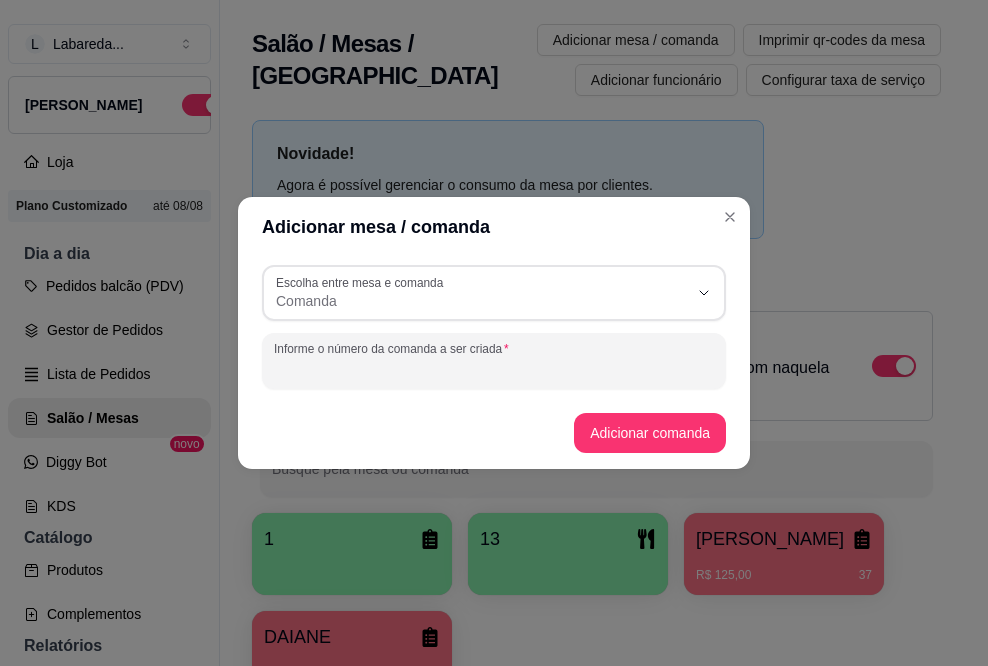 click on "Informe o número da comanda a ser criada" at bounding box center [494, 369] 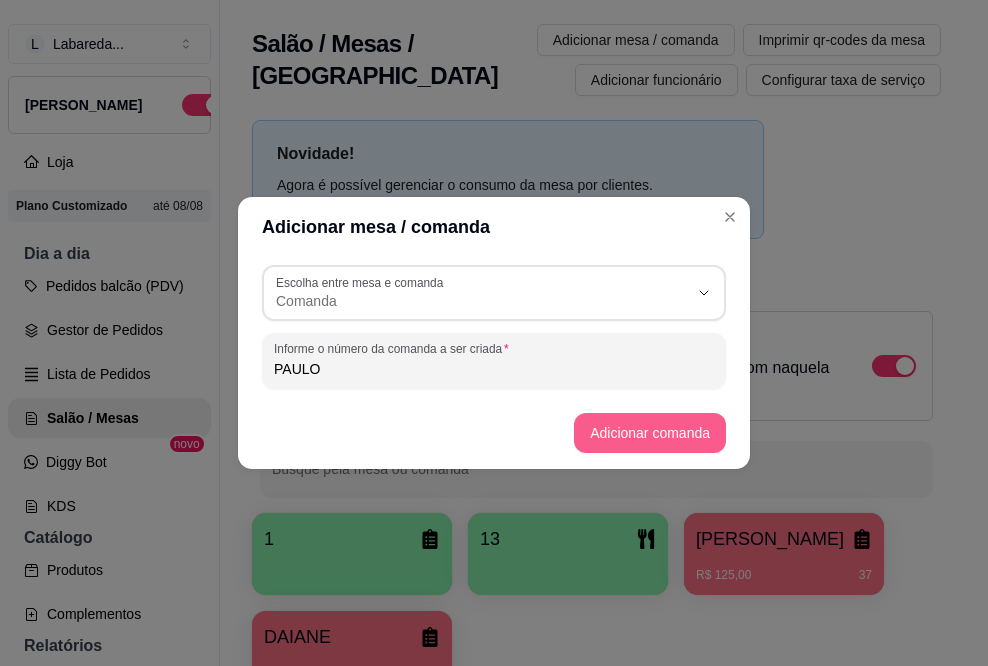 type on "PAULO" 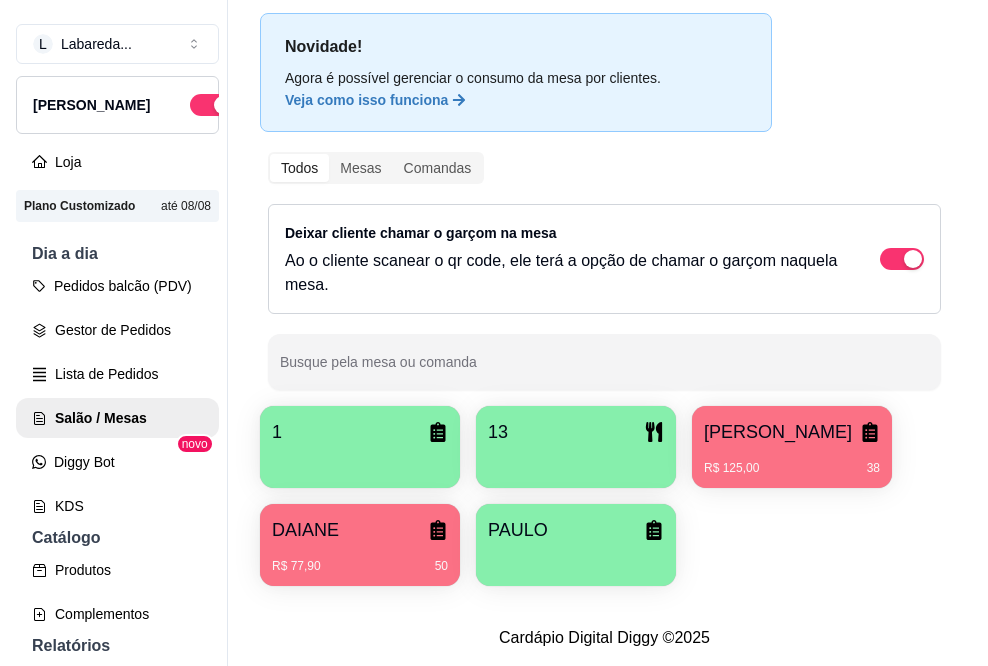 scroll, scrollTop: 122, scrollLeft: 0, axis: vertical 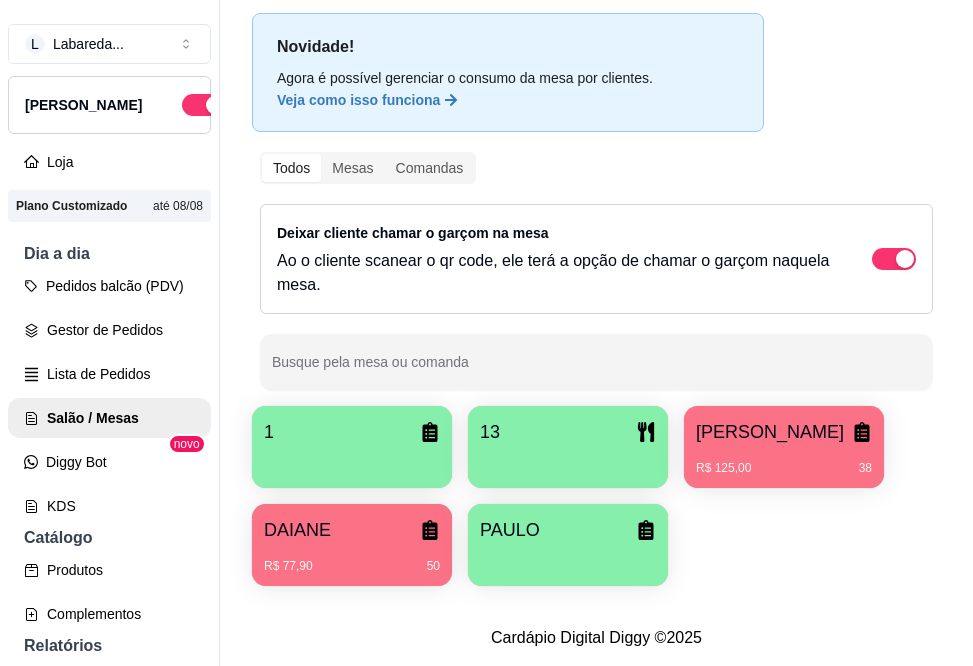 click at bounding box center (568, 559) 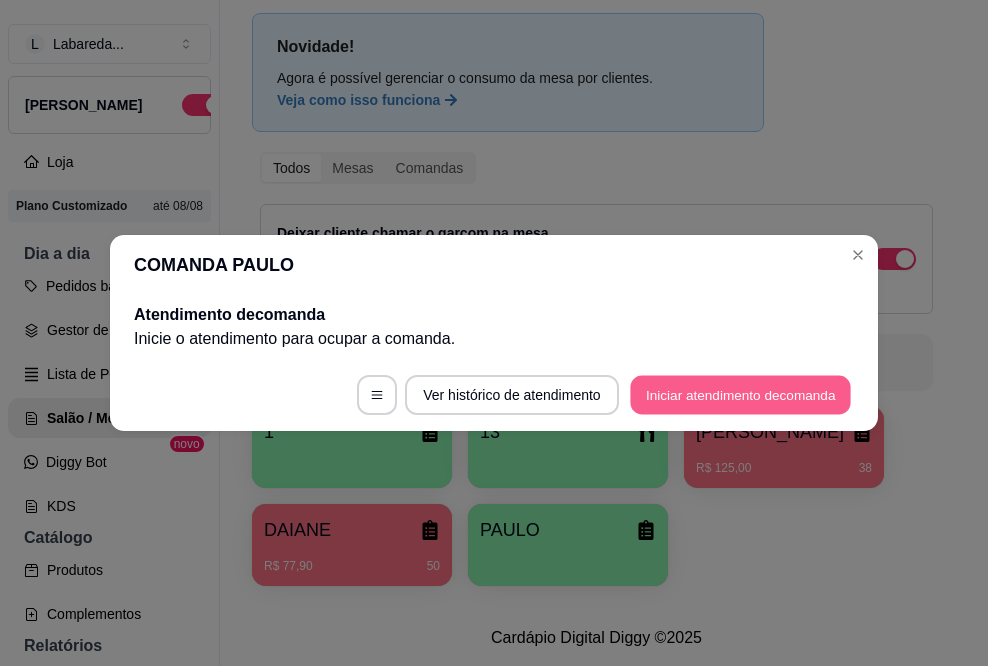 click on "Iniciar atendimento de  comanda" at bounding box center (740, 395) 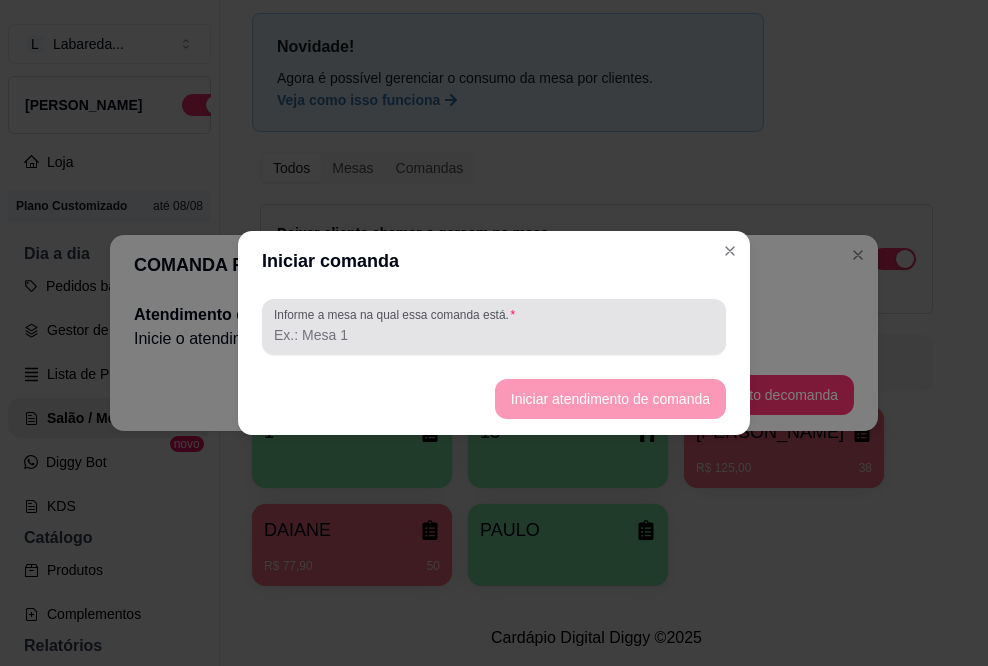 click on "Informe a mesa na qual essa comanda está." at bounding box center [398, 314] 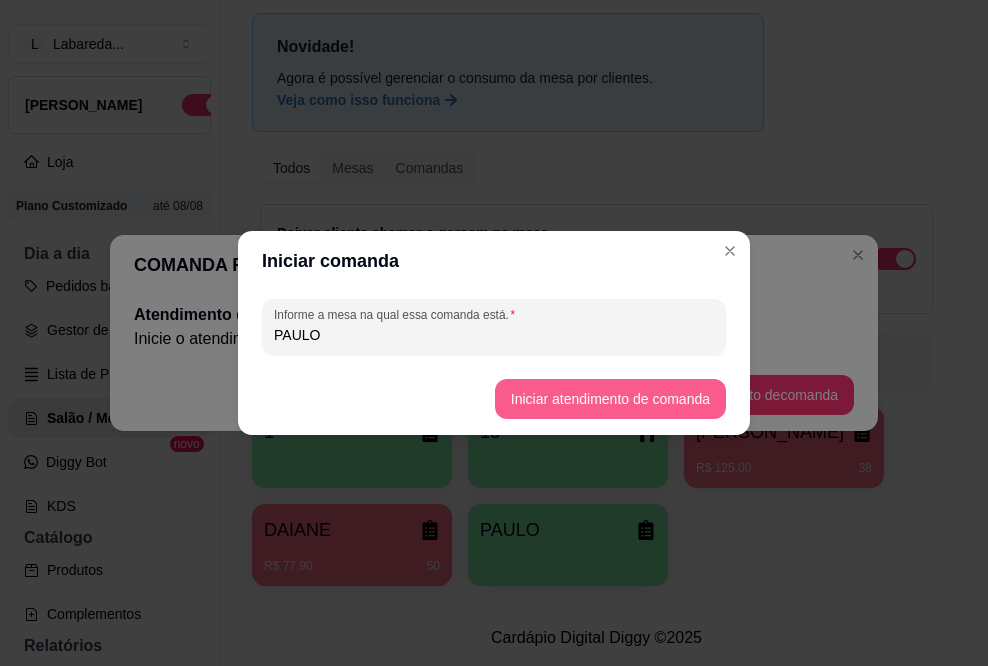 type on "PAULO" 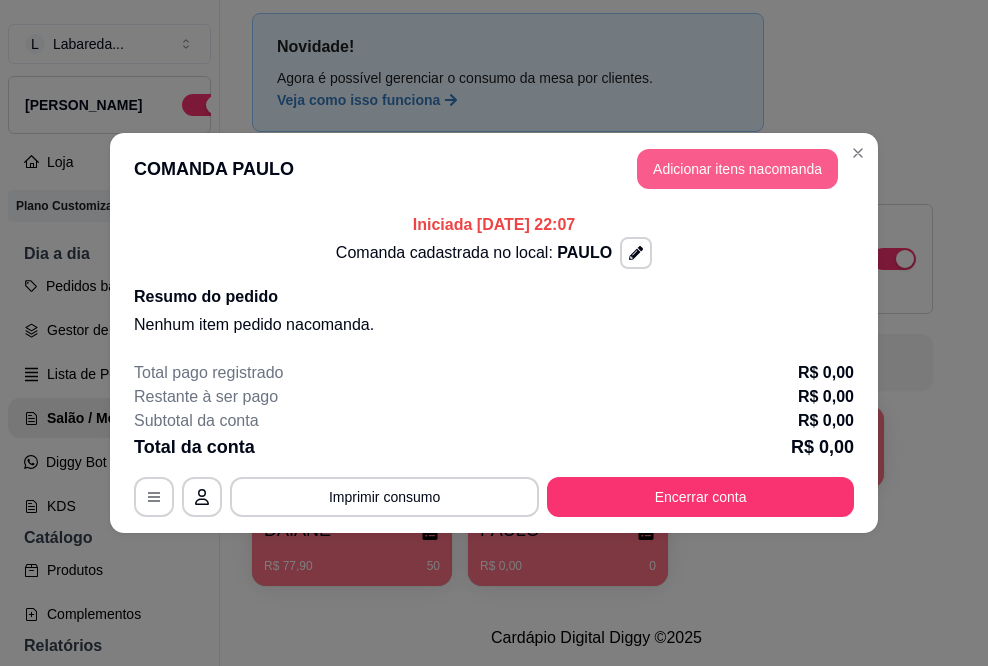 click on "Adicionar itens na  comanda" at bounding box center (737, 169) 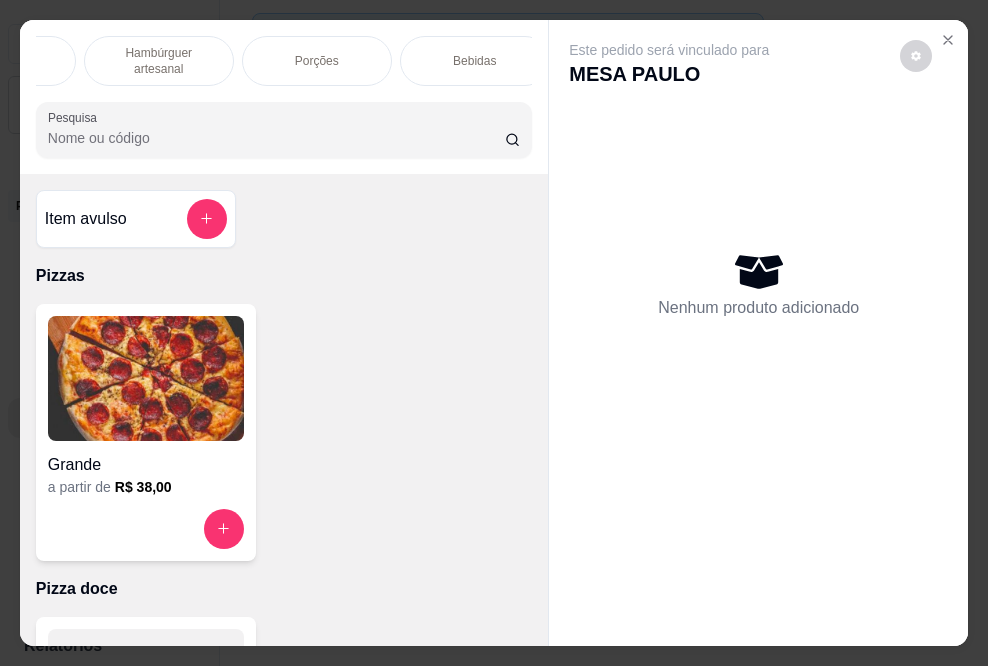 scroll, scrollTop: 0, scrollLeft: 440, axis: horizontal 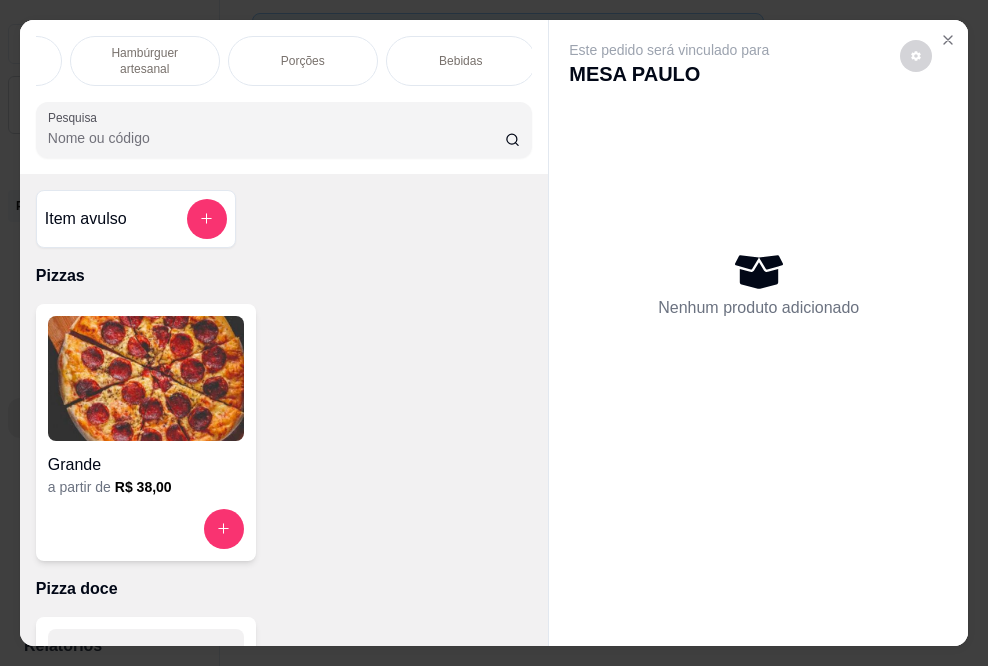 click on "Bebidas" at bounding box center [460, 61] 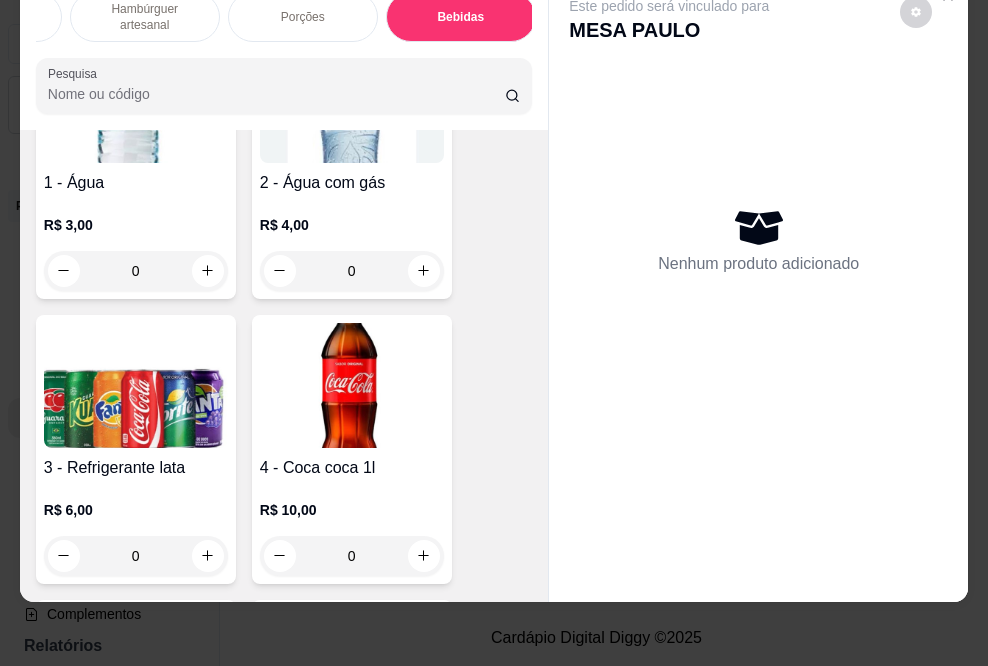 scroll, scrollTop: 3116, scrollLeft: 0, axis: vertical 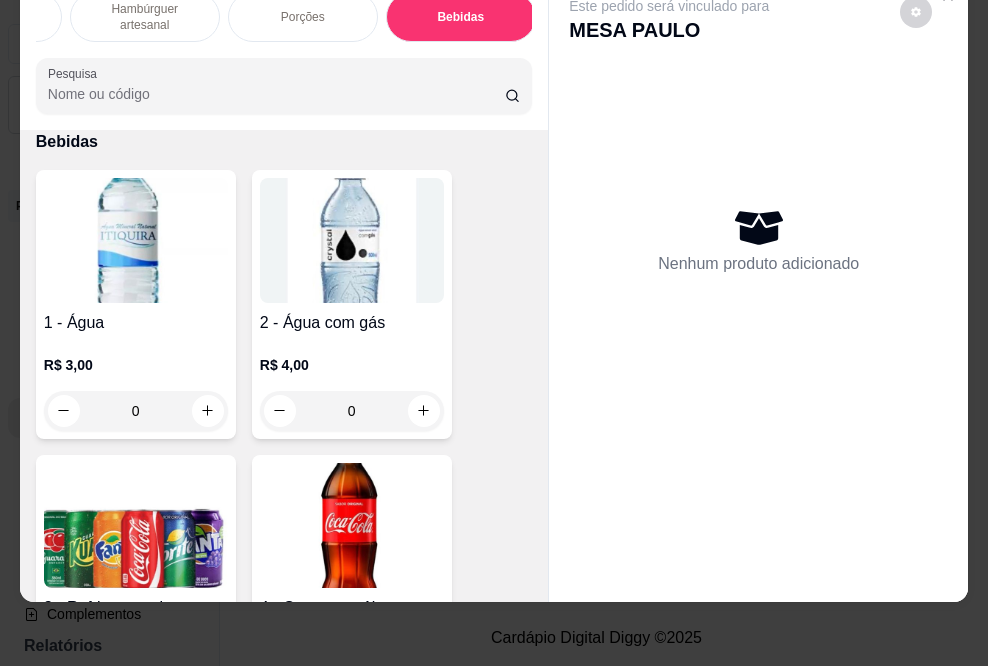click at bounding box center [352, 240] 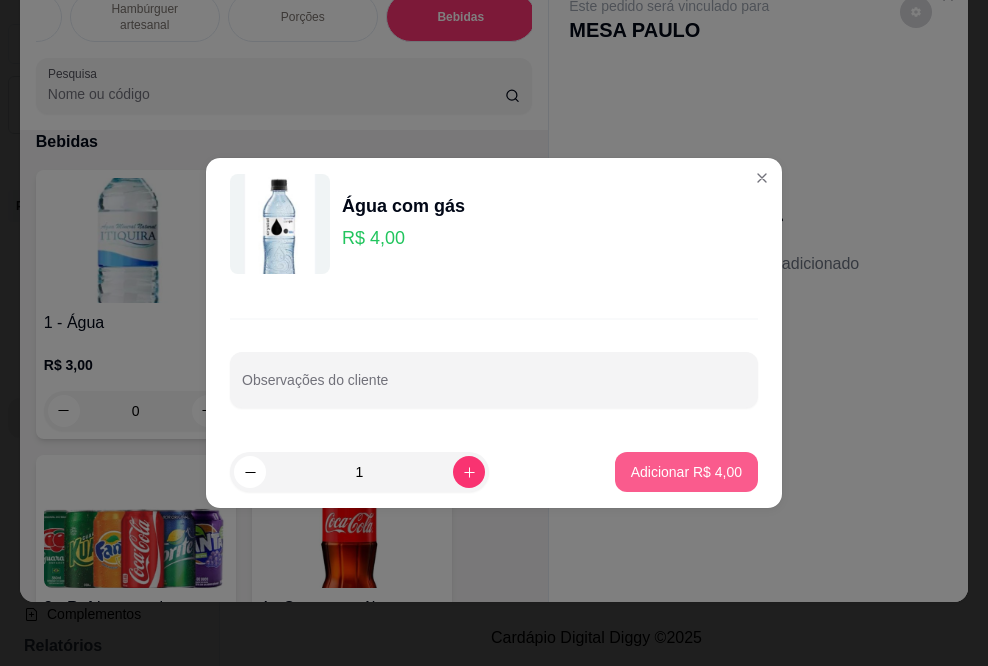 click on "Adicionar   R$ 4,00" at bounding box center (686, 472) 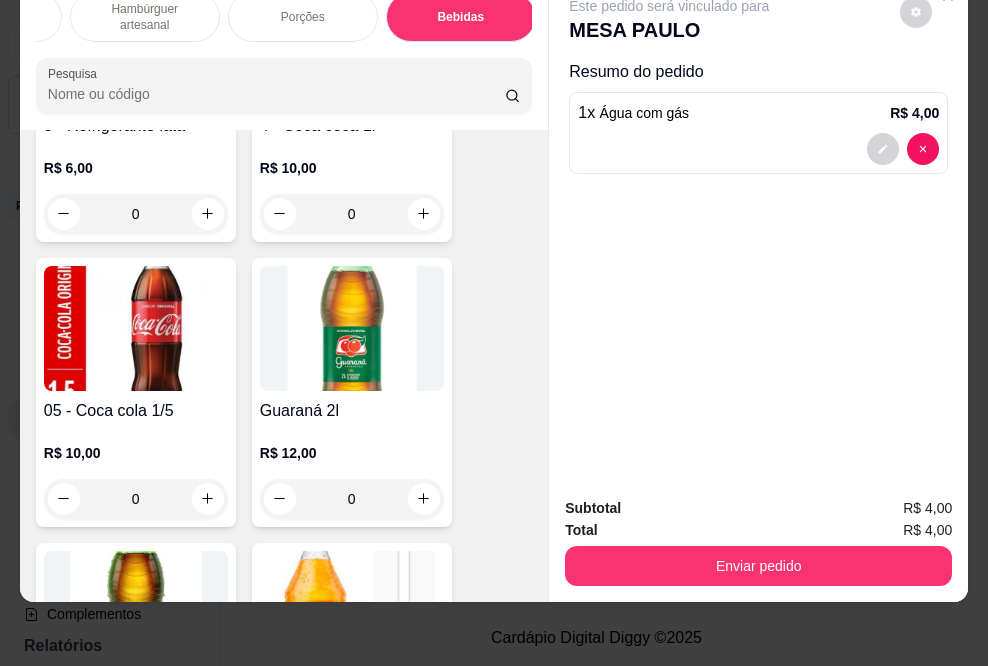 scroll, scrollTop: 3716, scrollLeft: 0, axis: vertical 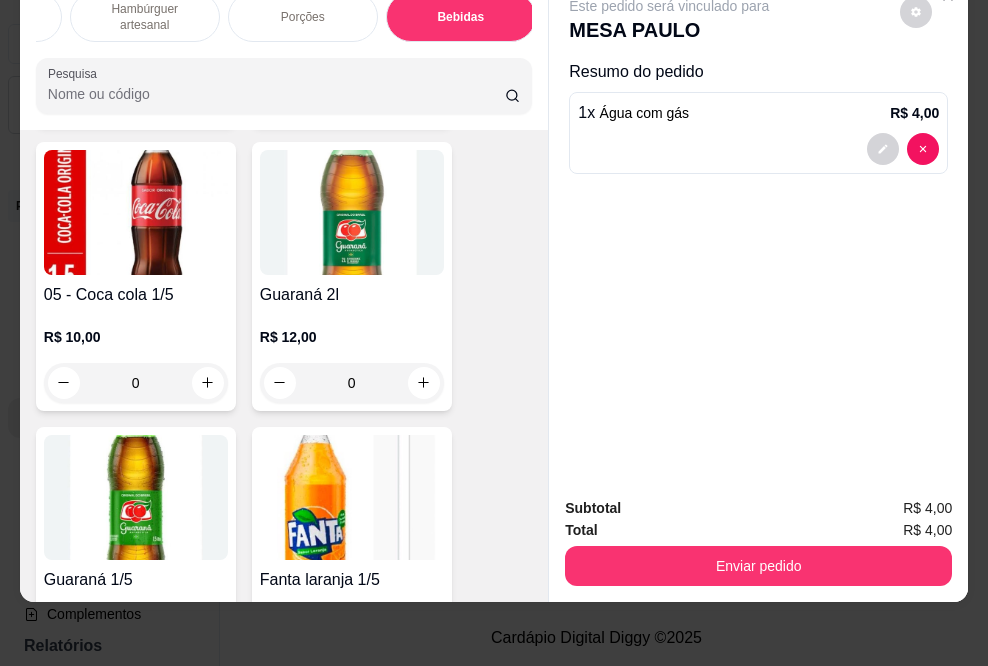 click at bounding box center [136, 212] 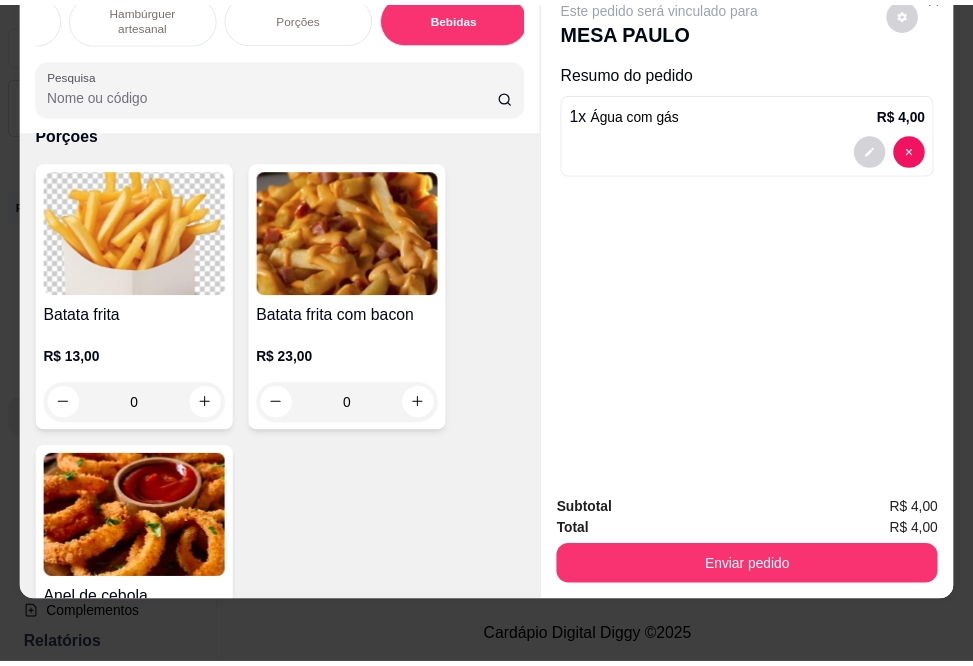 scroll, scrollTop: 2504, scrollLeft: 0, axis: vertical 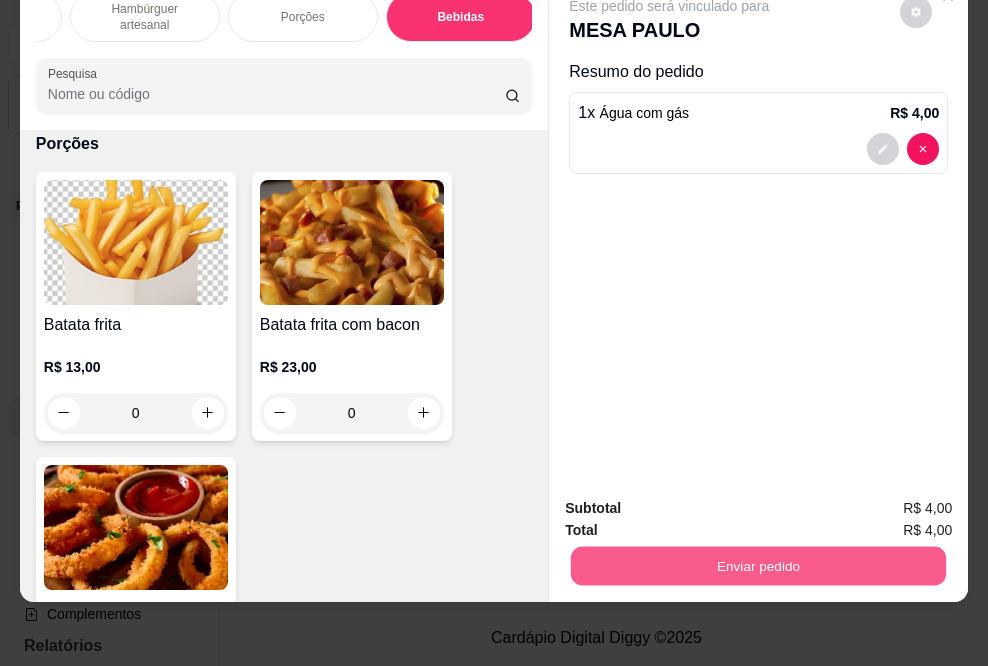 click on "Enviar pedido" at bounding box center [758, 566] 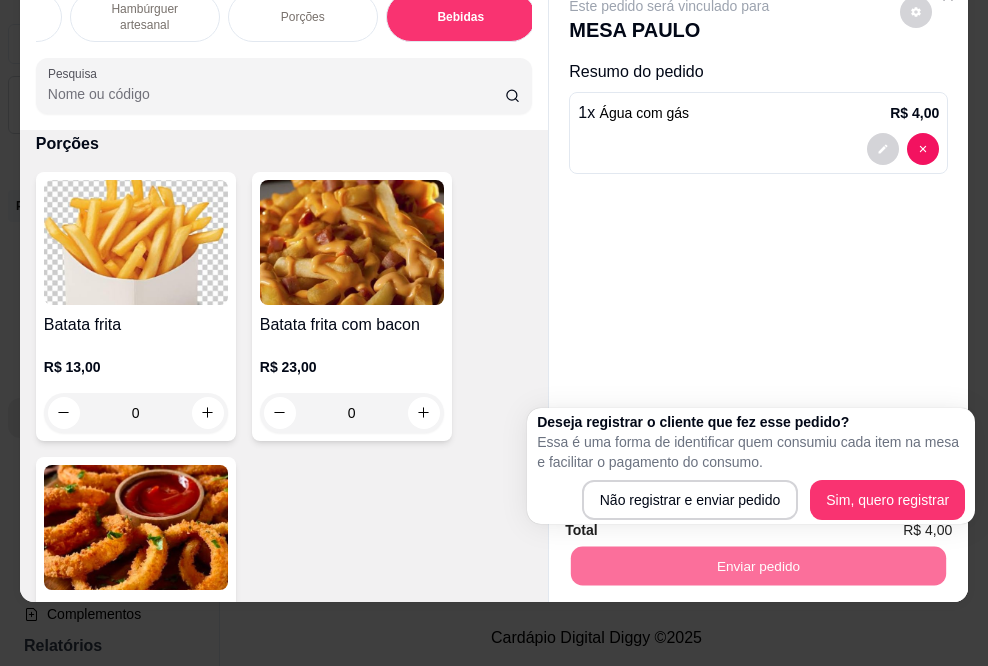 click on "Deseja registrar o cliente que fez esse pedido? Essa é uma forma de identificar quem consumiu cada item na mesa e facilitar o pagamento do consumo. Não registrar e enviar pedido Sim, quero registrar" at bounding box center (751, 466) 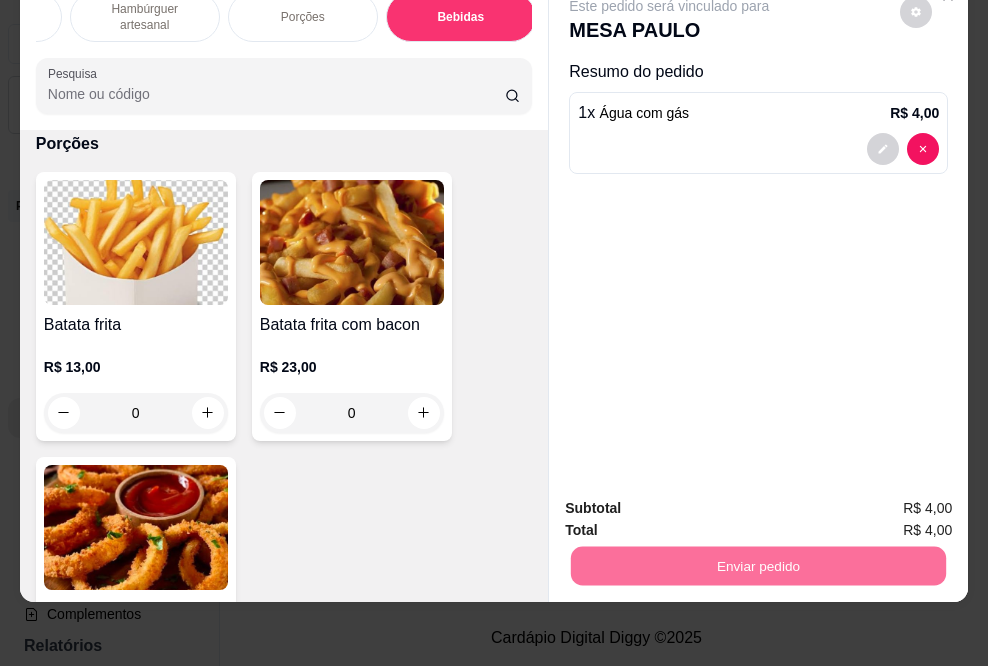 click on "Sim, quero registrar" at bounding box center (882, 500) 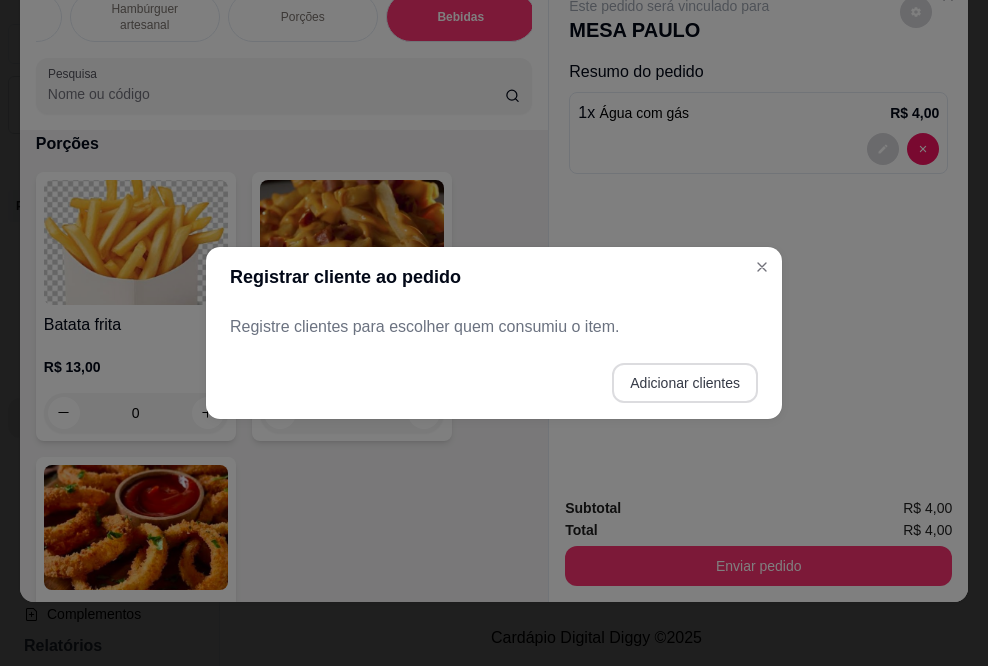click on "Adicionar clientes" at bounding box center (685, 383) 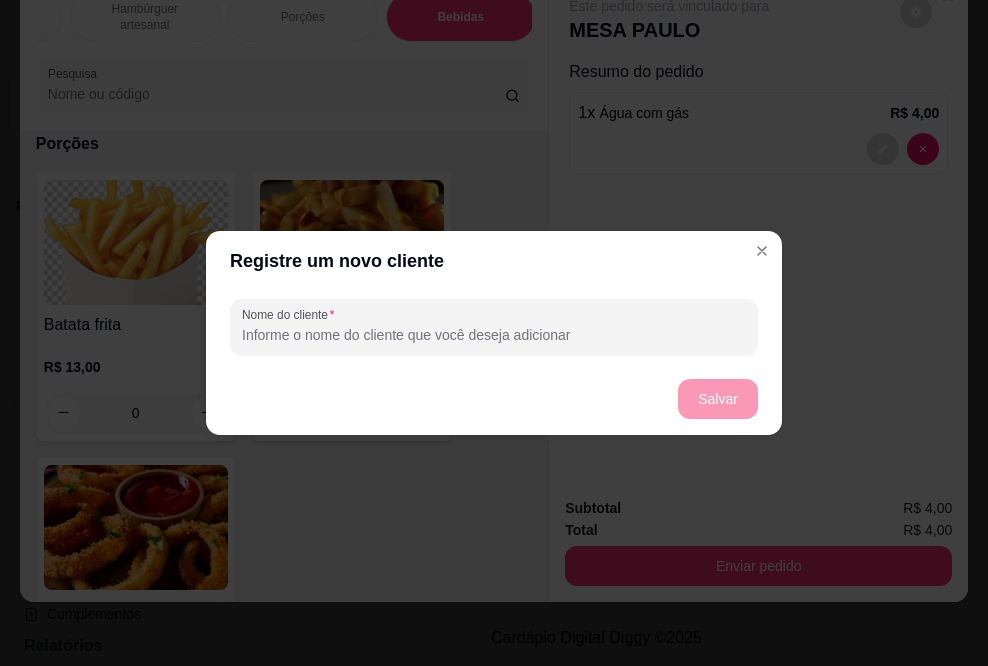 click on "Nome do cliente" at bounding box center [494, 335] 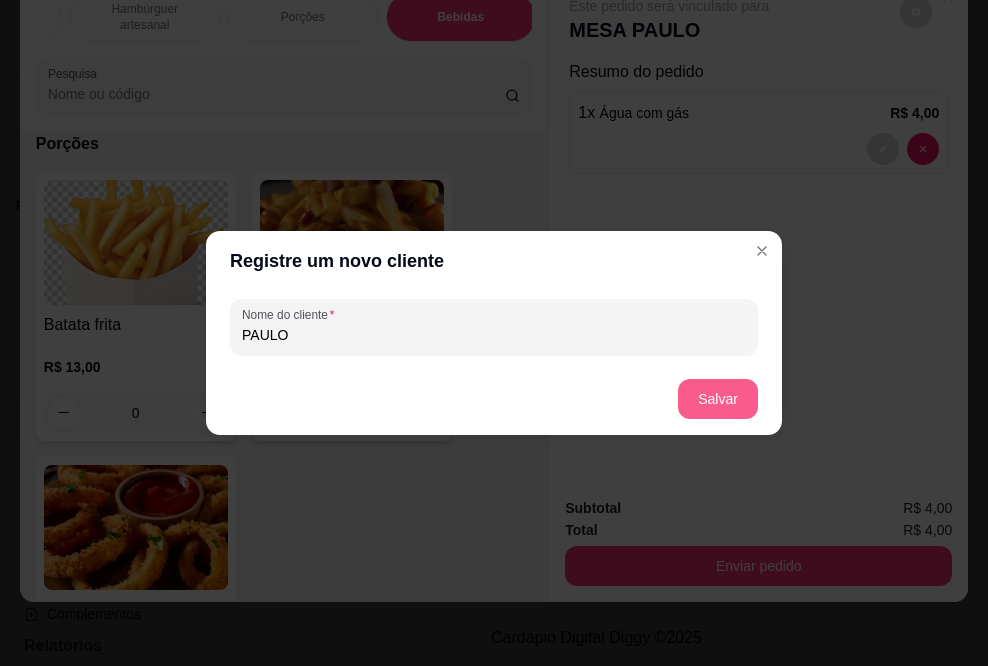 type on "PAULO" 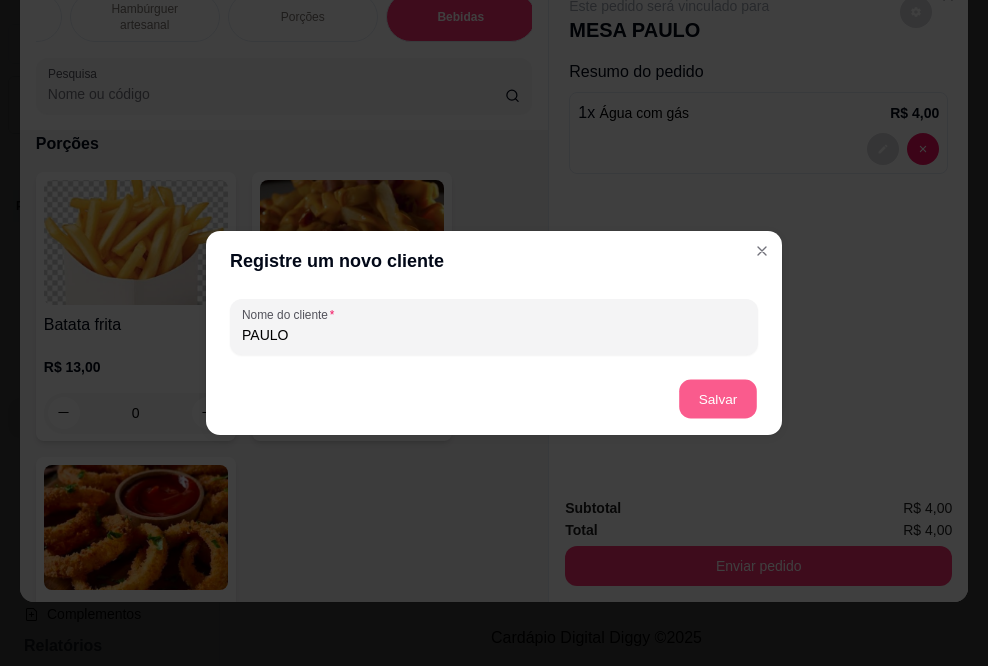 click on "Salvar" at bounding box center [718, 399] 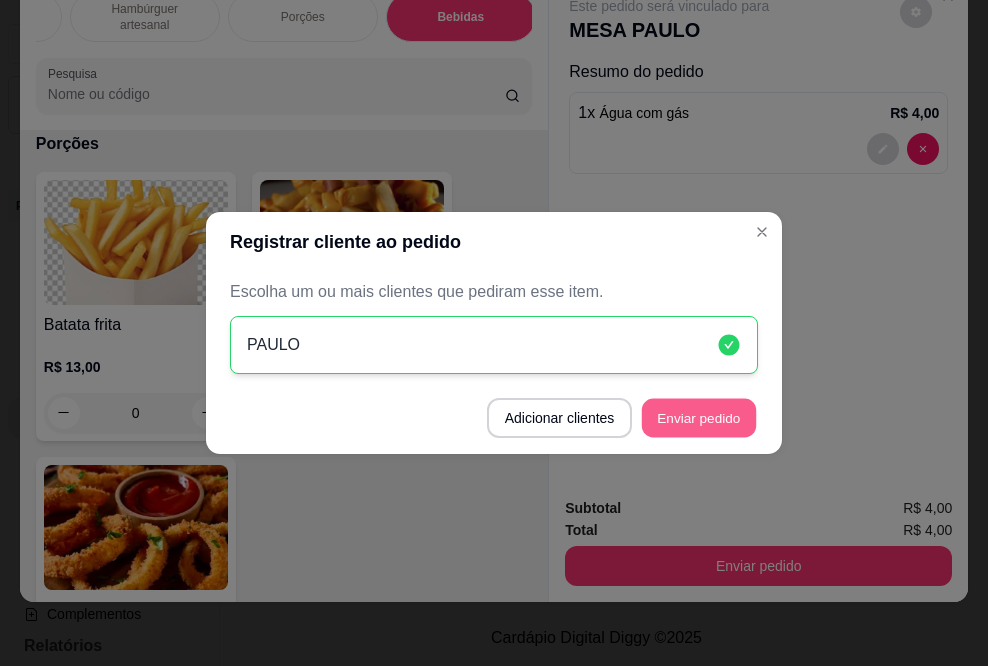 click on "Enviar pedido" at bounding box center [699, 418] 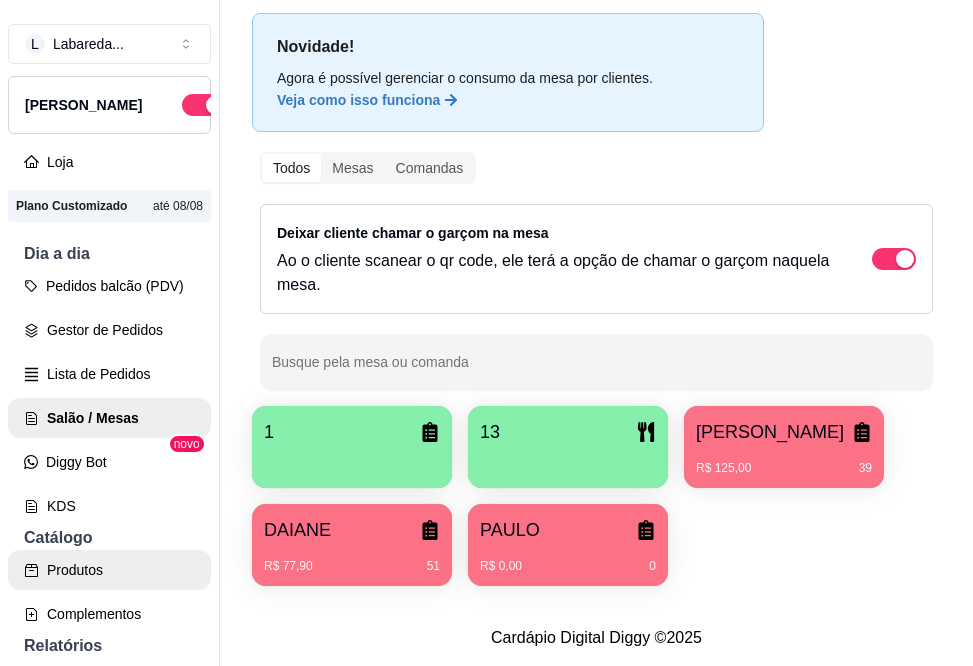 click on "Produtos" at bounding box center [109, 570] 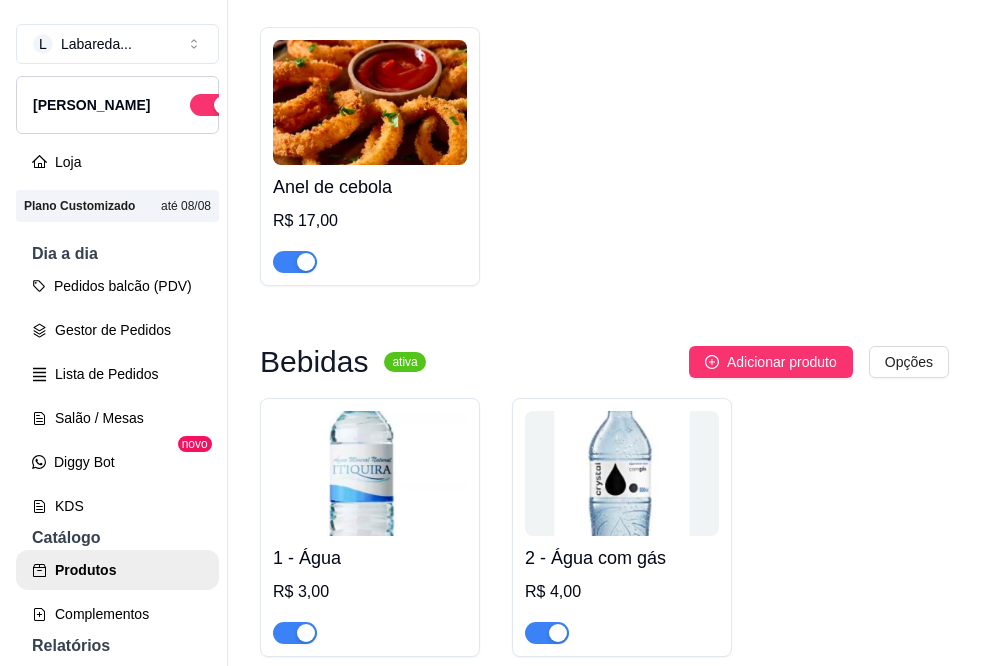 scroll, scrollTop: 5475, scrollLeft: 0, axis: vertical 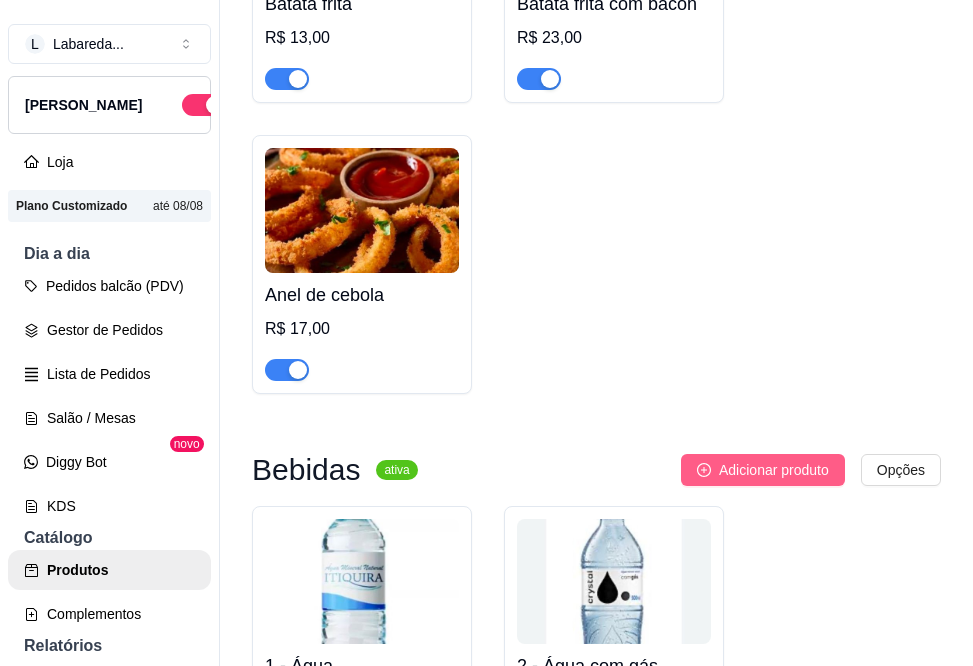 click on "Adicionar produto" at bounding box center [763, 470] 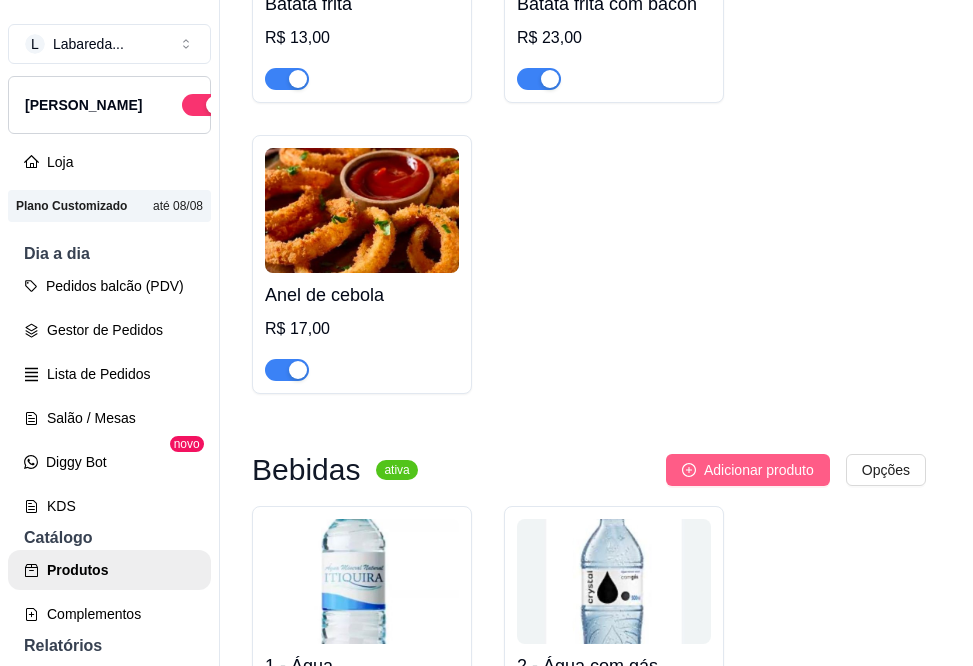 type 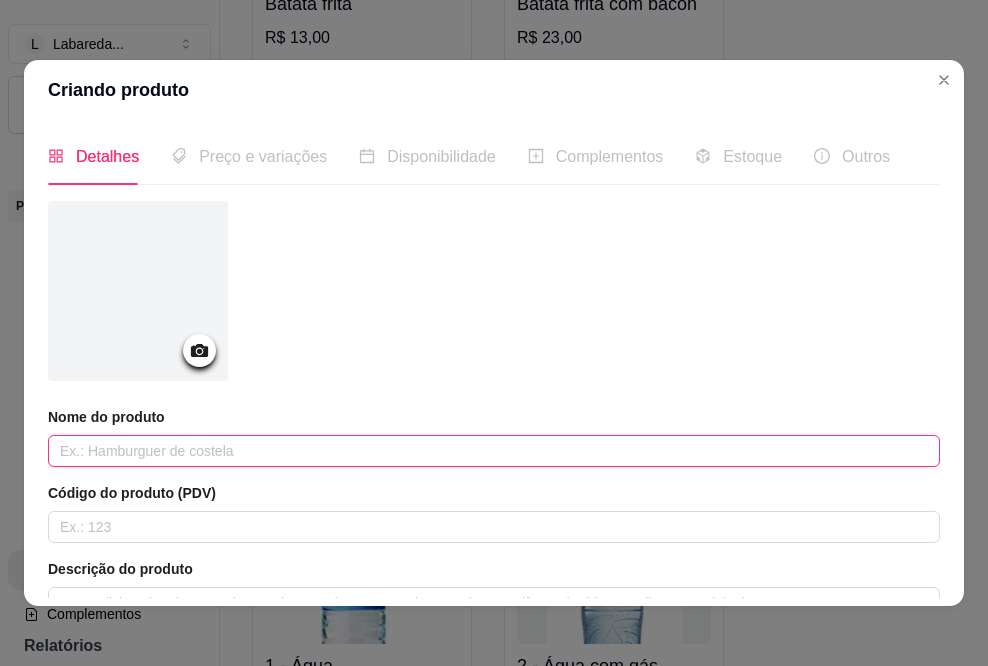 click at bounding box center (494, 451) 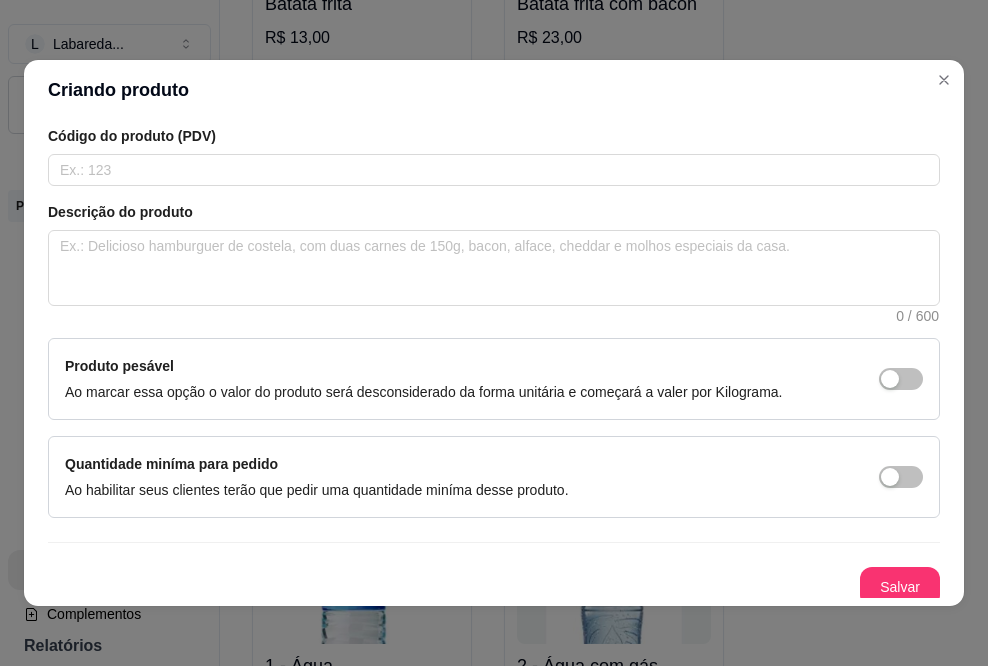 scroll, scrollTop: 366, scrollLeft: 0, axis: vertical 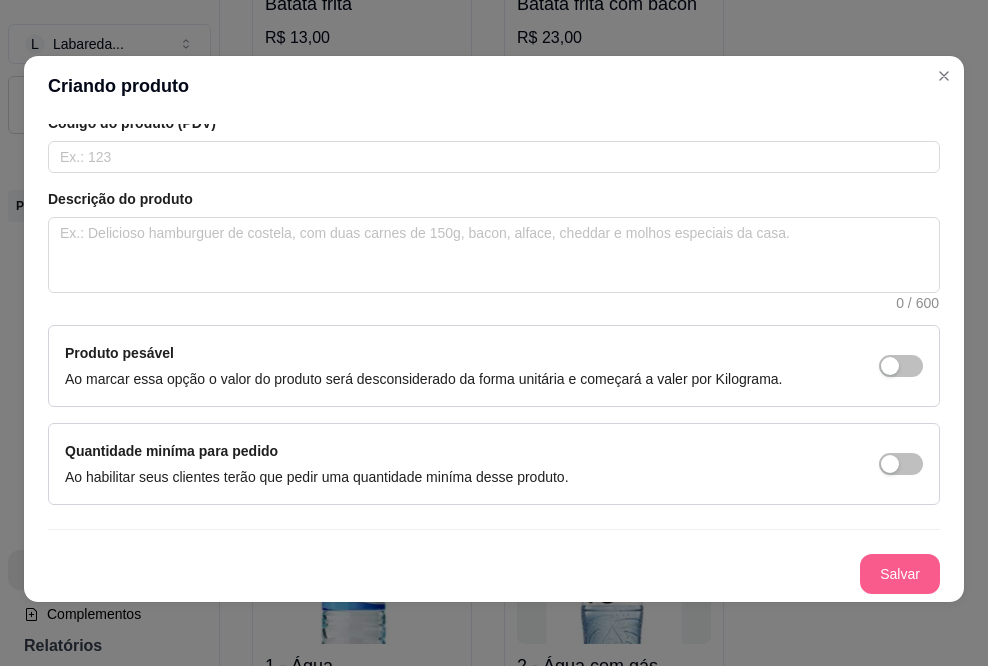 type on "COCA 2L" 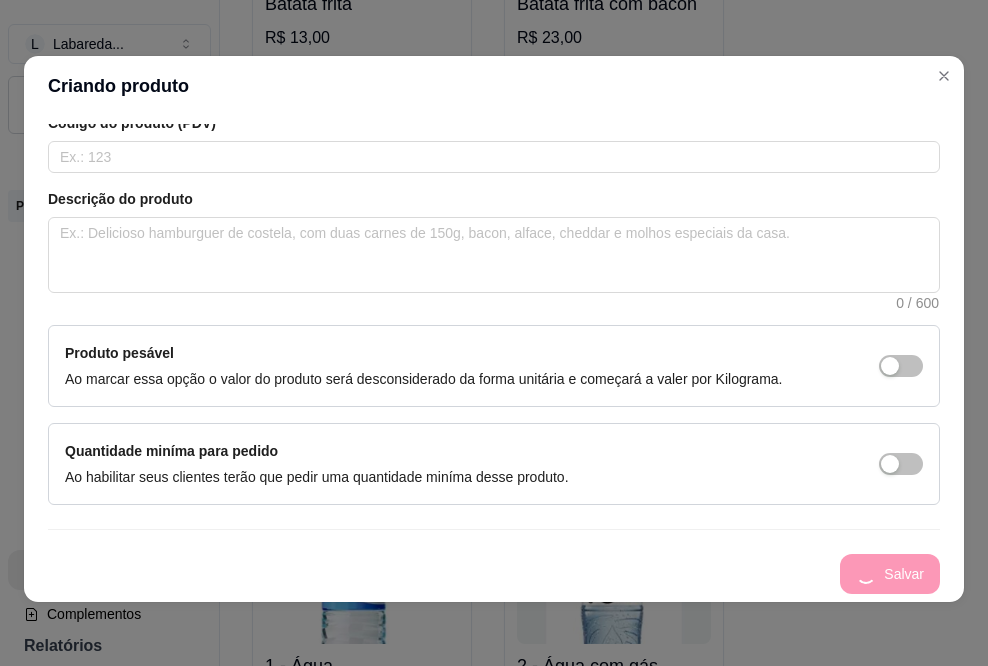 type 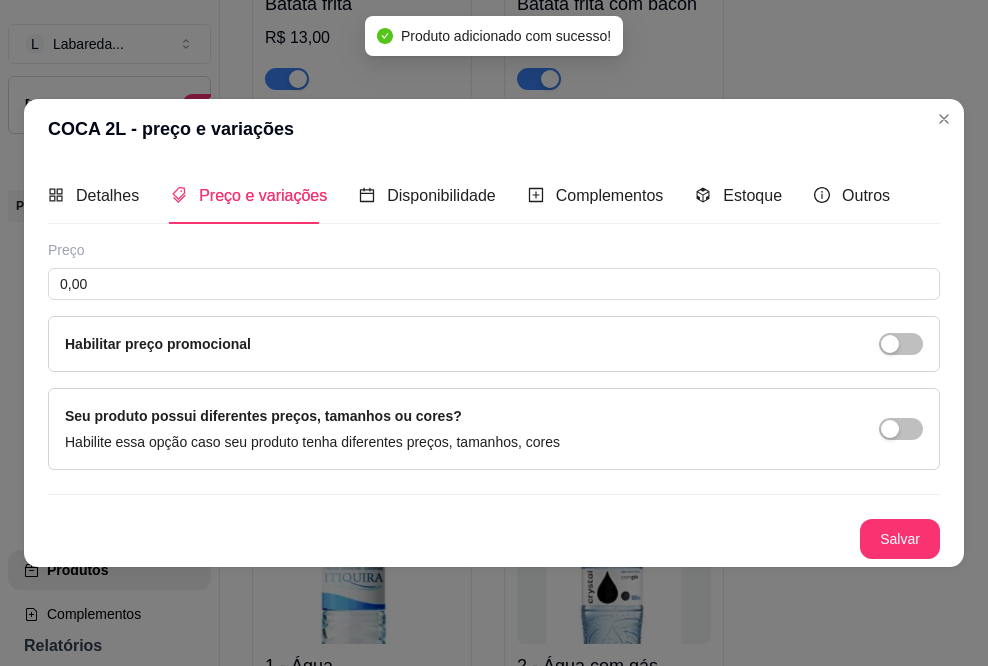 scroll, scrollTop: 0, scrollLeft: 0, axis: both 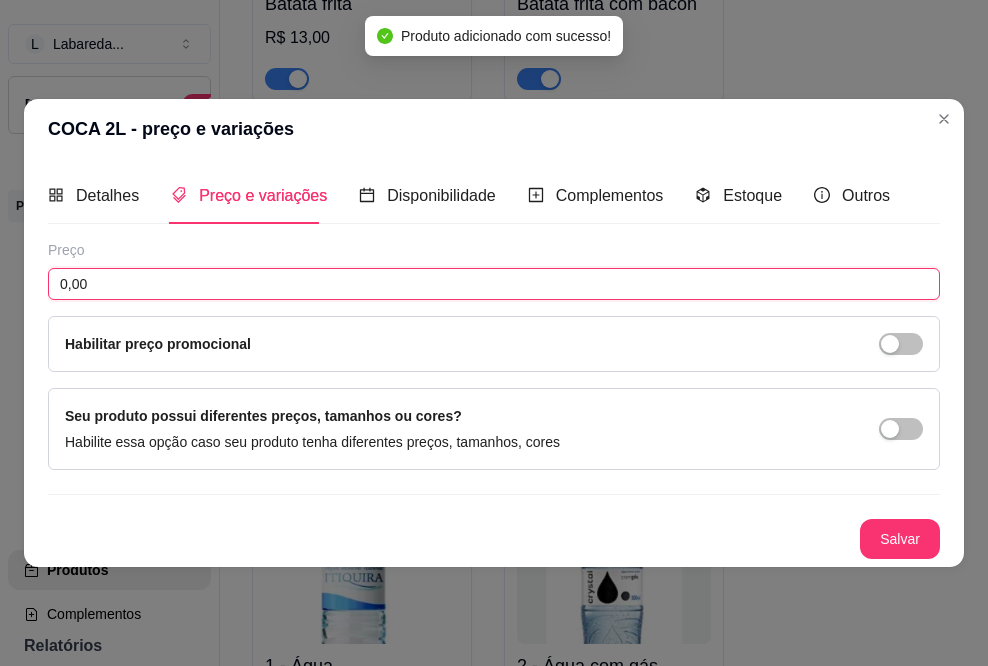click on "0,00" at bounding box center (494, 284) 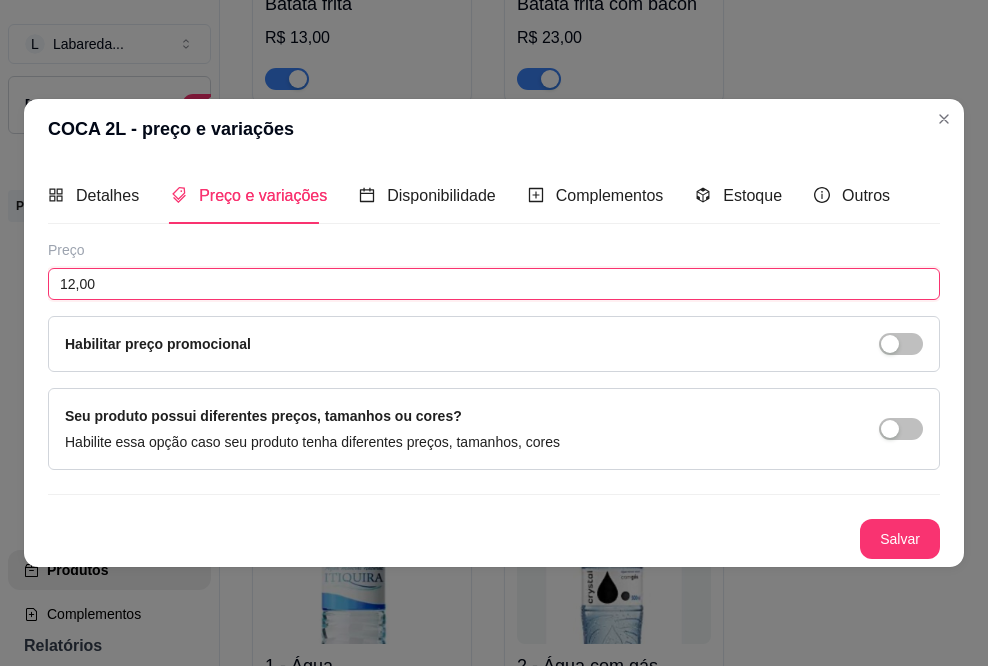 type on "12,00" 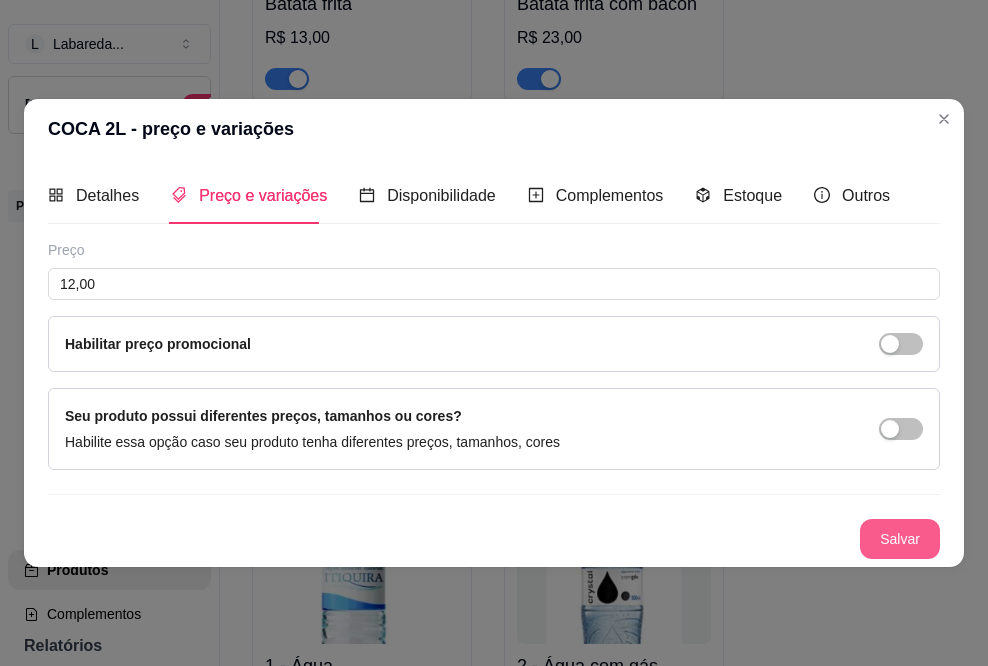 click on "Salvar" at bounding box center [900, 539] 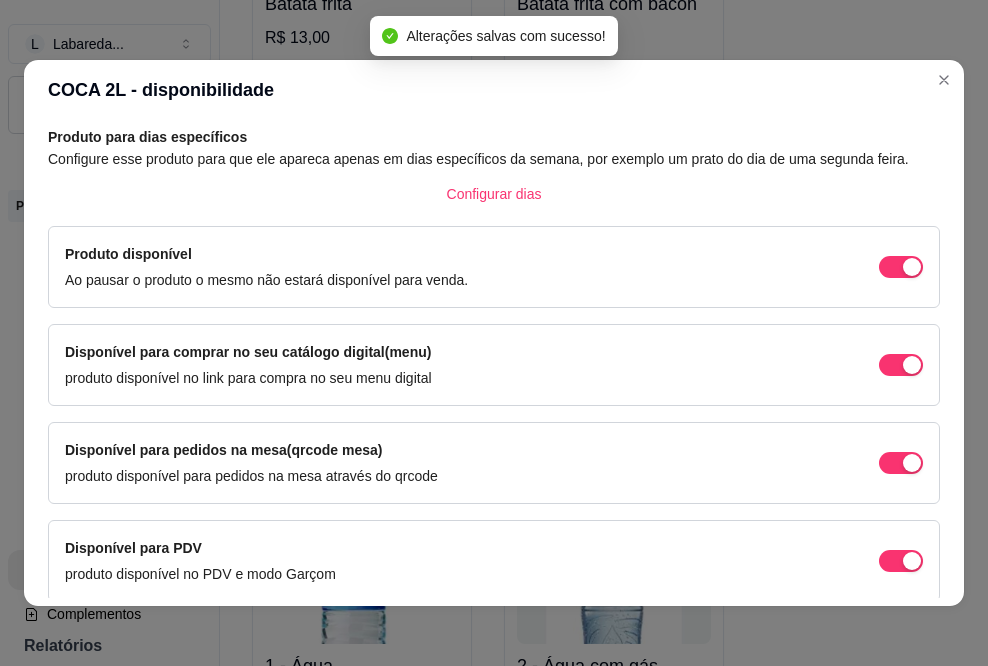 scroll, scrollTop: 180, scrollLeft: 0, axis: vertical 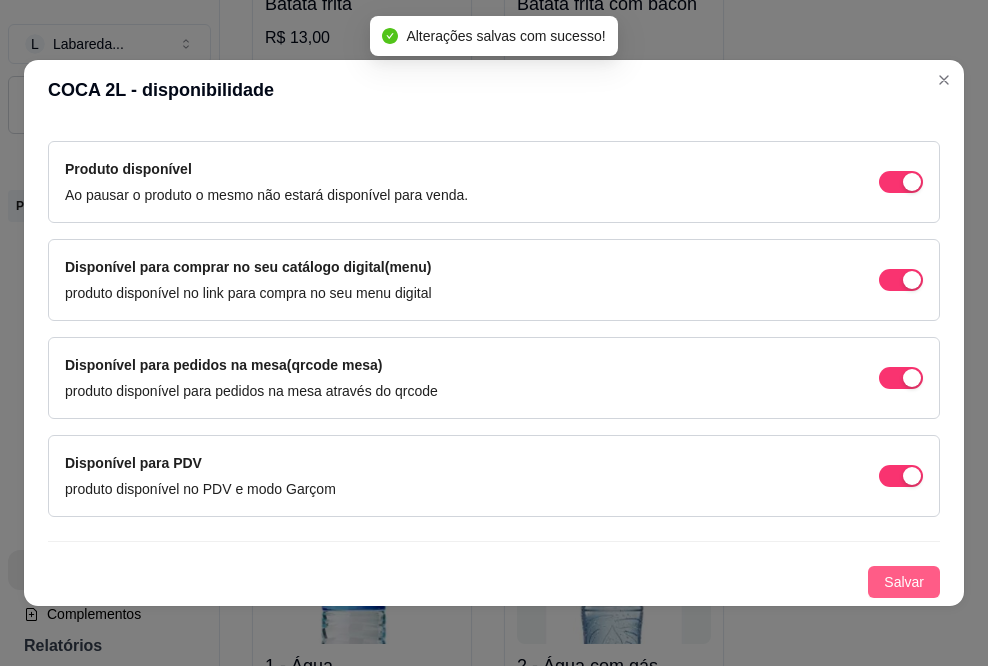 click on "Salvar" at bounding box center [904, 582] 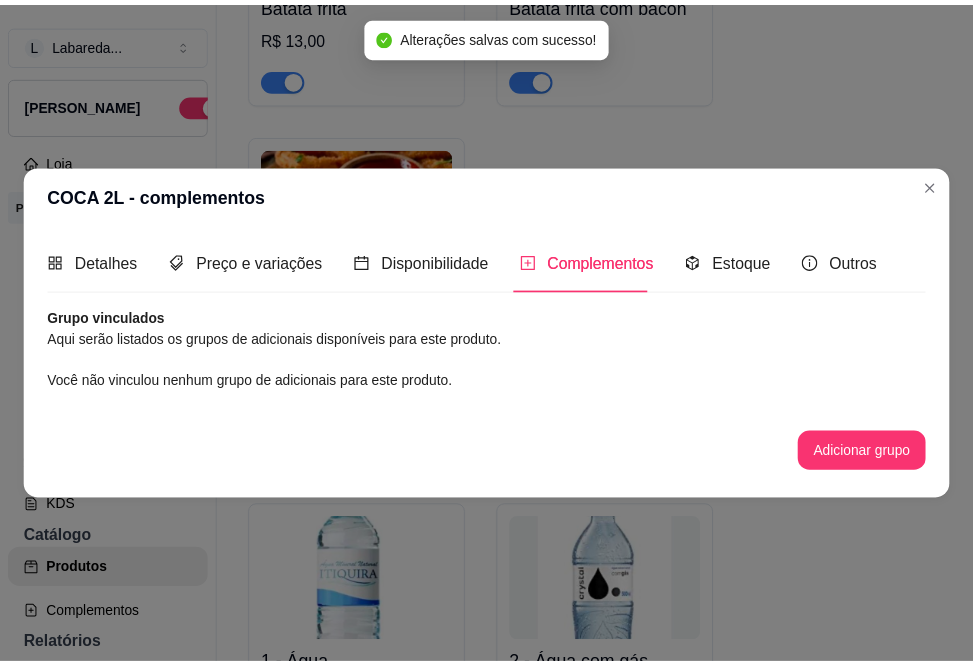 scroll, scrollTop: 0, scrollLeft: 0, axis: both 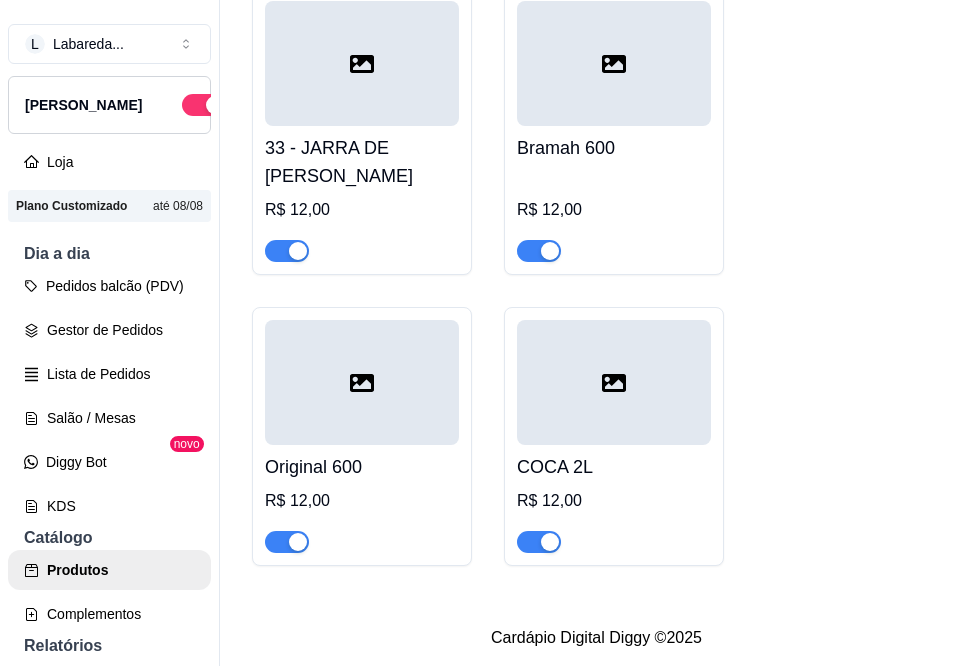 click at bounding box center [614, 382] 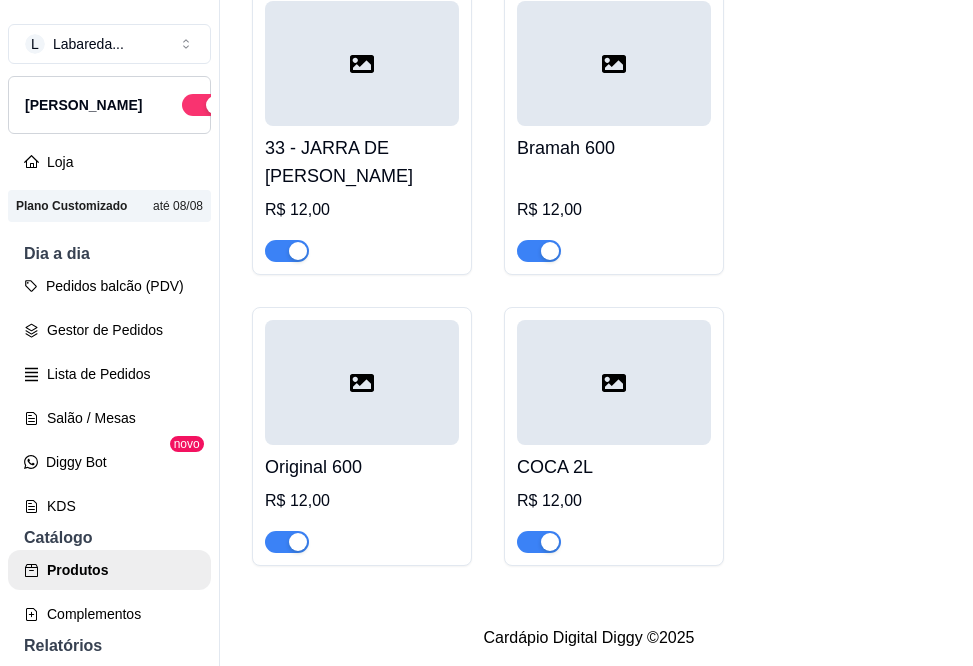 type 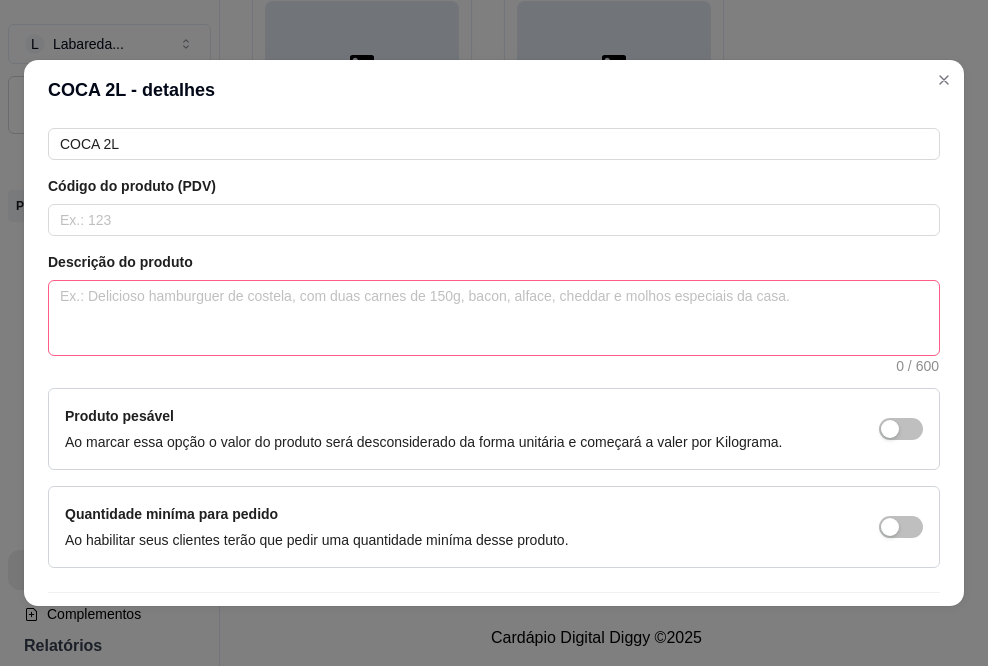 scroll, scrollTop: 366, scrollLeft: 0, axis: vertical 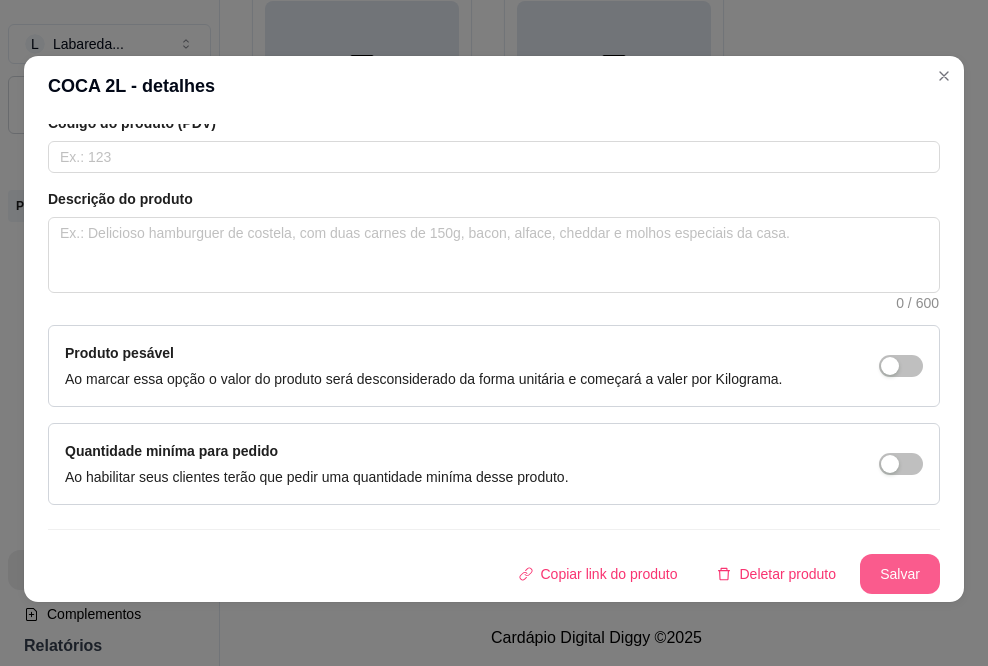 click on "Salvar" at bounding box center [900, 574] 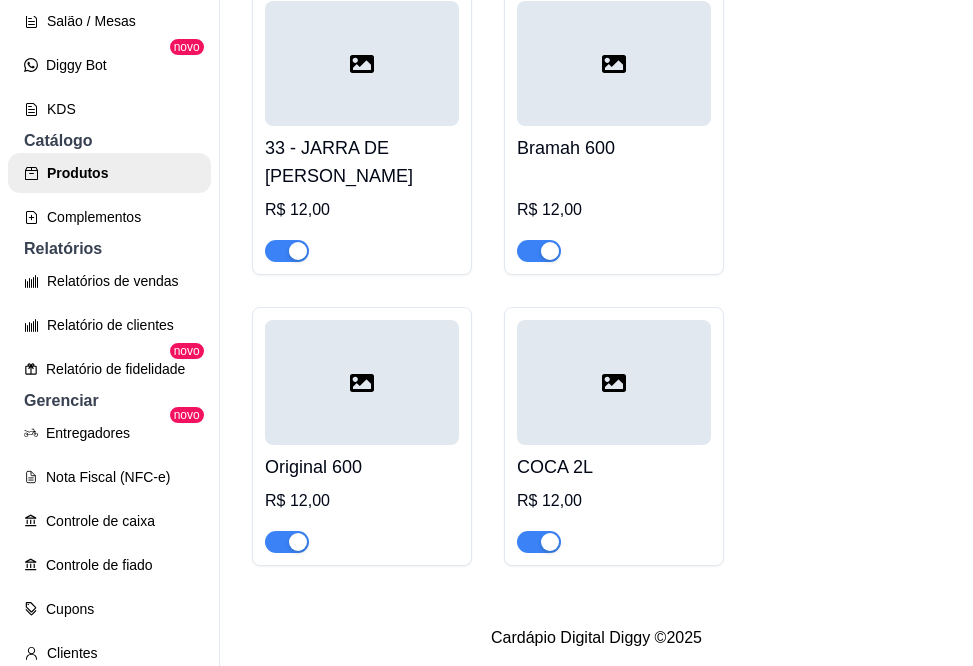 scroll, scrollTop: 400, scrollLeft: 0, axis: vertical 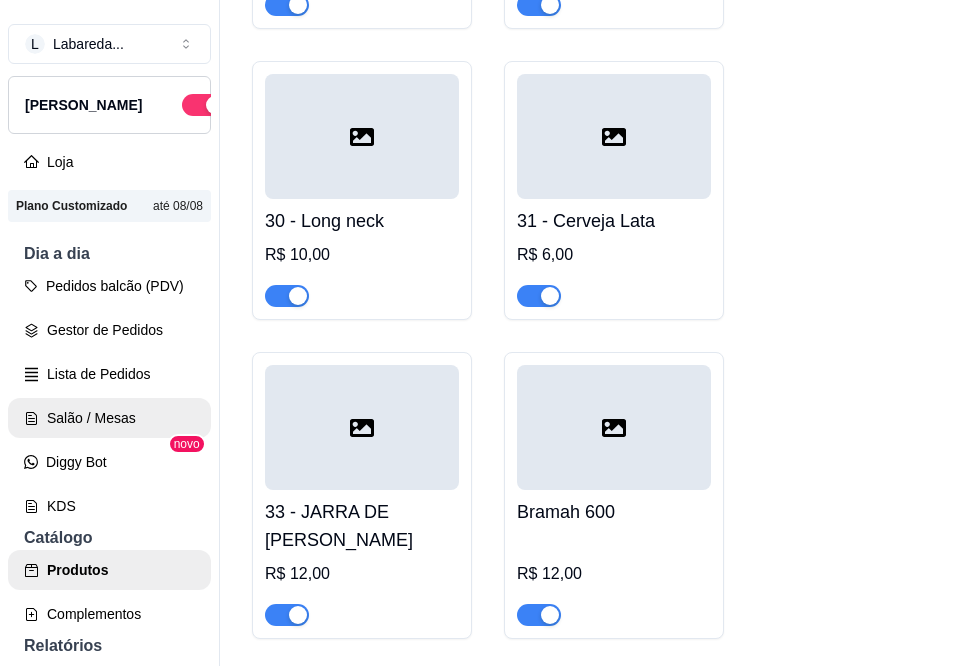 click on "Salão / Mesas" at bounding box center (109, 418) 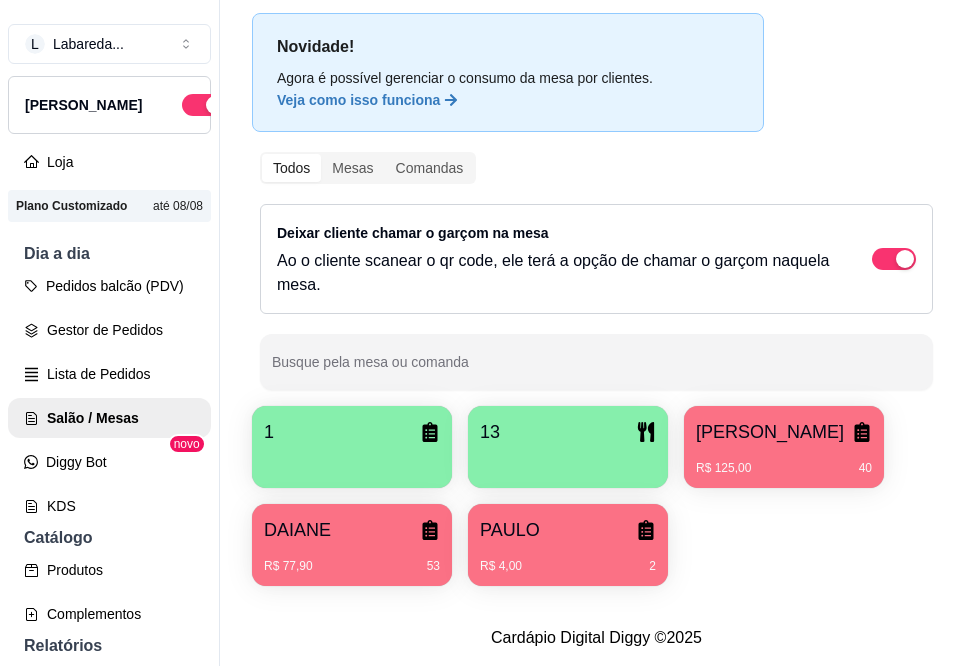 scroll, scrollTop: 122, scrollLeft: 0, axis: vertical 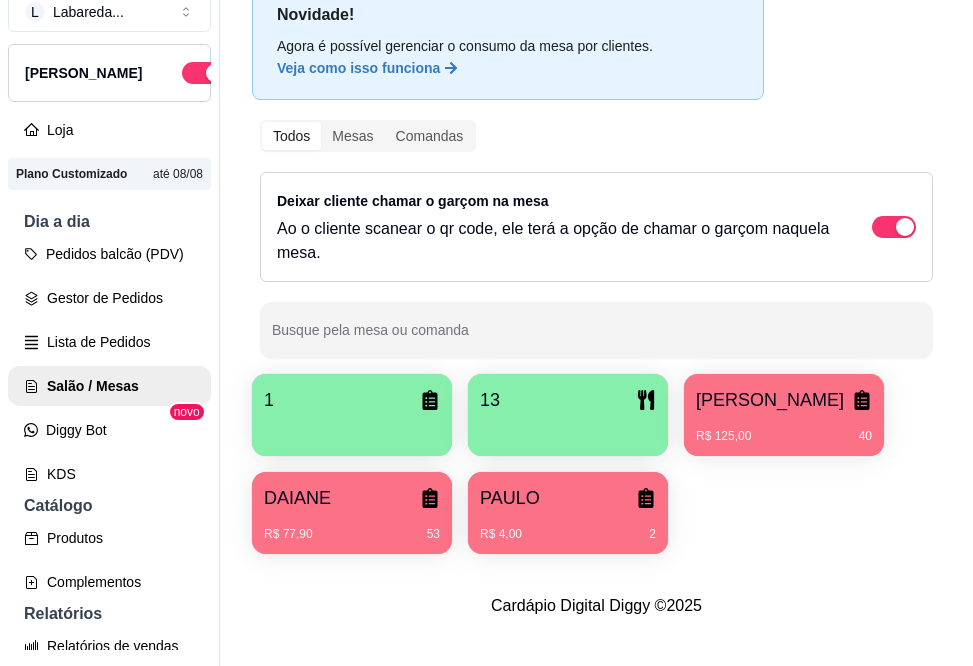 click on "R$ 4,00 2" at bounding box center [568, 534] 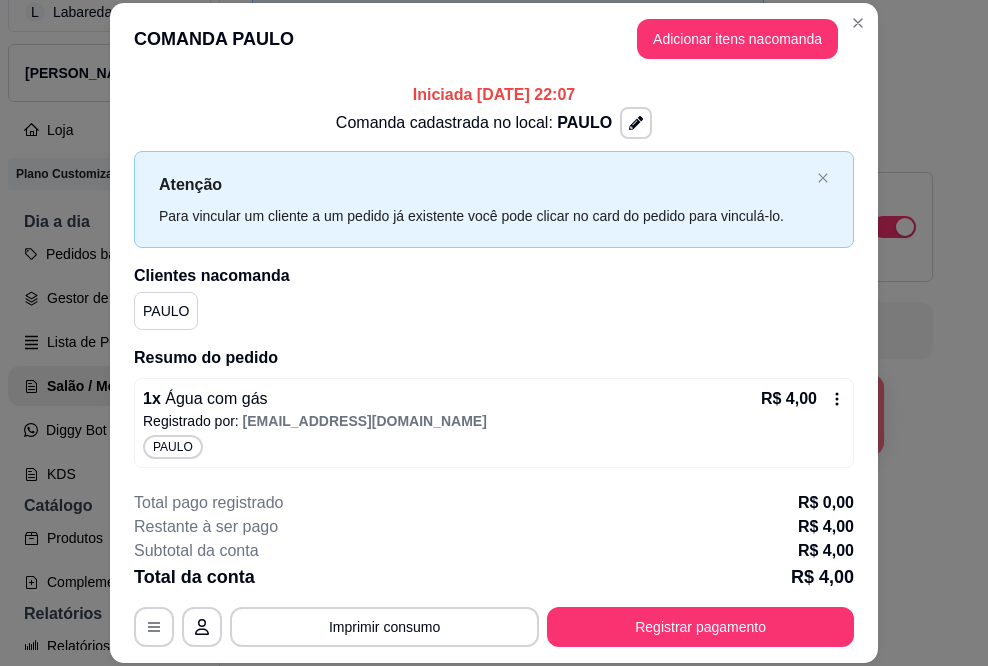 scroll, scrollTop: 1, scrollLeft: 0, axis: vertical 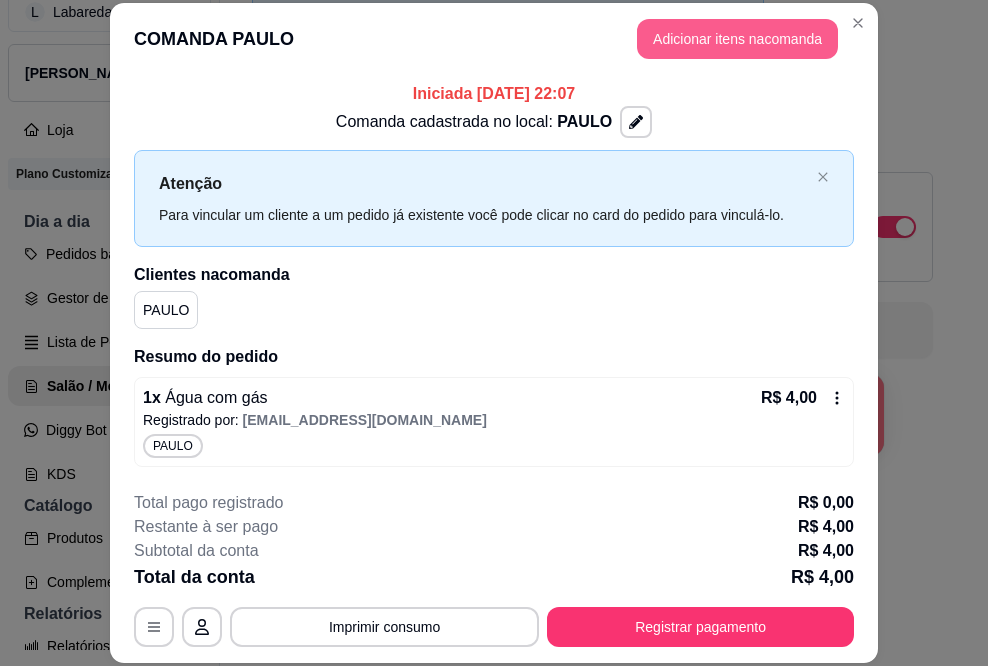click on "Adicionar itens na  comanda" at bounding box center [737, 39] 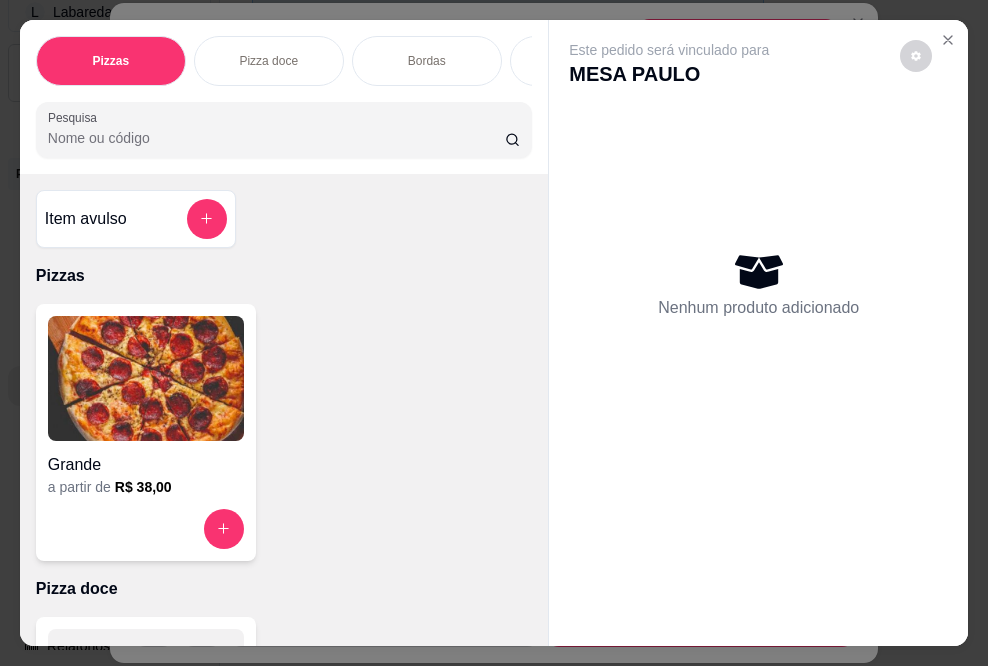 scroll, scrollTop: 200, scrollLeft: 0, axis: vertical 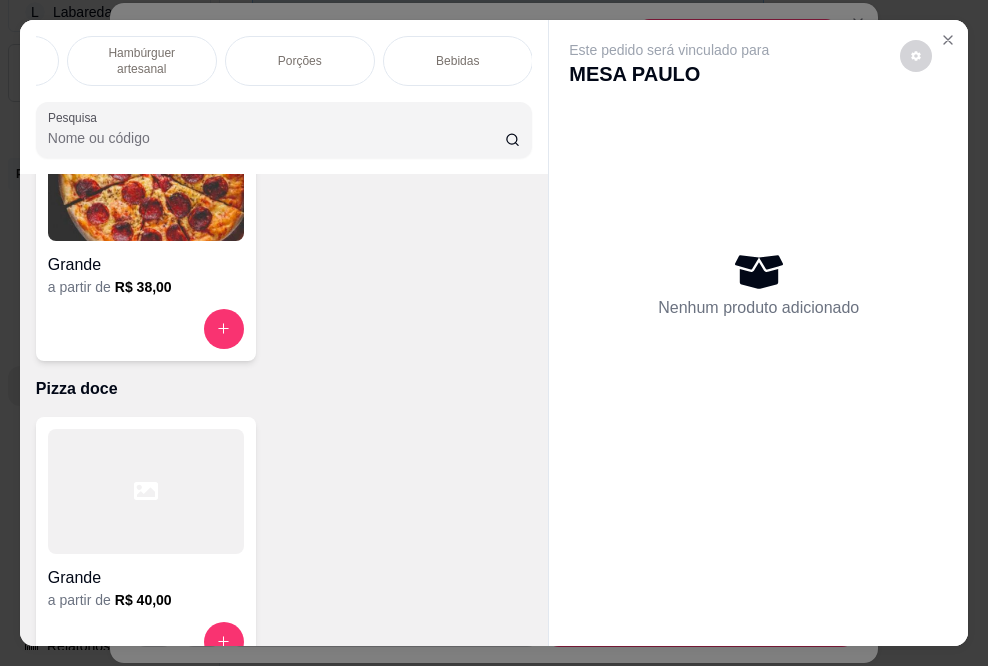 click on "Bebidas" at bounding box center (458, 61) 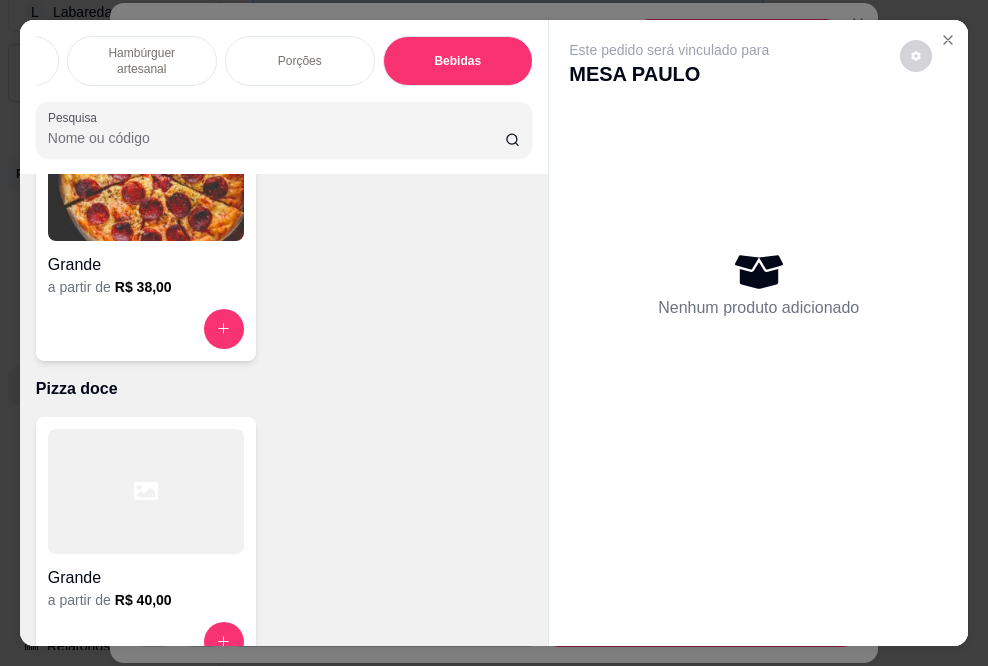 scroll, scrollTop: 3116, scrollLeft: 0, axis: vertical 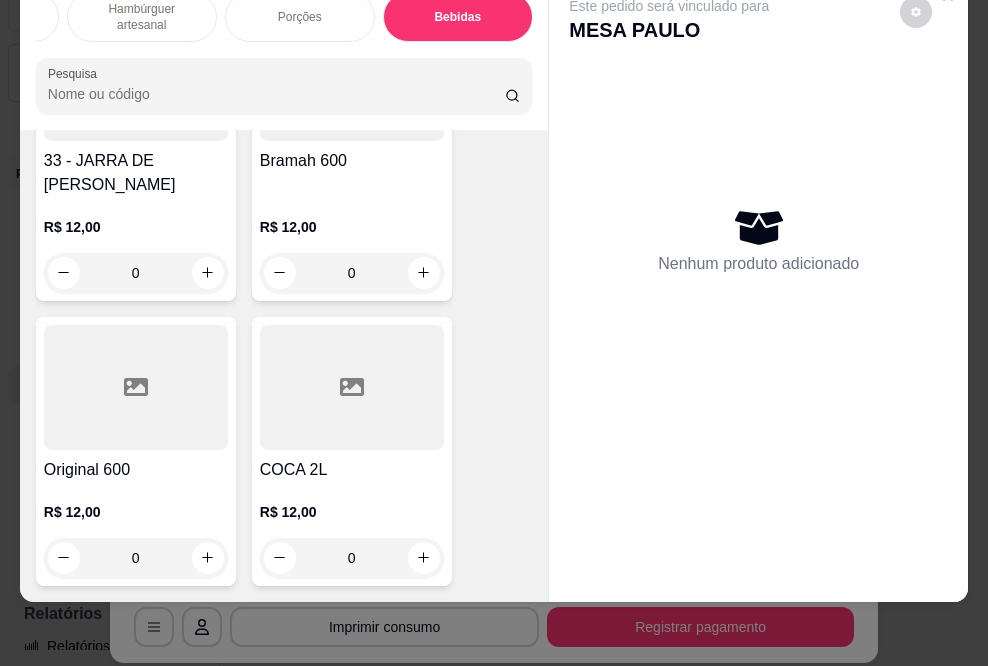 click at bounding box center (352, 387) 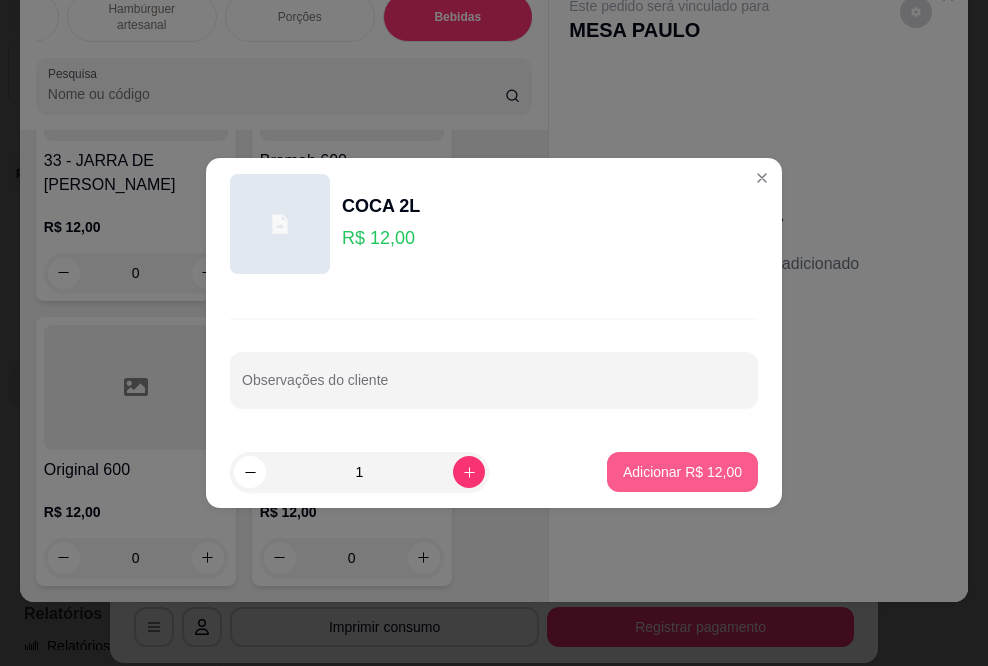 click on "Adicionar   R$ 12,00" at bounding box center (682, 472) 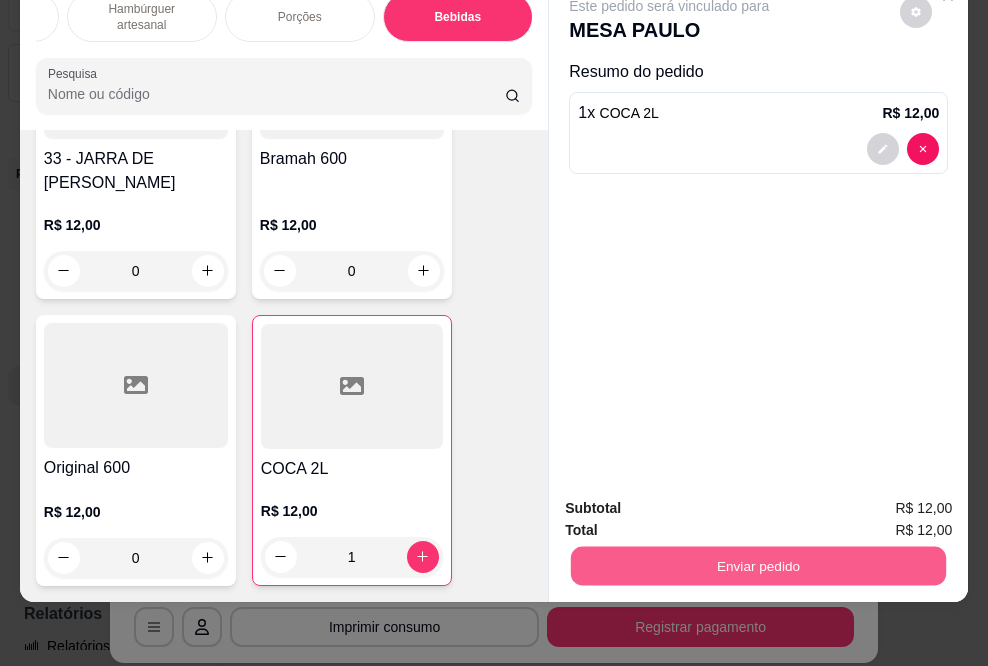 click on "Enviar pedido" at bounding box center [758, 566] 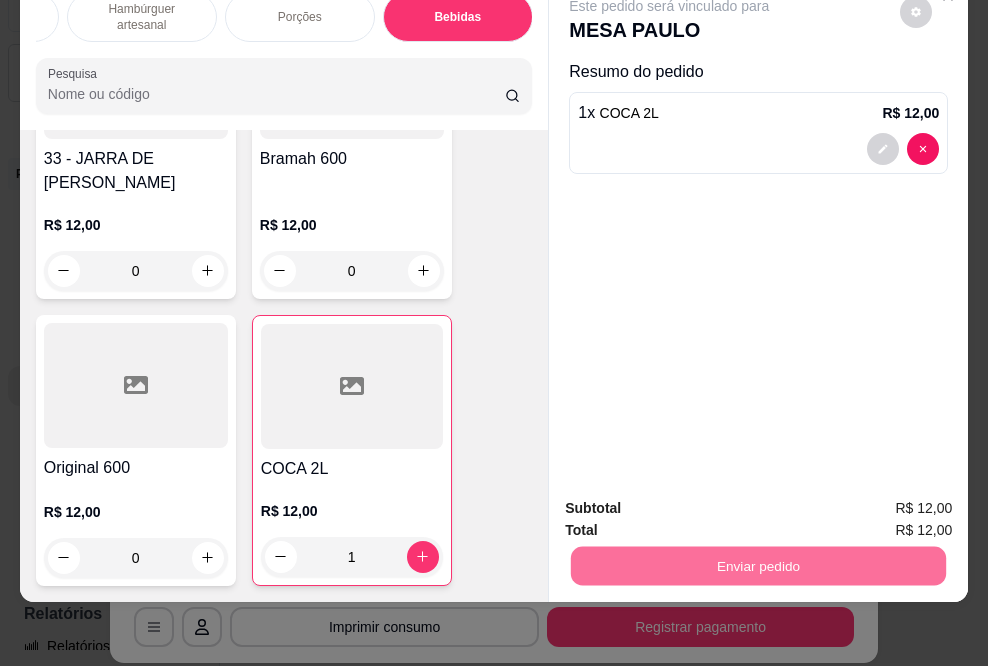 click on "Sim, quero registrar" at bounding box center [882, 502] 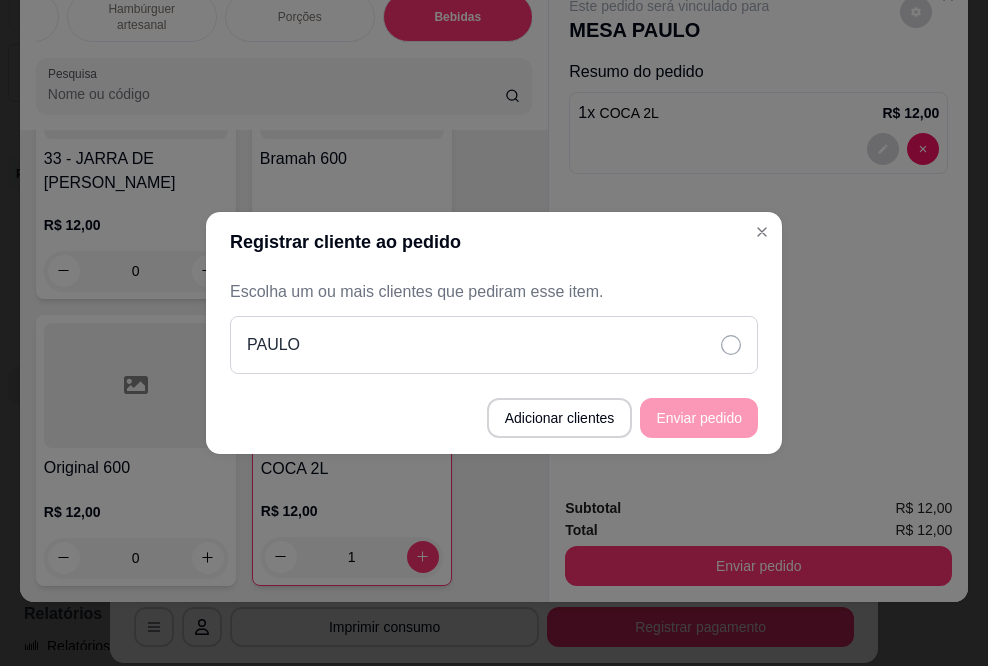 click 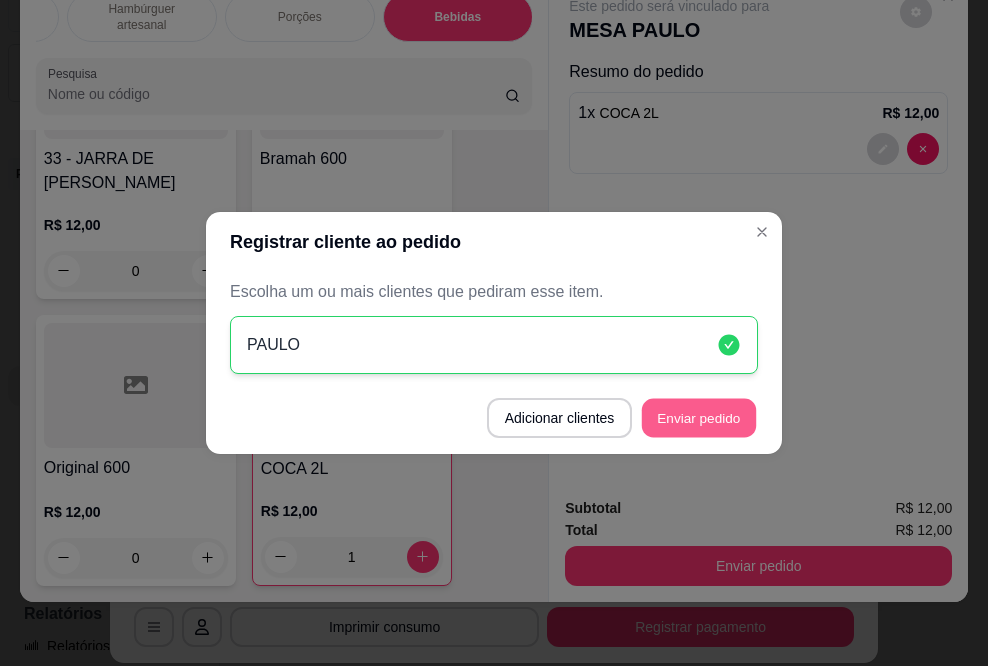 click on "Enviar pedido" at bounding box center [699, 418] 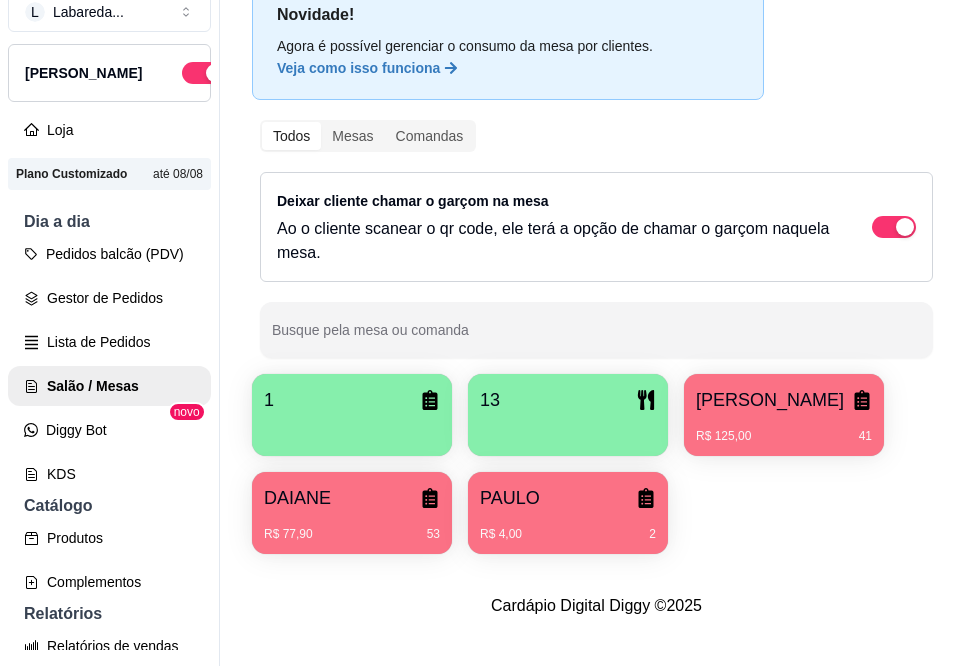 click on "PAULO" at bounding box center [510, 498] 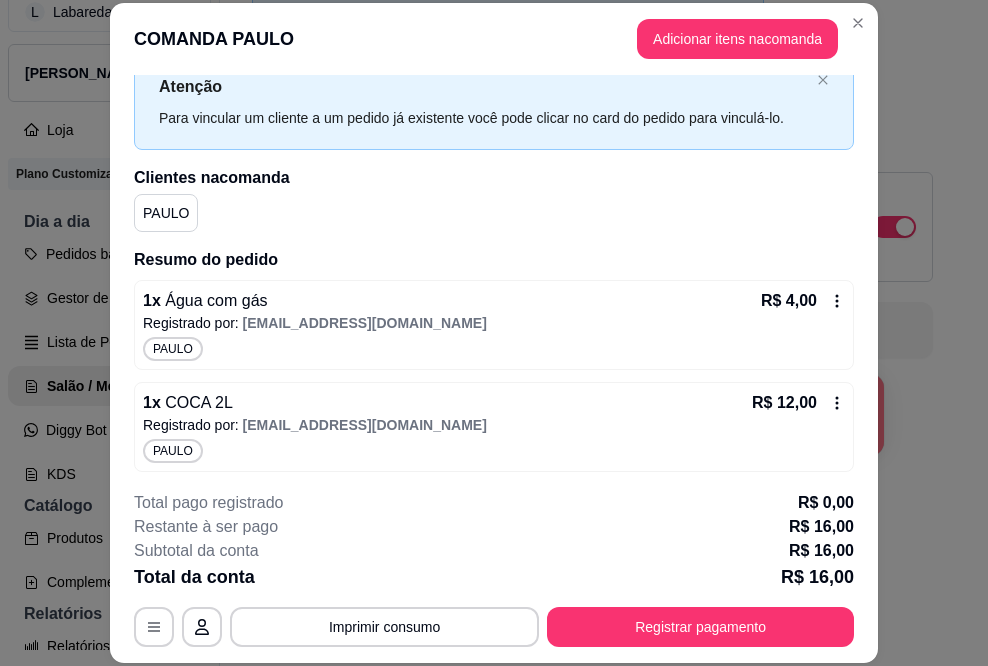 scroll, scrollTop: 103, scrollLeft: 0, axis: vertical 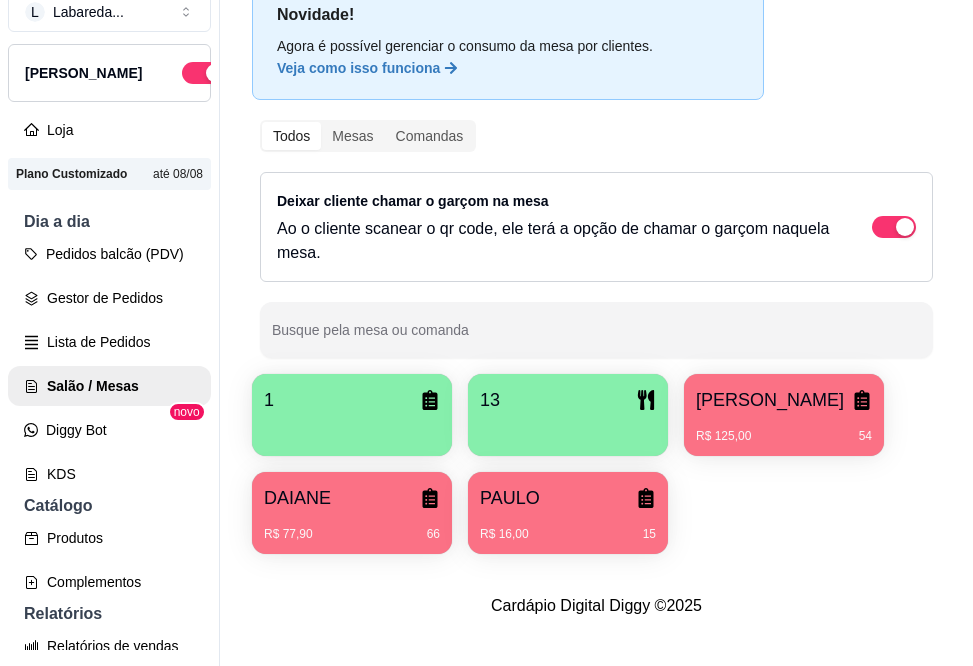 click on "1" at bounding box center (352, 400) 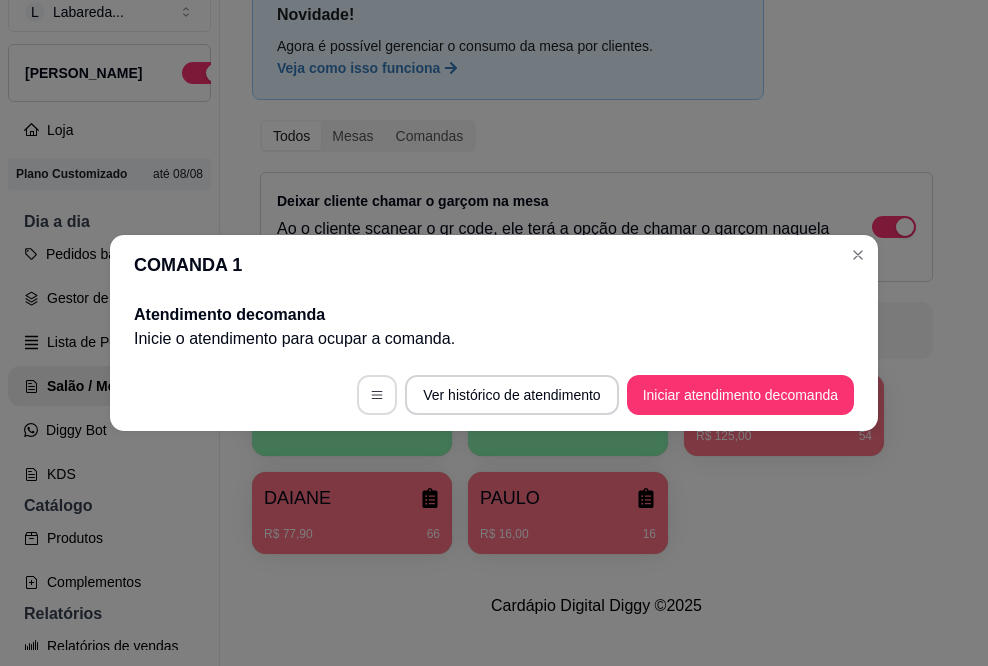 click at bounding box center (377, 395) 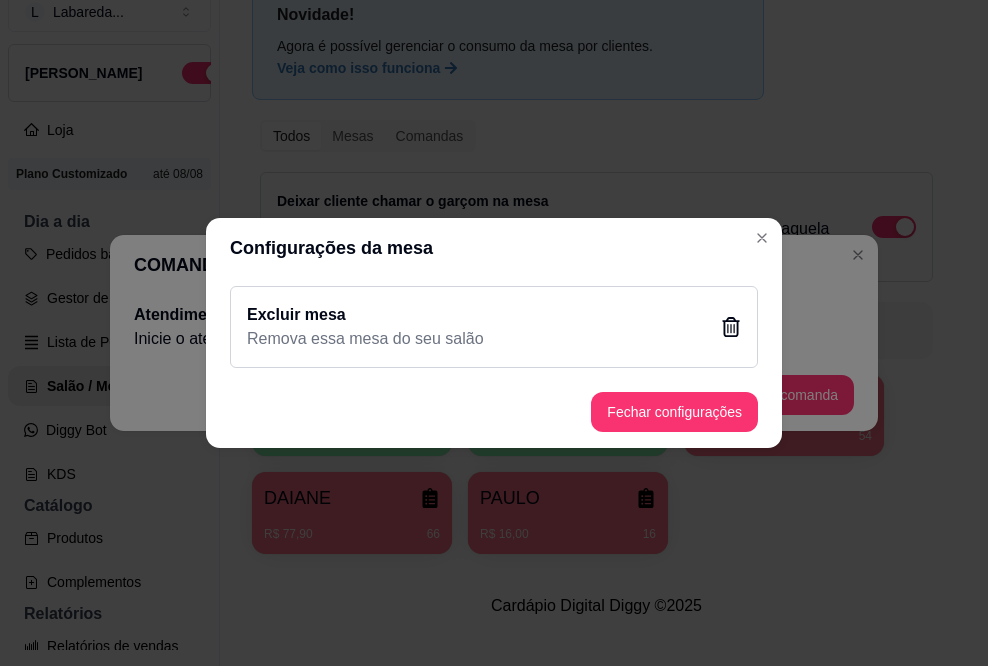 click 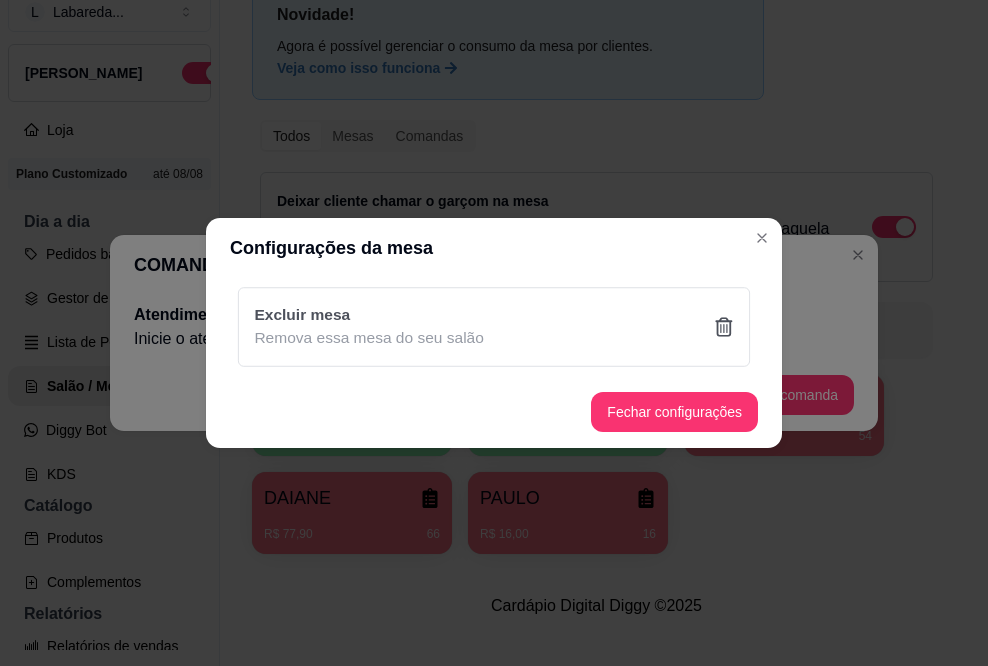 click on "Sim" at bounding box center [596, 438] 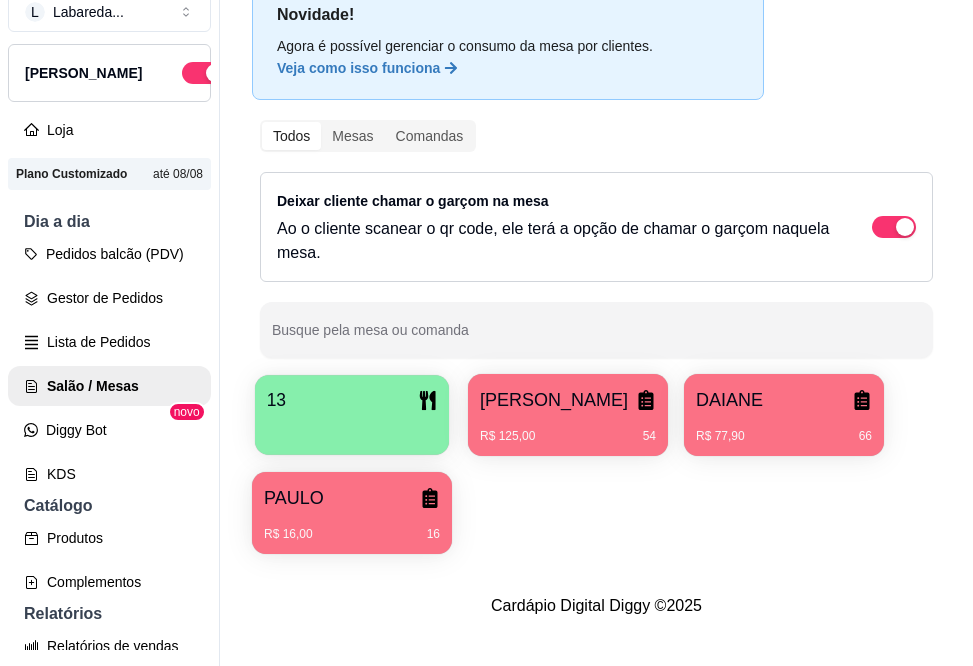 click on "13" at bounding box center [352, 400] 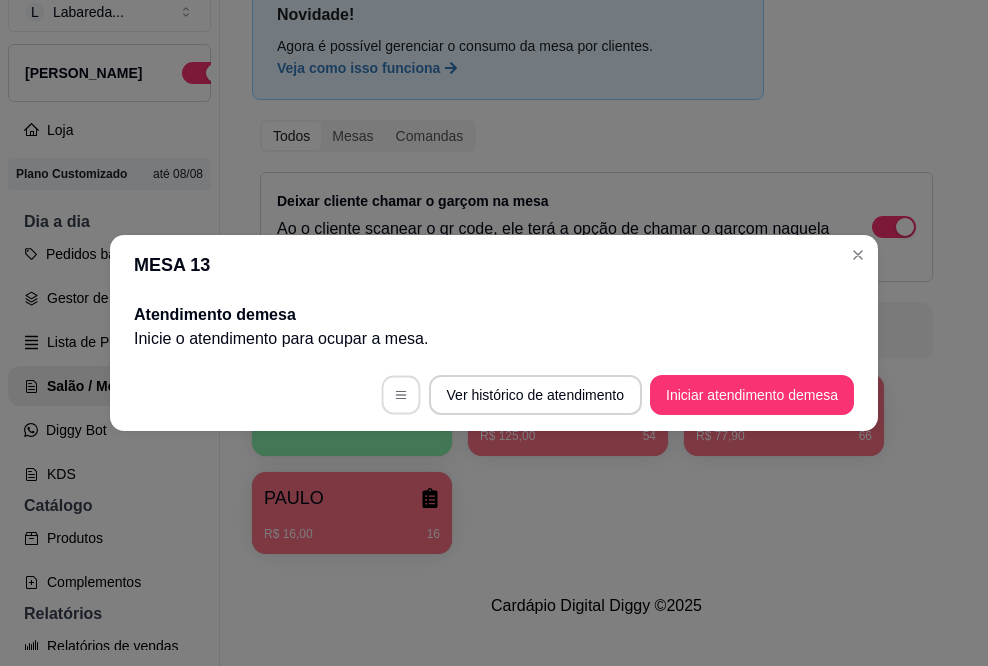 click at bounding box center [400, 395] 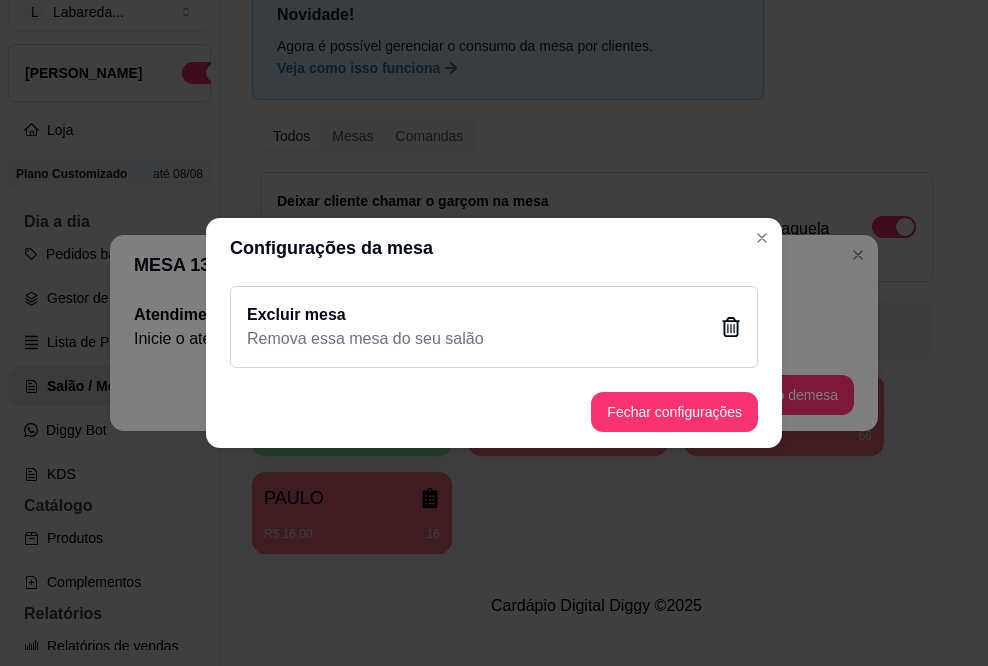 click 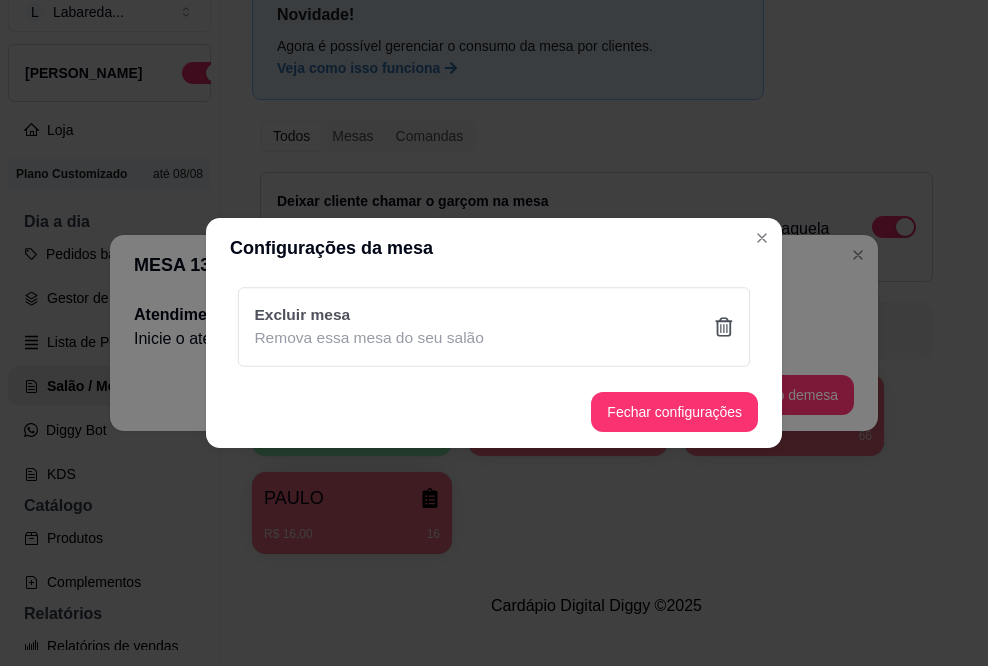 click on "Sim" at bounding box center (600, 440) 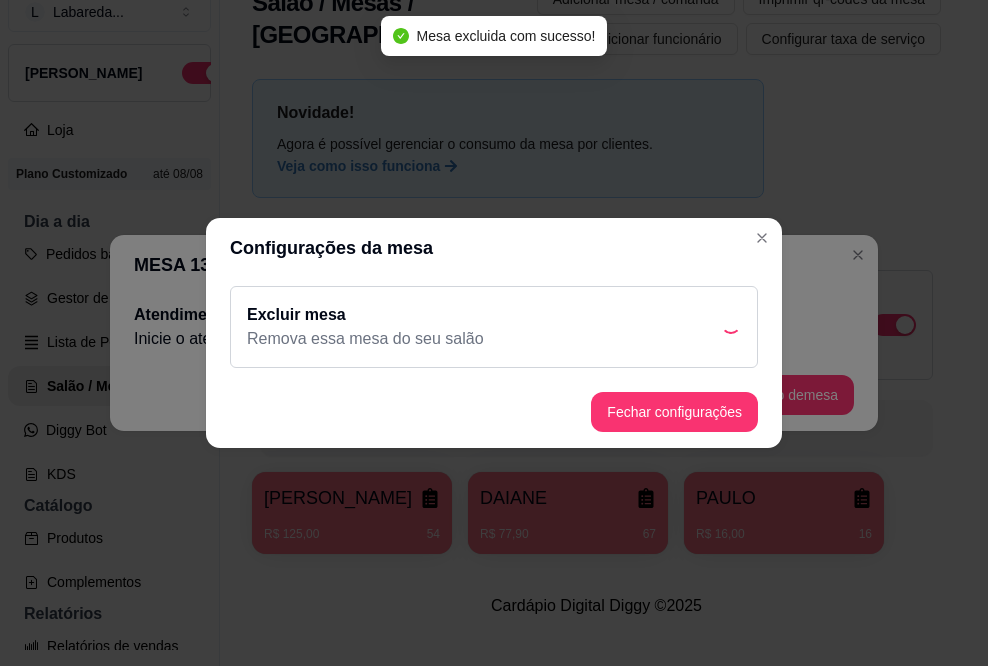 scroll, scrollTop: 24, scrollLeft: 0, axis: vertical 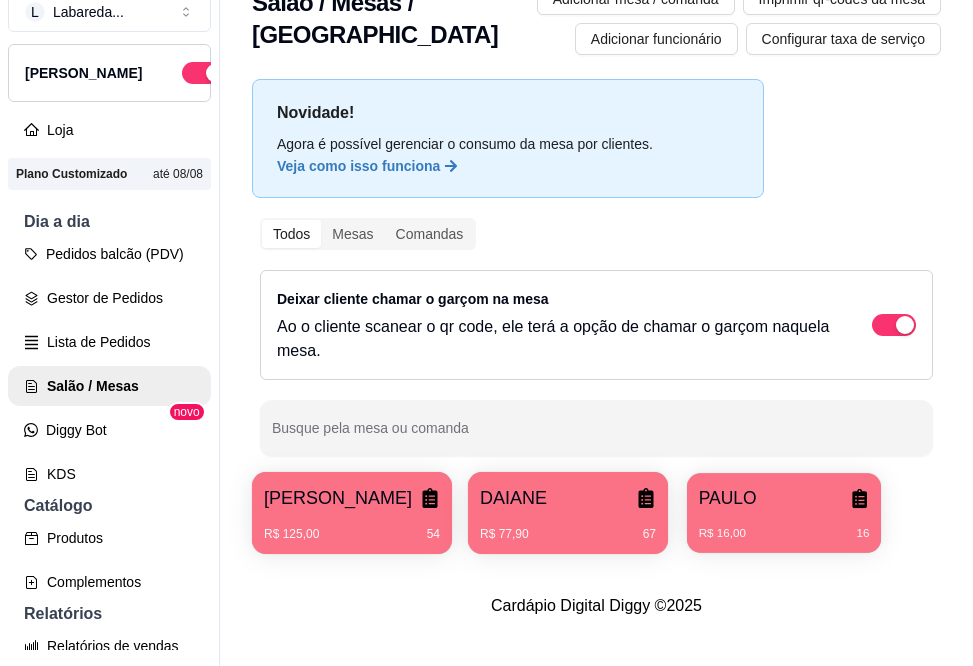 click on "R$ 16,00" at bounding box center (722, 534) 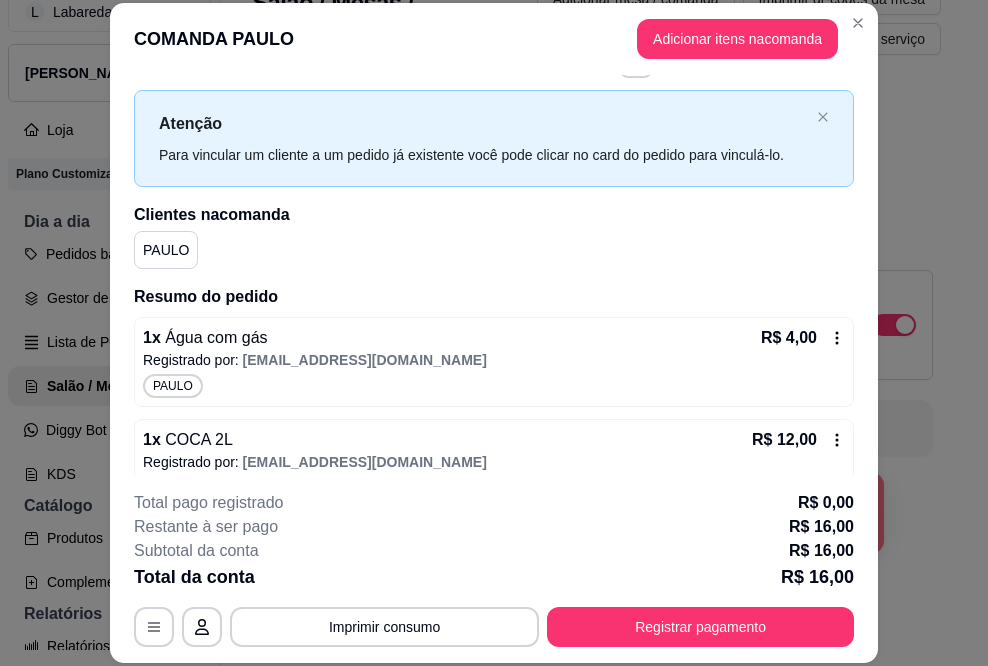 scroll, scrollTop: 100, scrollLeft: 0, axis: vertical 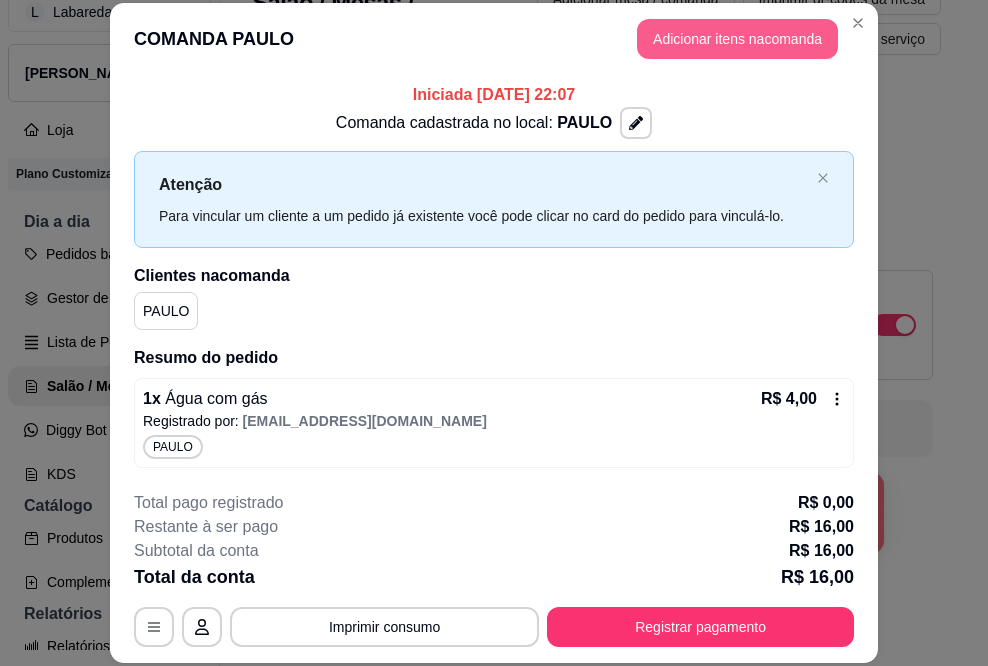 click on "Adicionar itens na  comanda" at bounding box center [737, 39] 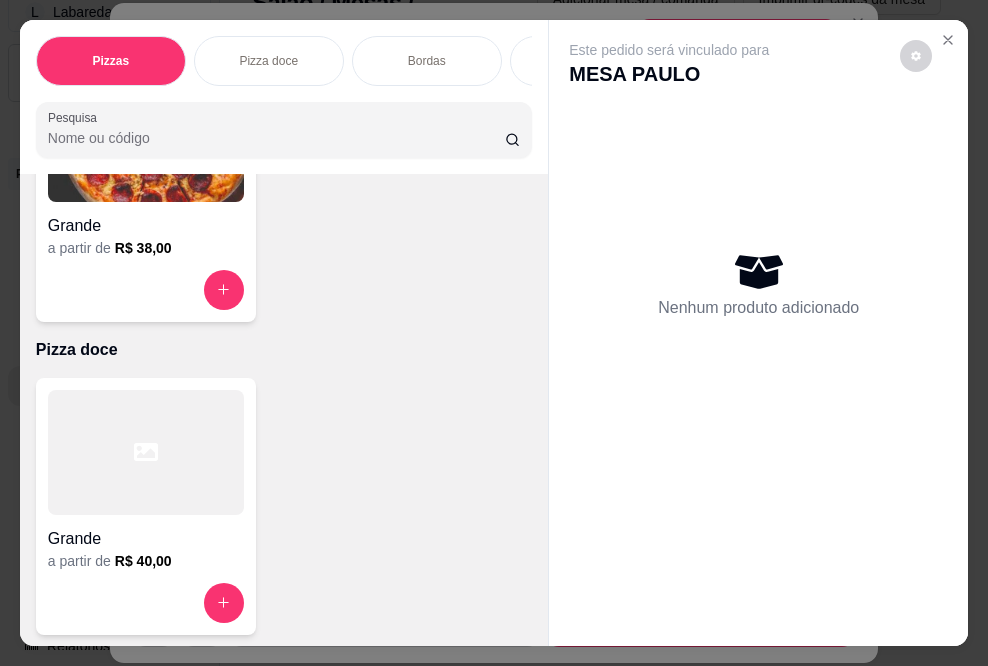 scroll, scrollTop: 300, scrollLeft: 0, axis: vertical 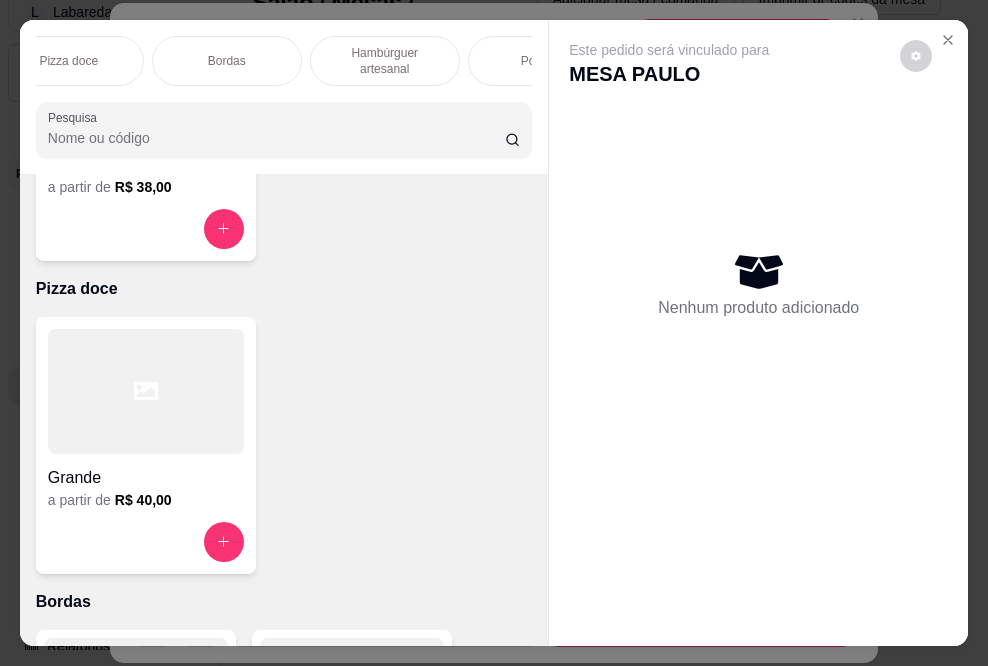 click on "Hambúrguer artesanal" at bounding box center (385, 61) 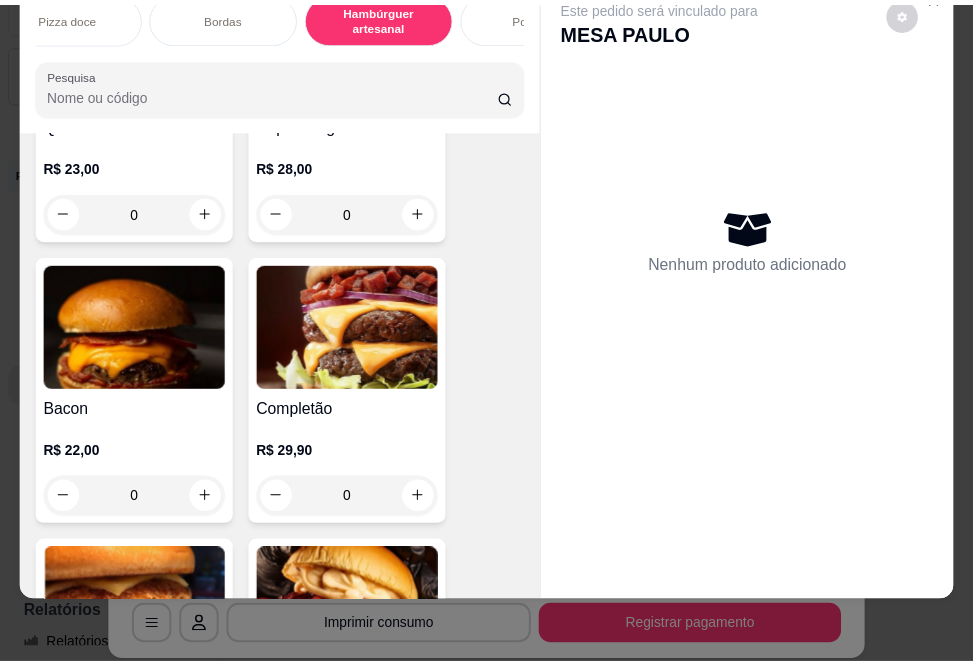 scroll, scrollTop: 1541, scrollLeft: 0, axis: vertical 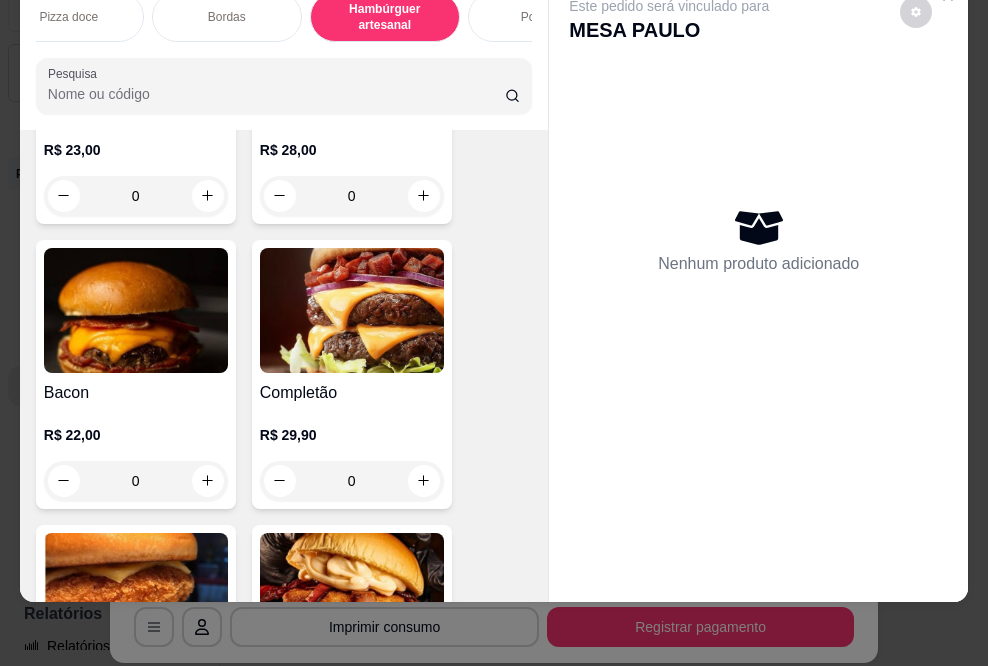click at bounding box center [352, 310] 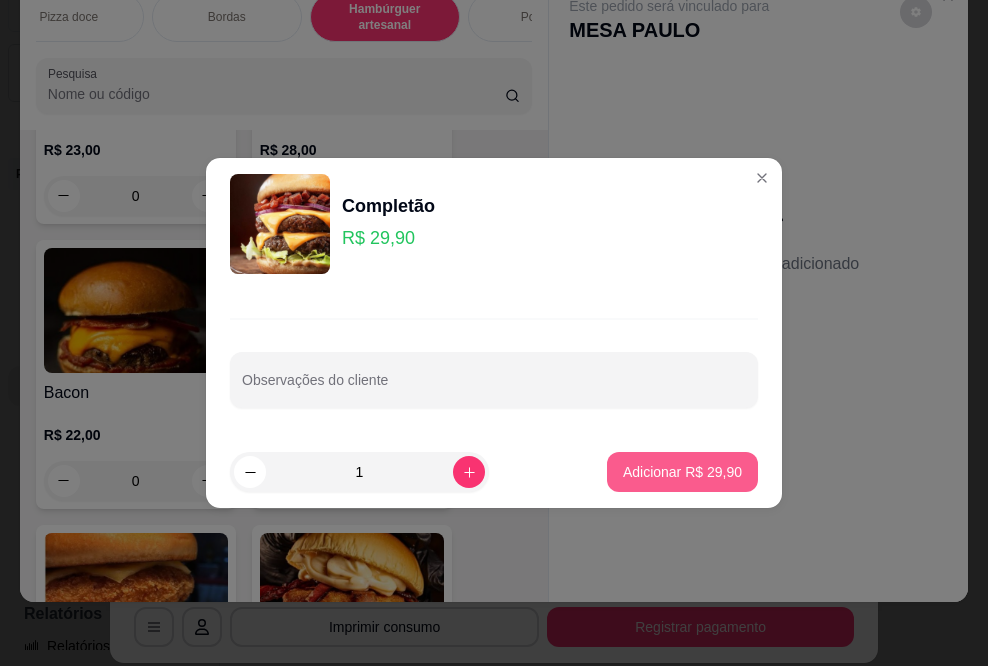 click on "Adicionar   R$ 29,90" at bounding box center (682, 472) 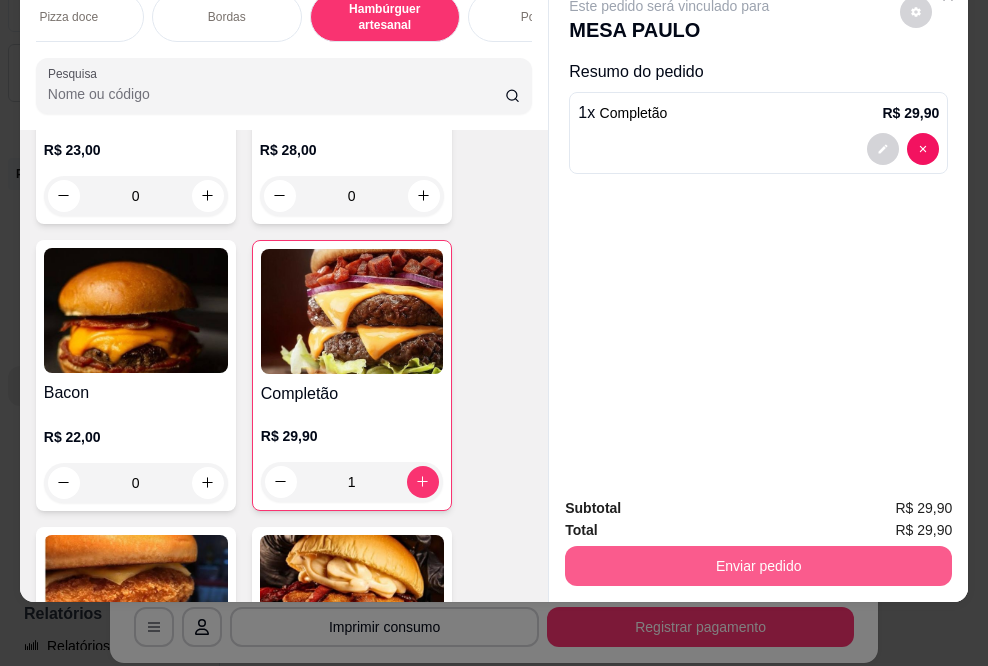 click on "Enviar pedido" at bounding box center [758, 566] 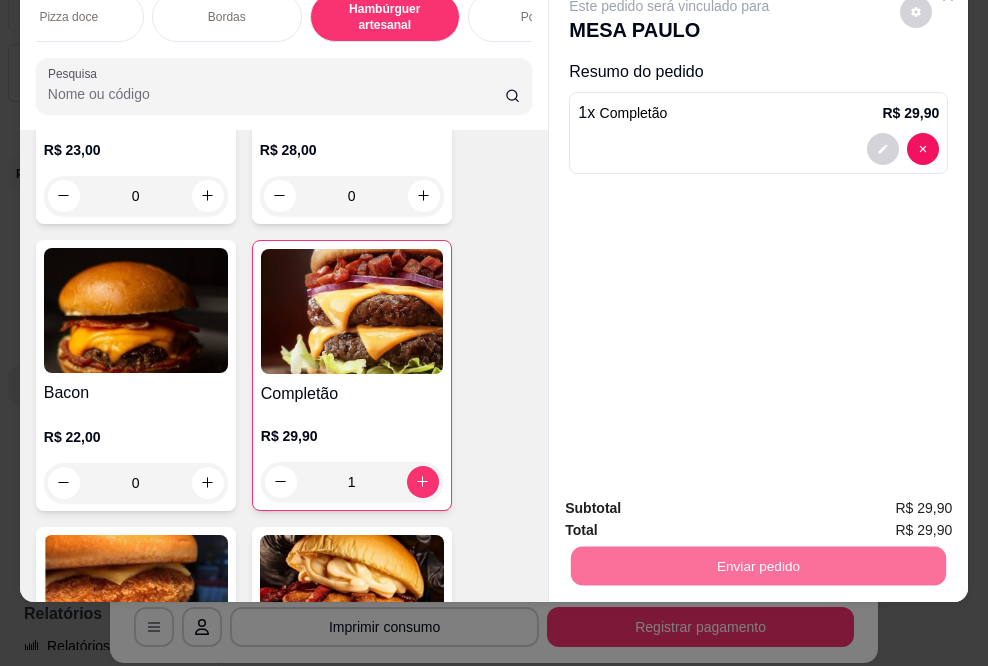 click on "Sim, quero registrar" at bounding box center [882, 501] 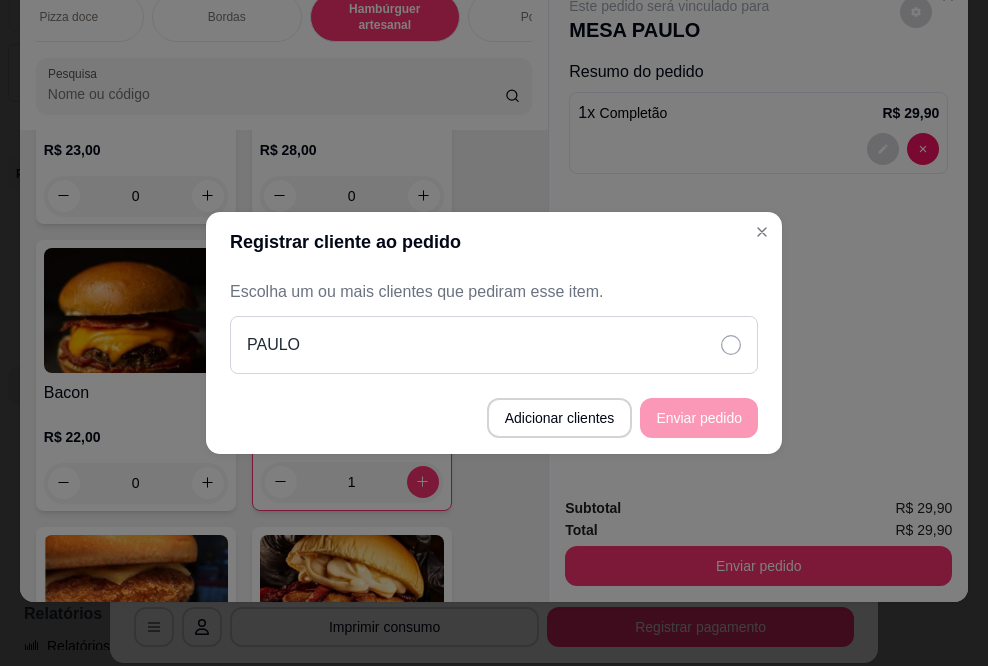 click 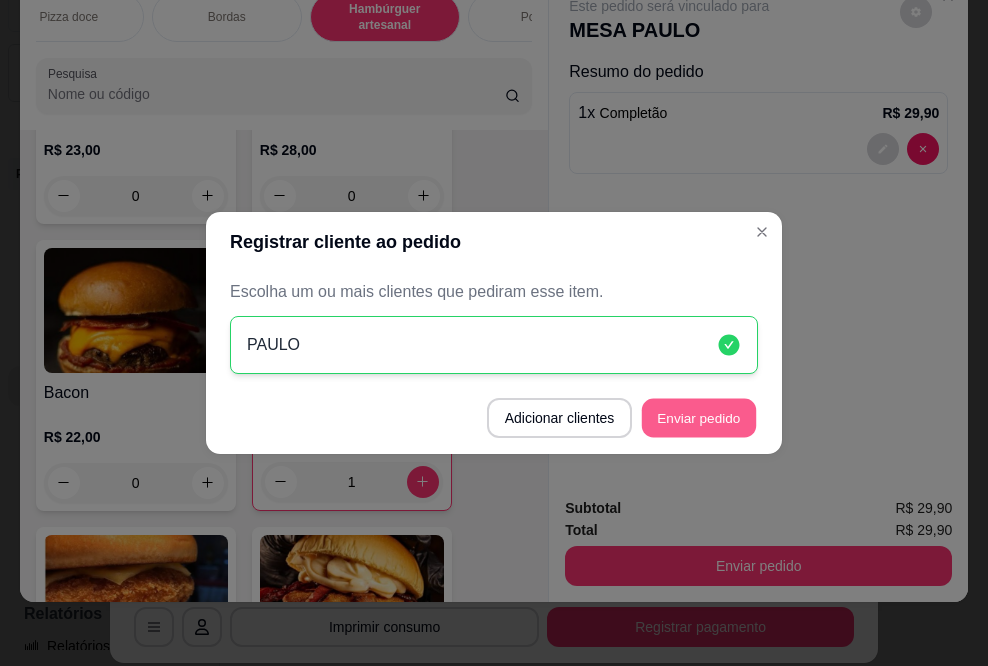 click on "Enviar pedido" at bounding box center (699, 418) 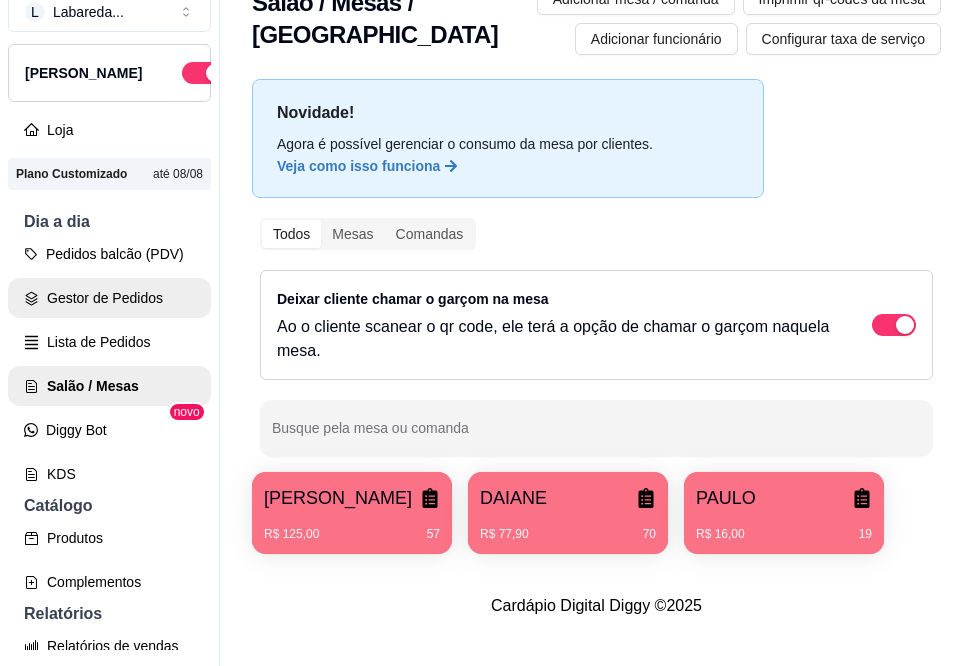 click on "Gestor de Pedidos" at bounding box center (109, 298) 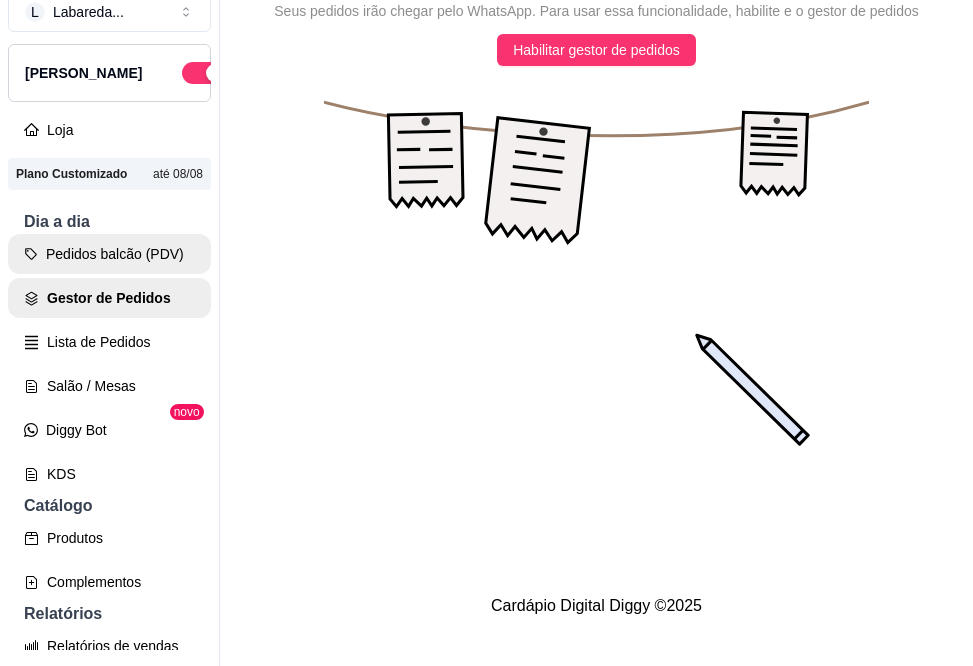 scroll, scrollTop: 0, scrollLeft: 0, axis: both 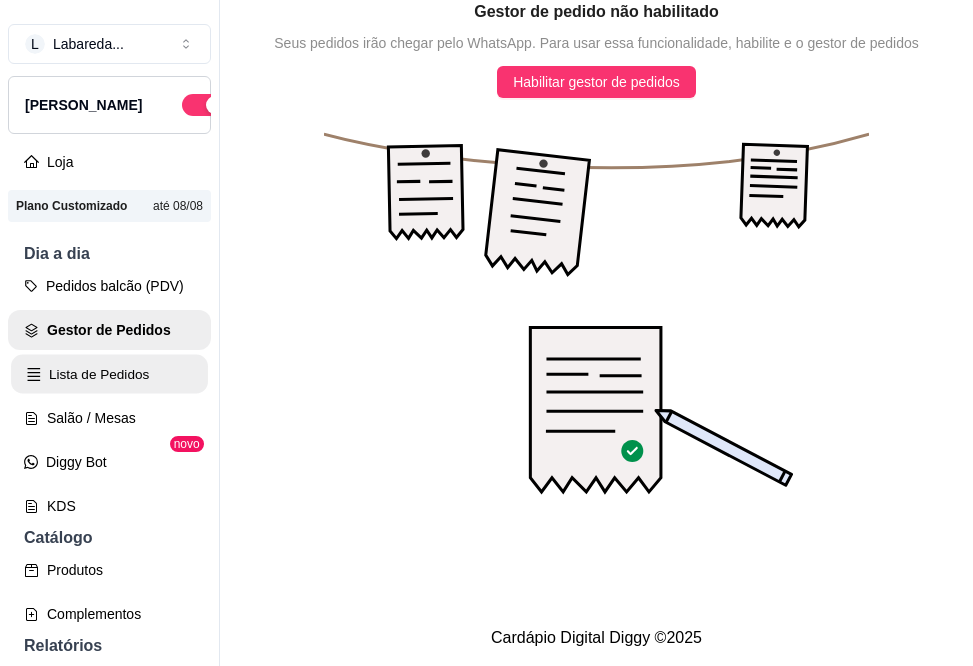 click on "Lista de Pedidos" at bounding box center [109, 374] 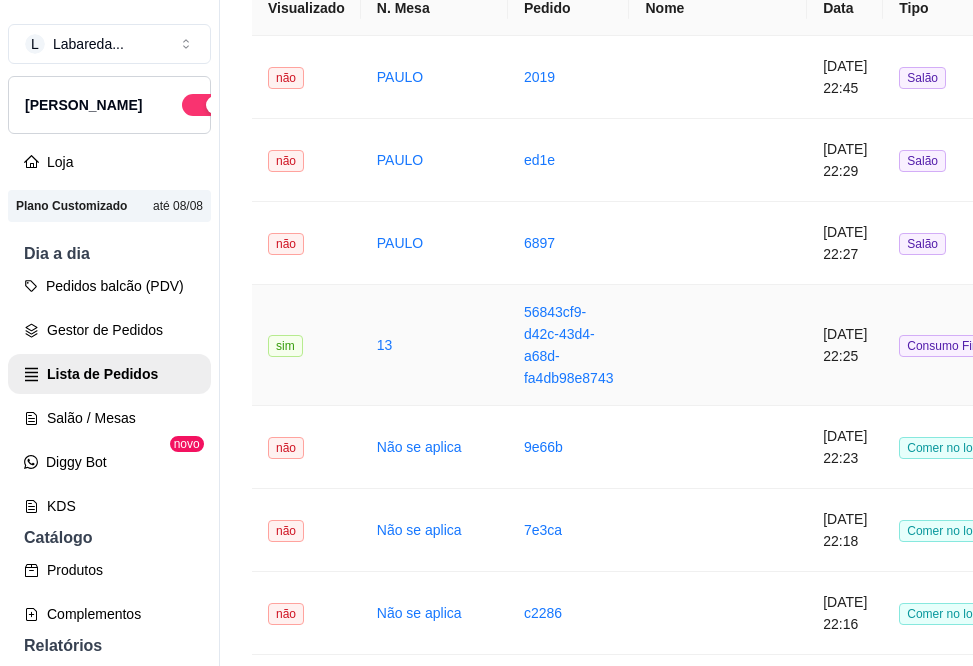 scroll, scrollTop: 200, scrollLeft: 0, axis: vertical 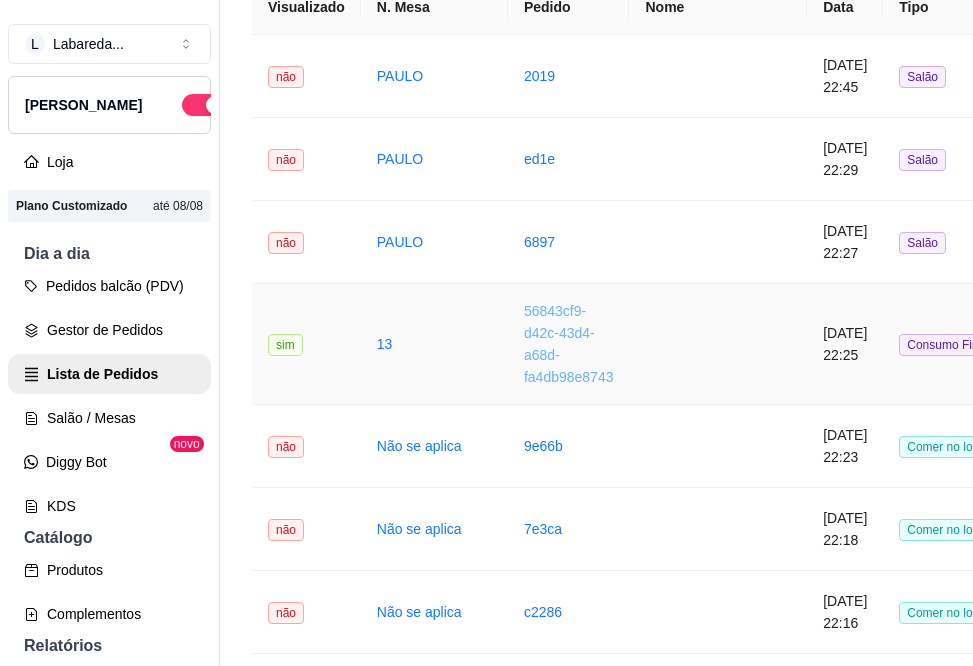 click on "56843cf9-d42c-43d4-a68d-fa4db98e8743" at bounding box center [569, 344] 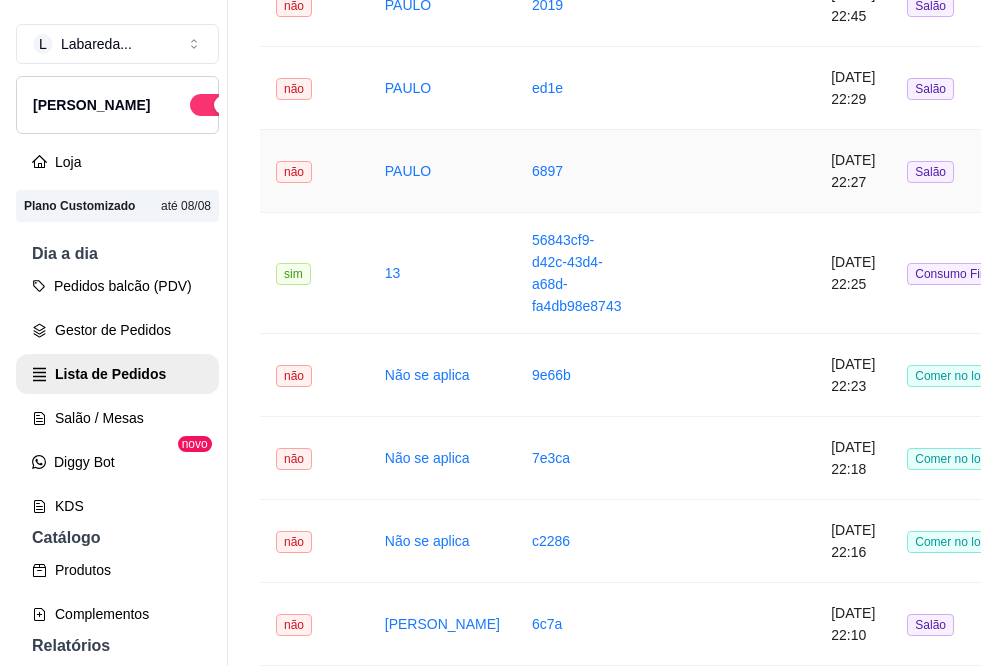 scroll, scrollTop: 300, scrollLeft: 0, axis: vertical 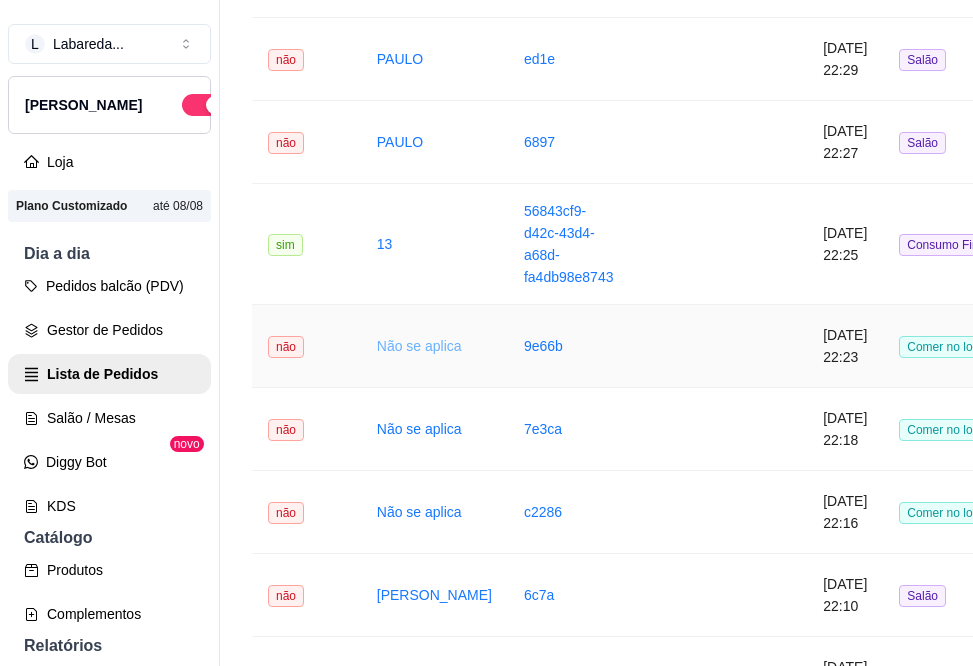 click on "Não se aplica" at bounding box center [419, 346] 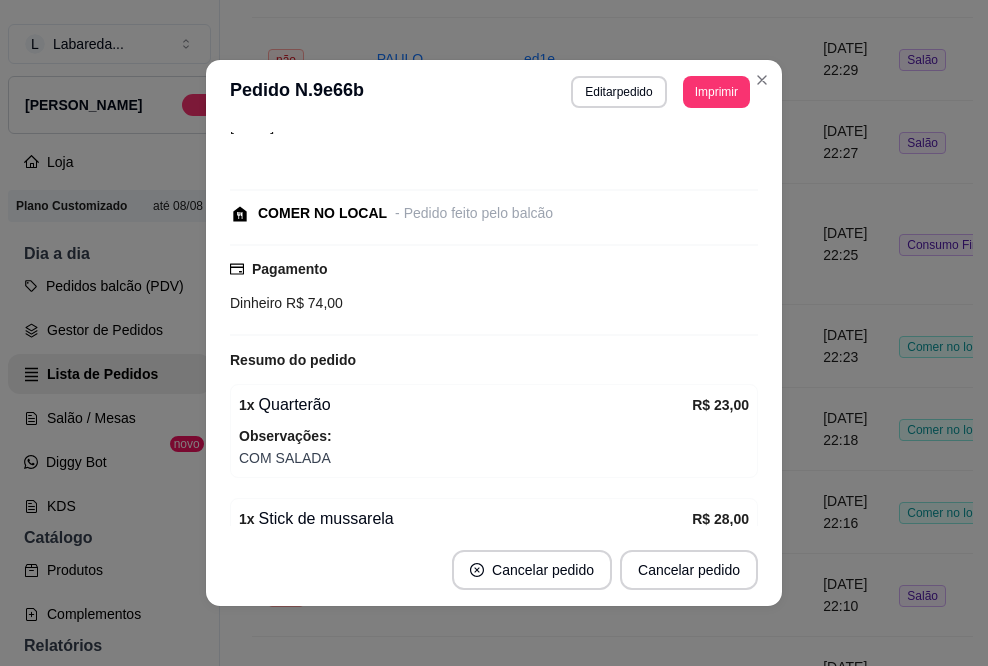 scroll, scrollTop: 100, scrollLeft: 0, axis: vertical 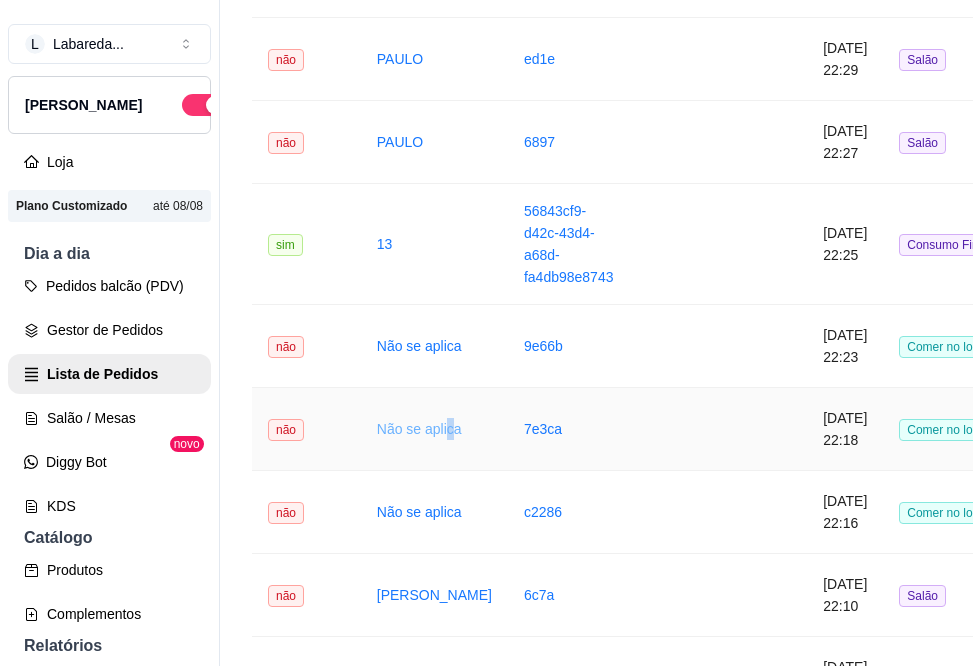 click on "Não se aplica" at bounding box center [419, 429] 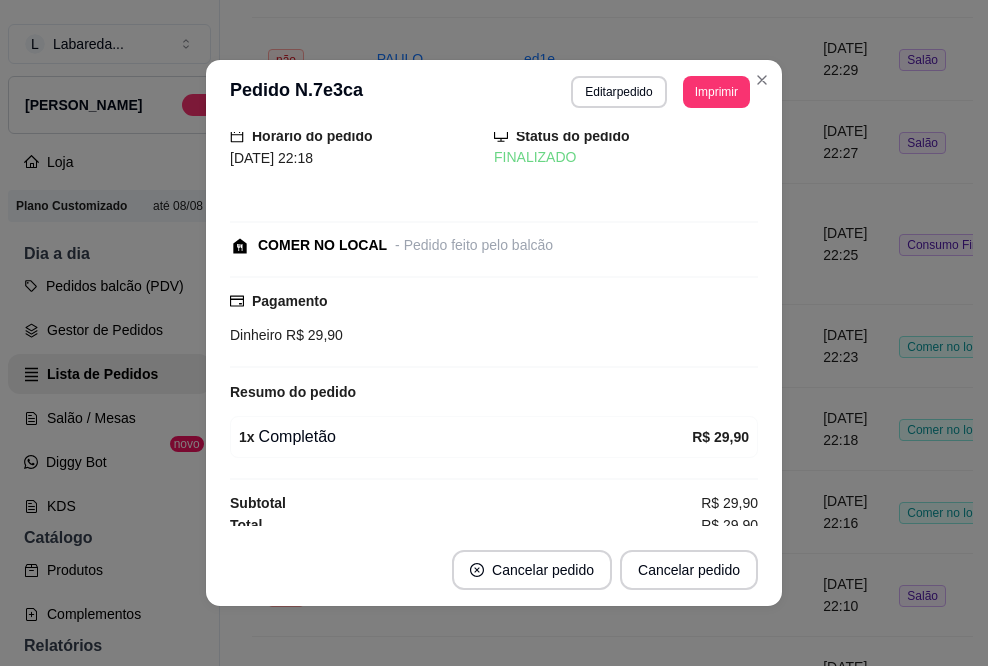 scroll, scrollTop: 37, scrollLeft: 0, axis: vertical 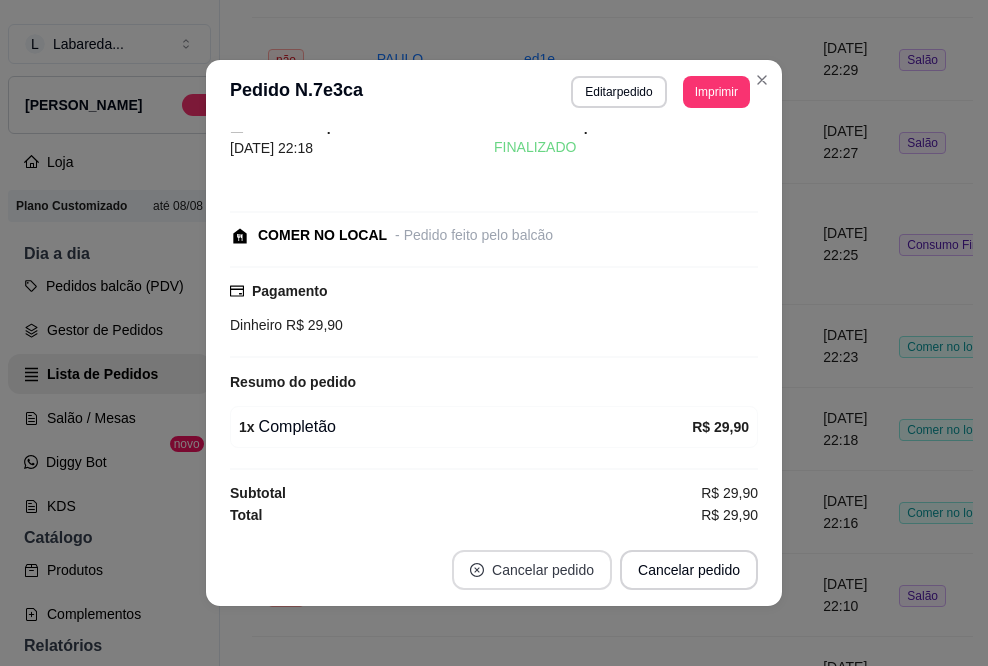 click on "Cancelar pedido" at bounding box center [532, 570] 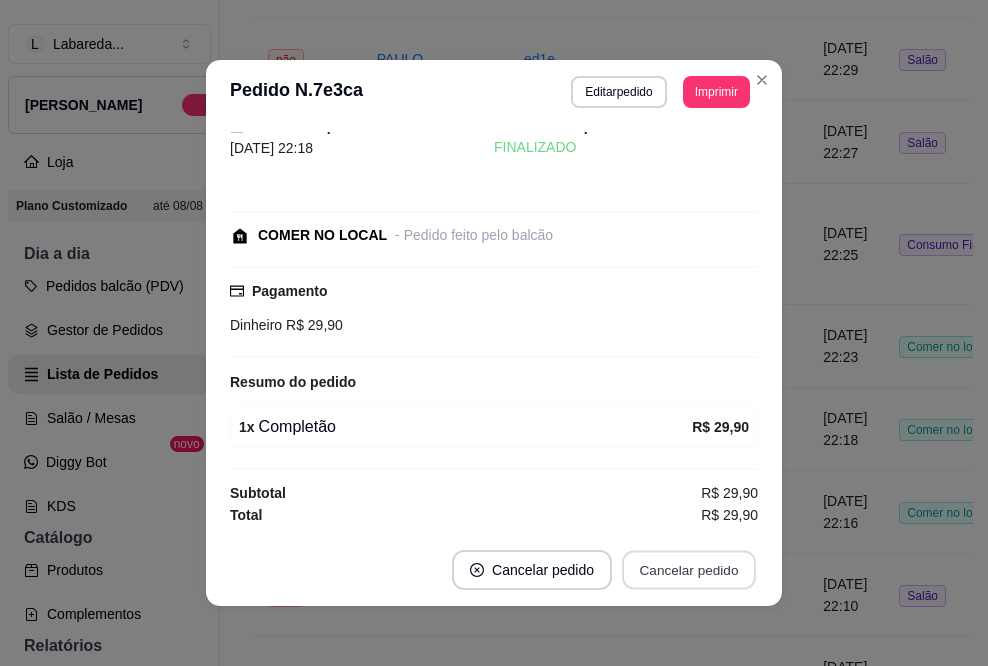 click on "Cancelar pedido" at bounding box center (689, 570) 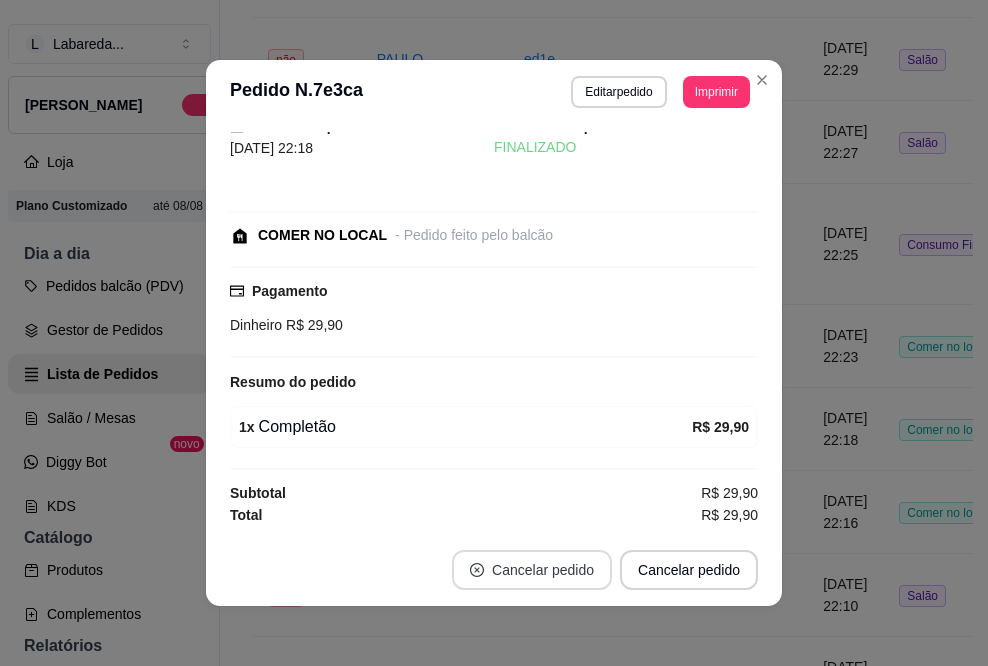 click on "Cancelar pedido" at bounding box center [532, 570] 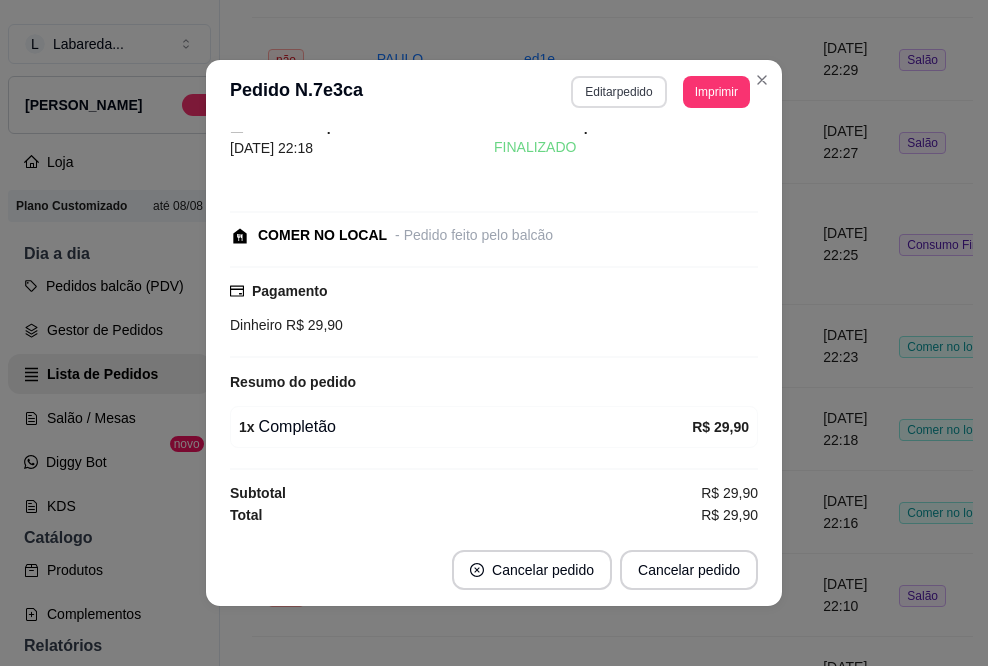 click on "Editar  pedido" at bounding box center (618, 92) 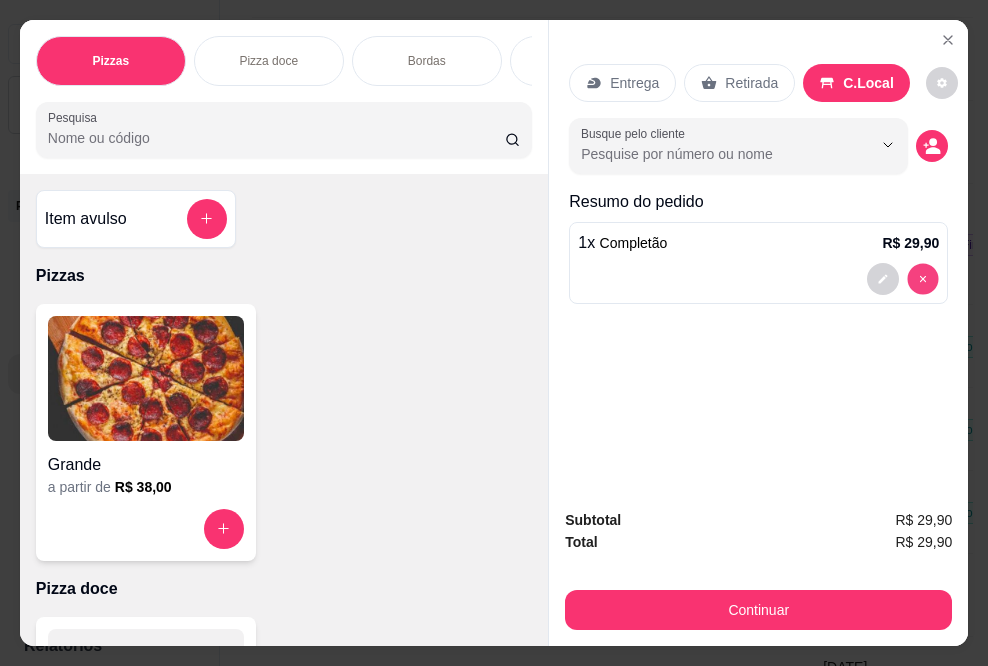 type on "0" 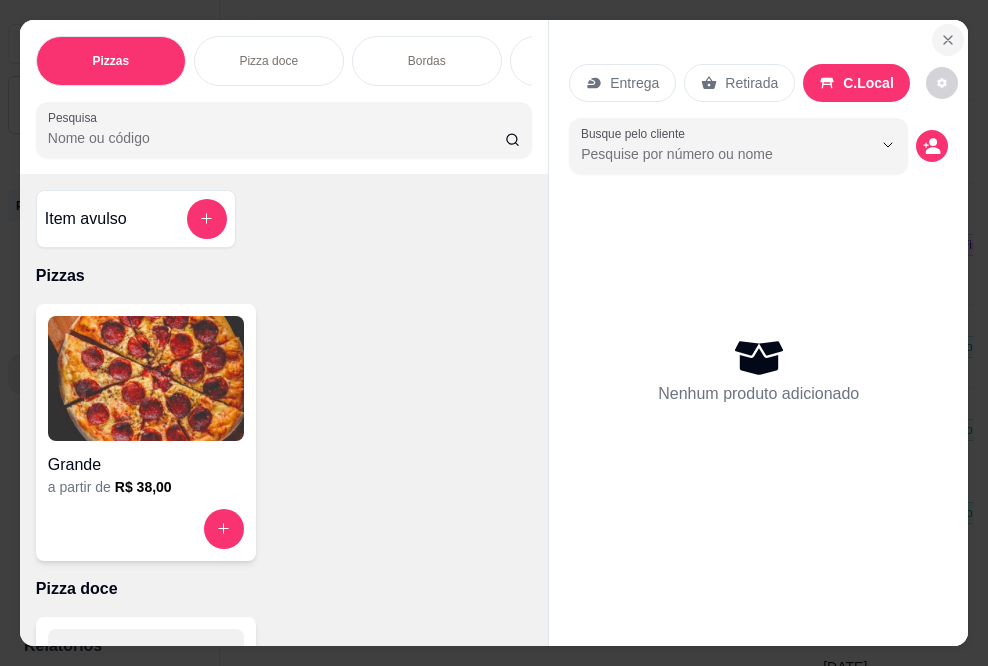 click 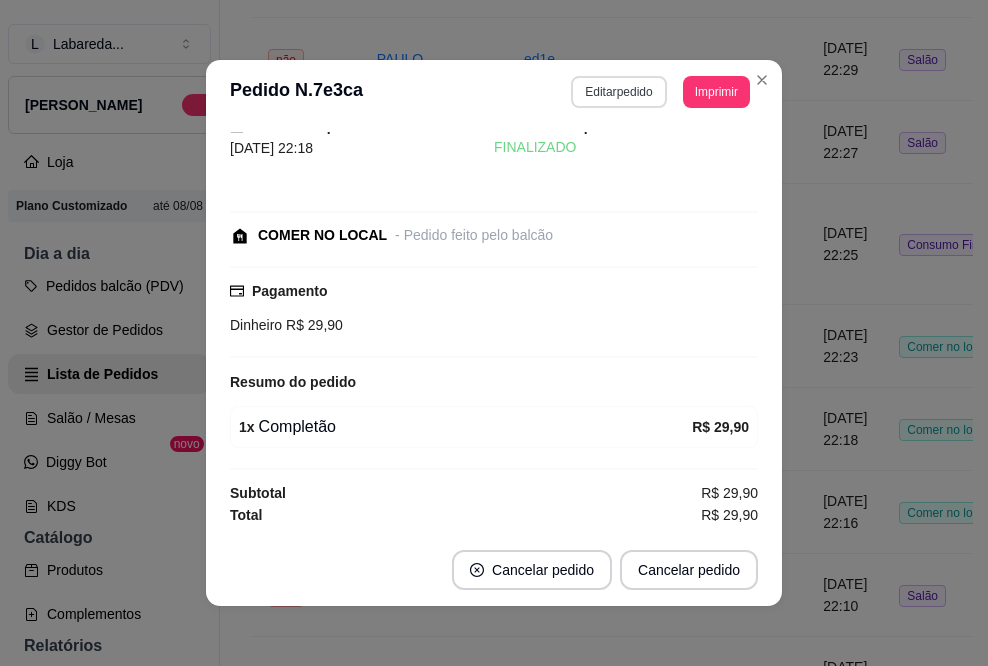 click on "Editar  pedido" at bounding box center (618, 92) 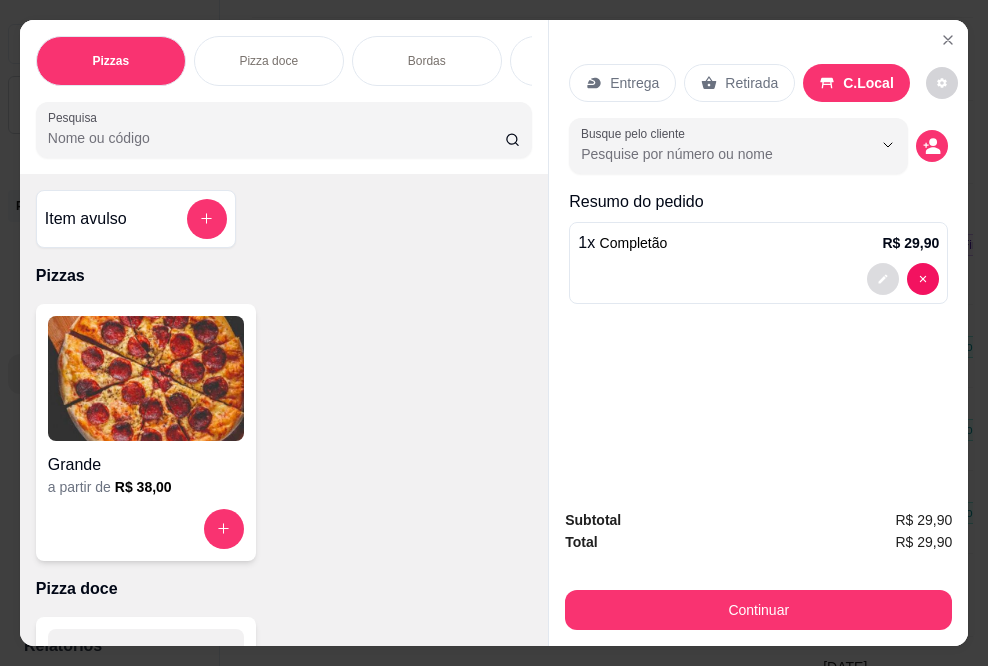 click 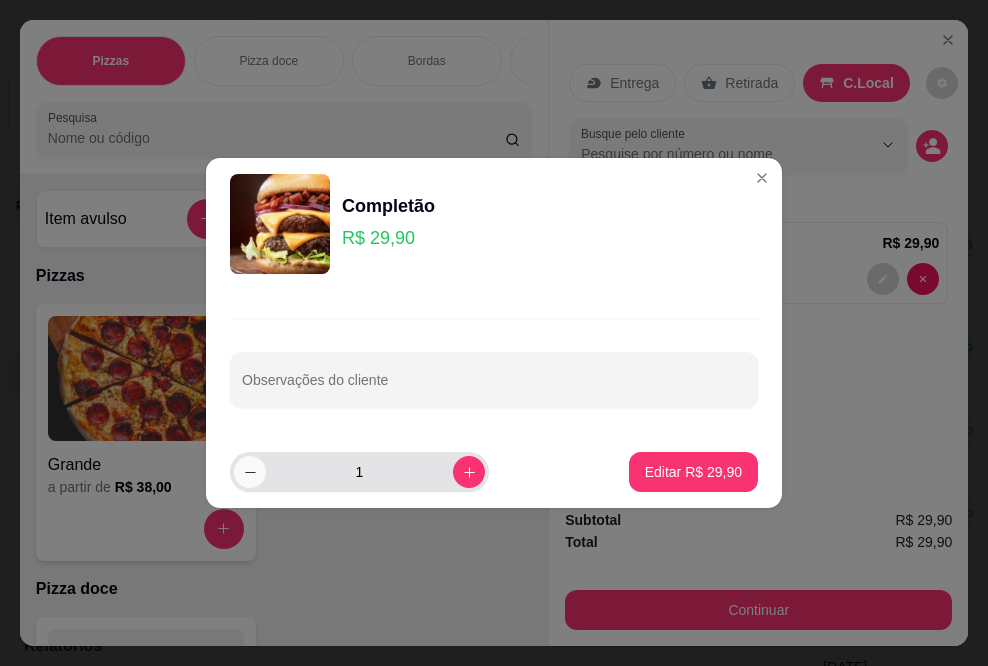 click 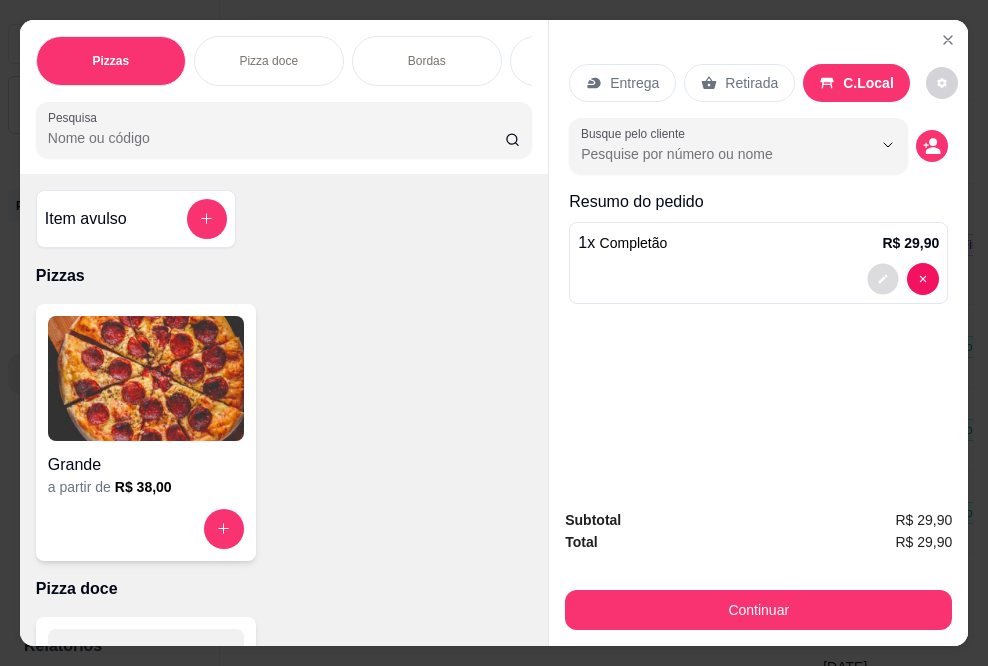 click at bounding box center [883, 278] 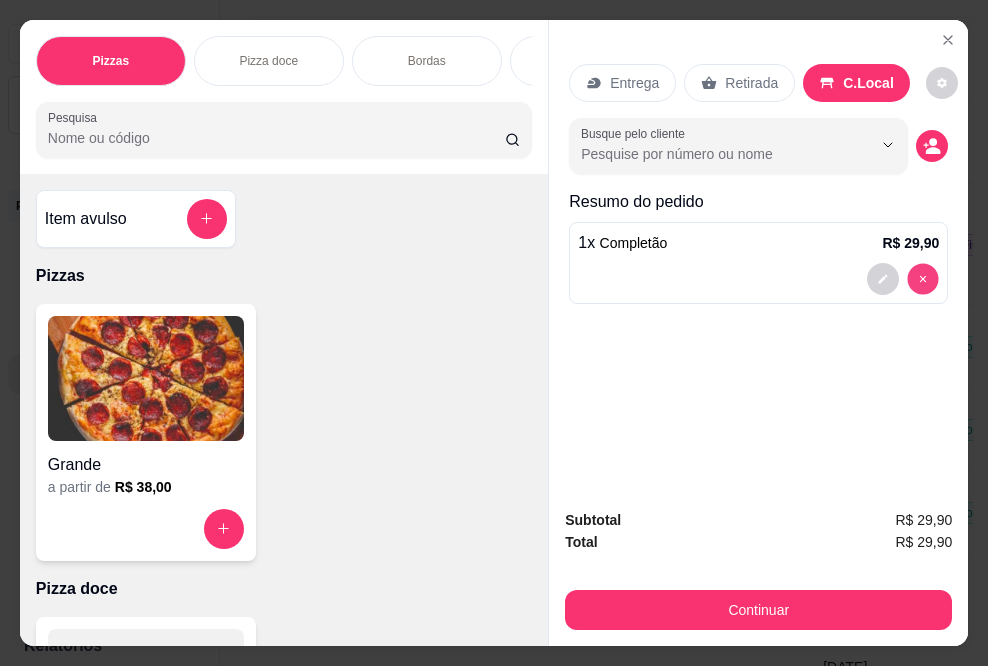type on "0" 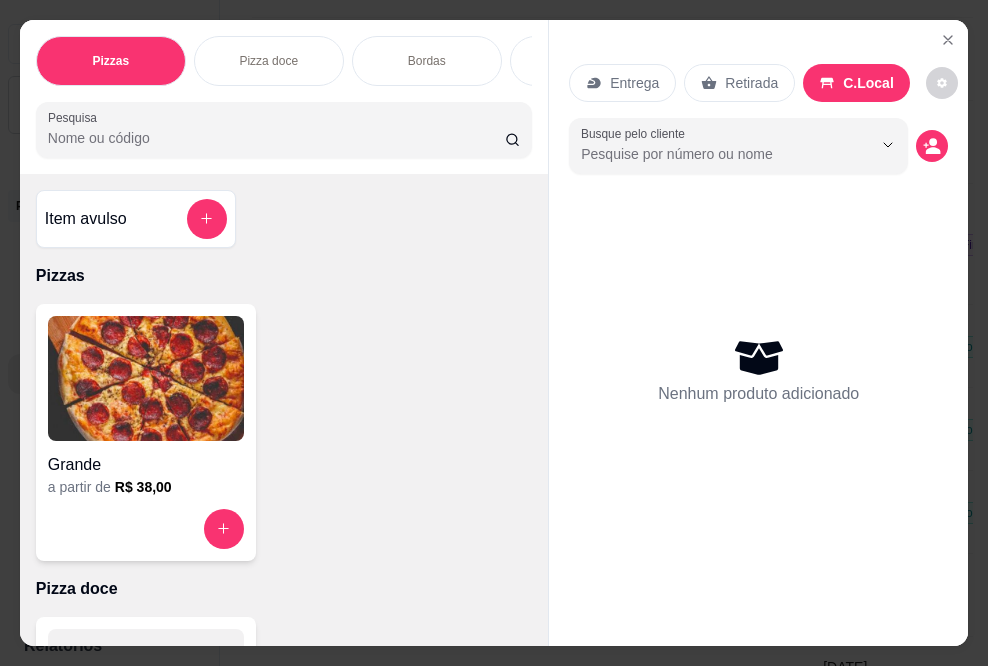 click on "Entrega Retirada C.Local" at bounding box center (758, 83) 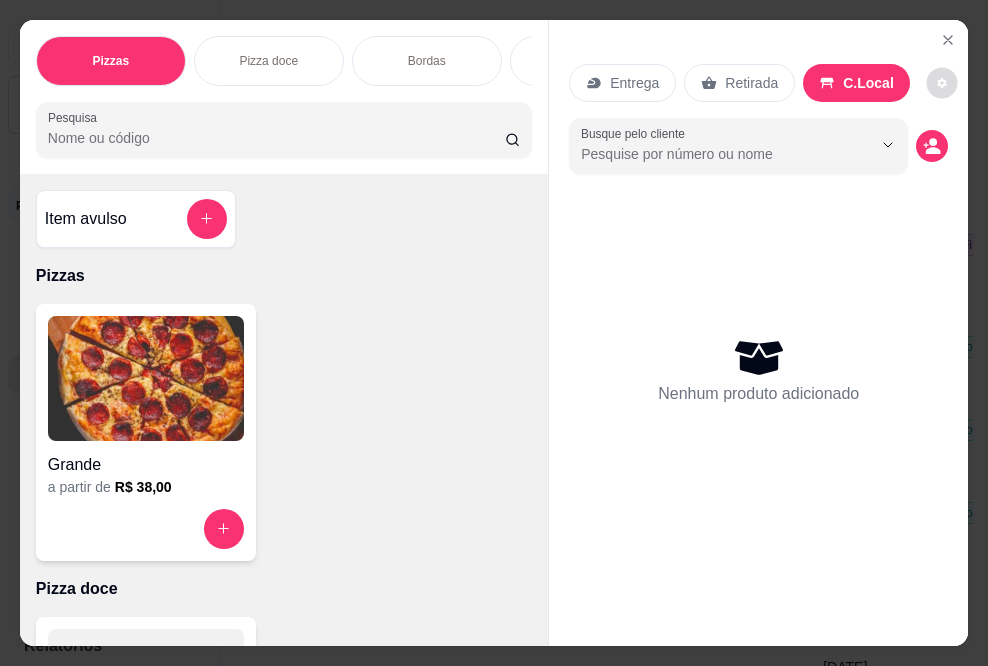 click at bounding box center (941, 82) 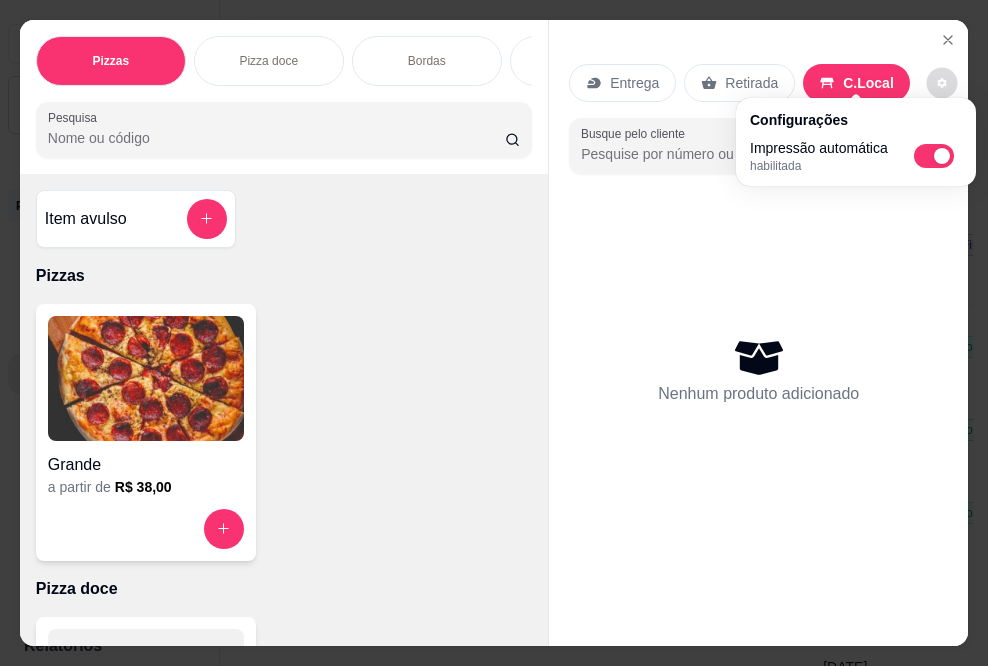 click 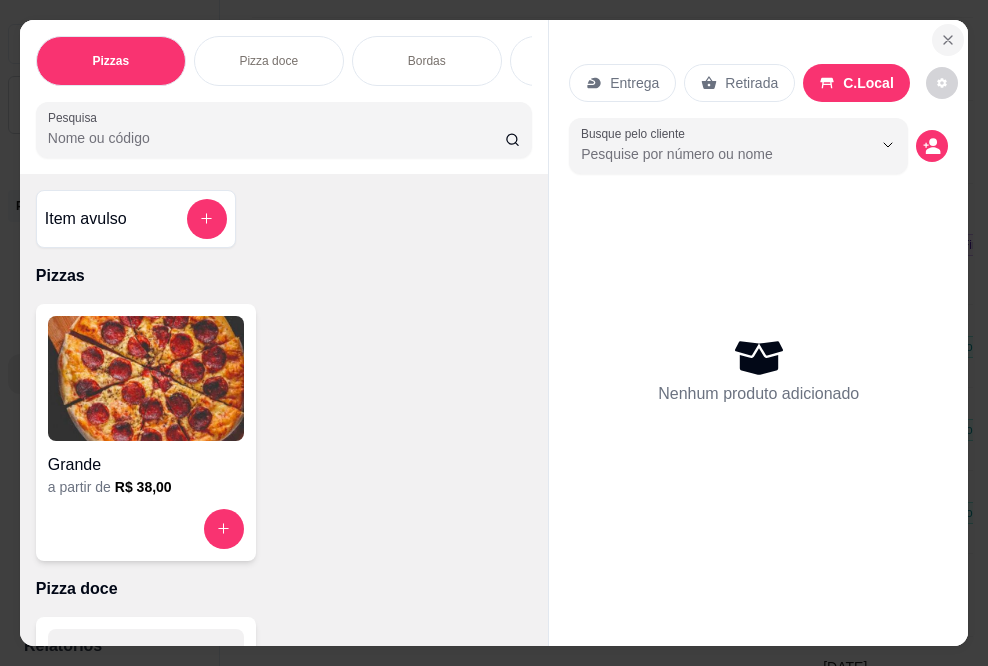 click 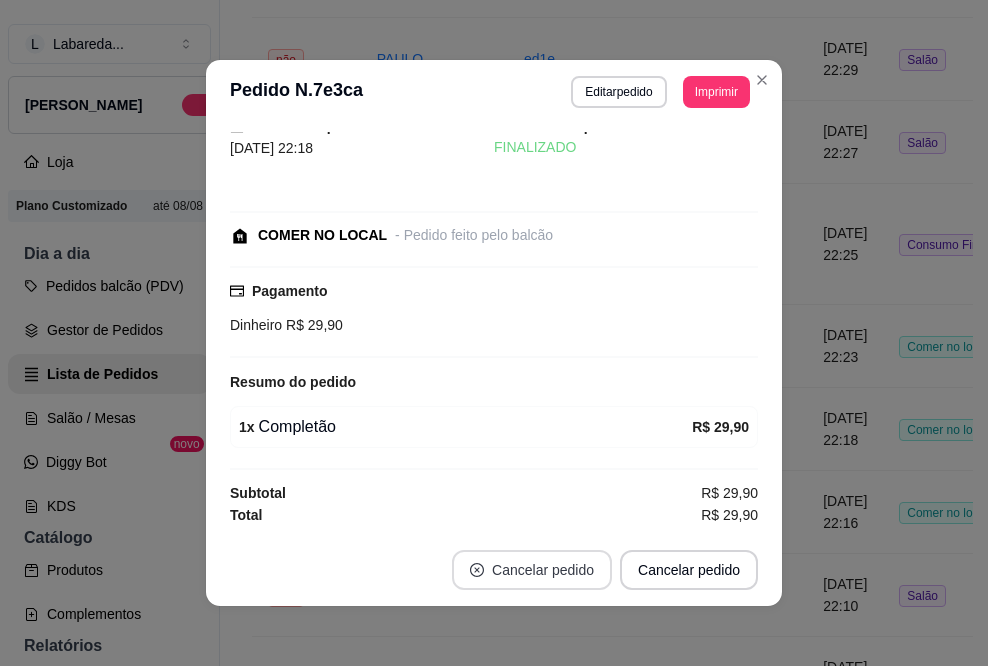 click on "Cancelar pedido" at bounding box center (532, 570) 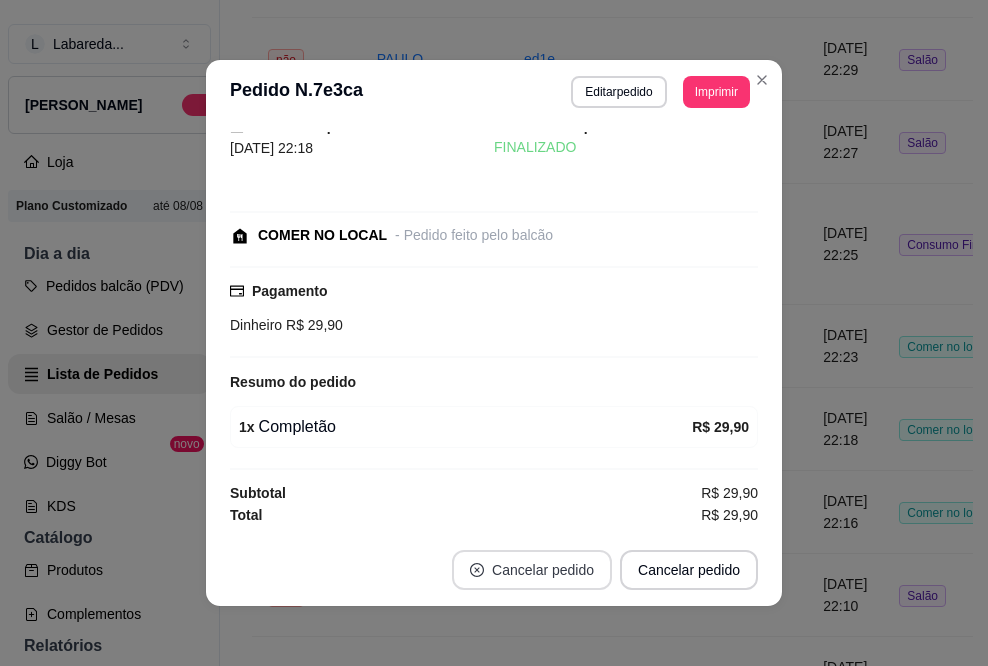 click on "Cancelar pedido" at bounding box center (532, 570) 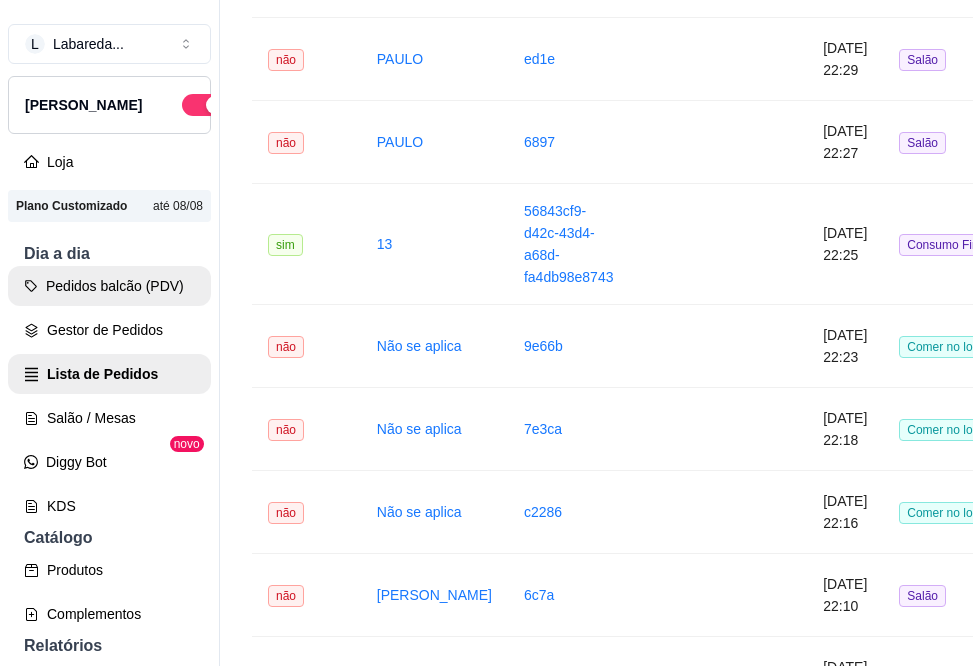click on "Pedidos balcão (PDV)" at bounding box center [109, 286] 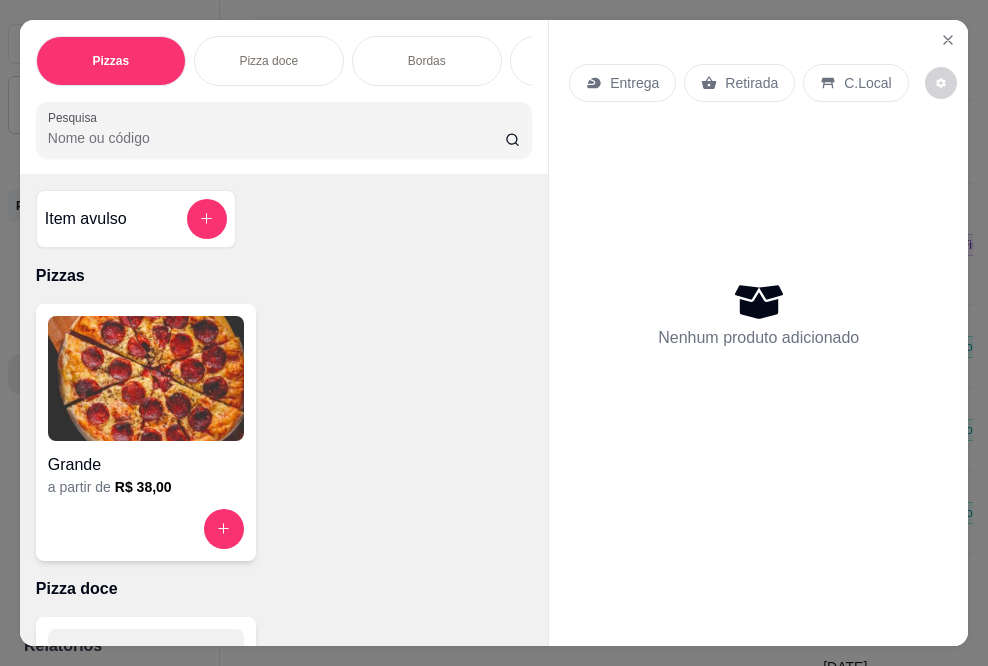 click at bounding box center [146, 378] 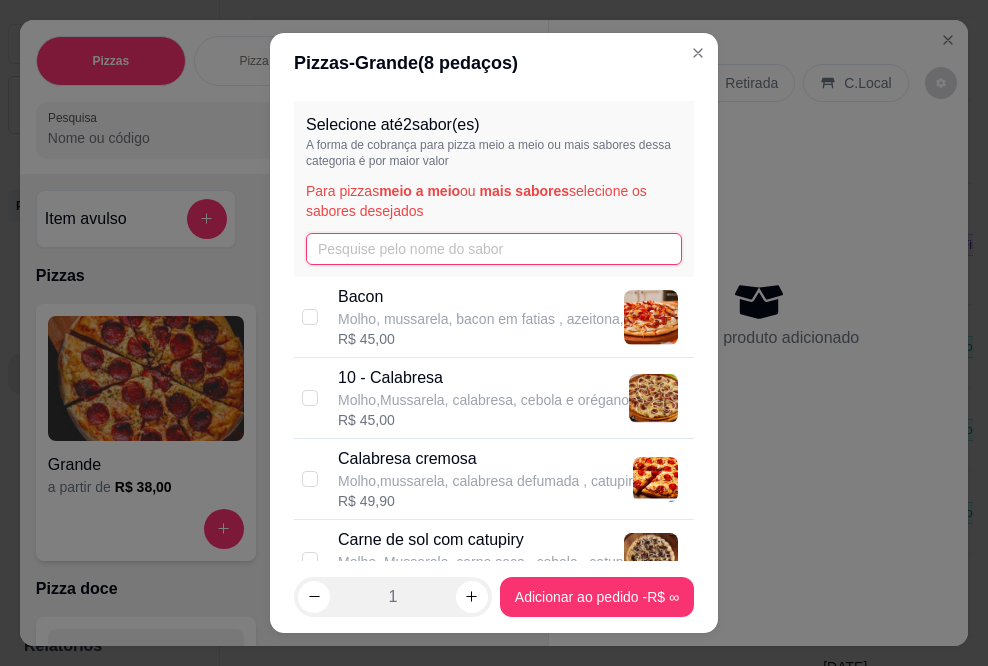 click at bounding box center (494, 249) 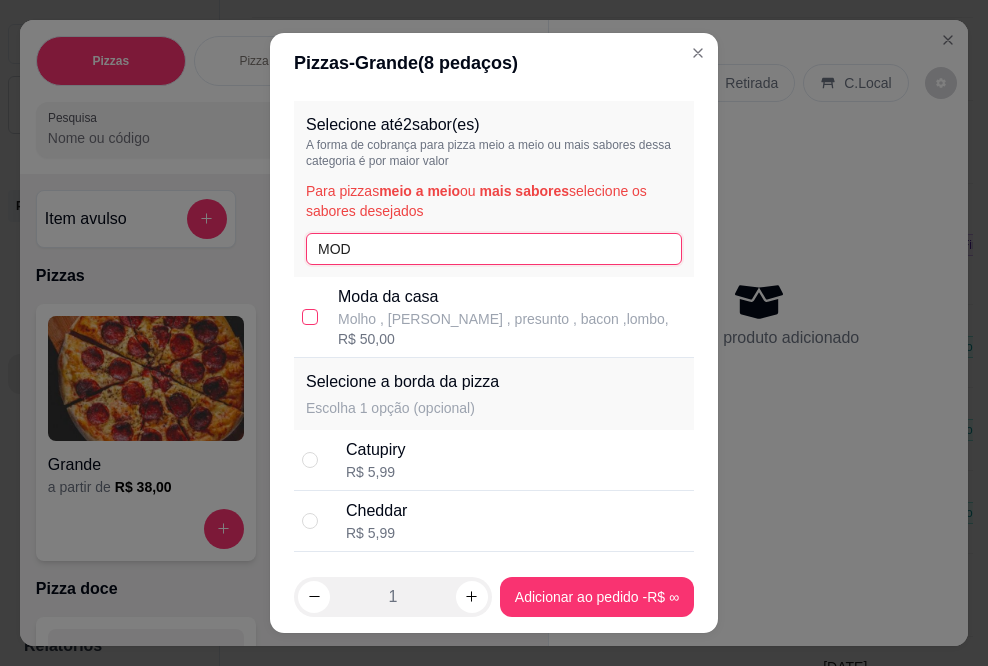 type on "MOD" 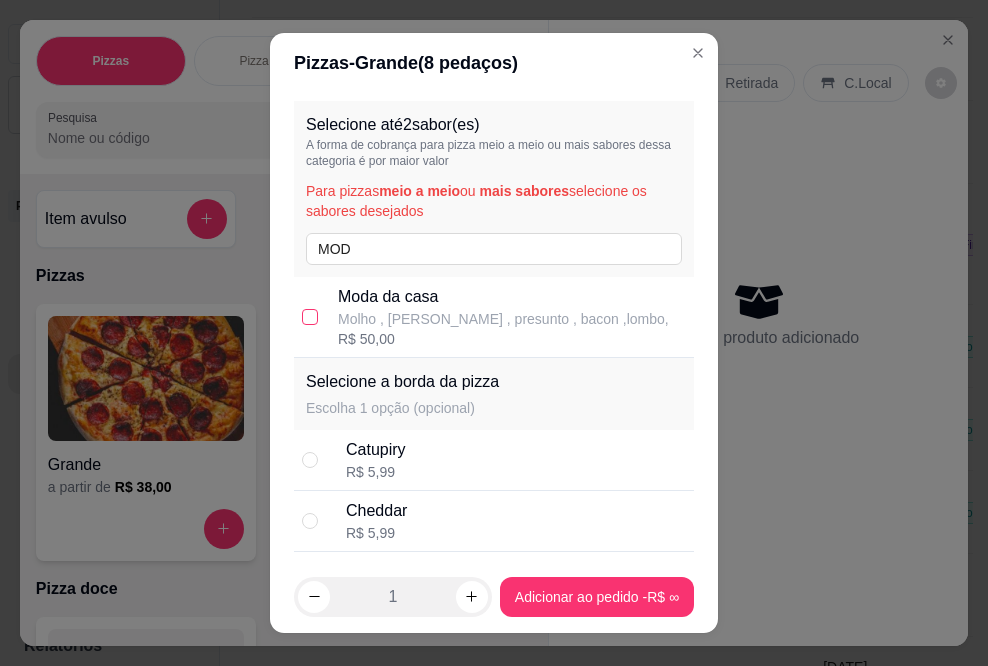 click at bounding box center [310, 317] 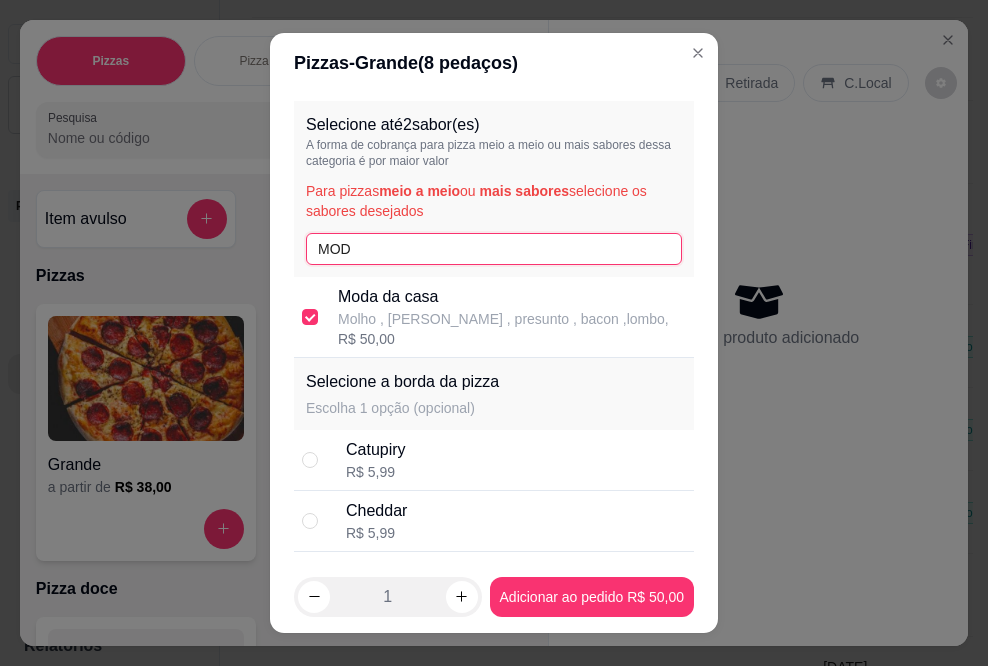 click on "MOD" at bounding box center (494, 249) 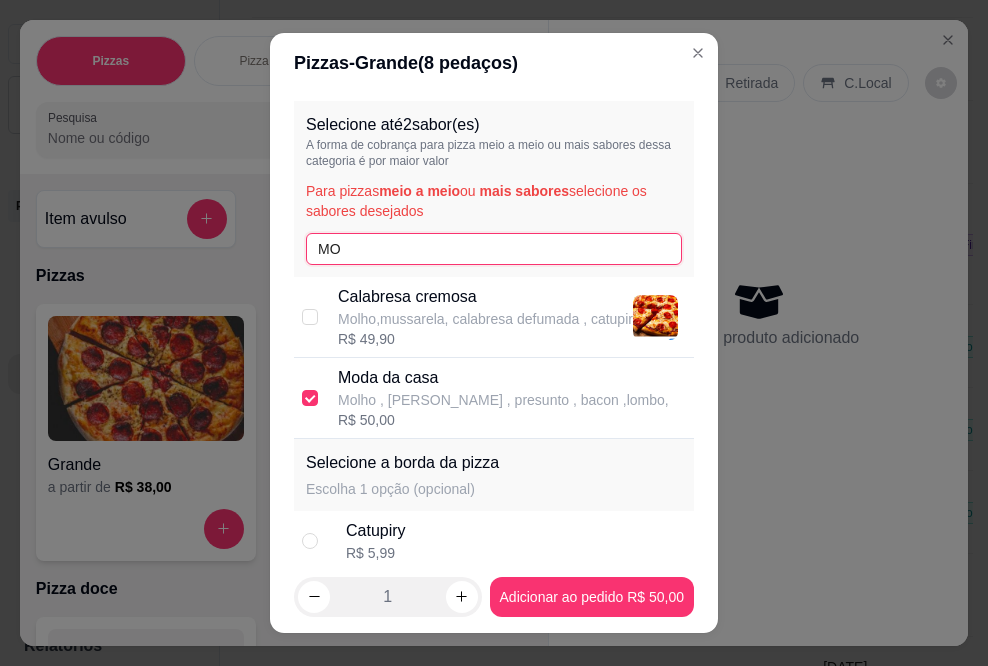 type on "M" 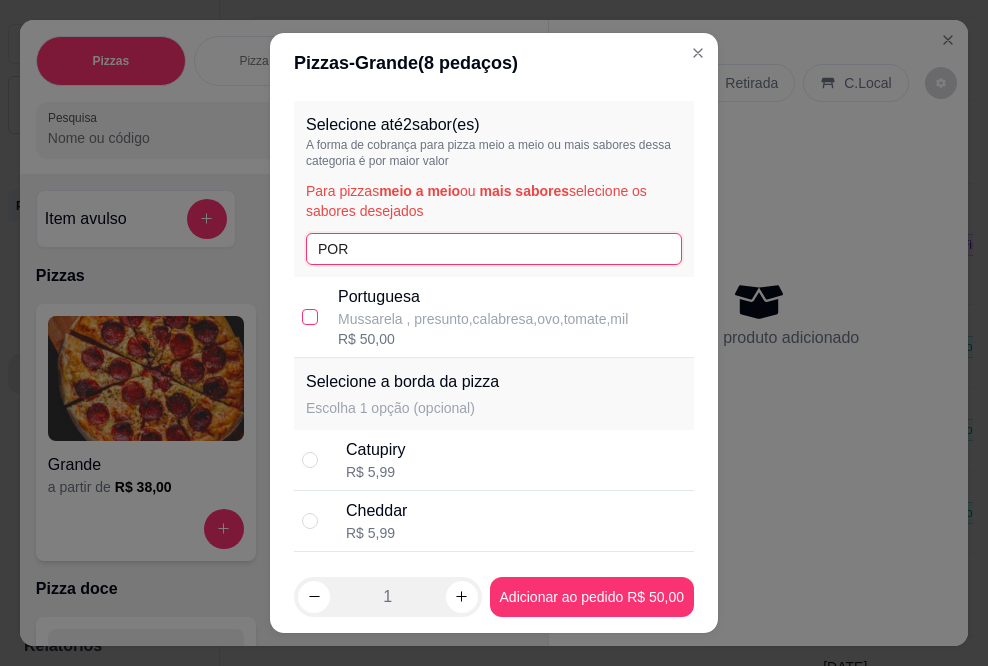 type on "POR" 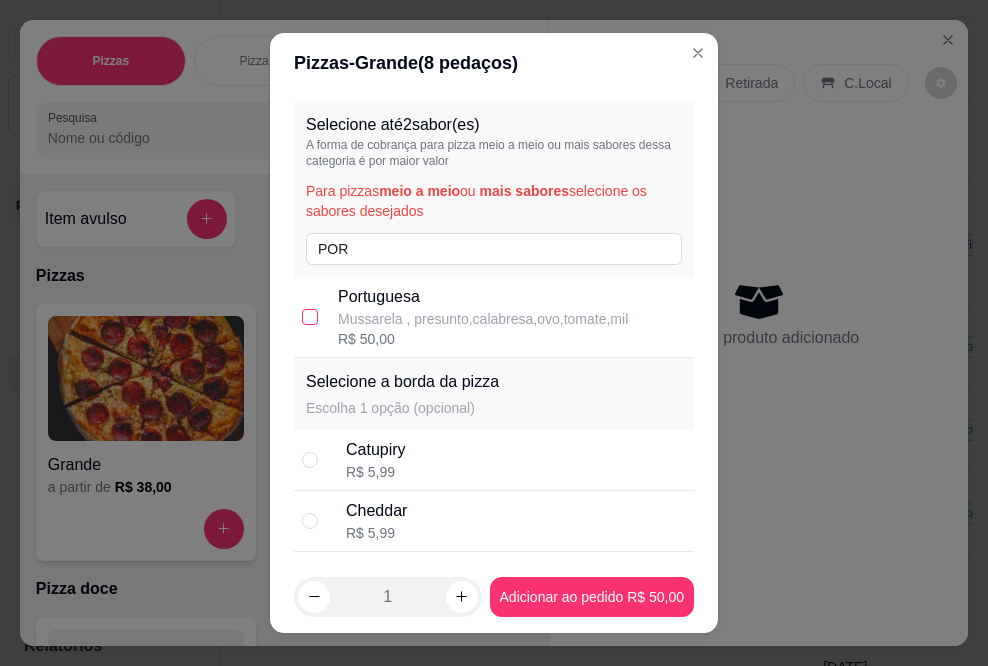 click at bounding box center (310, 317) 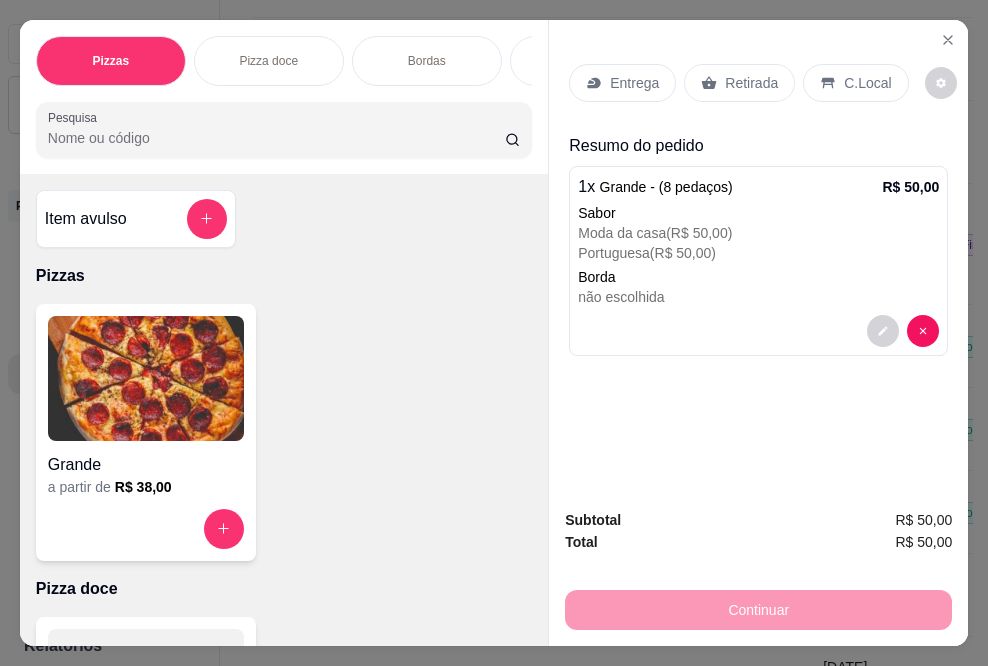 click at bounding box center [146, 378] 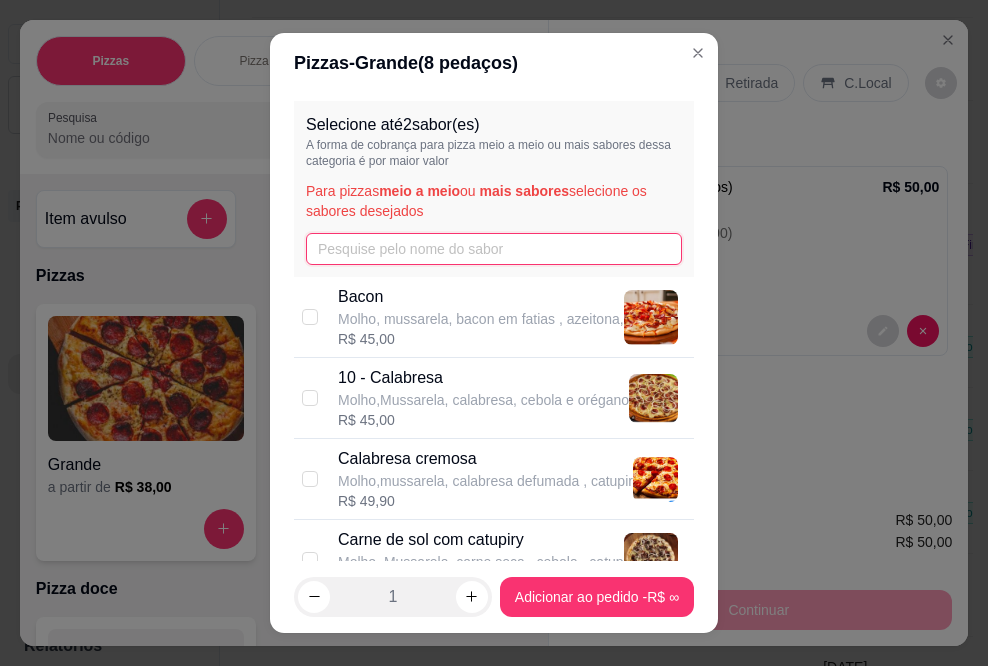 click at bounding box center [494, 249] 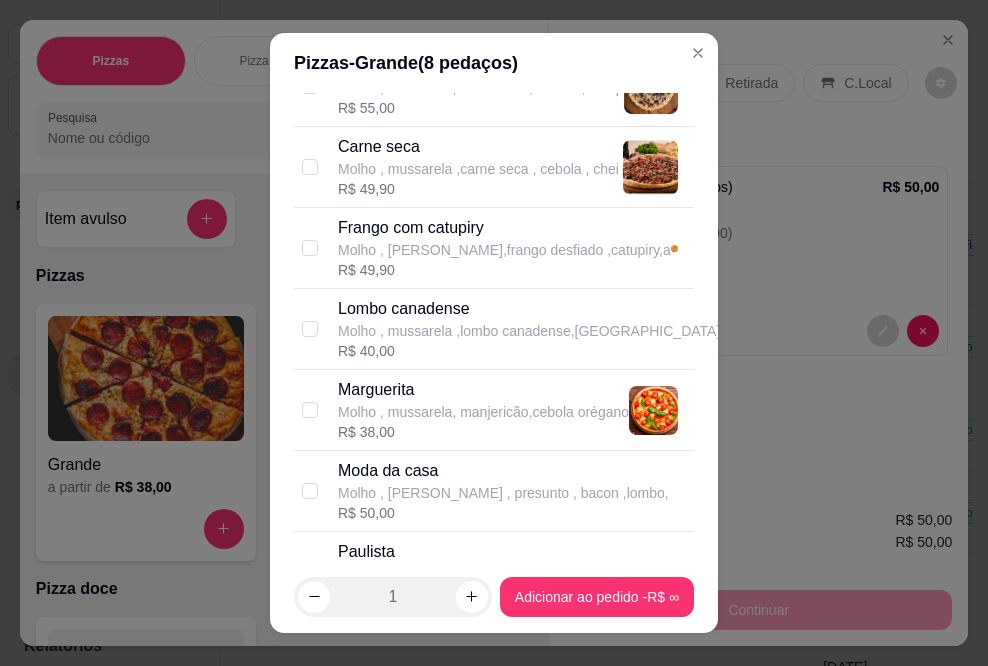 scroll, scrollTop: 500, scrollLeft: 0, axis: vertical 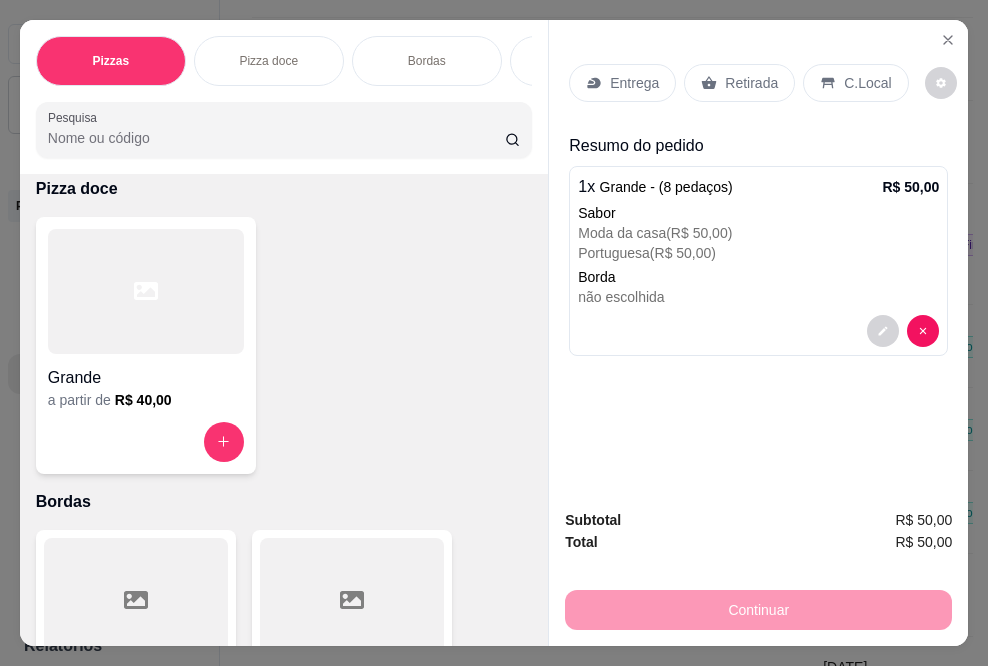 click on "Grande" at bounding box center [146, 372] 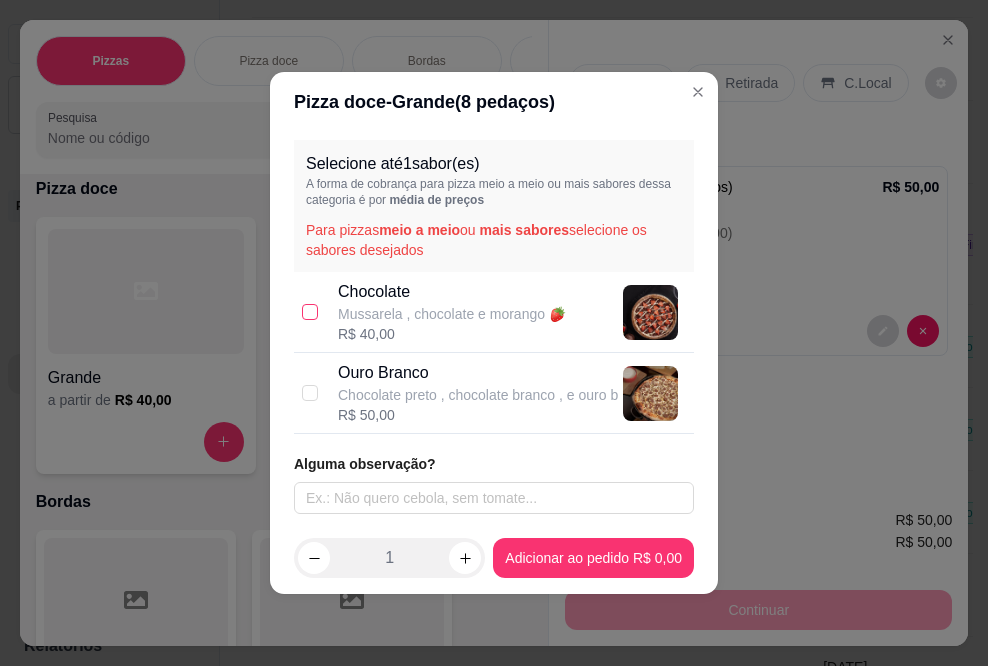 click at bounding box center (310, 312) 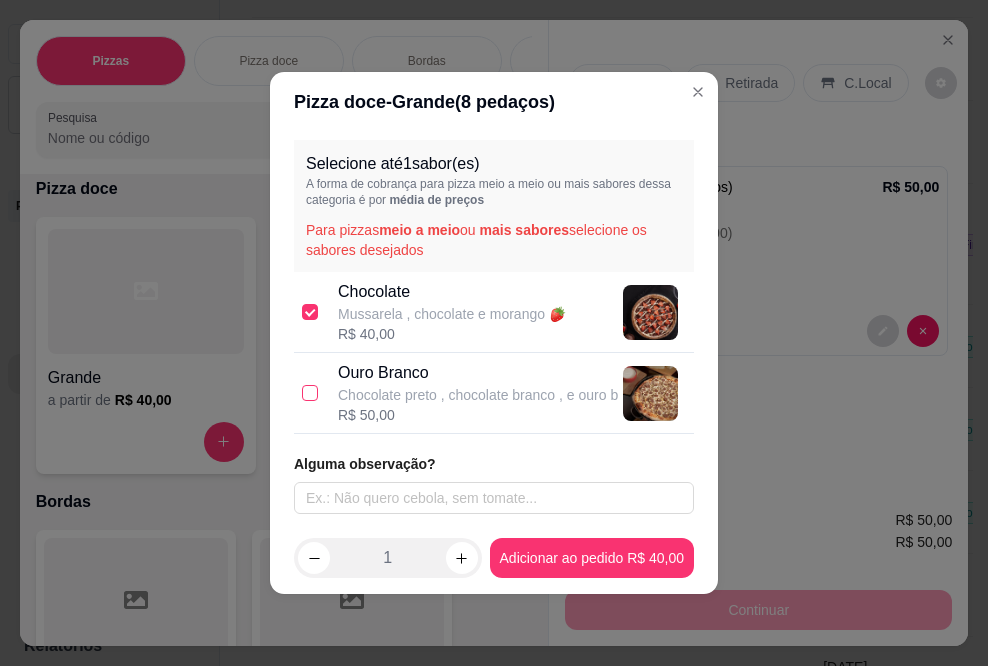 click at bounding box center [310, 393] 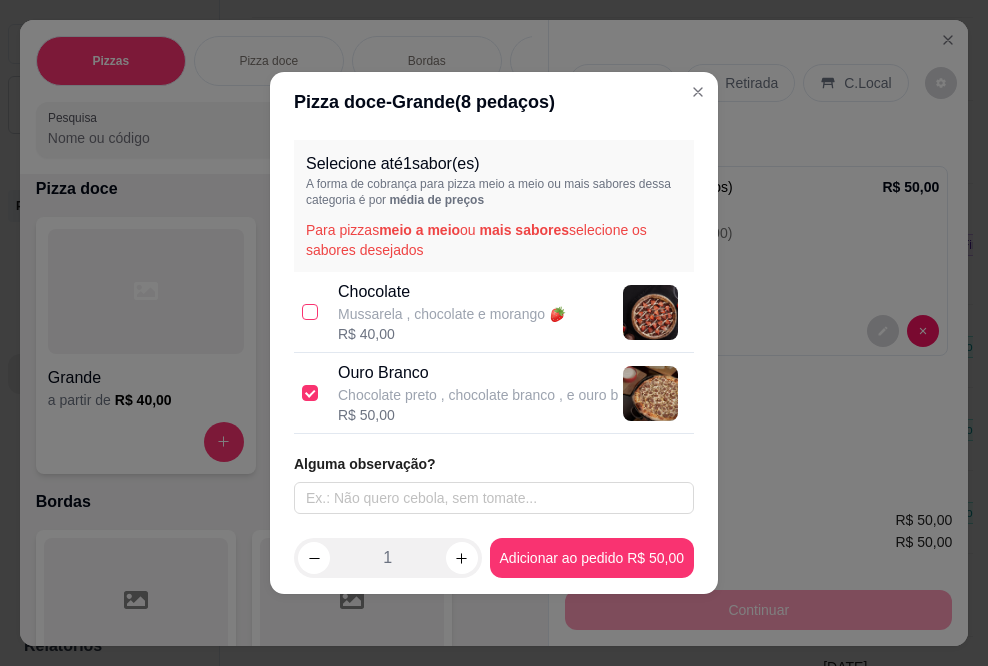 click at bounding box center [310, 312] 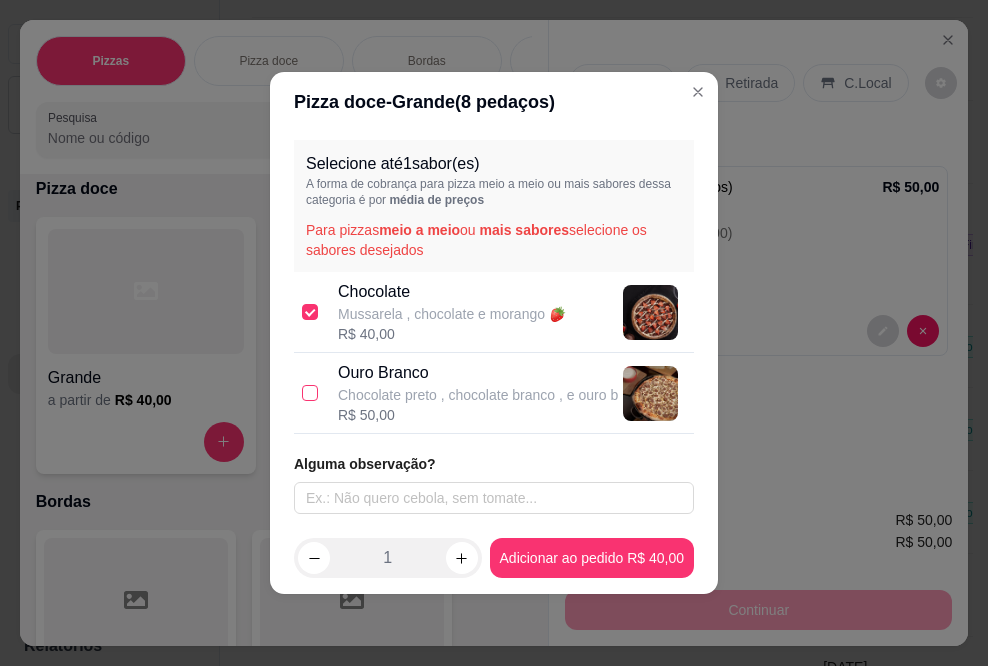 click at bounding box center [310, 393] 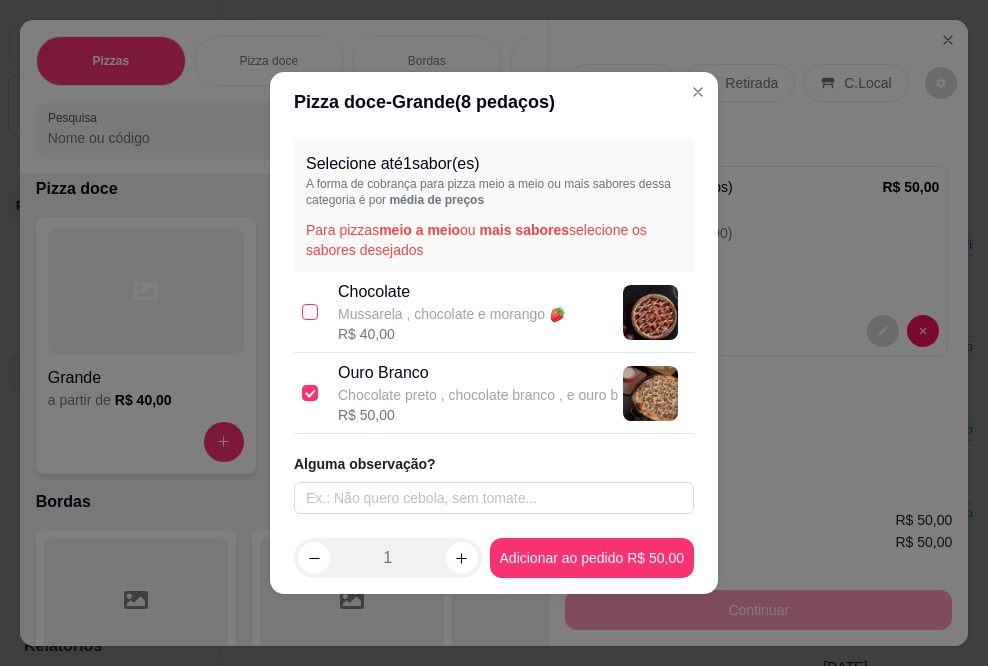 click at bounding box center [310, 312] 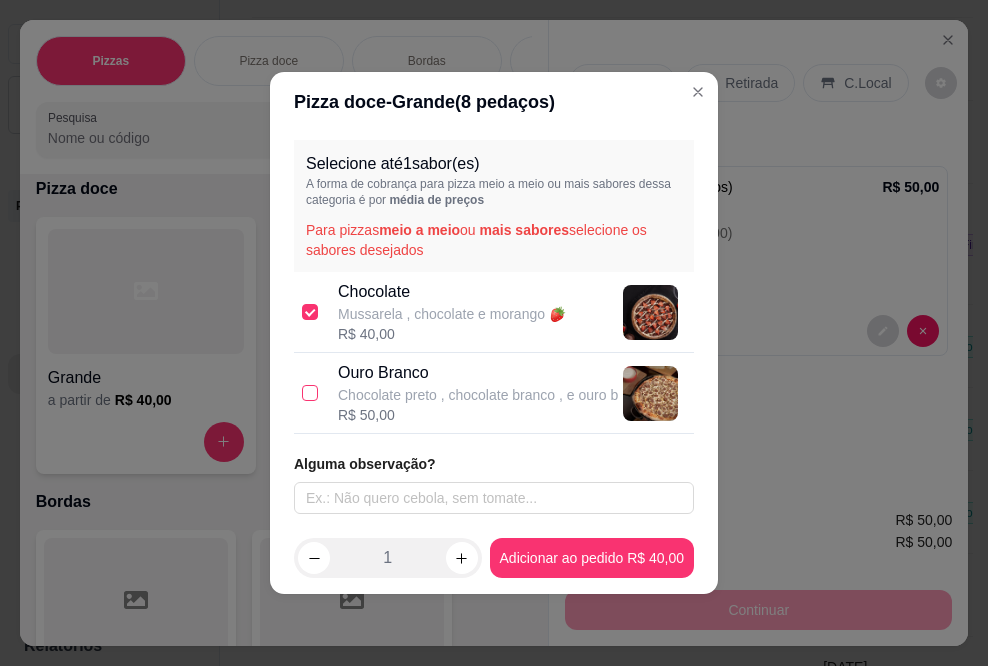 click at bounding box center (310, 393) 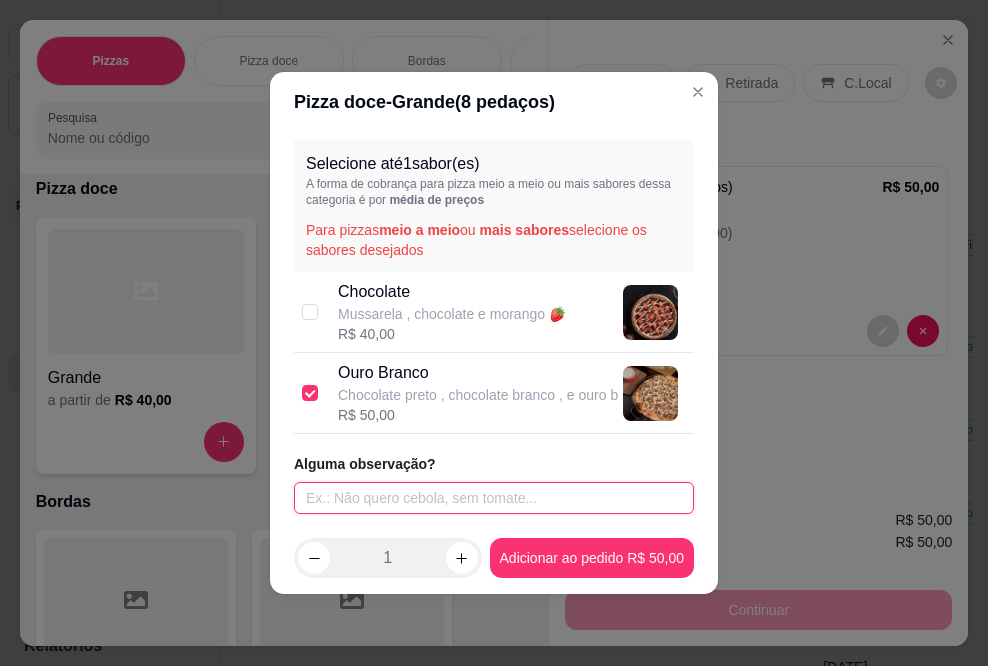 click at bounding box center (494, 498) 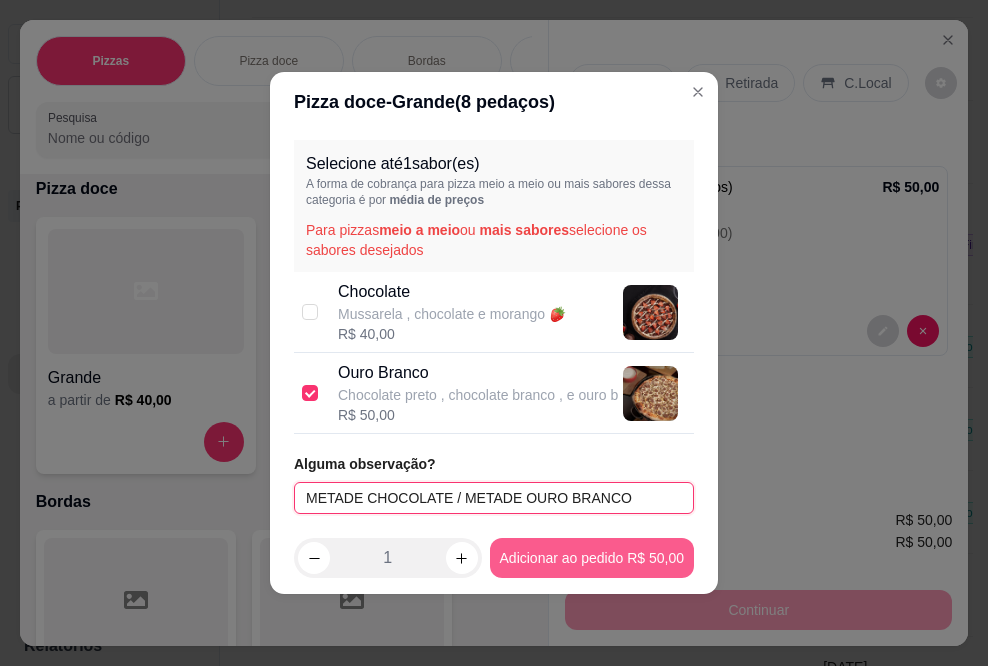 type on "METADE CHOCOLATE / METADE OURO BRANCO" 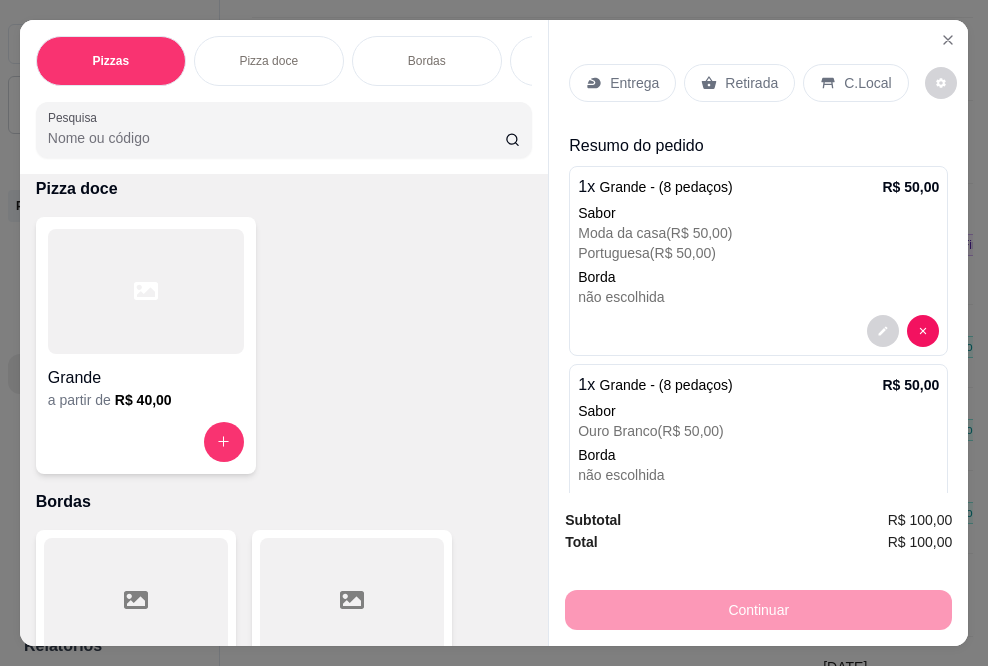 click on "Bordas" at bounding box center [427, 61] 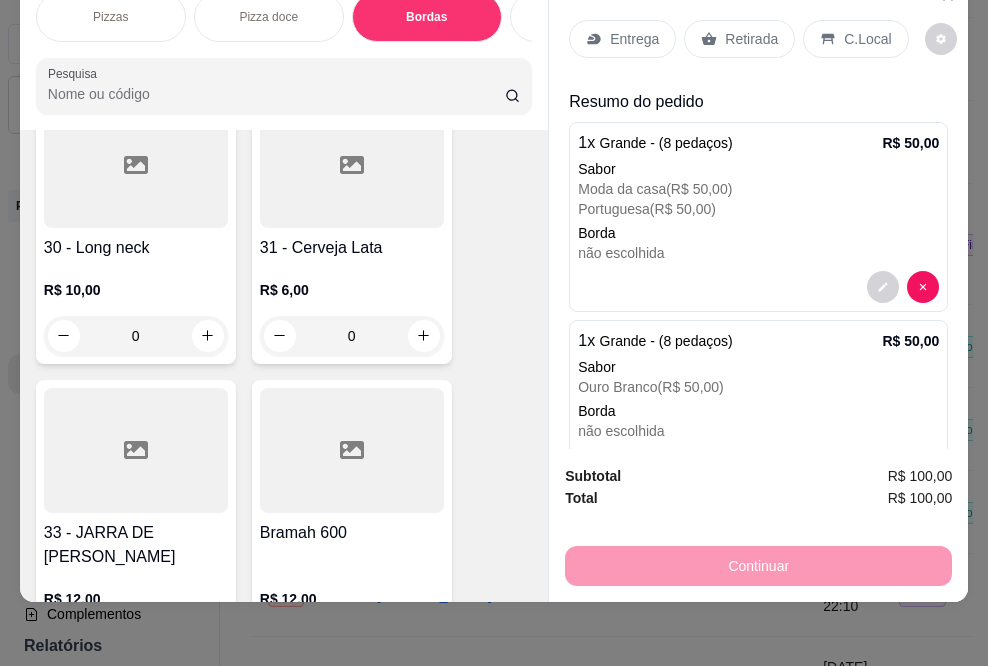 scroll, scrollTop: 5002, scrollLeft: 0, axis: vertical 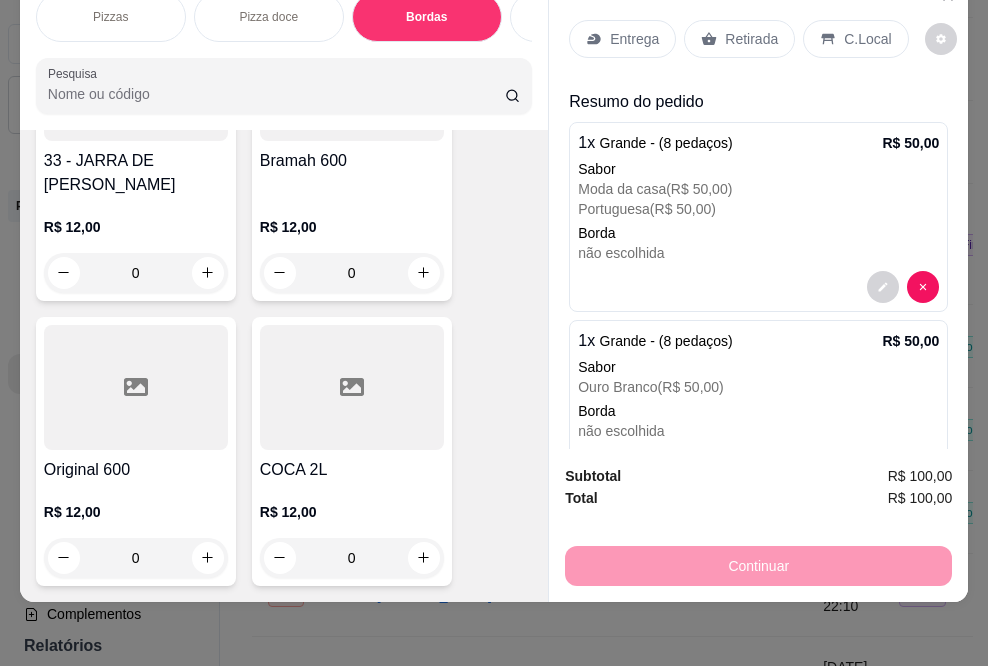 click at bounding box center [352, 387] 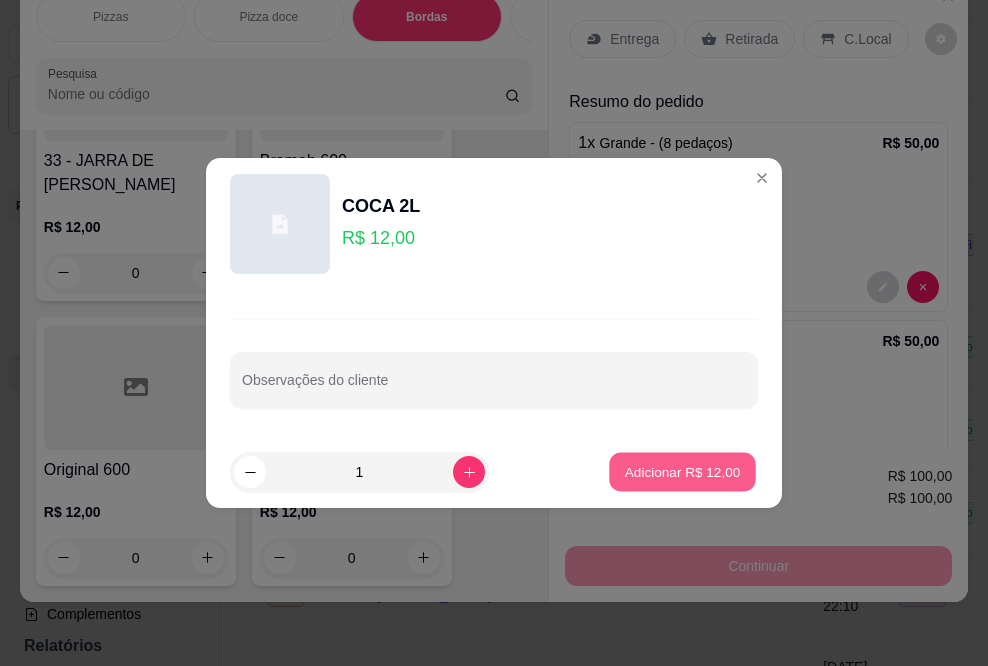 click on "Adicionar   R$ 12,00" at bounding box center (682, 472) 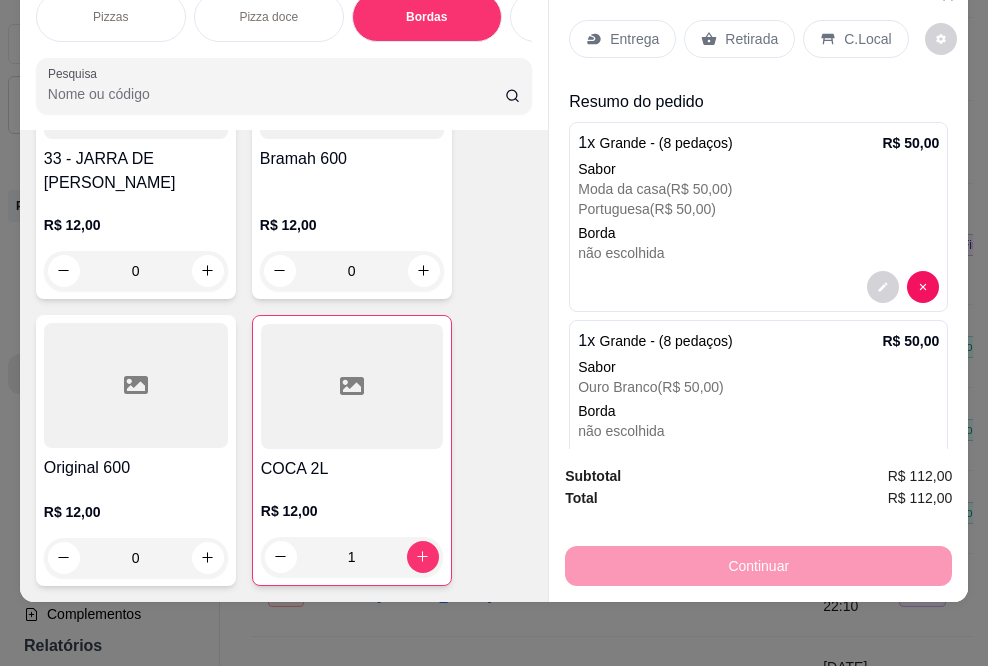 click on "C.Local" at bounding box center (867, 39) 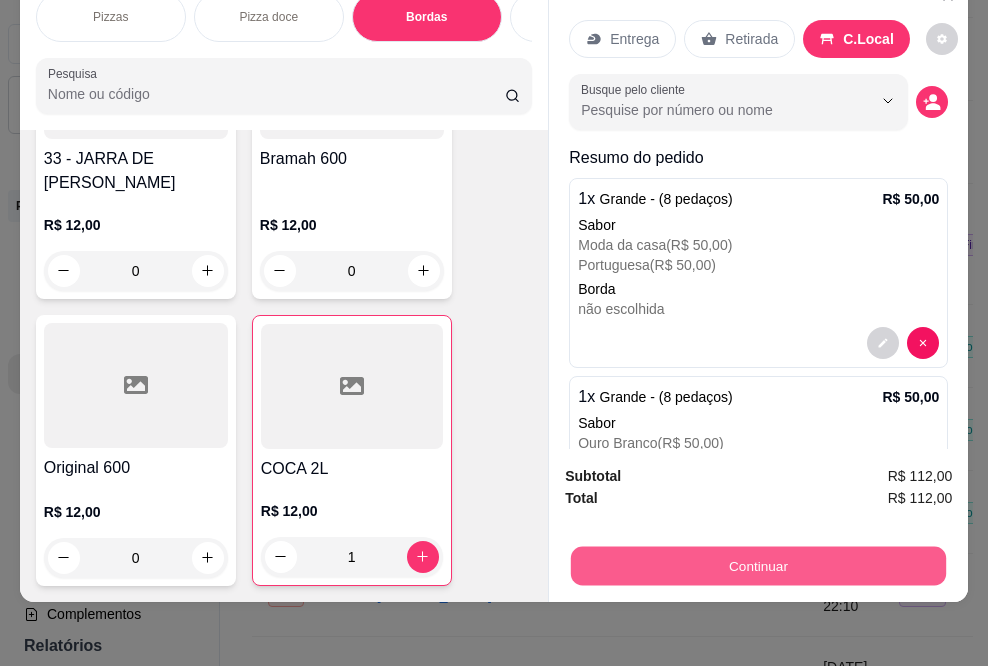 click on "Continuar" at bounding box center (758, 566) 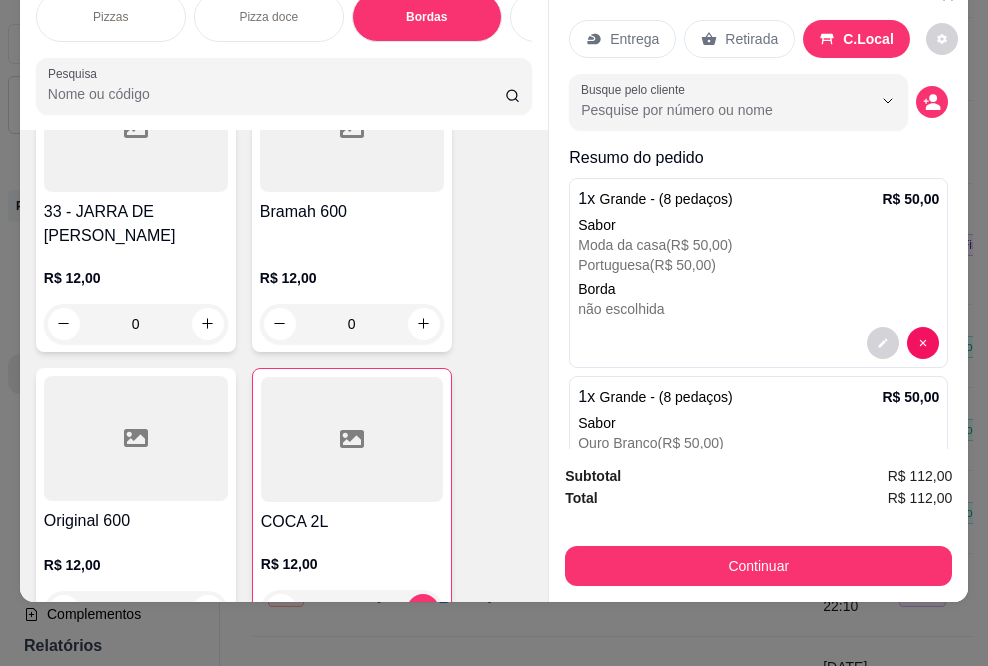 scroll, scrollTop: 4902, scrollLeft: 0, axis: vertical 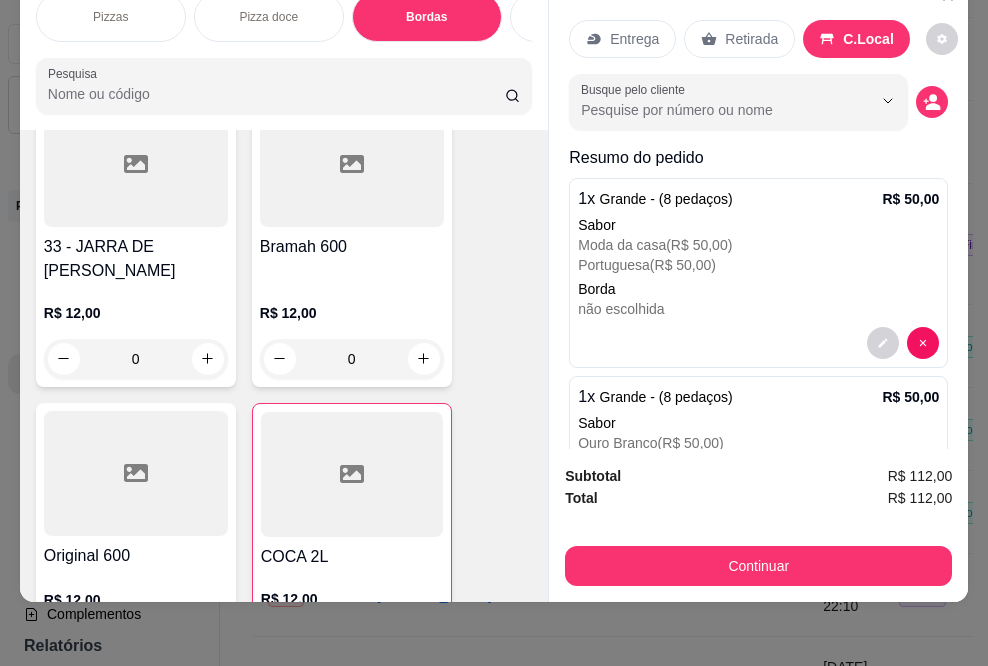click on "R$ 12,00 0" at bounding box center [136, 331] 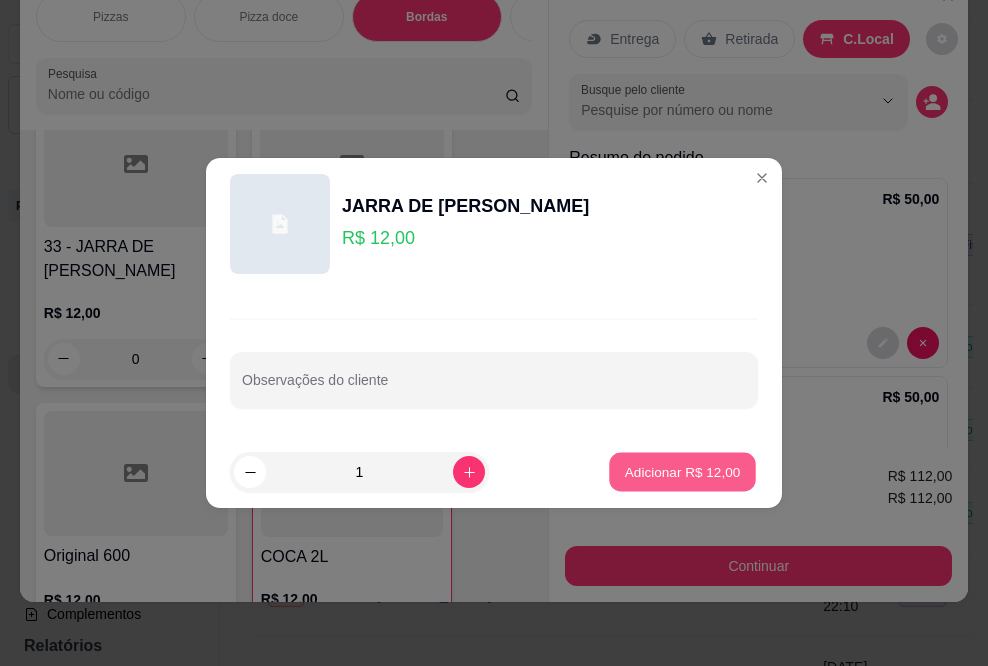 click on "Adicionar   R$ 12,00" at bounding box center (683, 471) 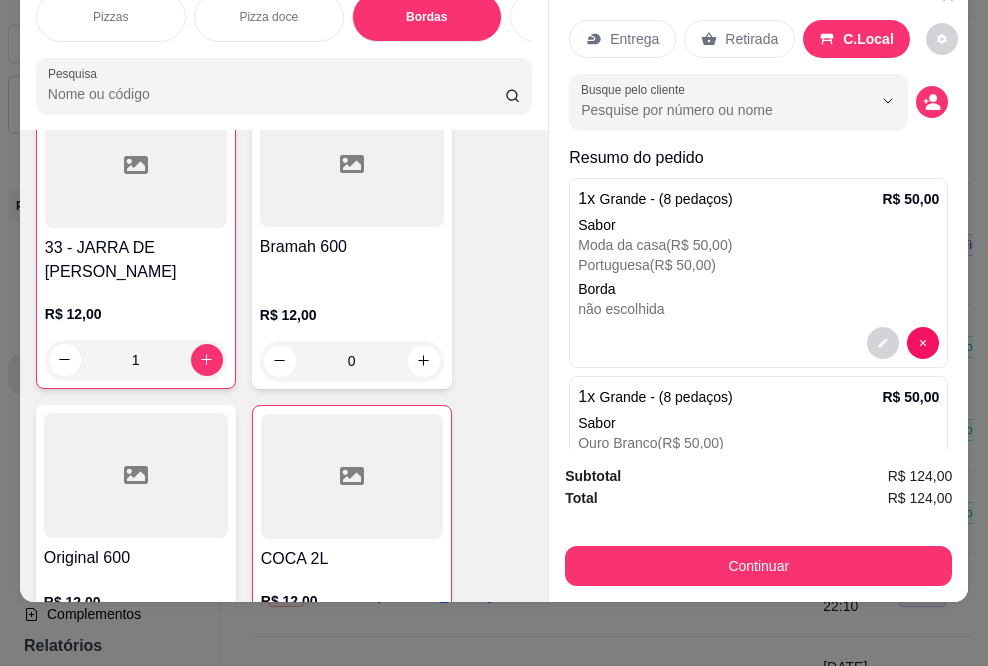 scroll, scrollTop: 4903, scrollLeft: 0, axis: vertical 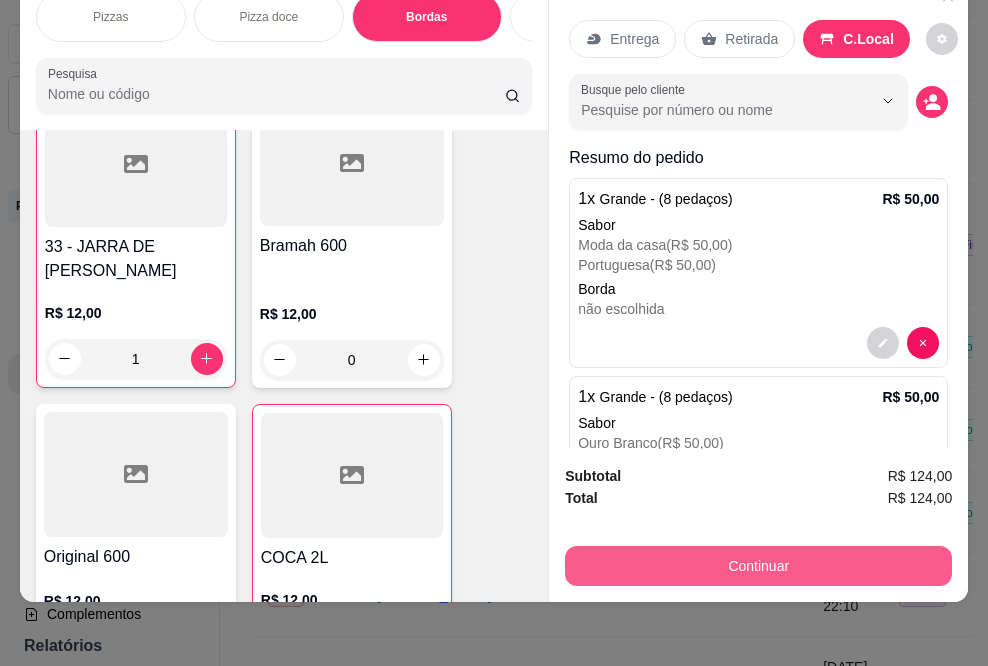 click on "Continuar" at bounding box center (758, 566) 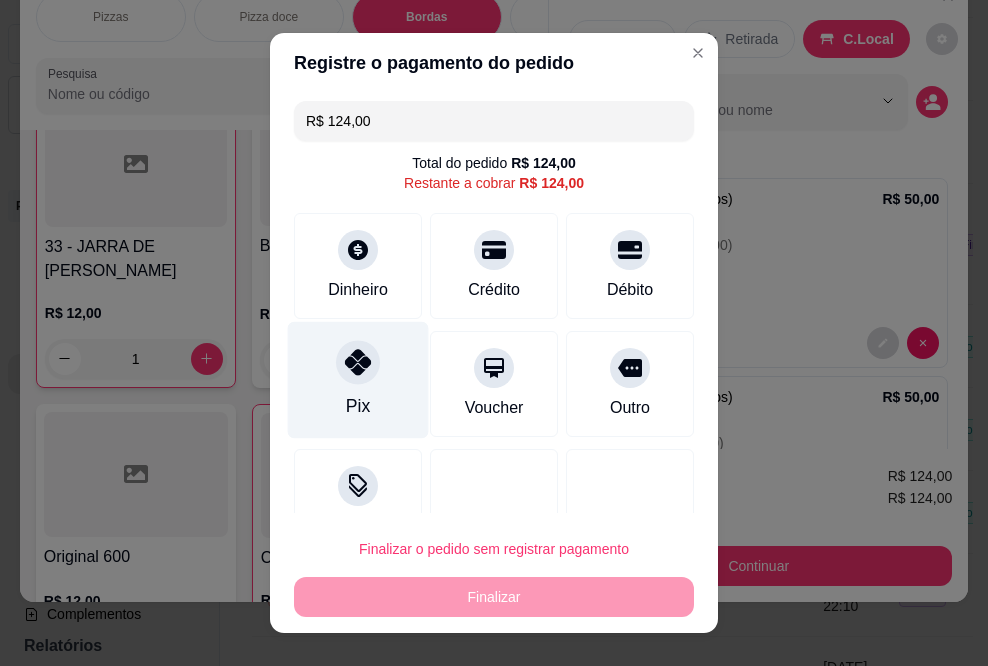 click 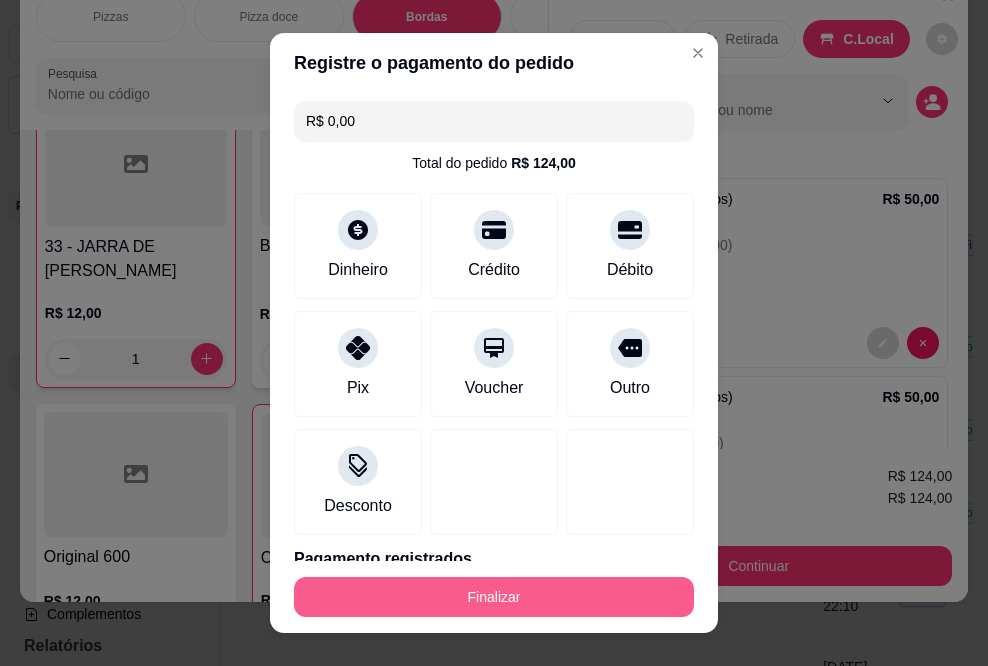 click on "Finalizar" at bounding box center (494, 597) 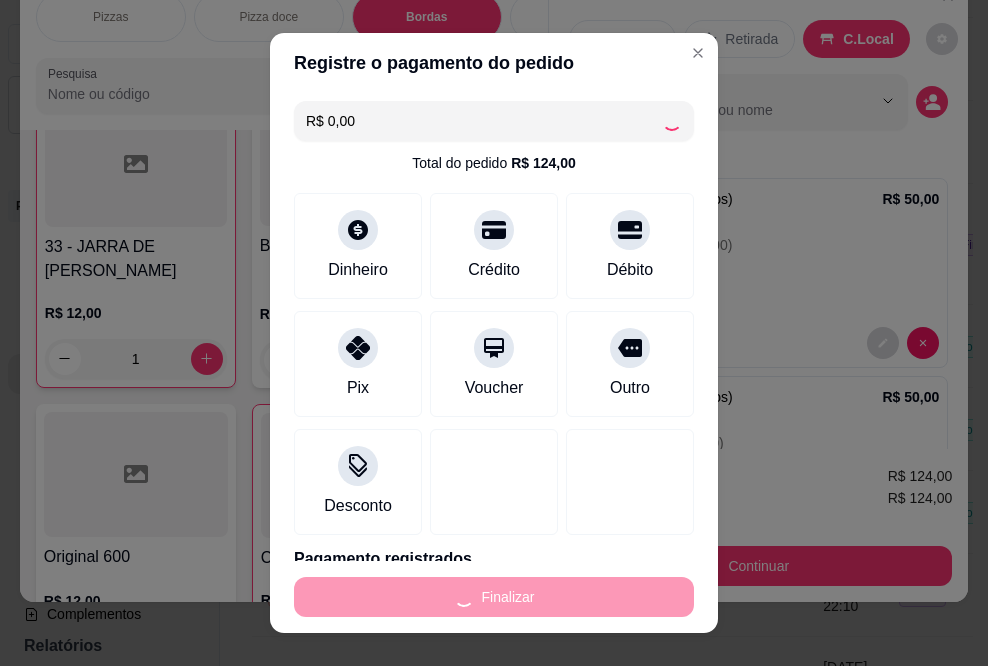 type on "0" 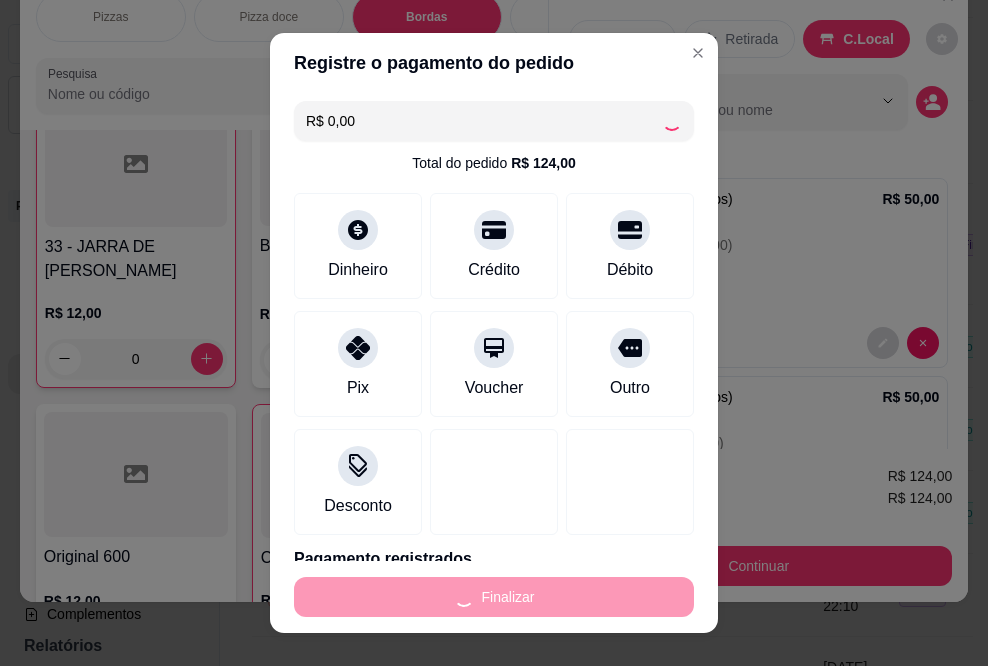 type on "-R$ 124,00" 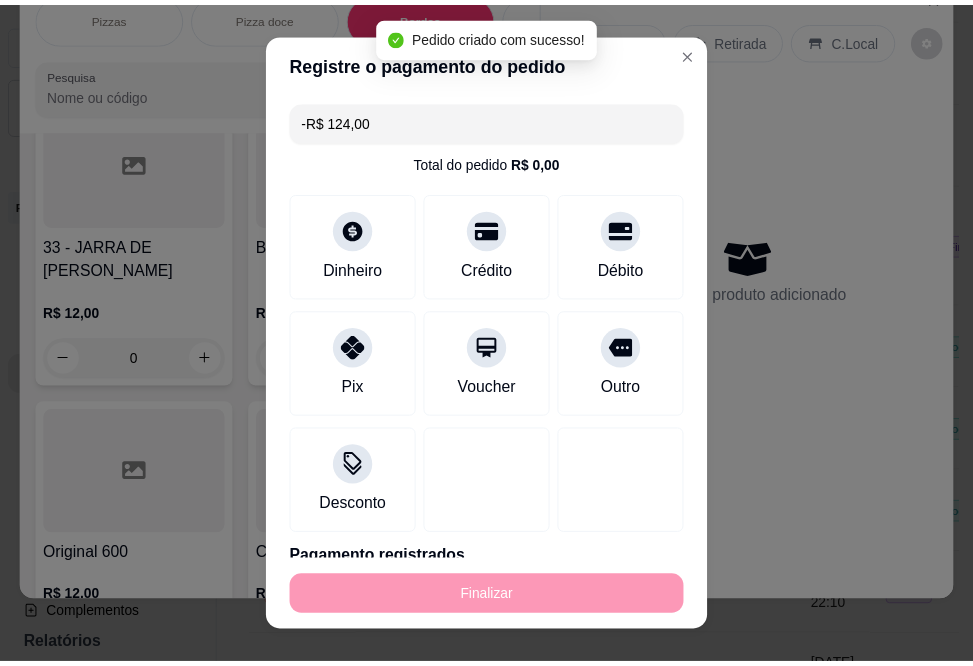 scroll, scrollTop: 4902, scrollLeft: 0, axis: vertical 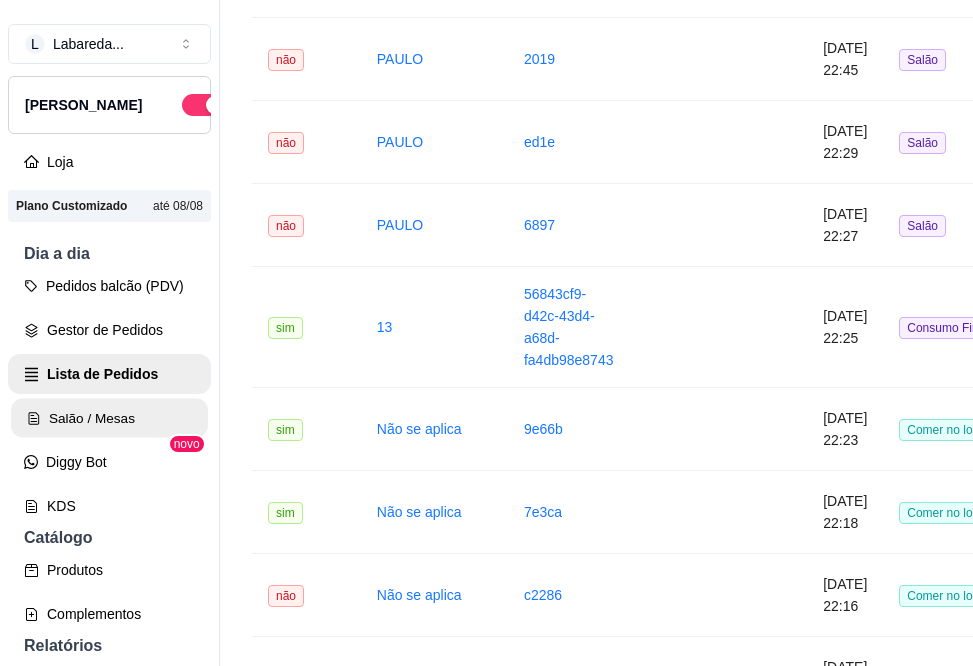 click on "Salão / Mesas" at bounding box center (109, 418) 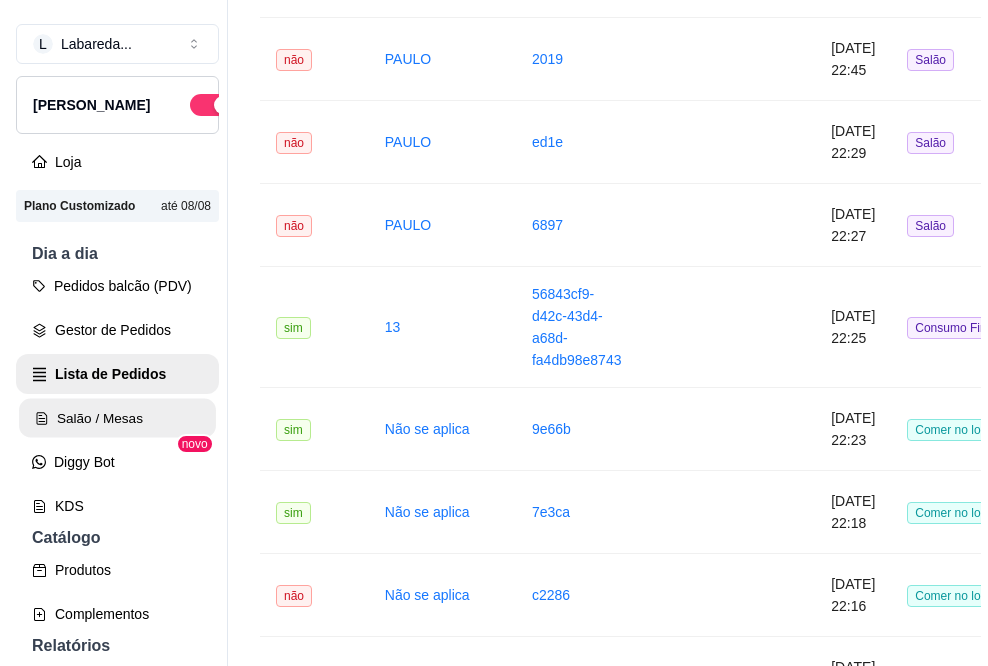 scroll, scrollTop: 0, scrollLeft: 0, axis: both 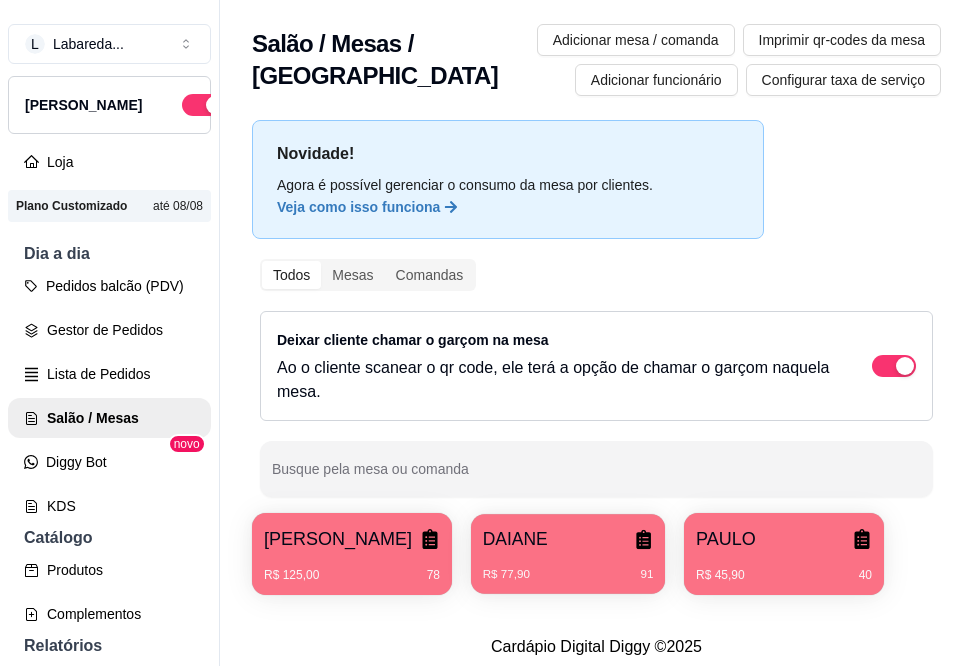 click on "R$ 77,90 91" at bounding box center [568, 567] 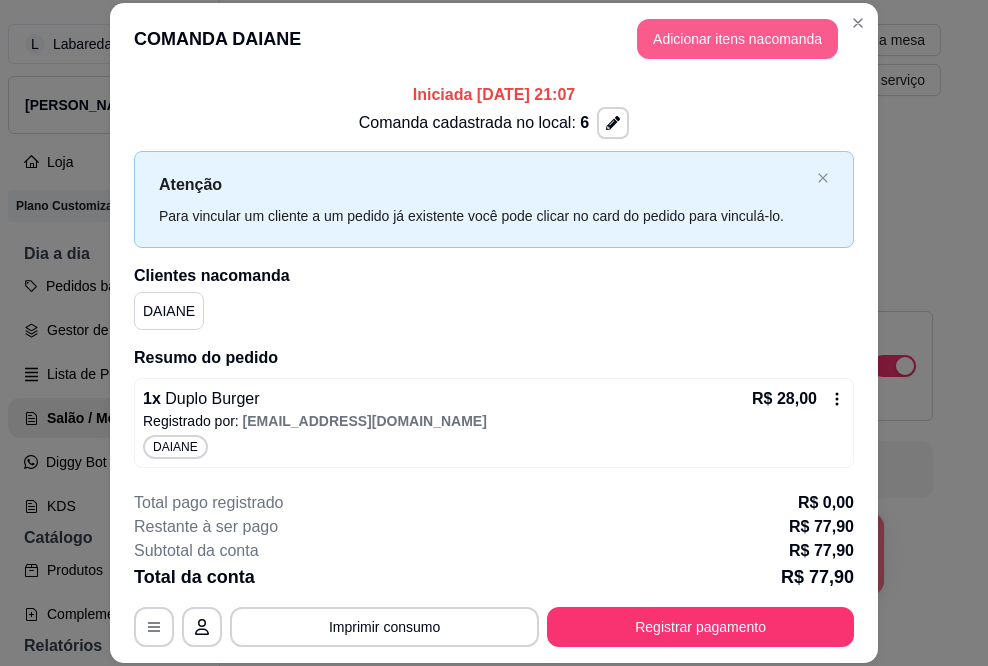 click on "Adicionar itens na  comanda" at bounding box center [737, 39] 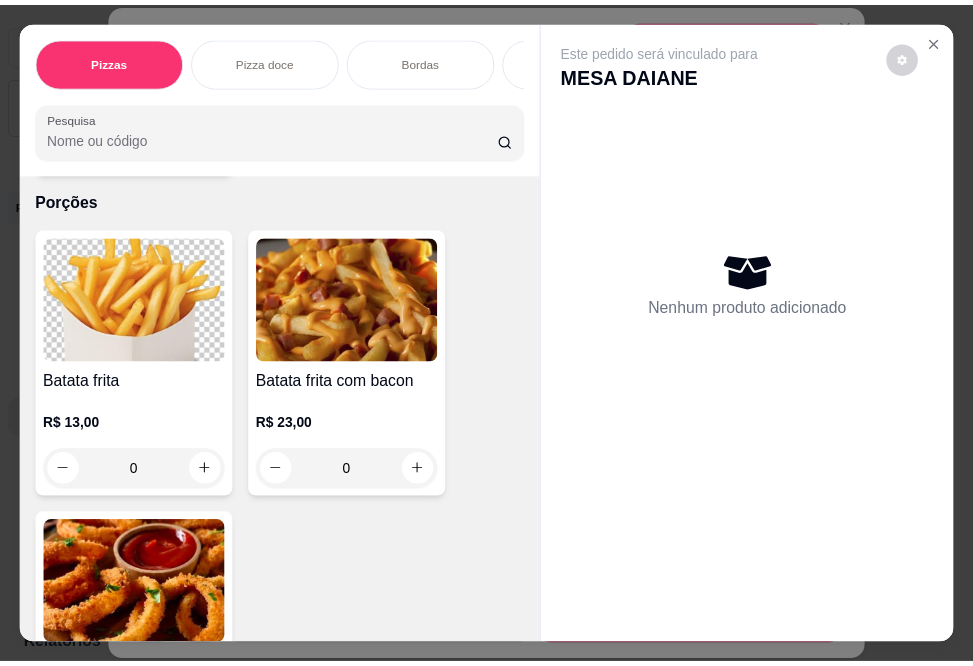 scroll, scrollTop: 2500, scrollLeft: 0, axis: vertical 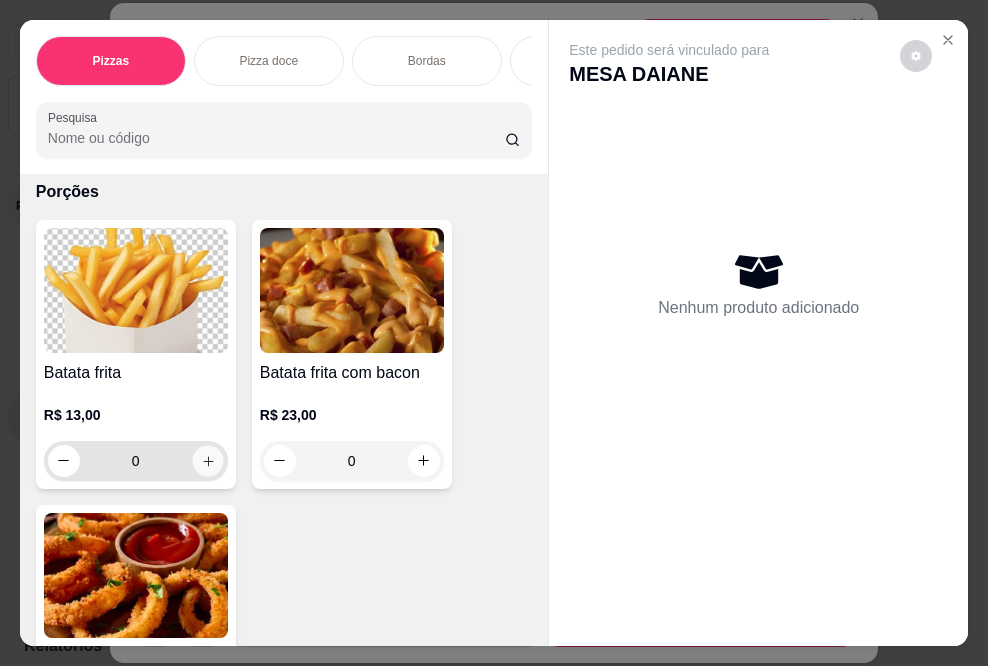 click 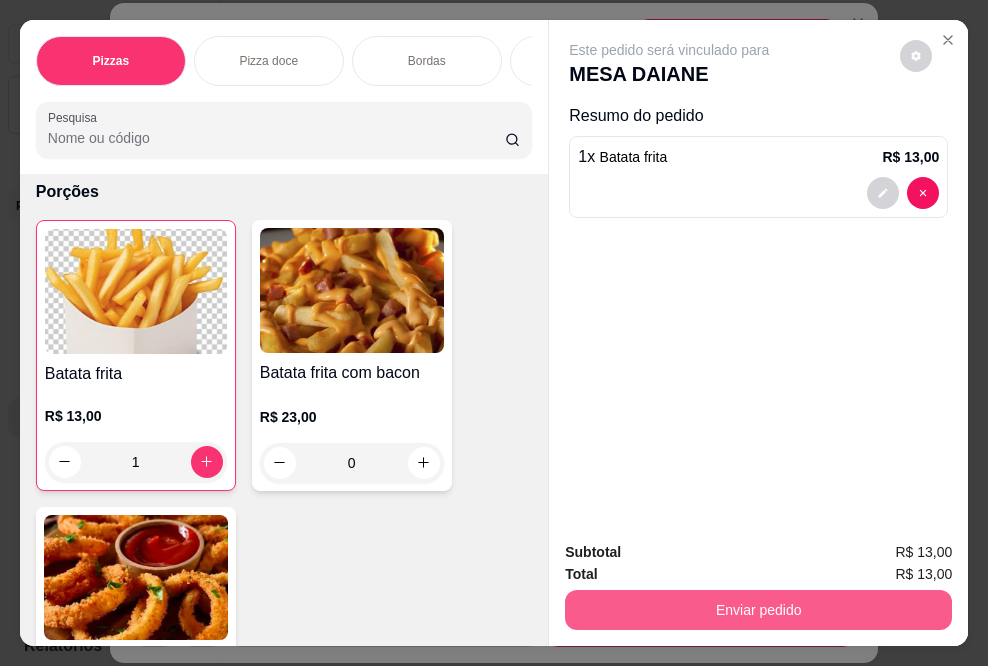click on "Enviar pedido" at bounding box center [758, 610] 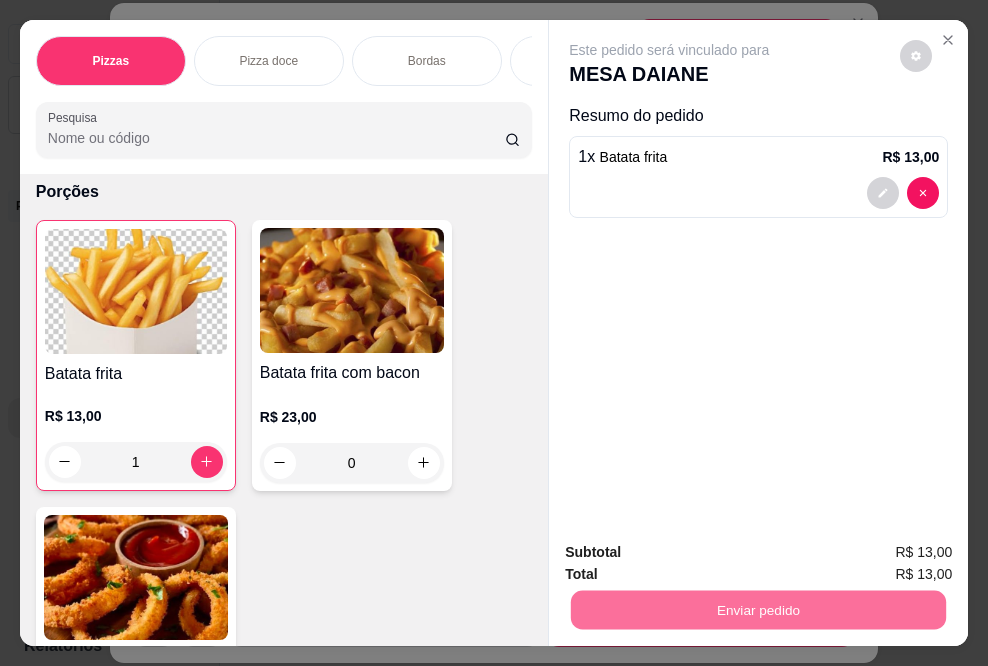 click on "Sim, quero registrar" at bounding box center [882, 553] 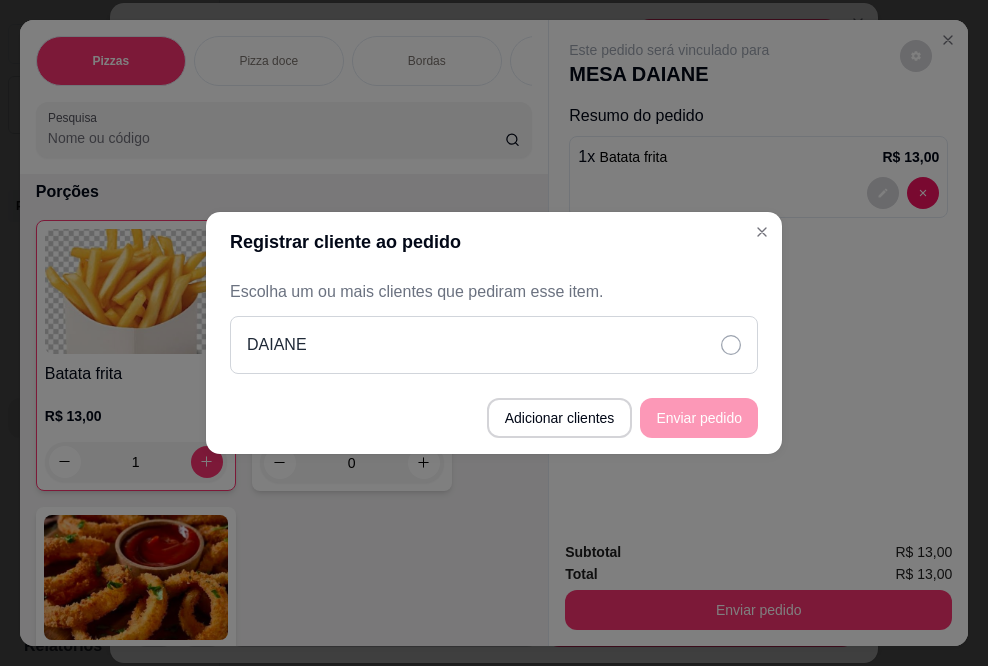 click 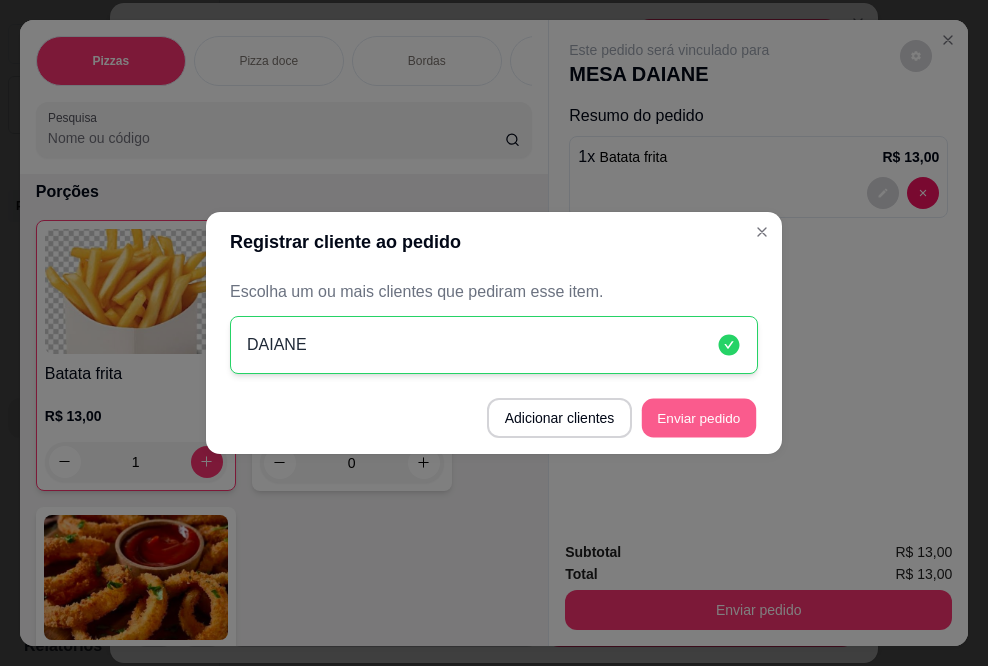 click on "Enviar pedido" at bounding box center (699, 418) 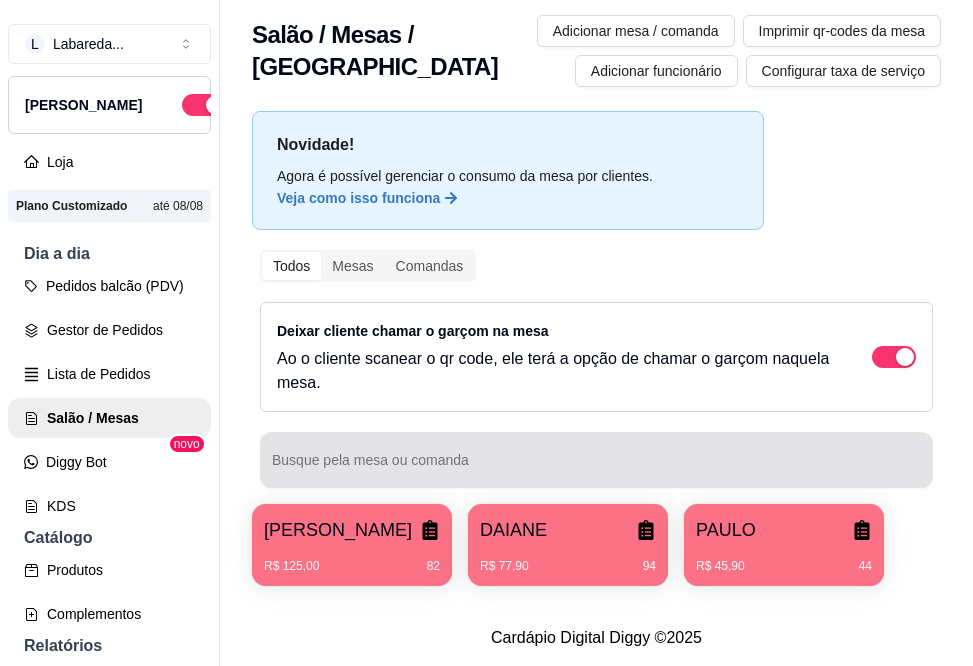 scroll, scrollTop: 24, scrollLeft: 0, axis: vertical 